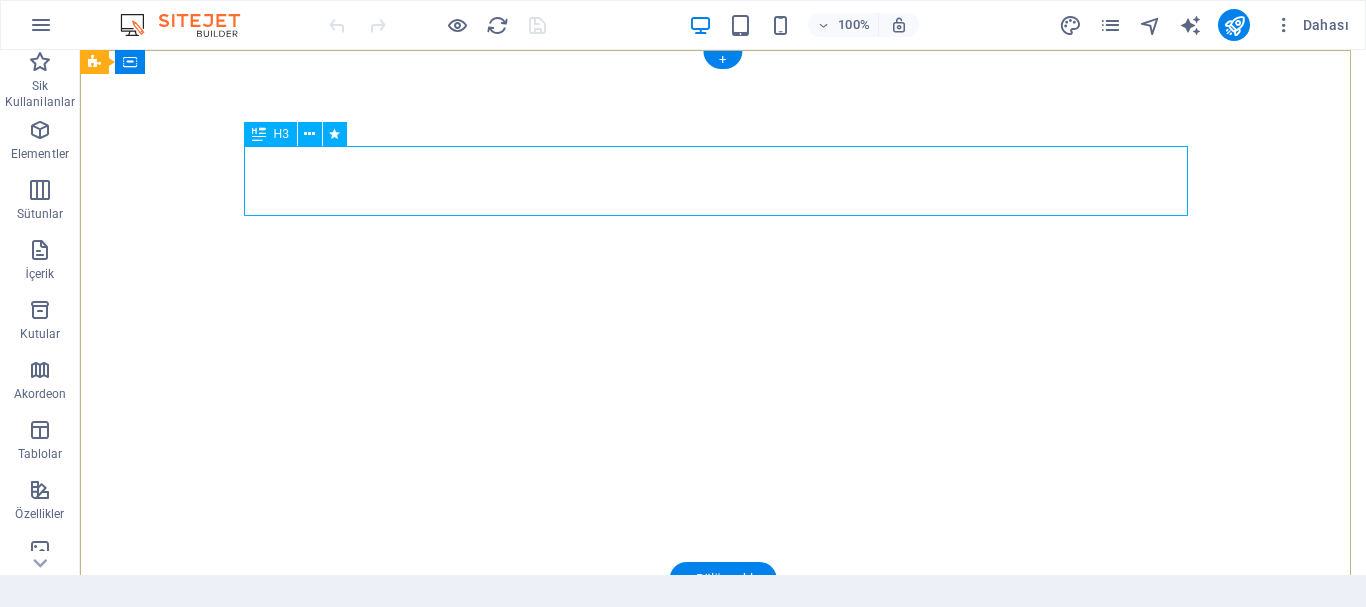 scroll, scrollTop: 0, scrollLeft: 0, axis: both 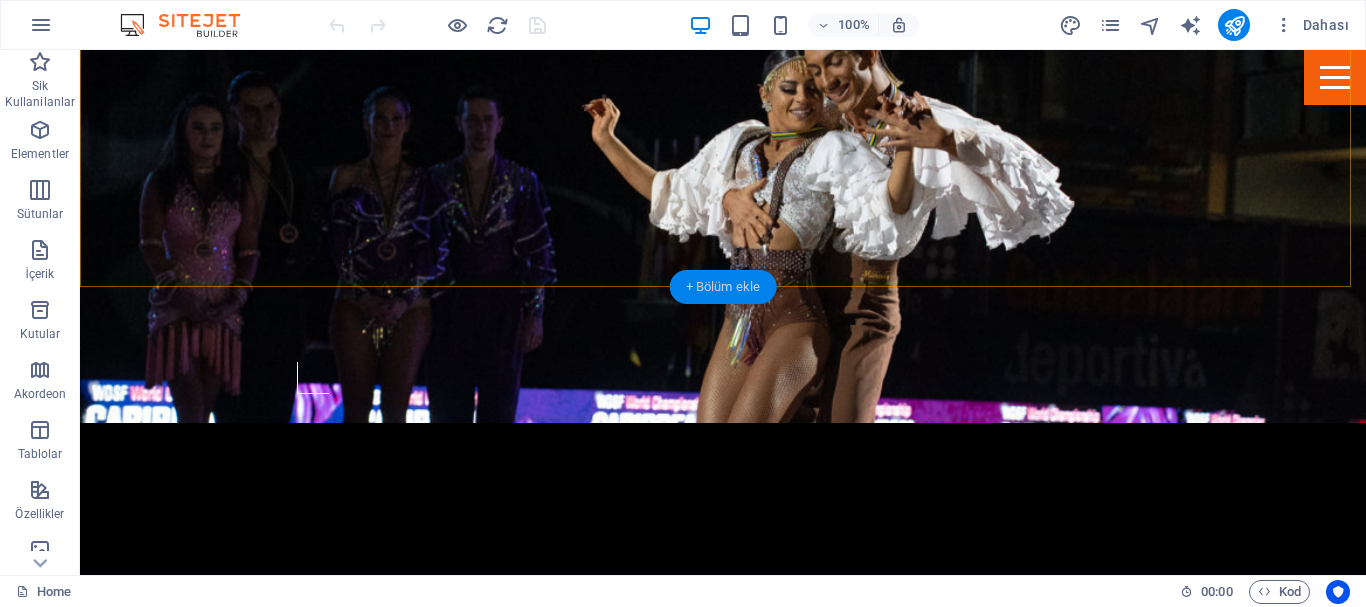 click on "+ Bölüm ekle" at bounding box center [723, 287] 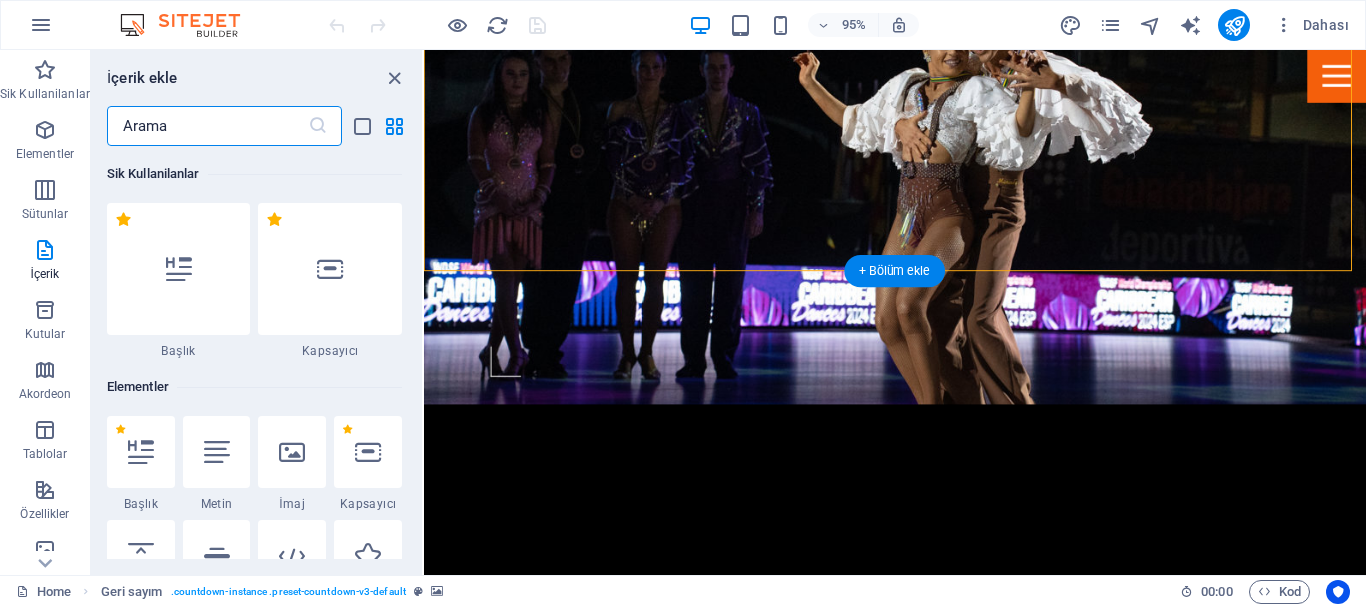 scroll, scrollTop: 628, scrollLeft: 0, axis: vertical 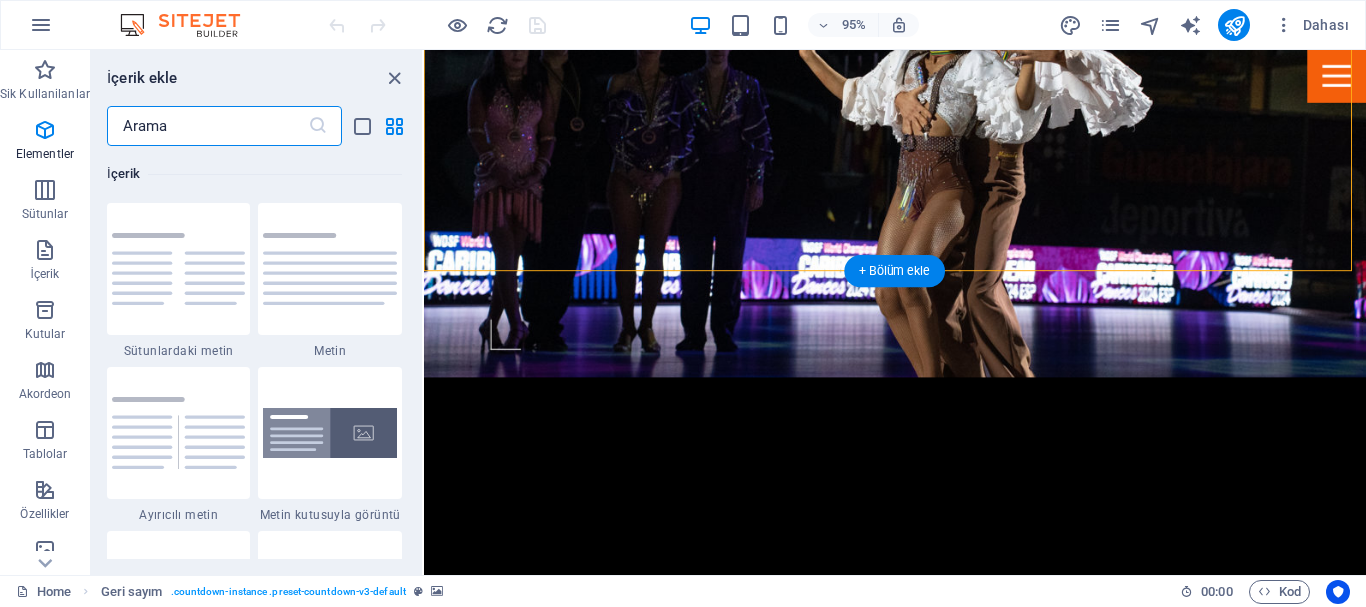 click at bounding box center (920, 631) 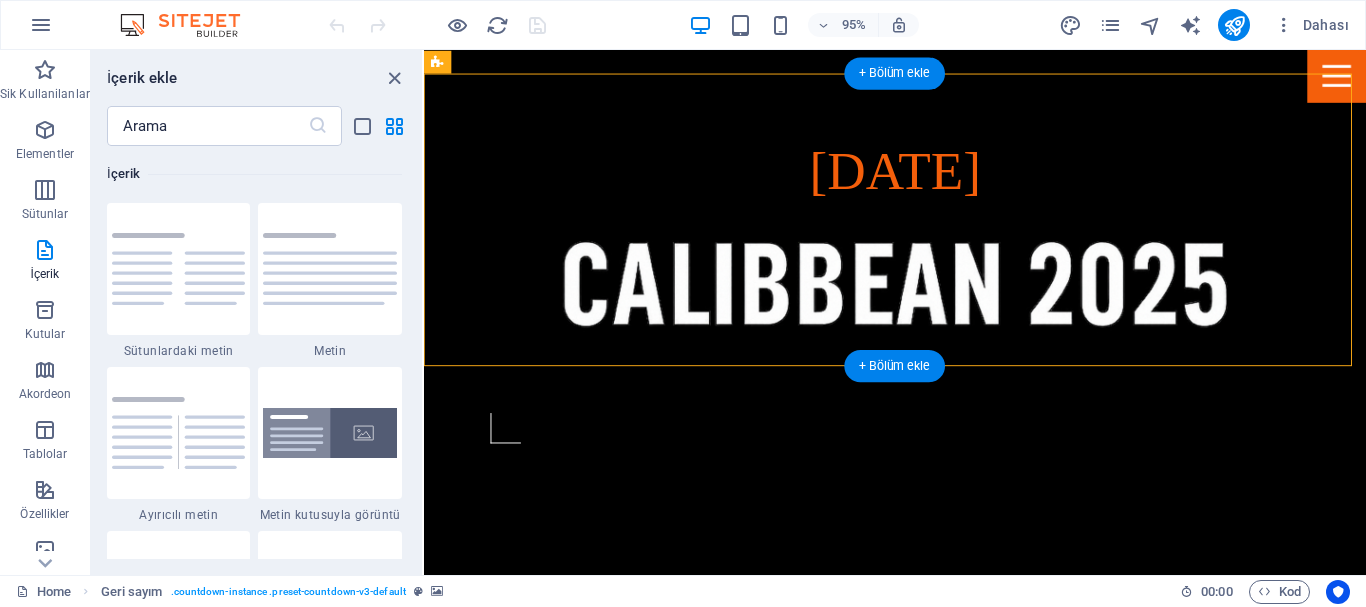 scroll, scrollTop: 528, scrollLeft: 0, axis: vertical 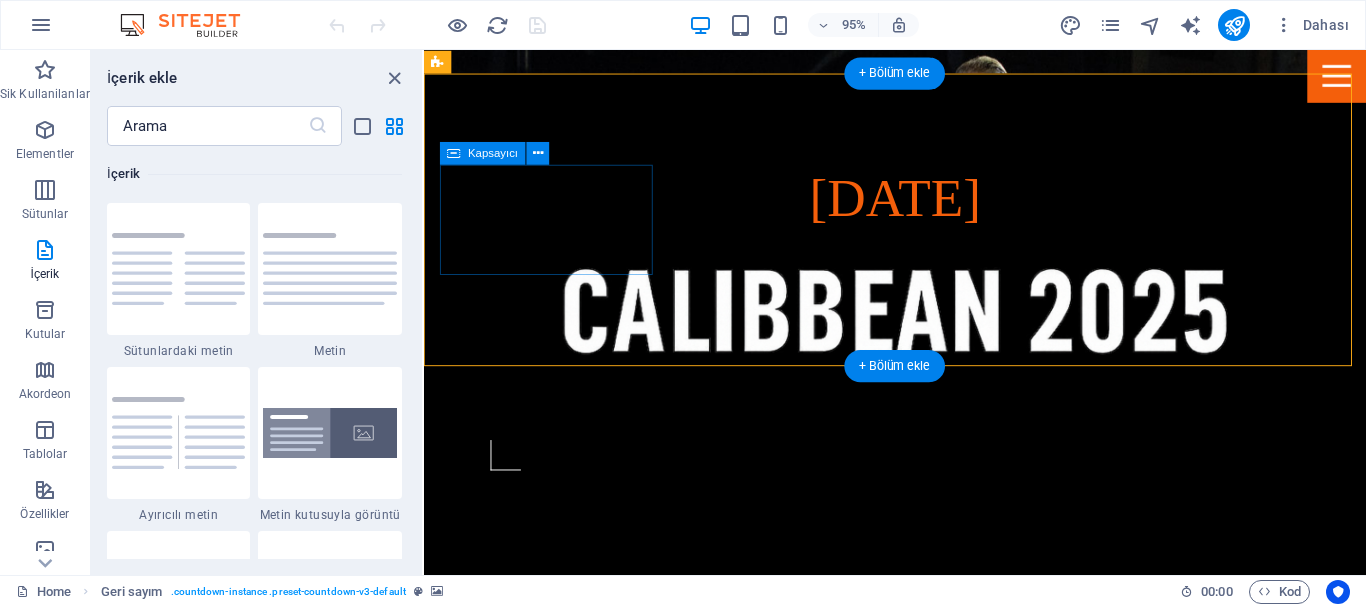 click on "[NUMBER] Days" at bounding box center [912, 1121] 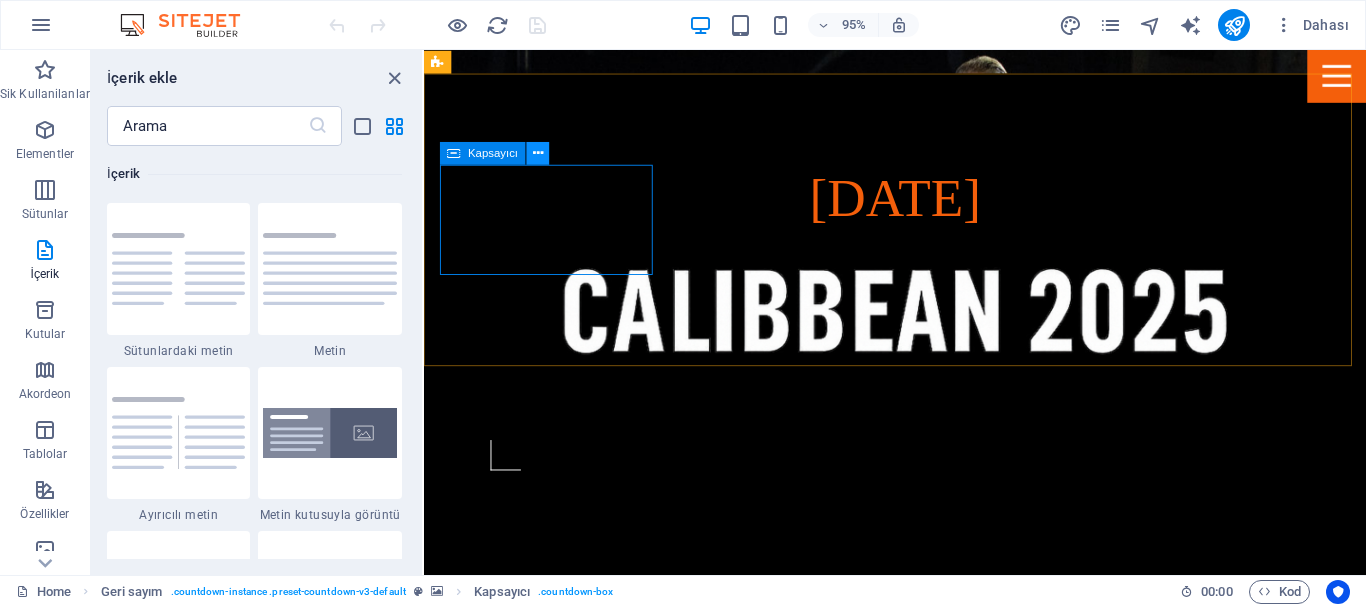 click at bounding box center (538, 154) 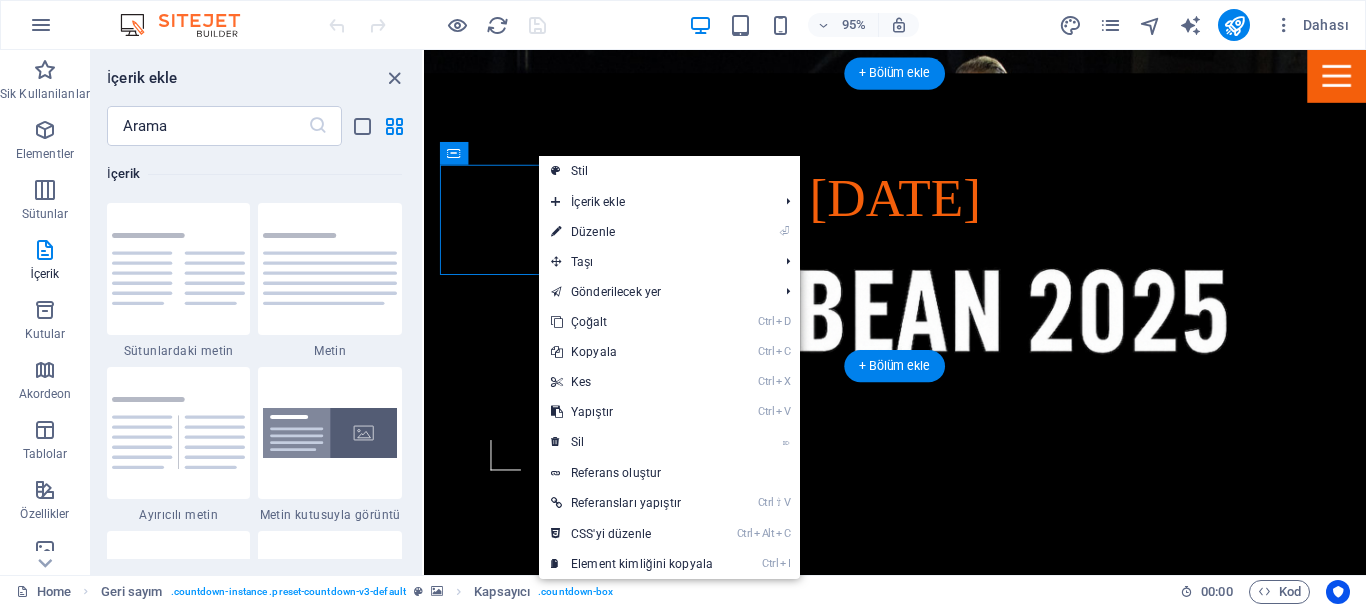 click at bounding box center (920, 758) 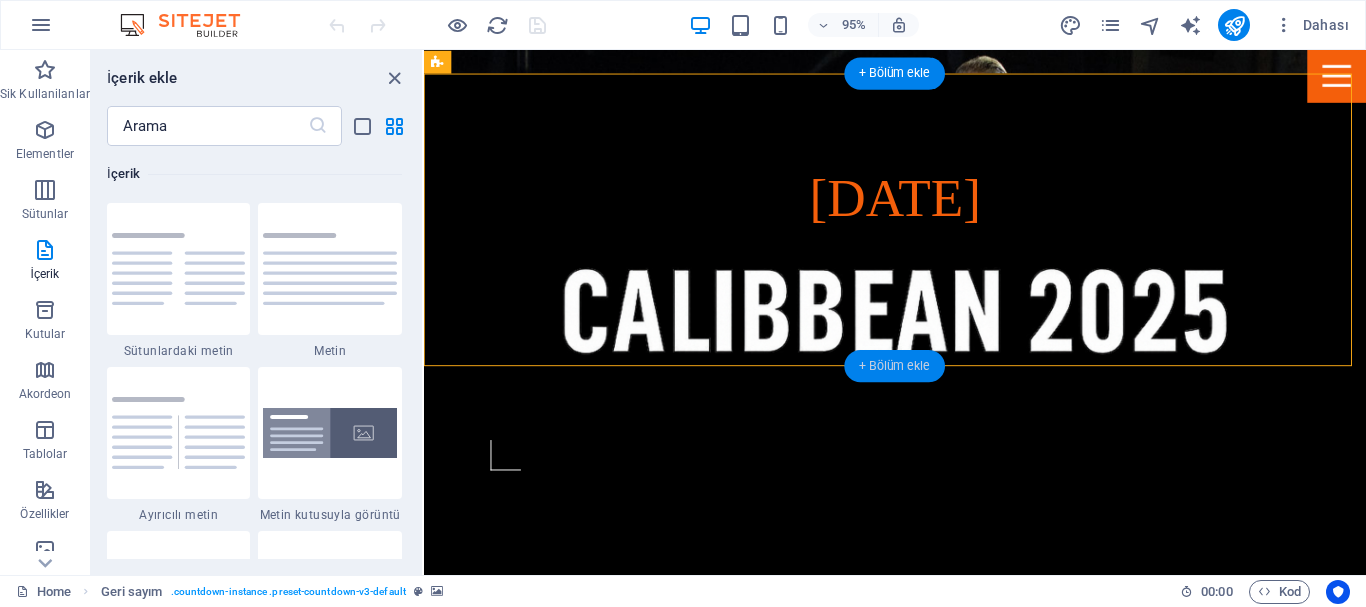 click on "+ Bölüm ekle" at bounding box center [894, 366] 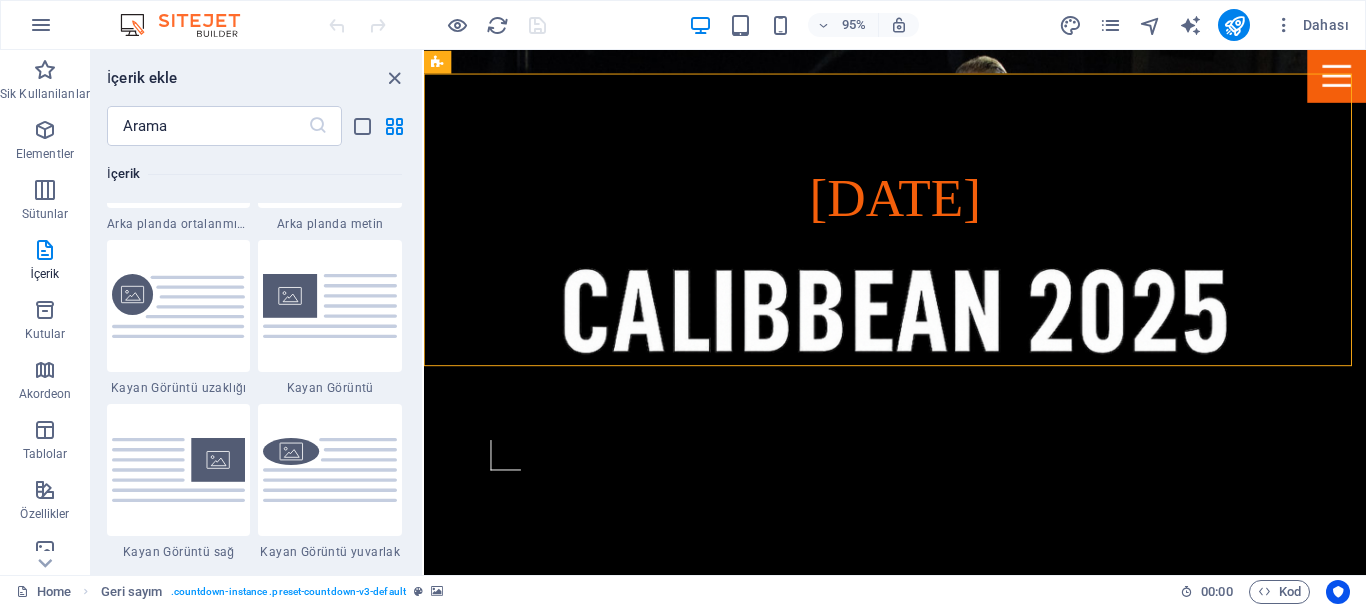scroll, scrollTop: 4499, scrollLeft: 0, axis: vertical 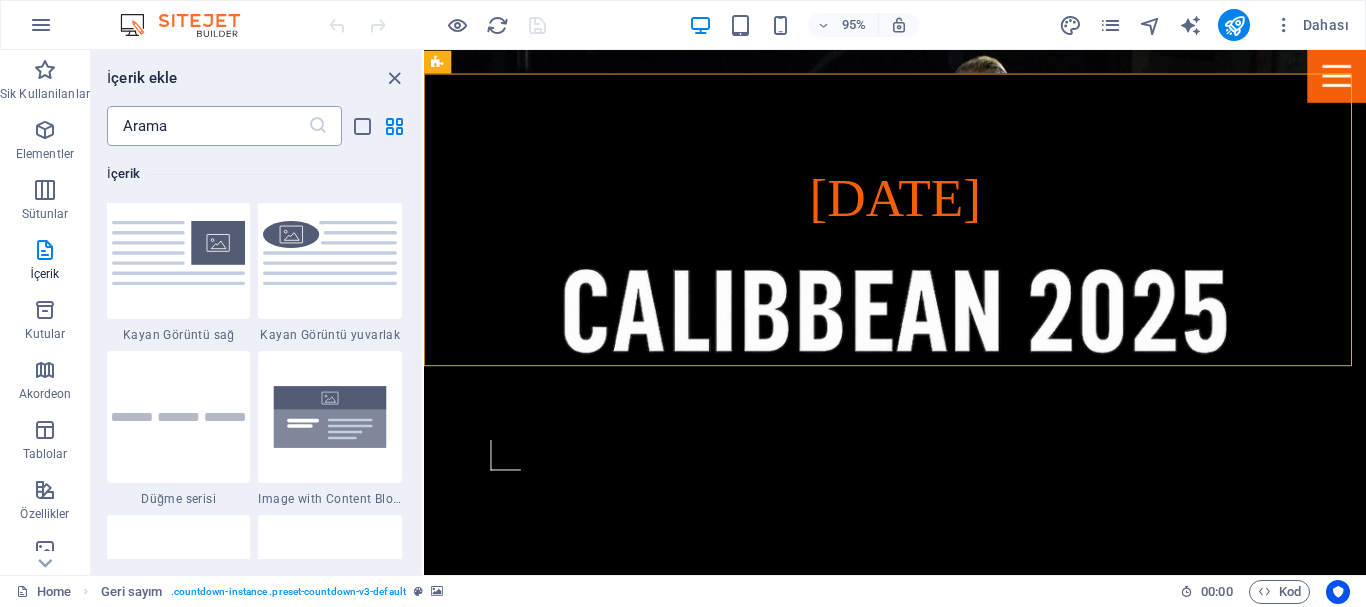 click at bounding box center [207, 126] 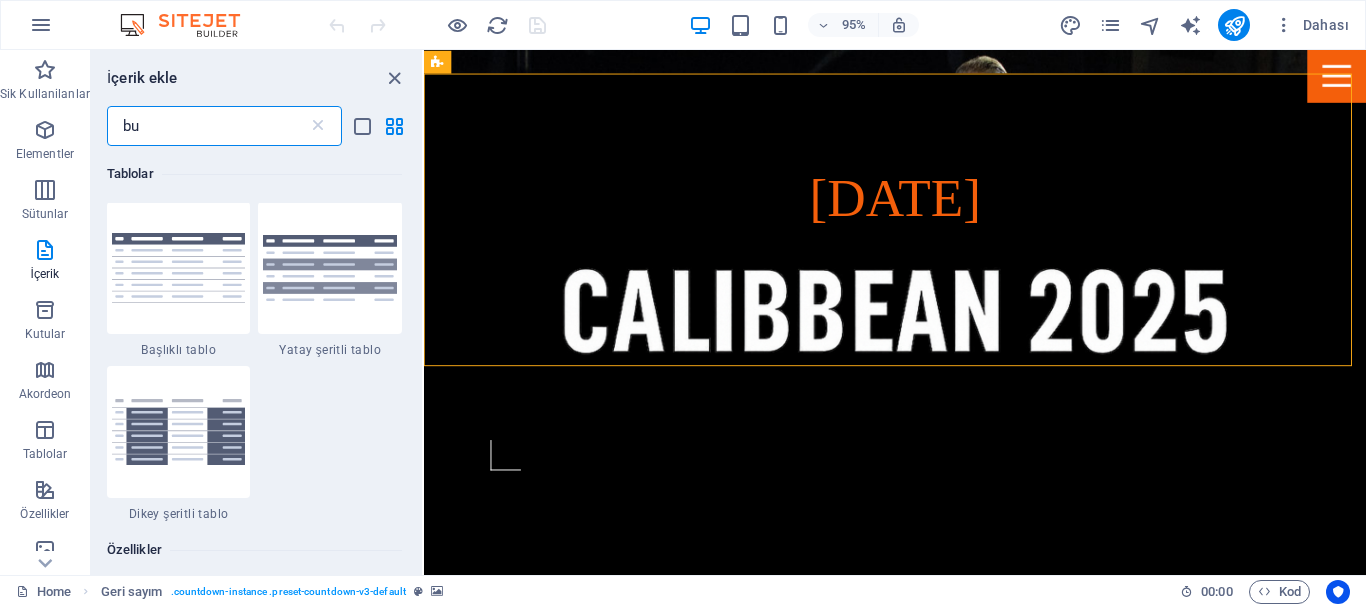 scroll, scrollTop: 0, scrollLeft: 0, axis: both 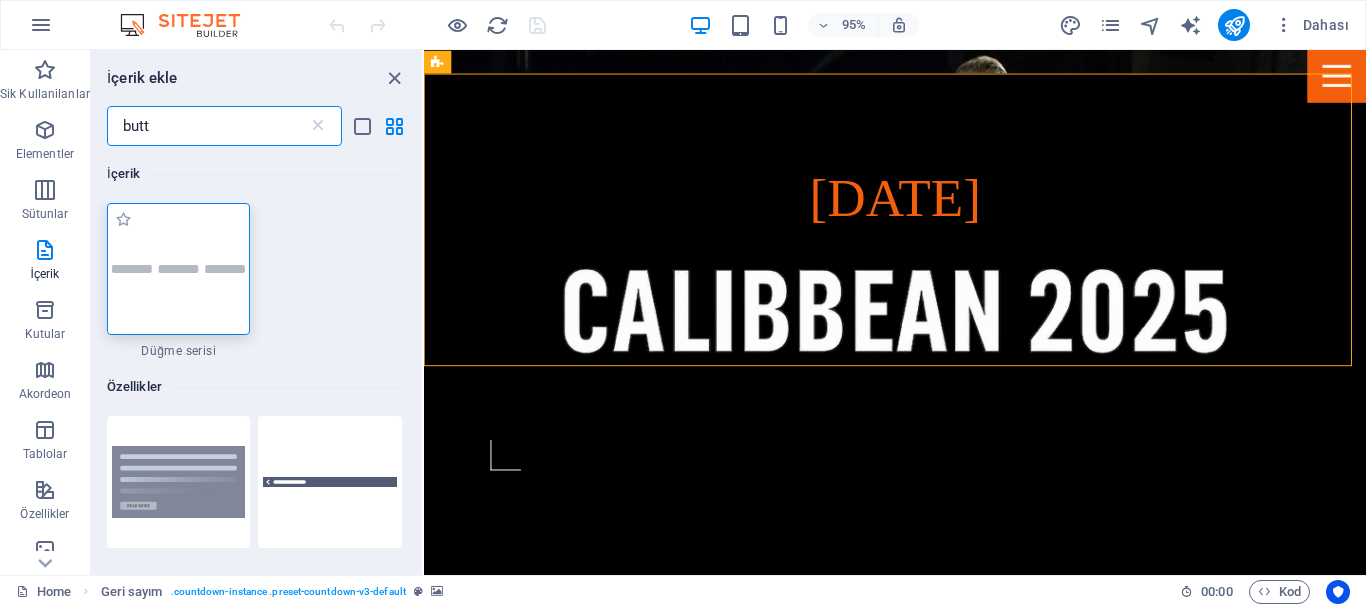 type on "butt" 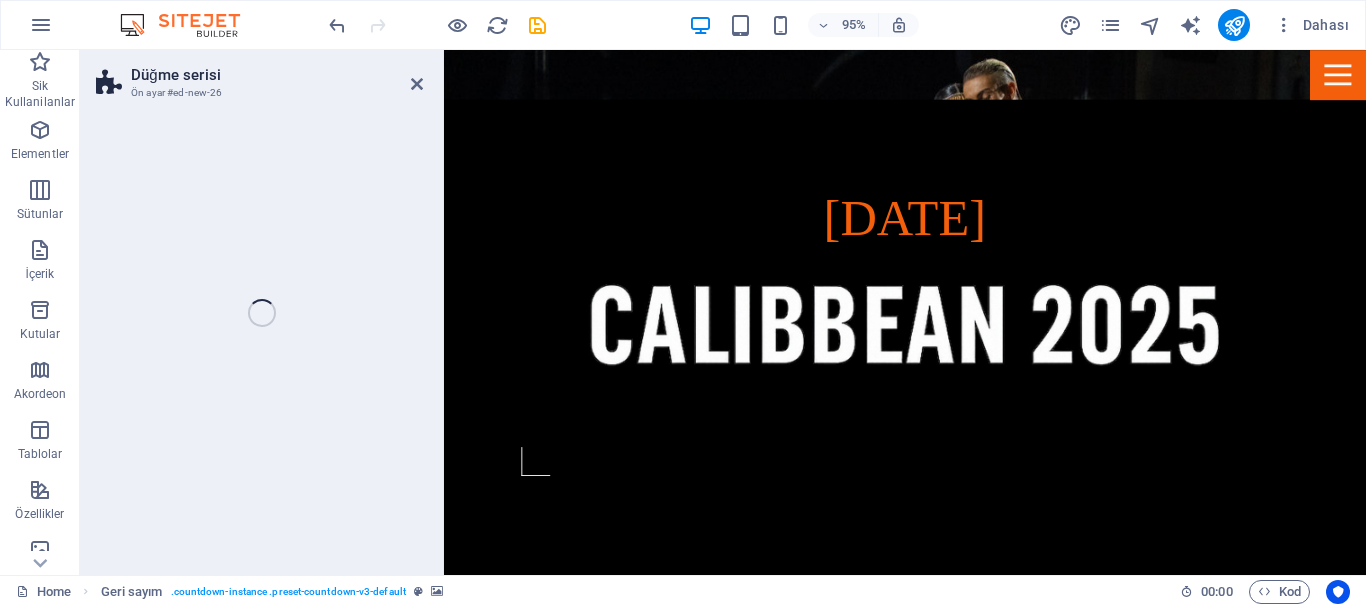 select on "rem" 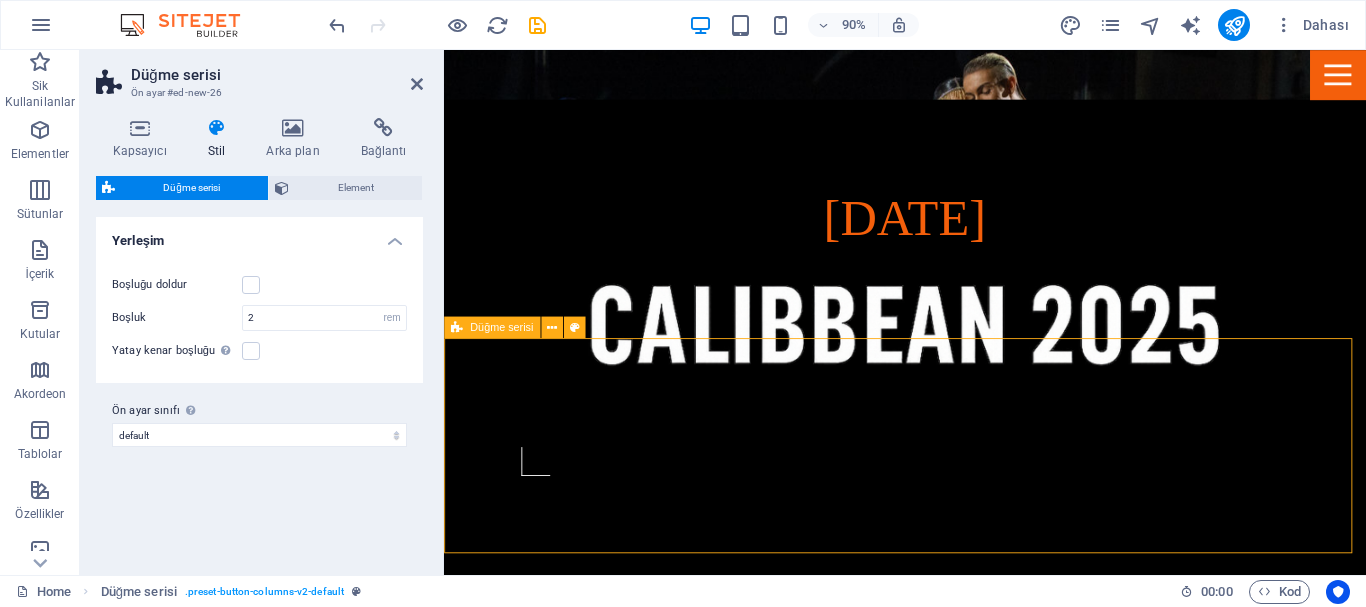 scroll, scrollTop: 628, scrollLeft: 0, axis: vertical 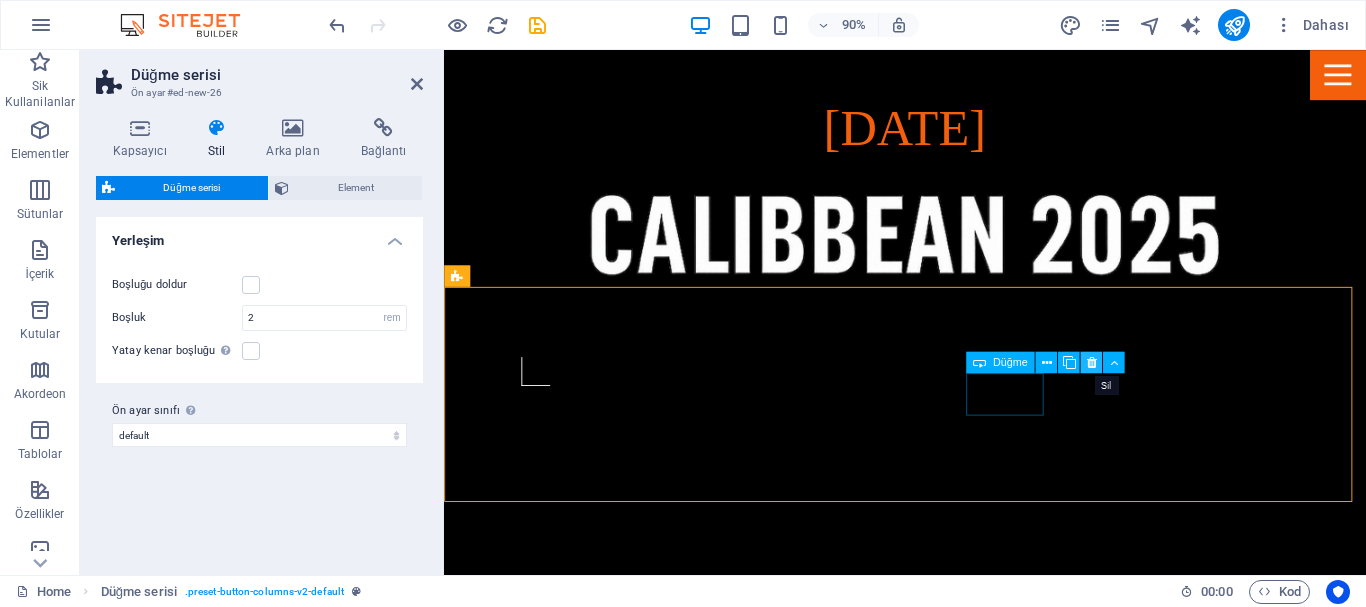 click at bounding box center [1092, 362] 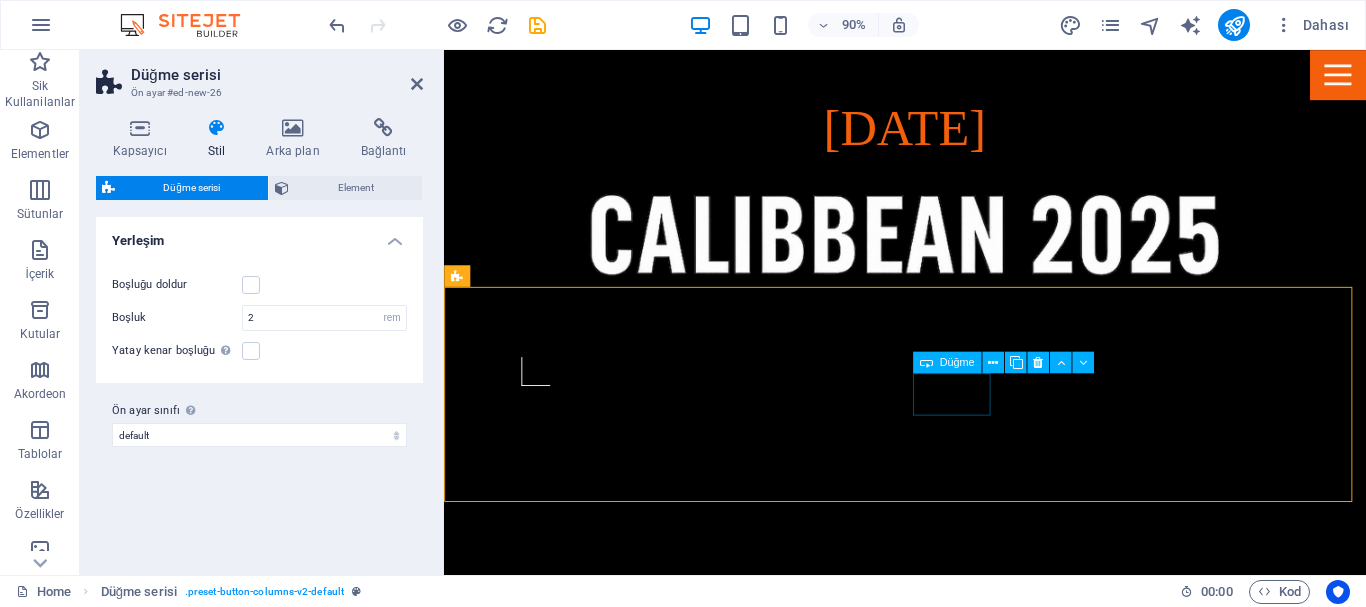 click on "Button" at bounding box center (932, 2033) 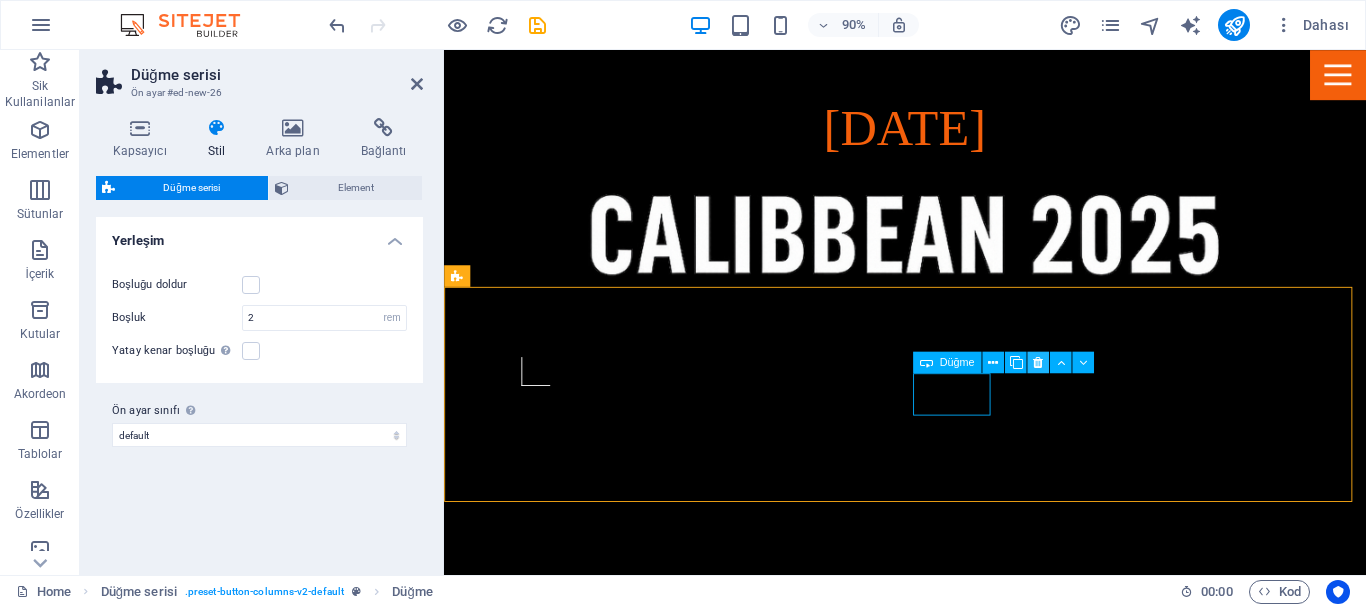click at bounding box center (1038, 362) 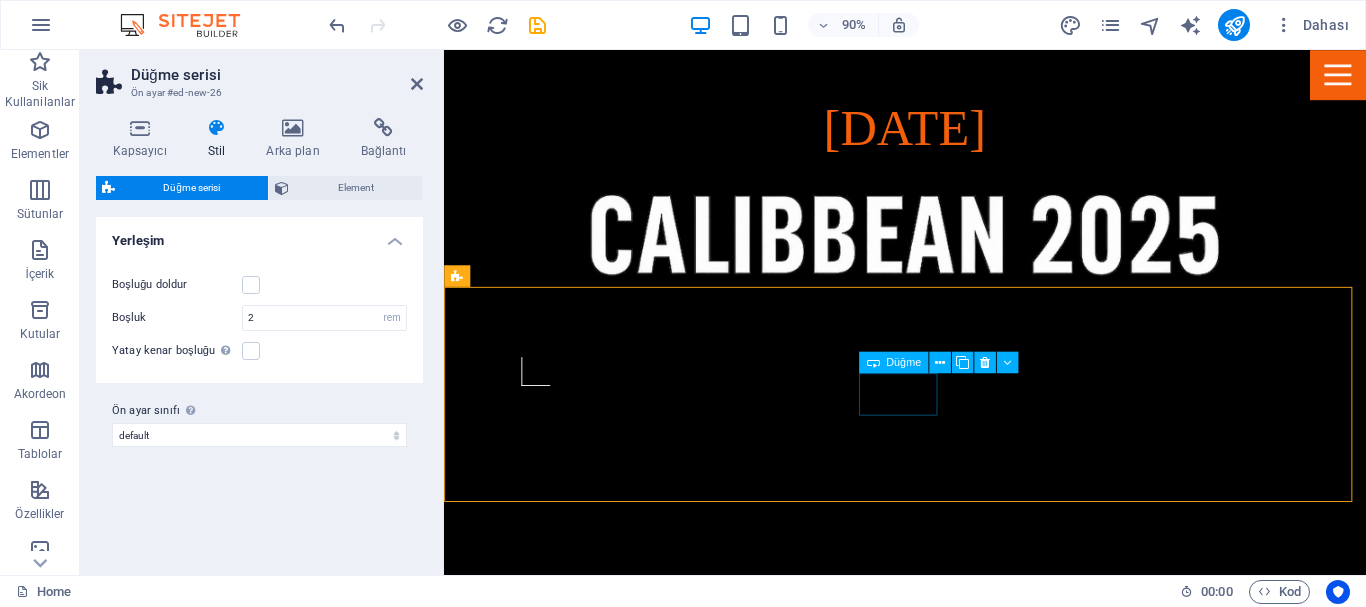 click on "Button" at bounding box center (932, 1971) 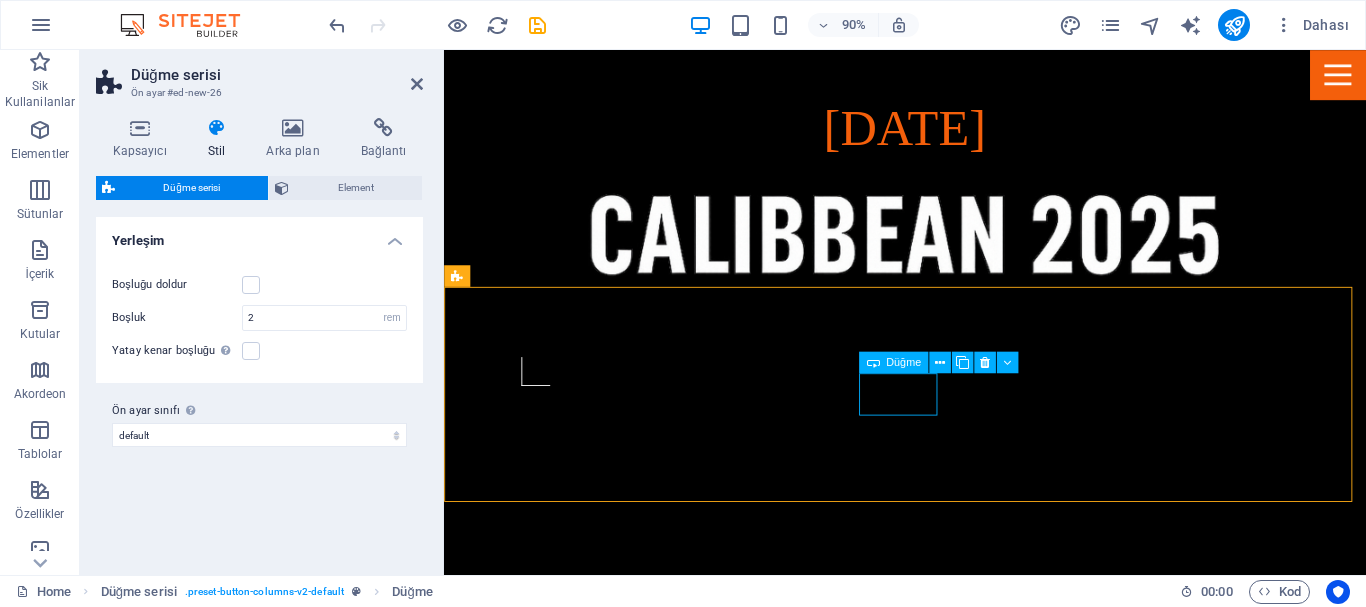 click on "Button" at bounding box center (932, 1971) 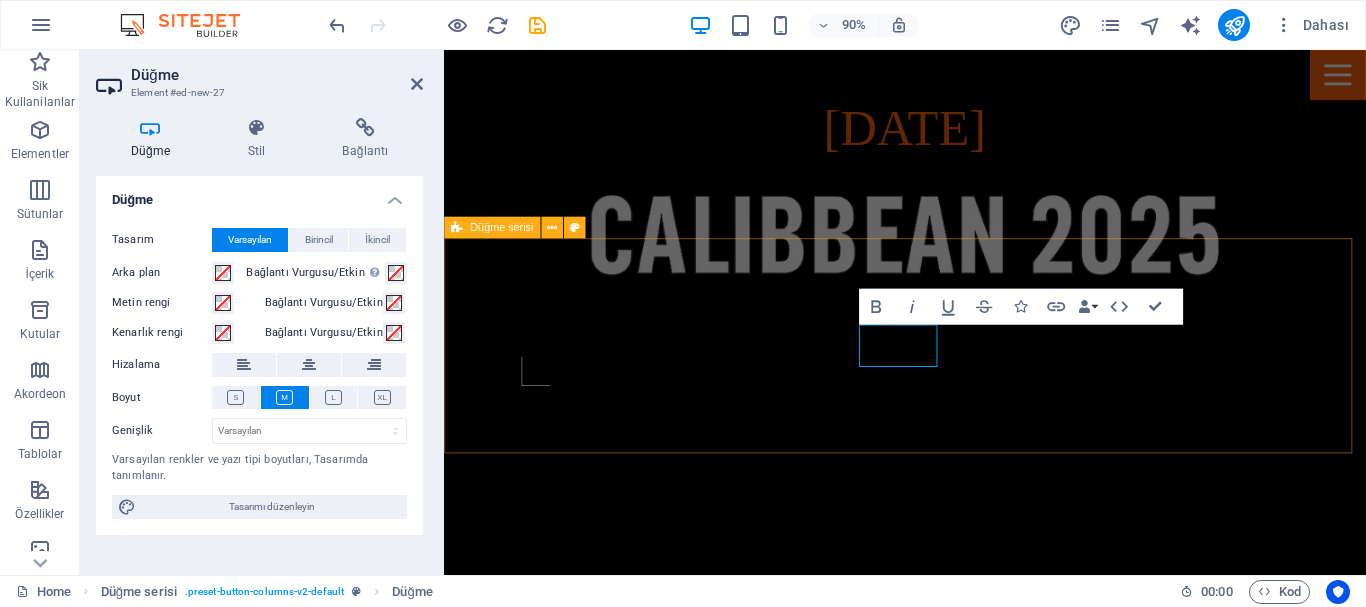 scroll, scrollTop: 682, scrollLeft: 0, axis: vertical 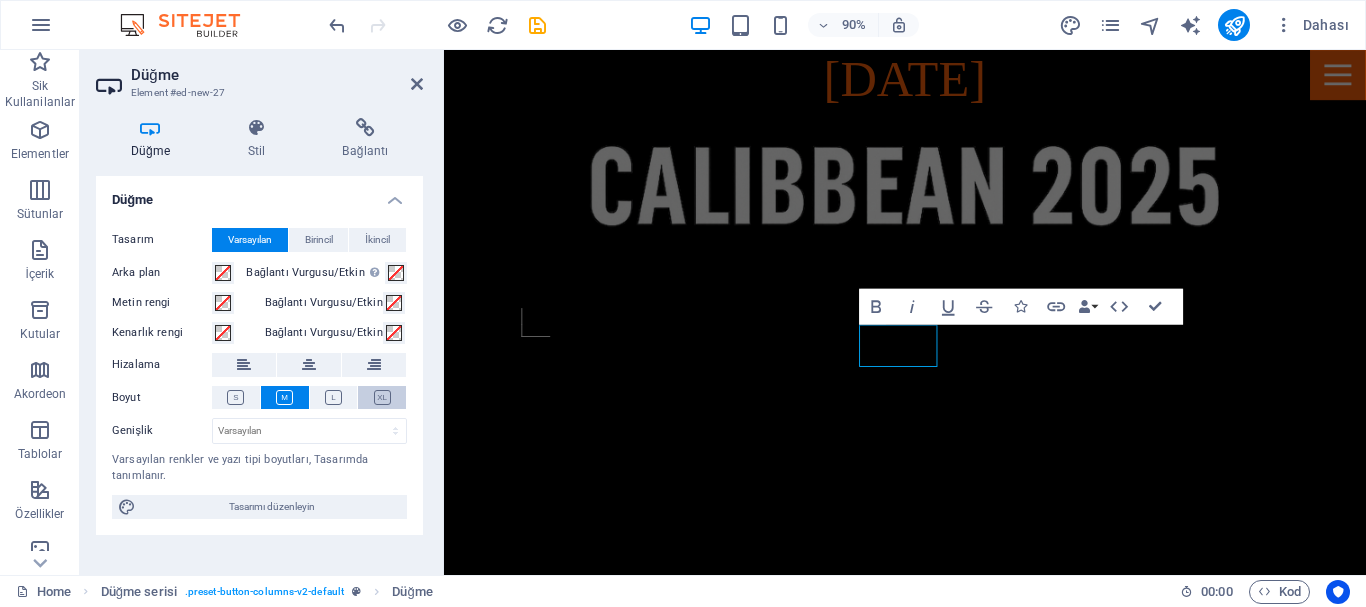 click at bounding box center [382, 397] 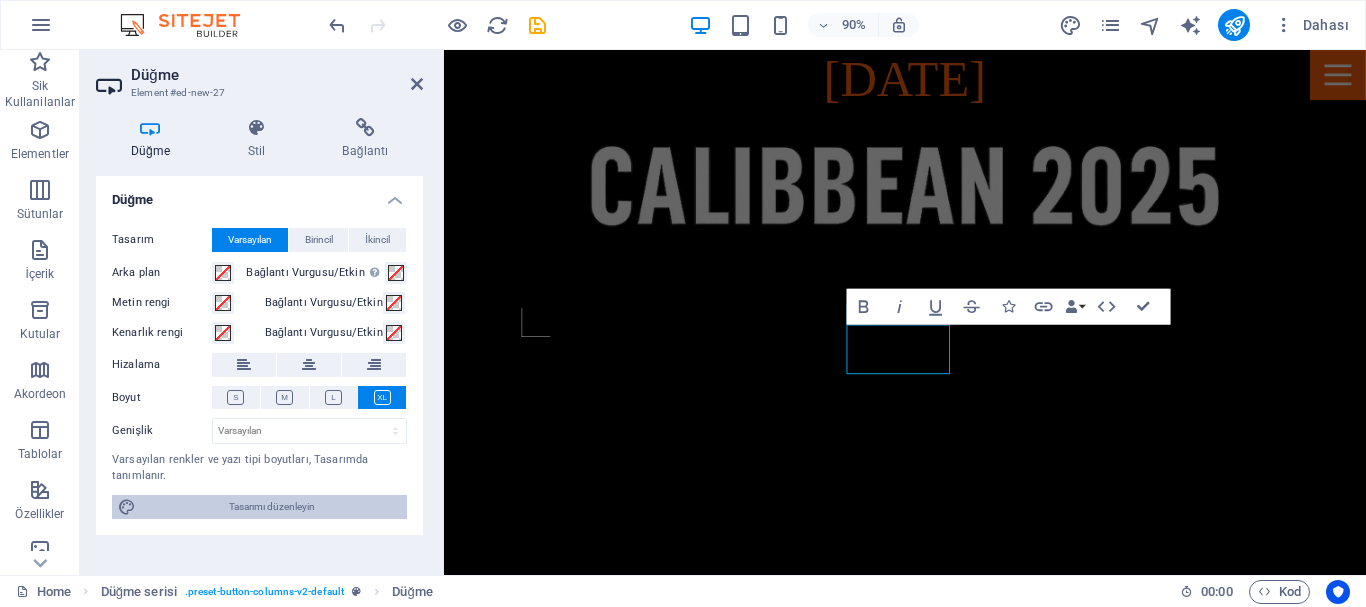 click on "Tasarımı düzenleyin" at bounding box center [271, 507] 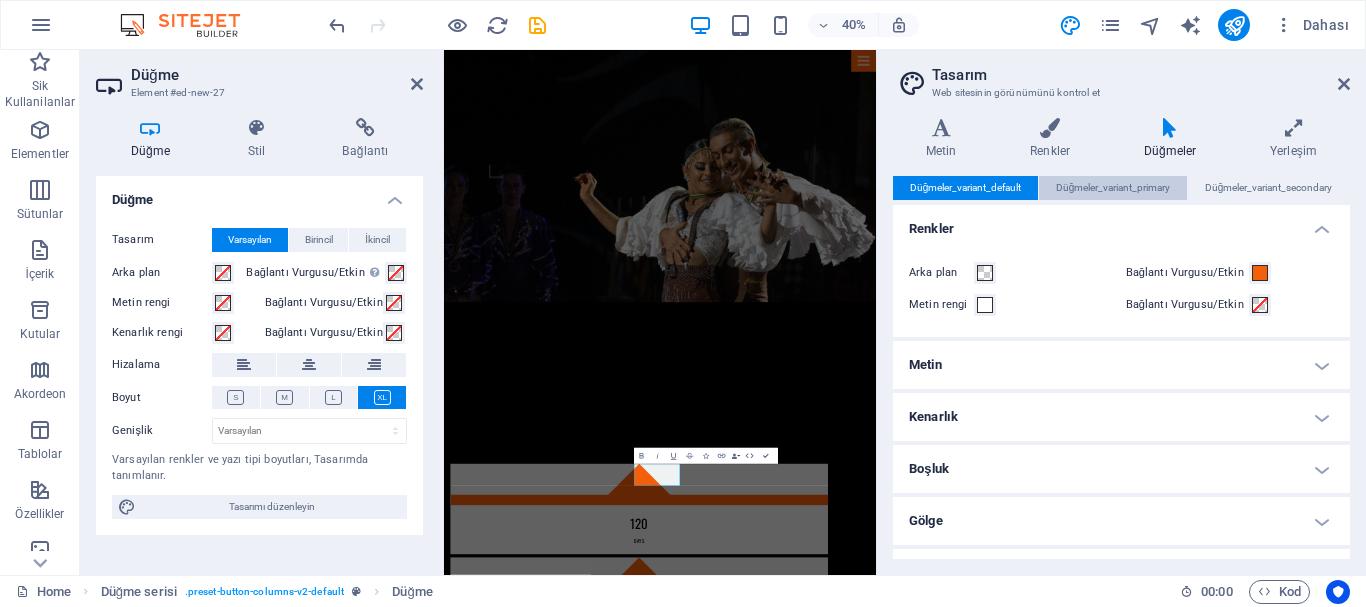 click on "Düğmeler_variant_primary" at bounding box center (1113, 188) 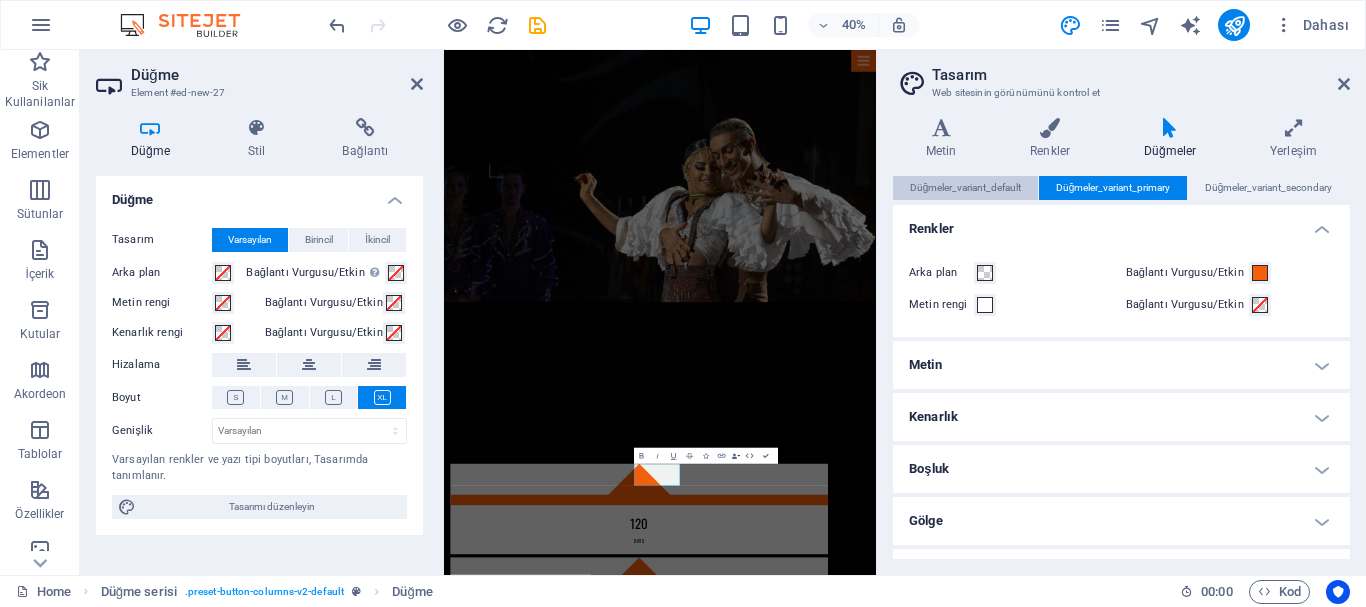 click on "Düğmeler_variant_default" at bounding box center [966, 188] 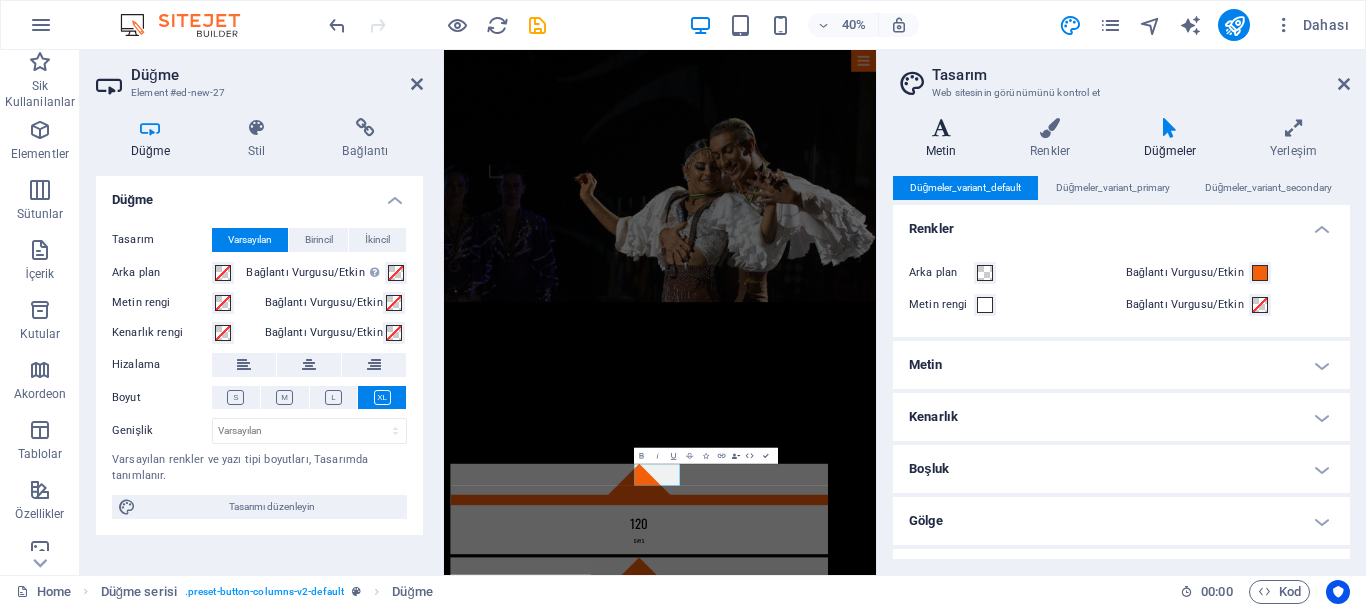 click on "Metin" at bounding box center (945, 139) 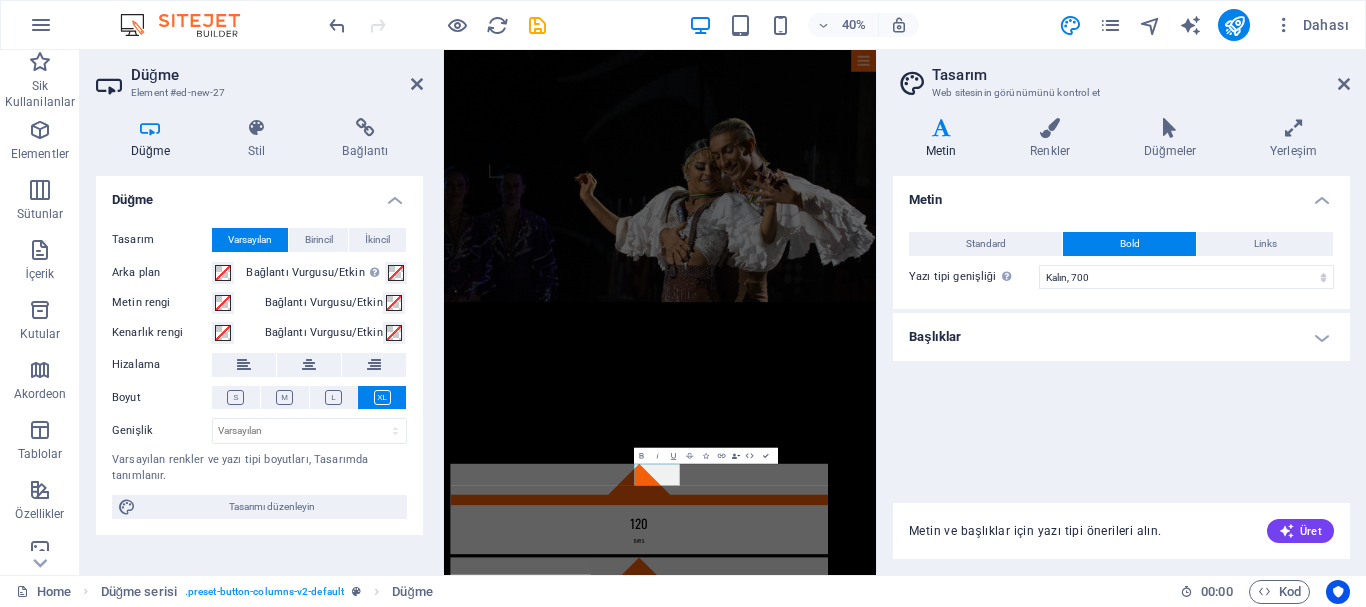 click on "Başlıklar" at bounding box center (1121, 337) 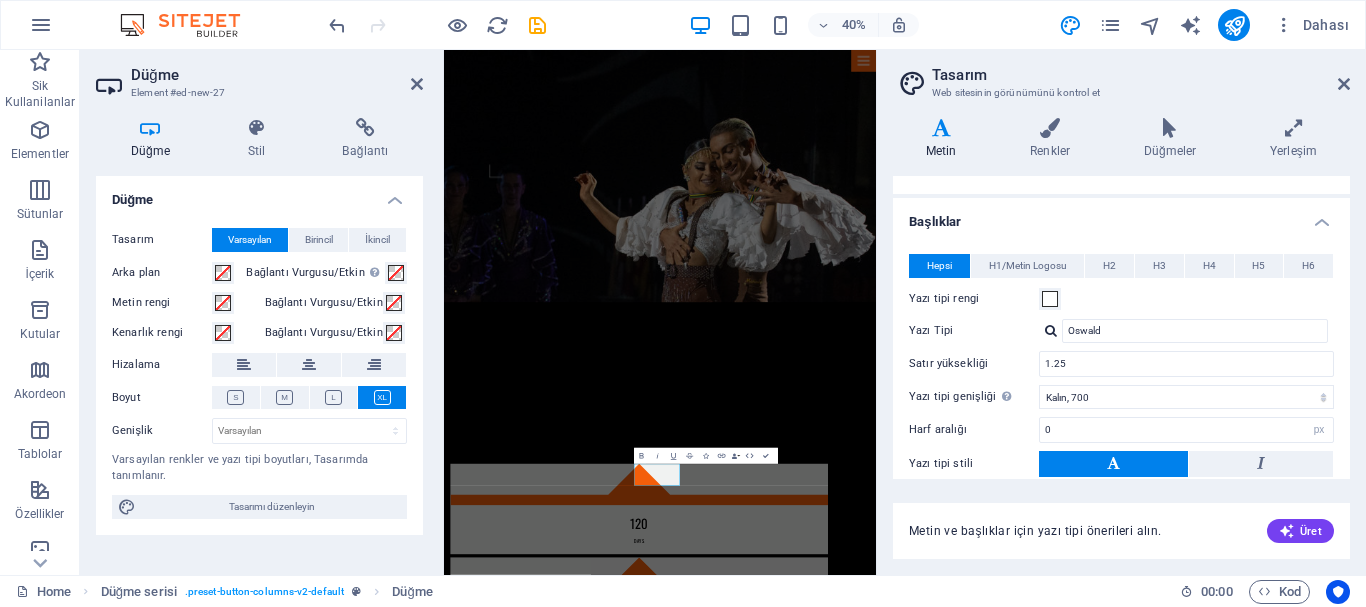 scroll, scrollTop: 0, scrollLeft: 0, axis: both 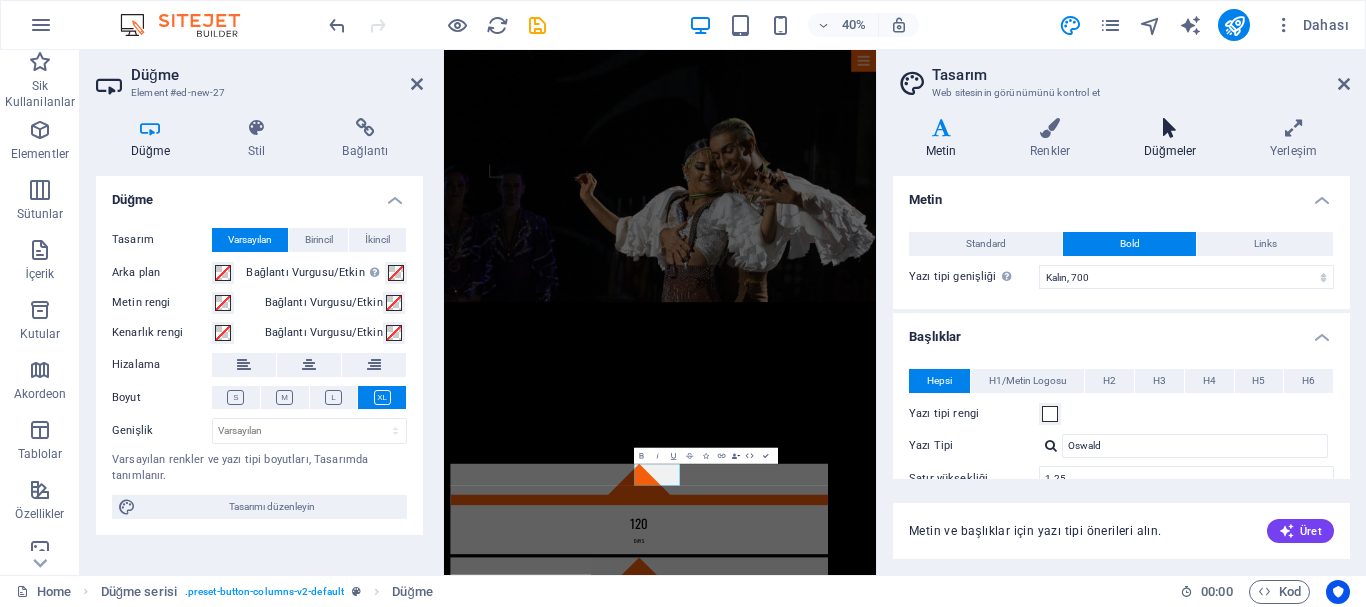 click on "Düğmeler" at bounding box center [1174, 139] 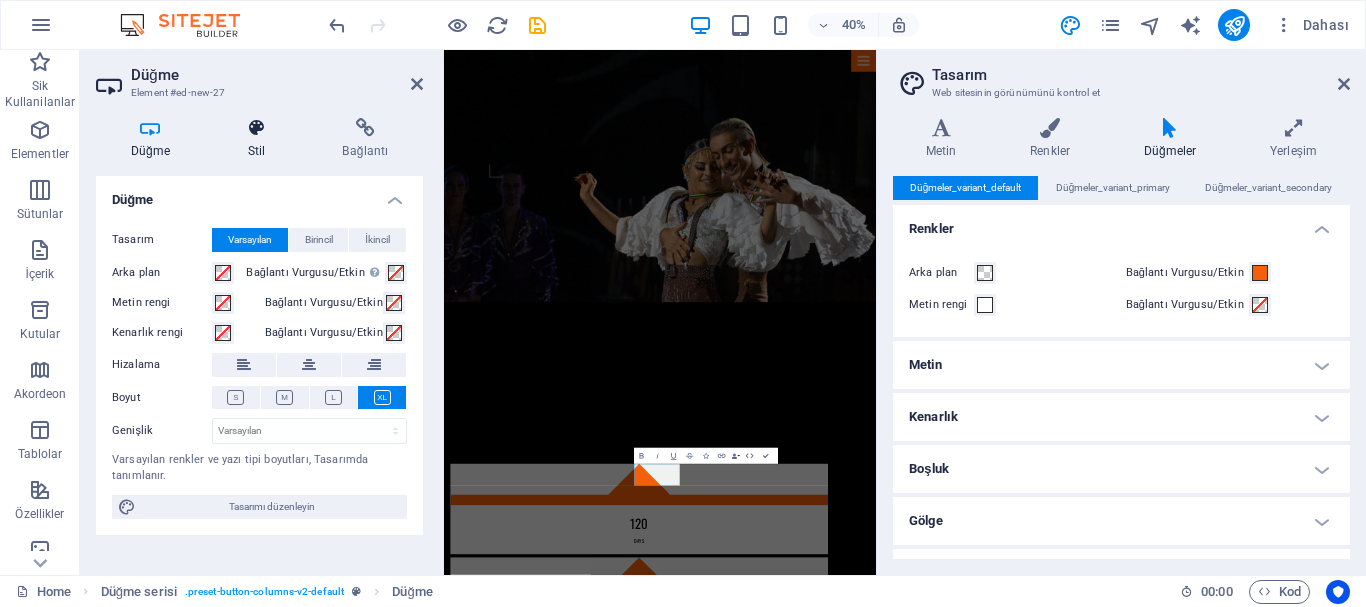 click at bounding box center (256, 128) 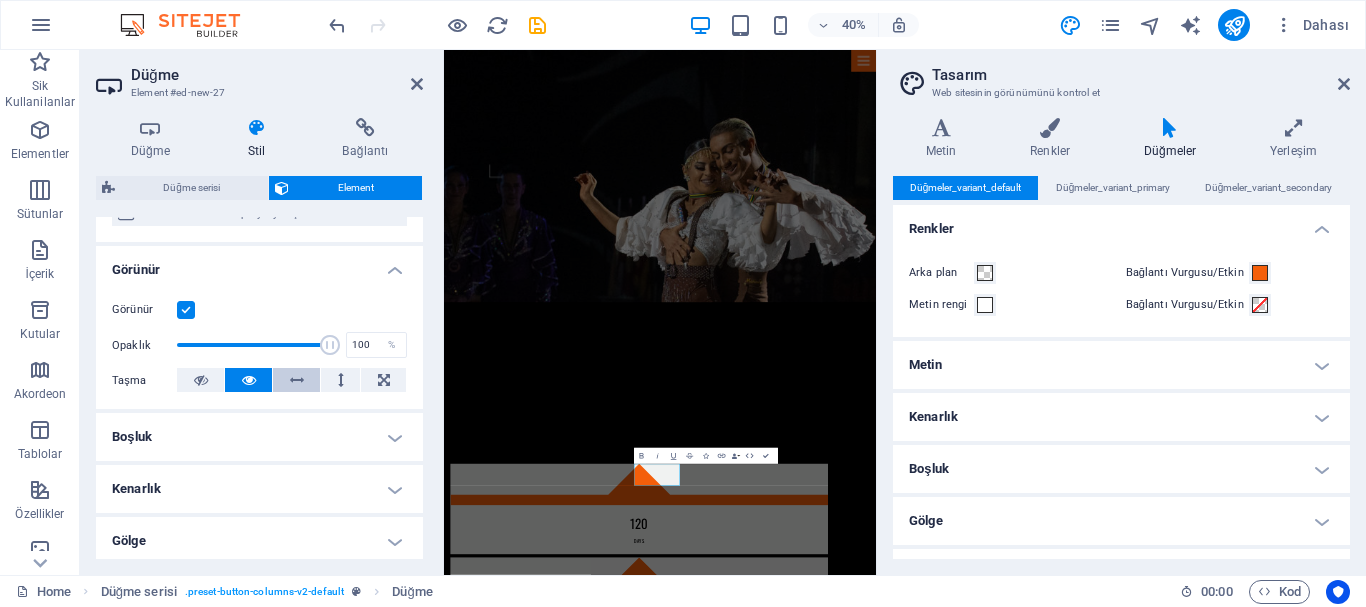scroll, scrollTop: 200, scrollLeft: 0, axis: vertical 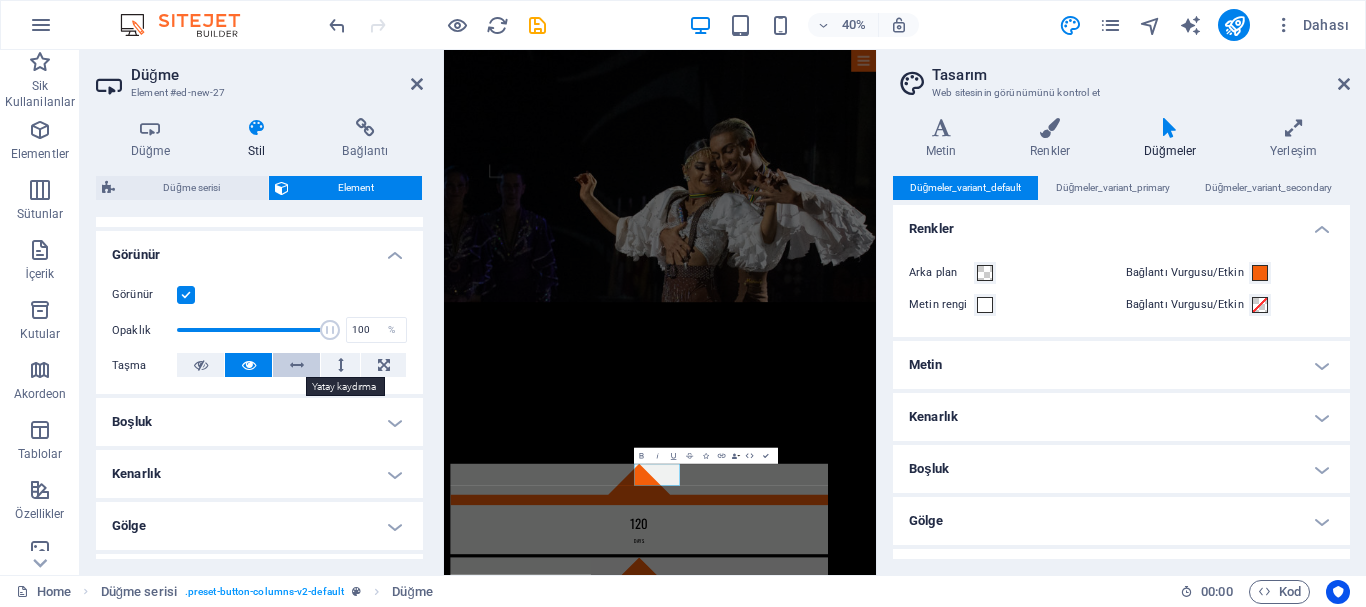 click at bounding box center [297, 365] 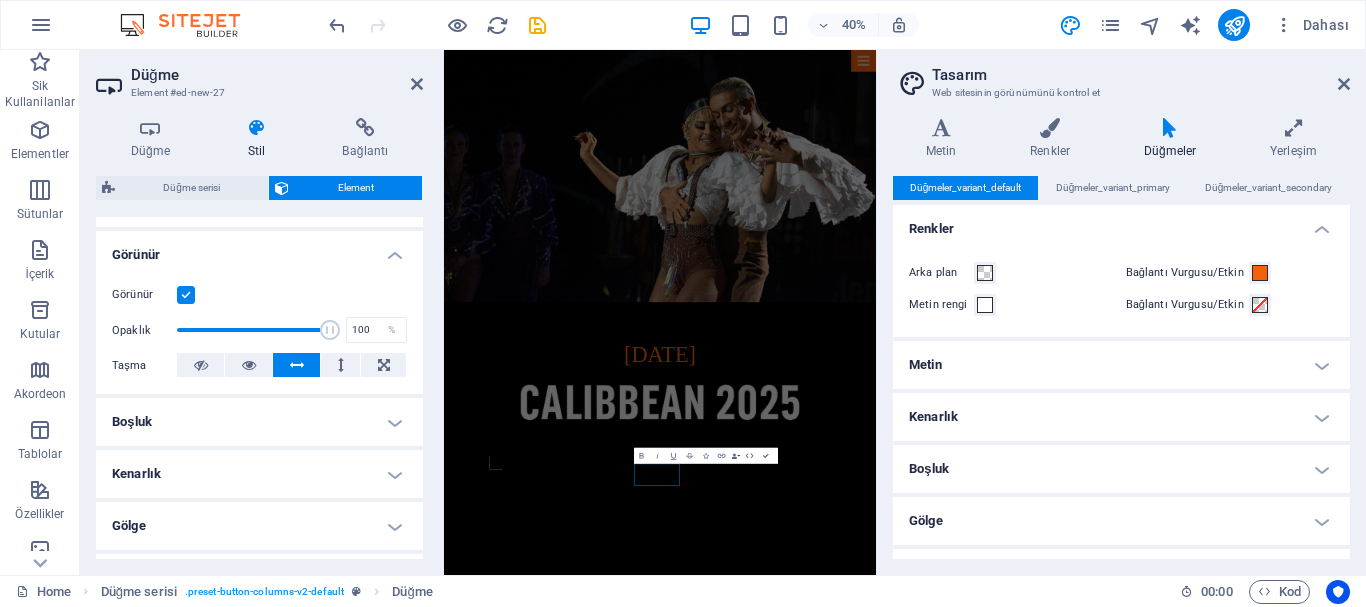 click at bounding box center (297, 365) 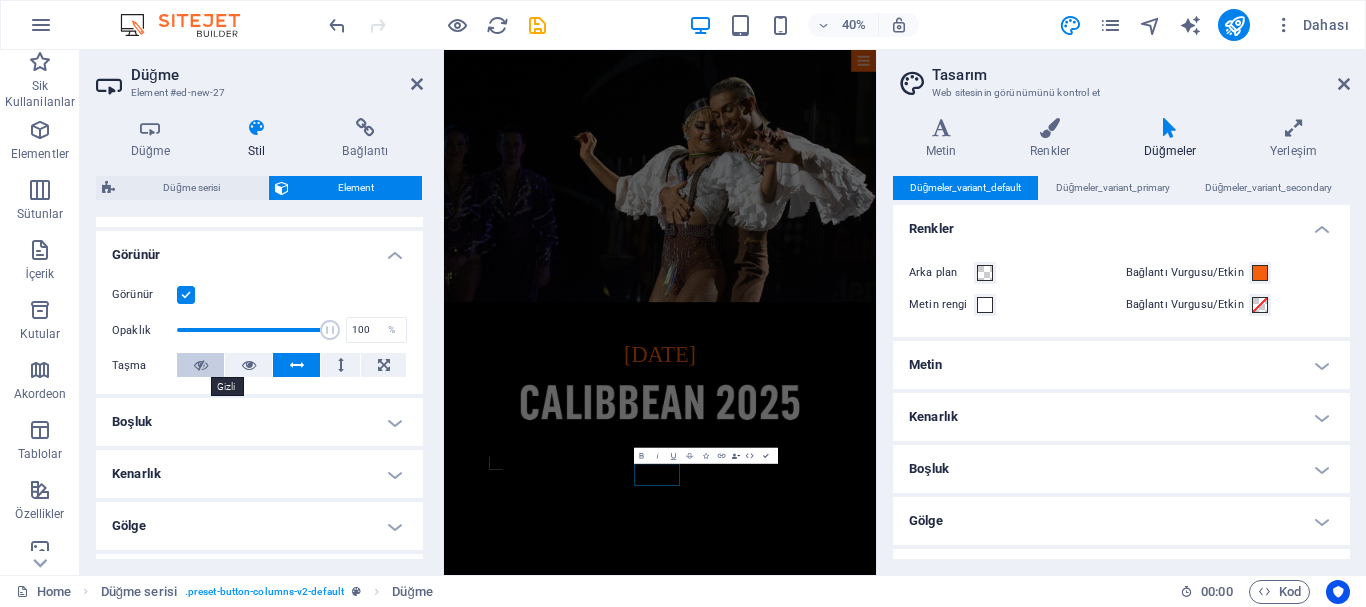 click at bounding box center (200, 365) 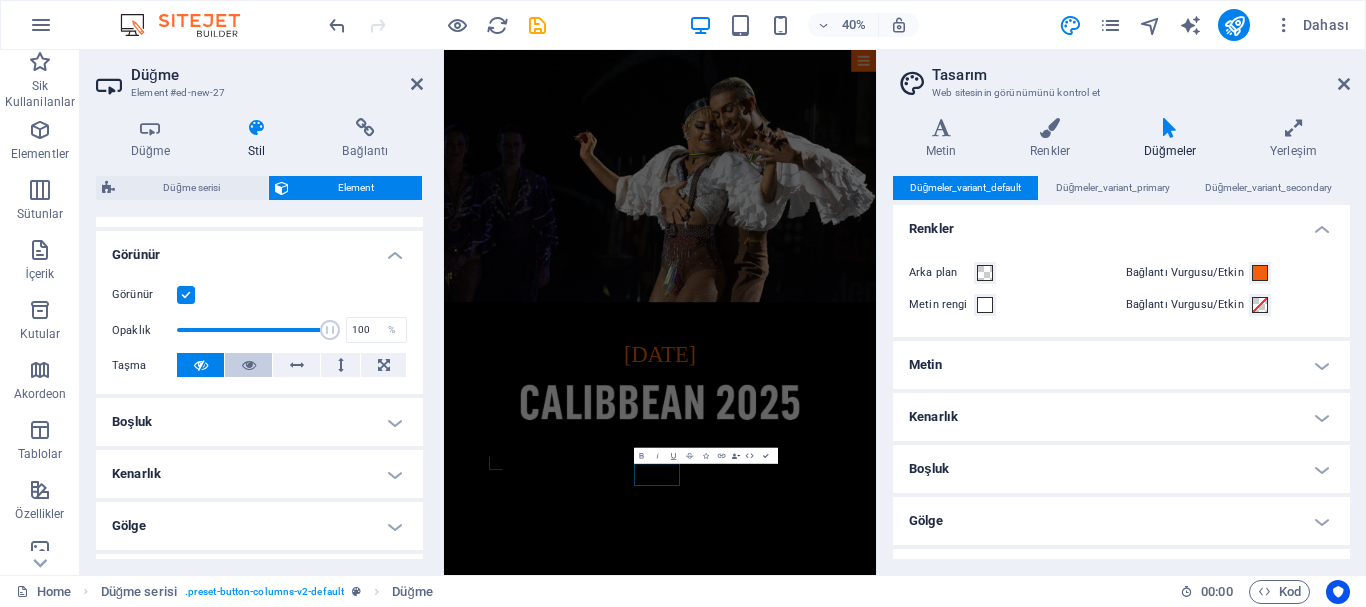 click at bounding box center (249, 365) 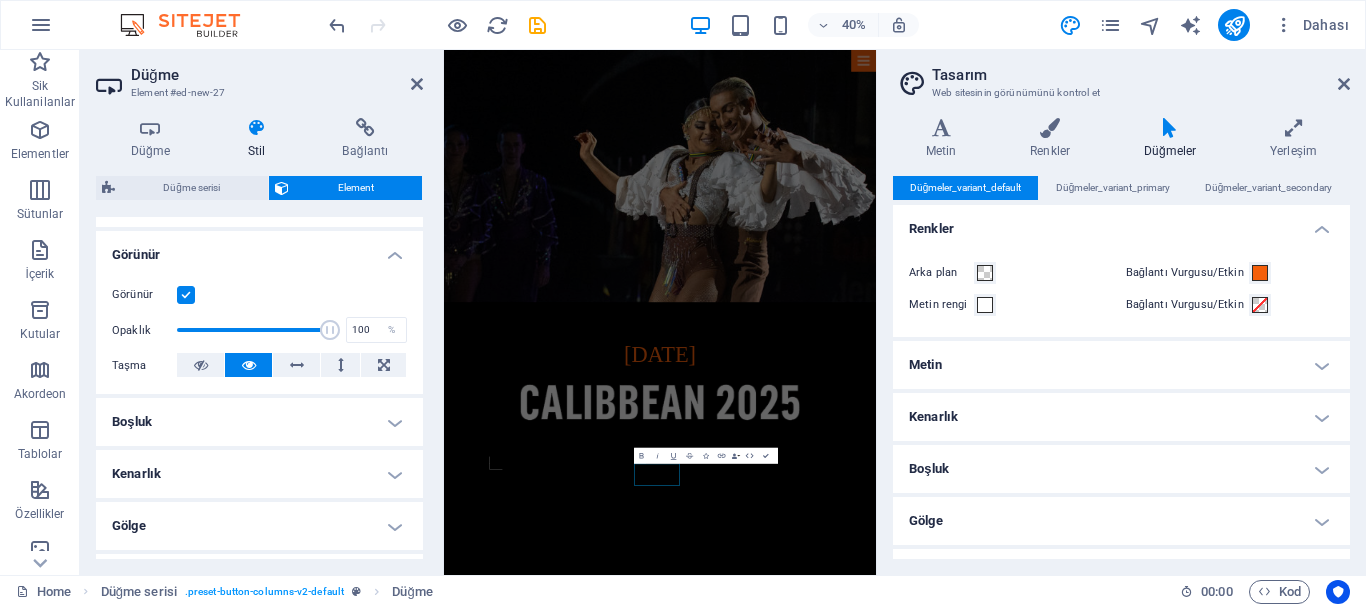 click at bounding box center [248, 365] 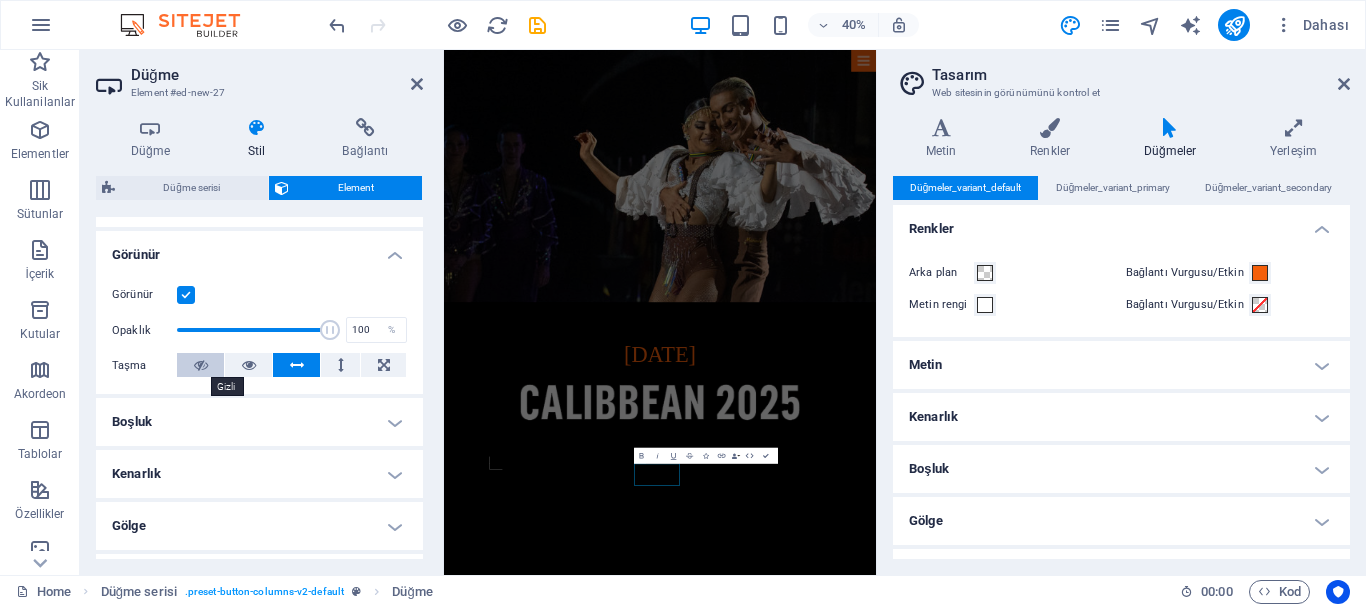 click at bounding box center [201, 365] 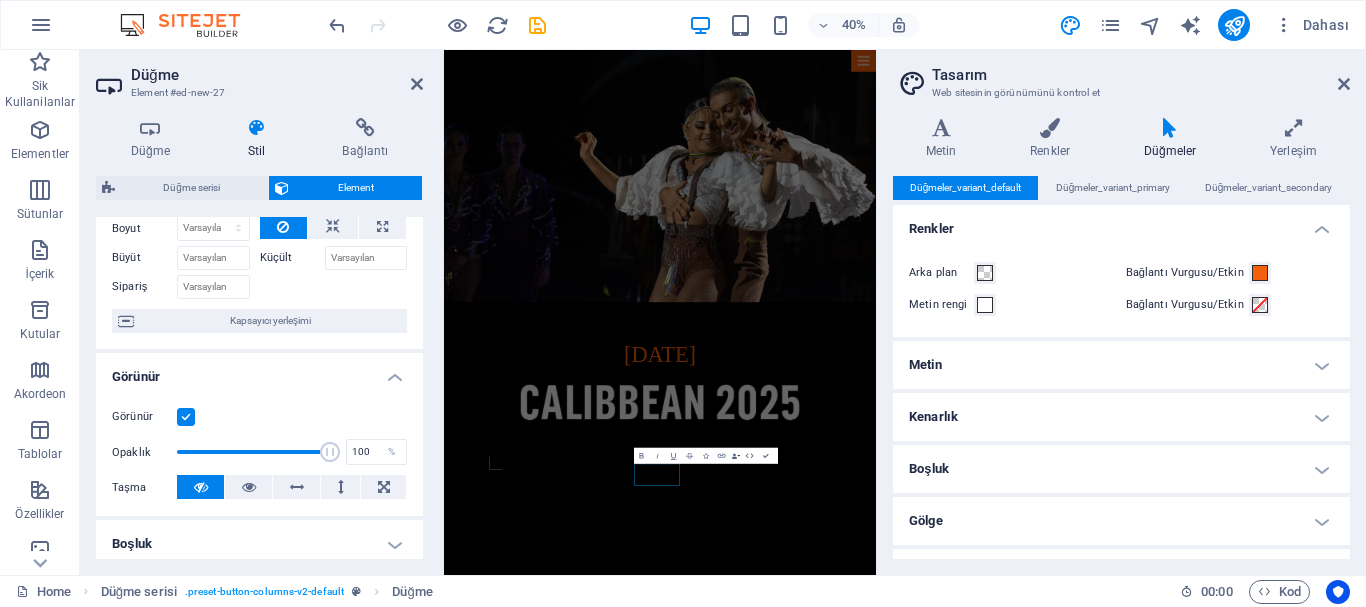 scroll, scrollTop: 0, scrollLeft: 0, axis: both 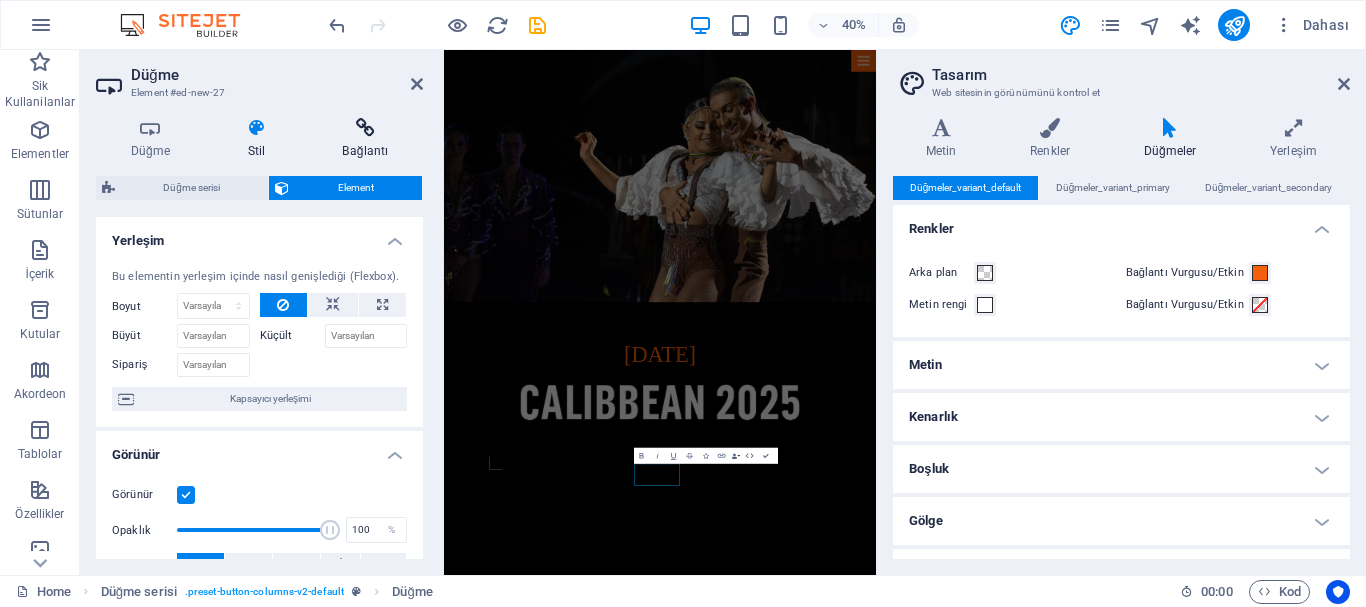 click on "Bağlantı" at bounding box center (365, 139) 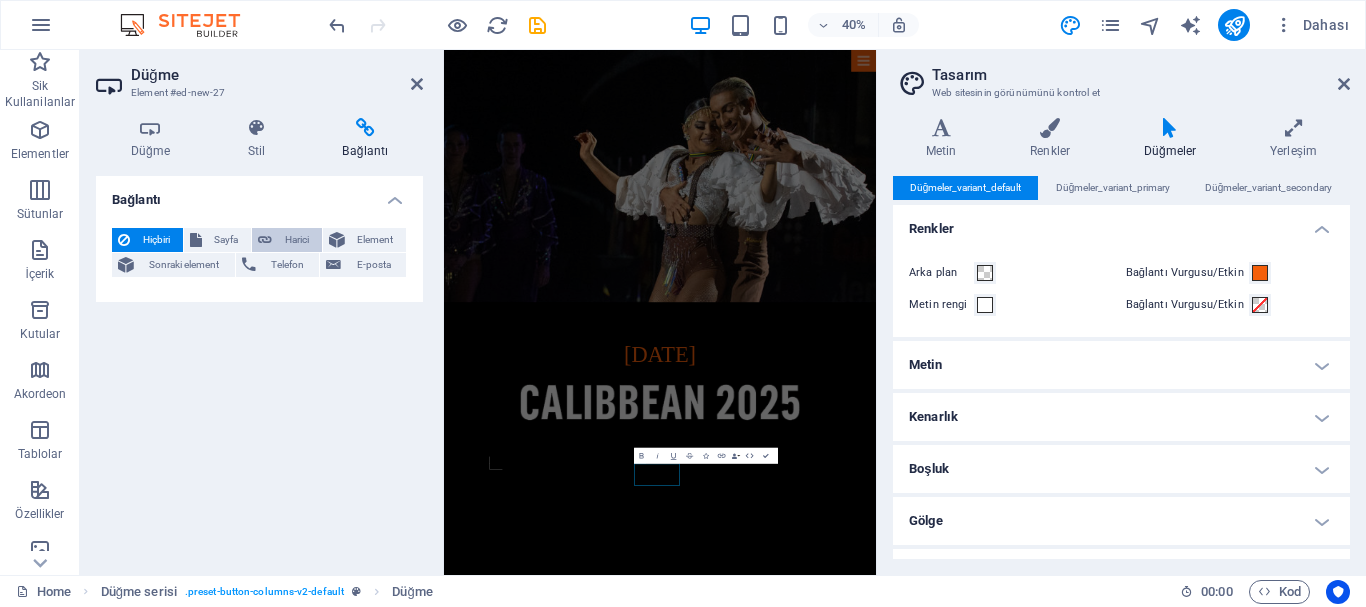 click on "Harici" at bounding box center (287, 240) 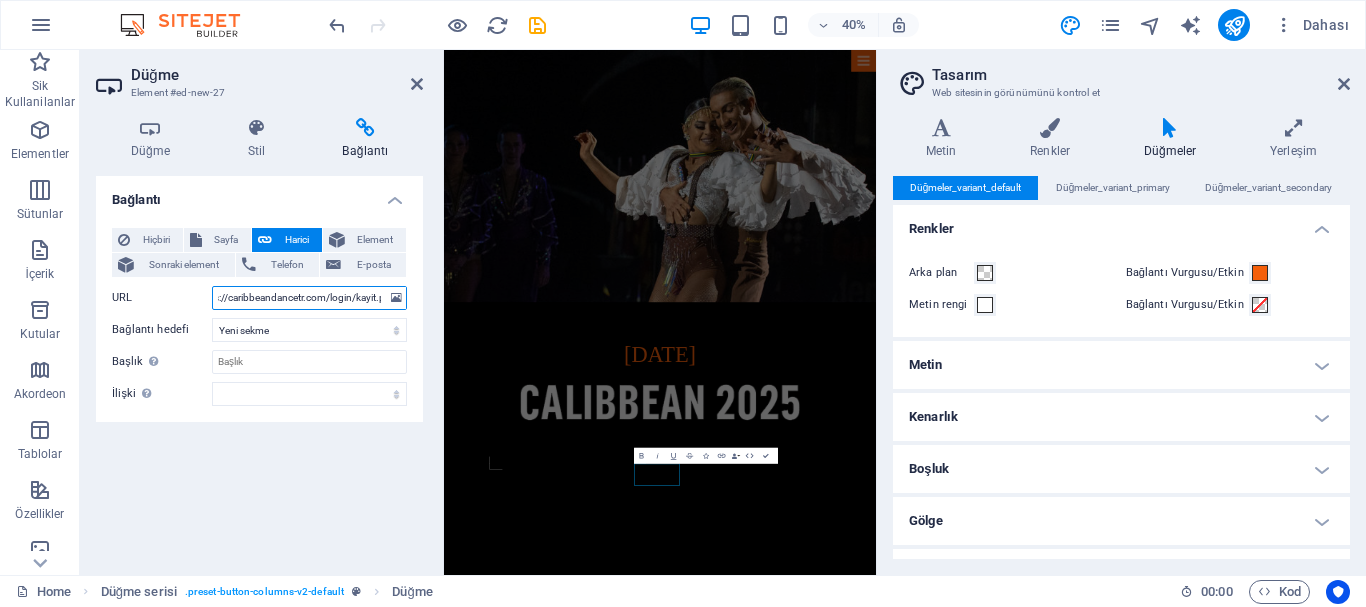 scroll, scrollTop: 0, scrollLeft: 39, axis: horizontal 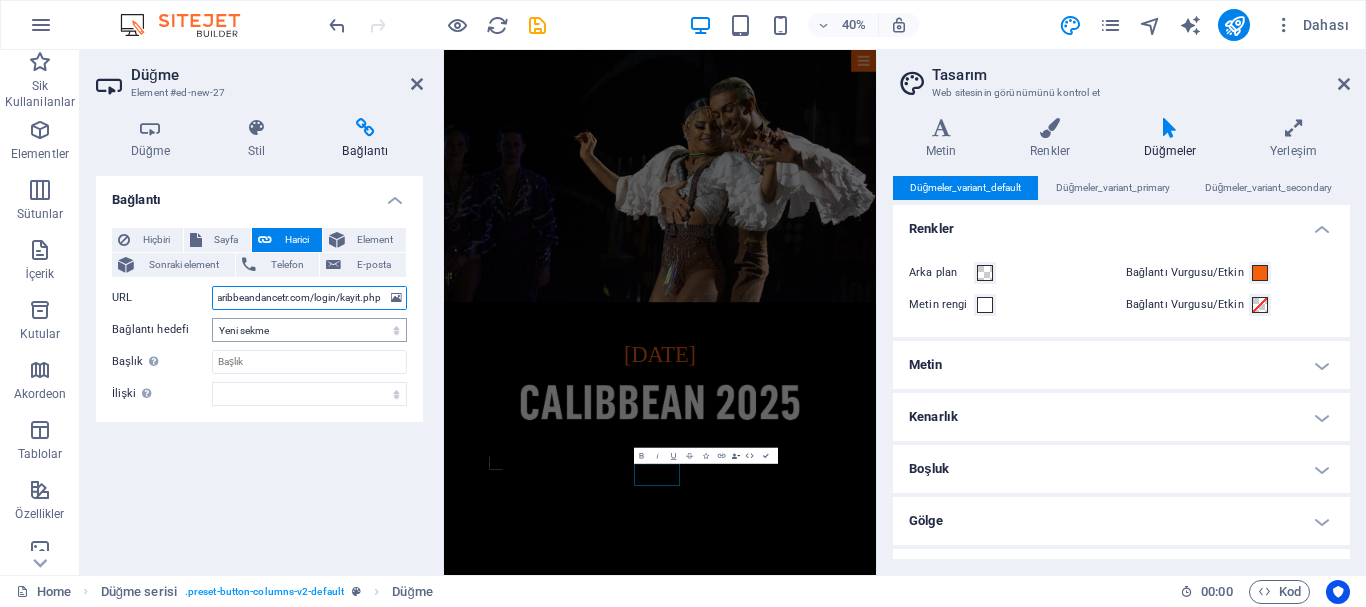 type on "https://caribbeandancetr.com/login/kayit.php" 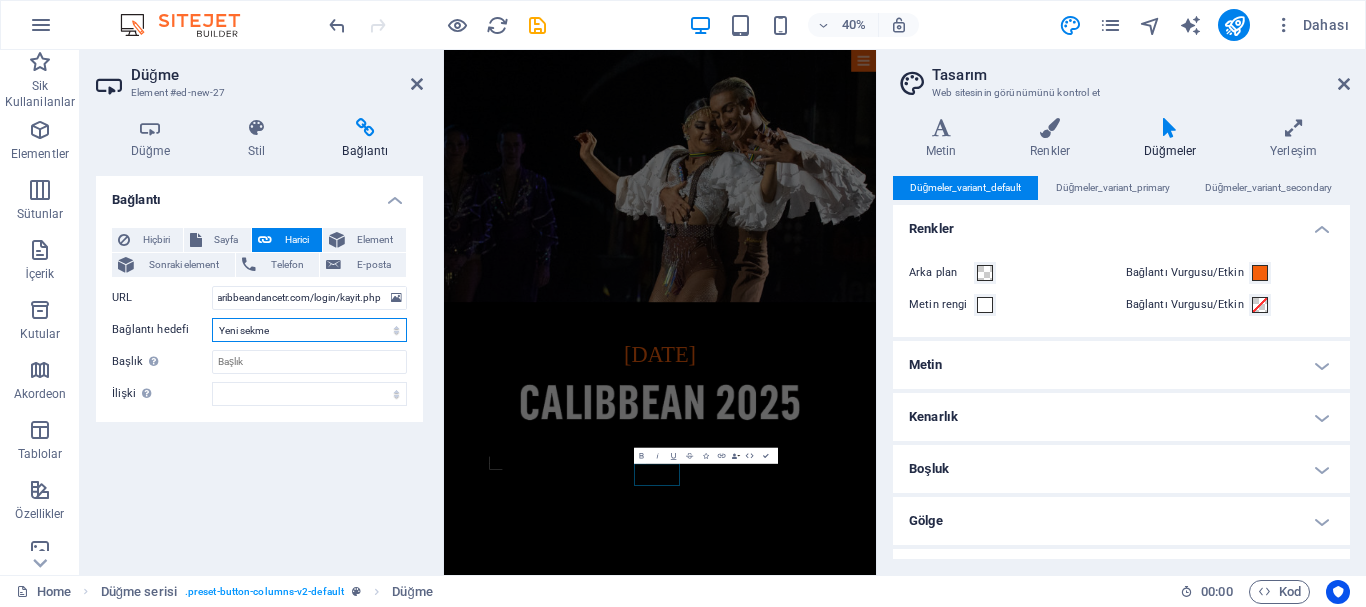 click on "Yeni sekme Aynı sekme Kaplama" at bounding box center [309, 330] 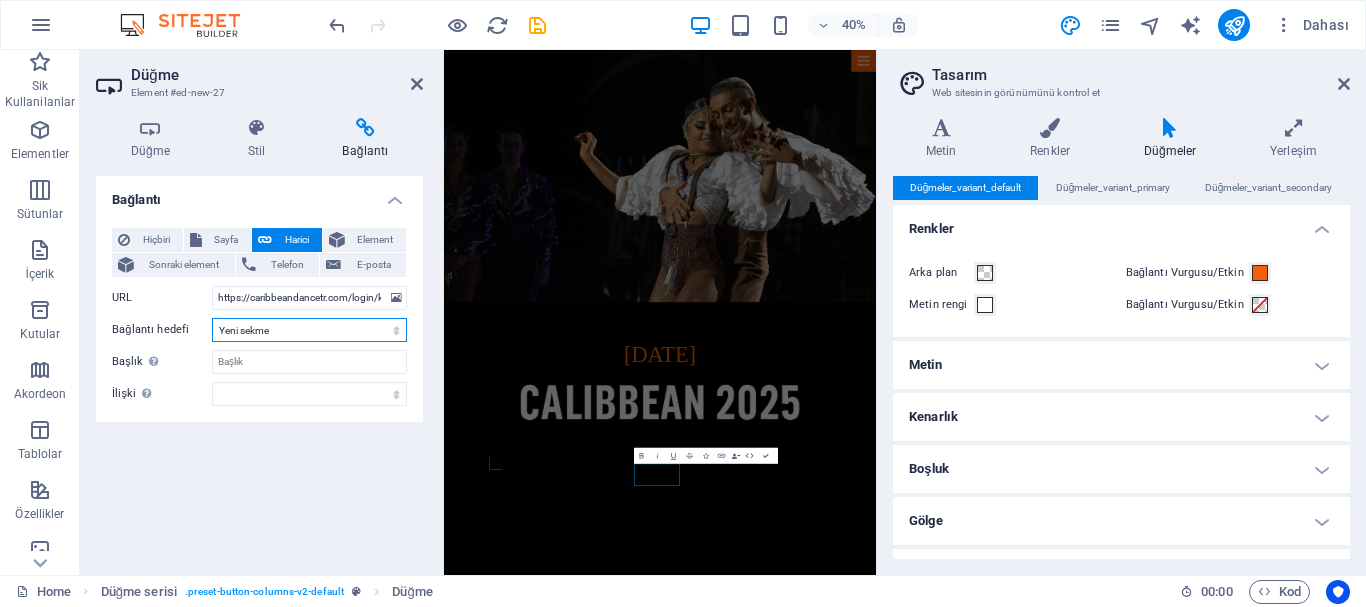 click on "Yeni sekme Aynı sekme Kaplama" at bounding box center [309, 330] 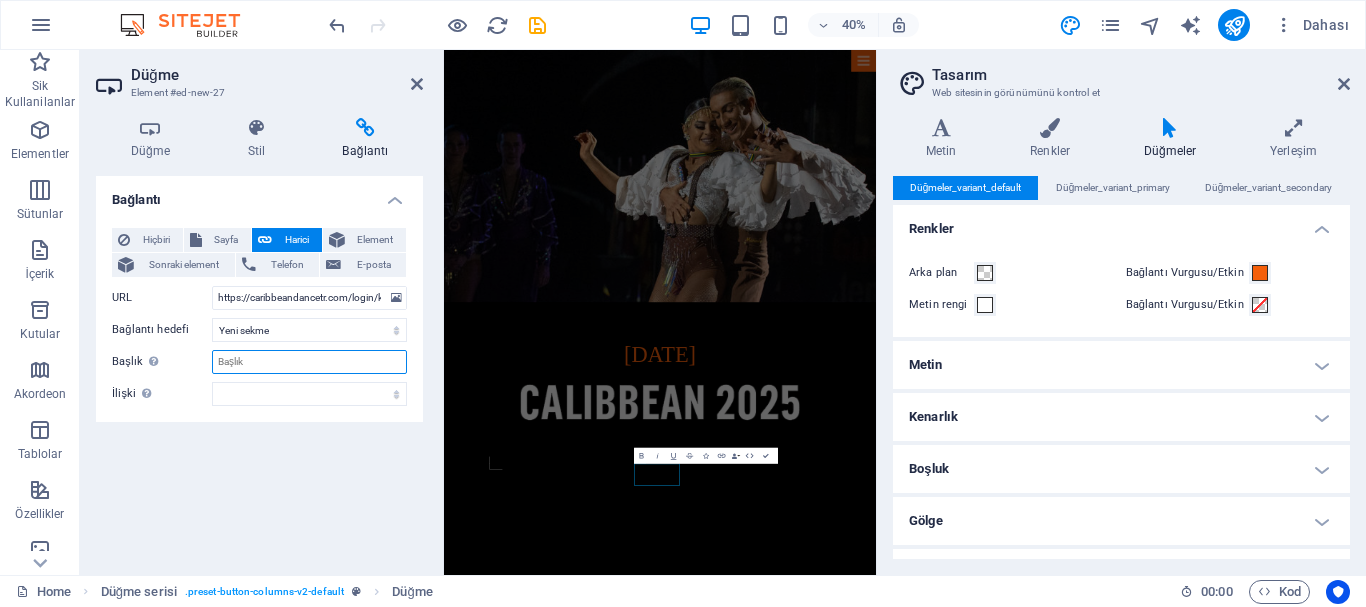 click on "Başlık Ek bağlantı tanımının bağlantı metniyle aynı olmaması gerekir. Başlık, genellikle fare elementin üzerine geldiğinde bir araç ipucu metni olarak gösterilir. Belirsizse boş bırak." at bounding box center [309, 362] 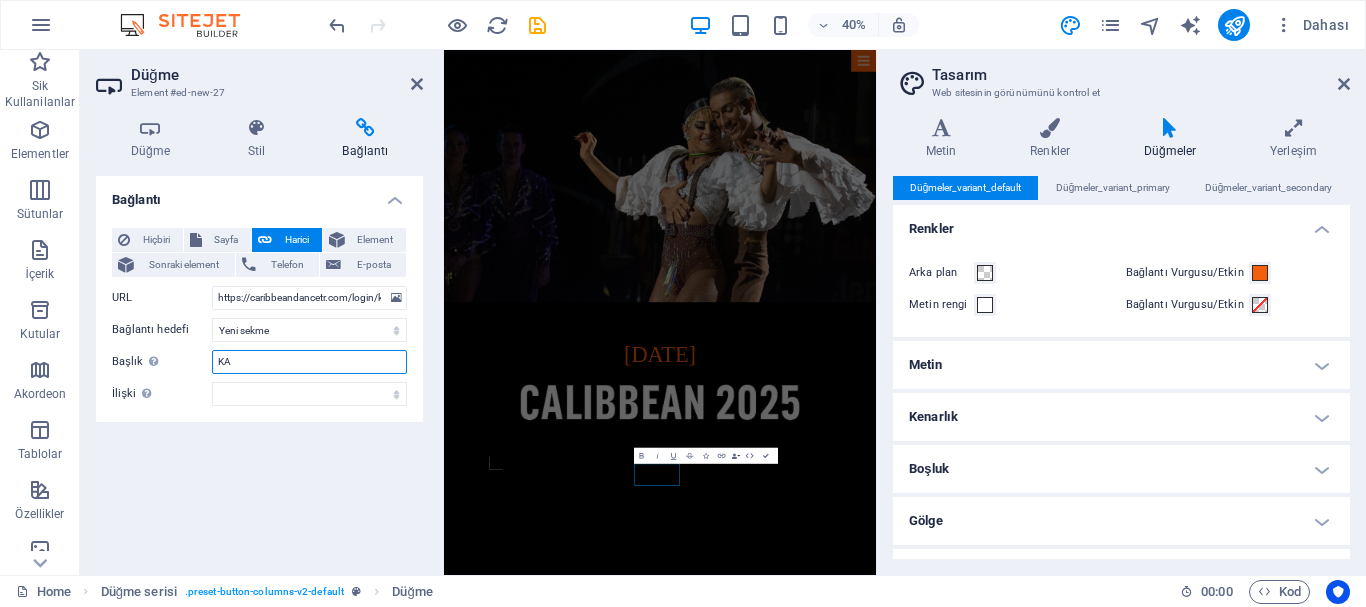 type on "K" 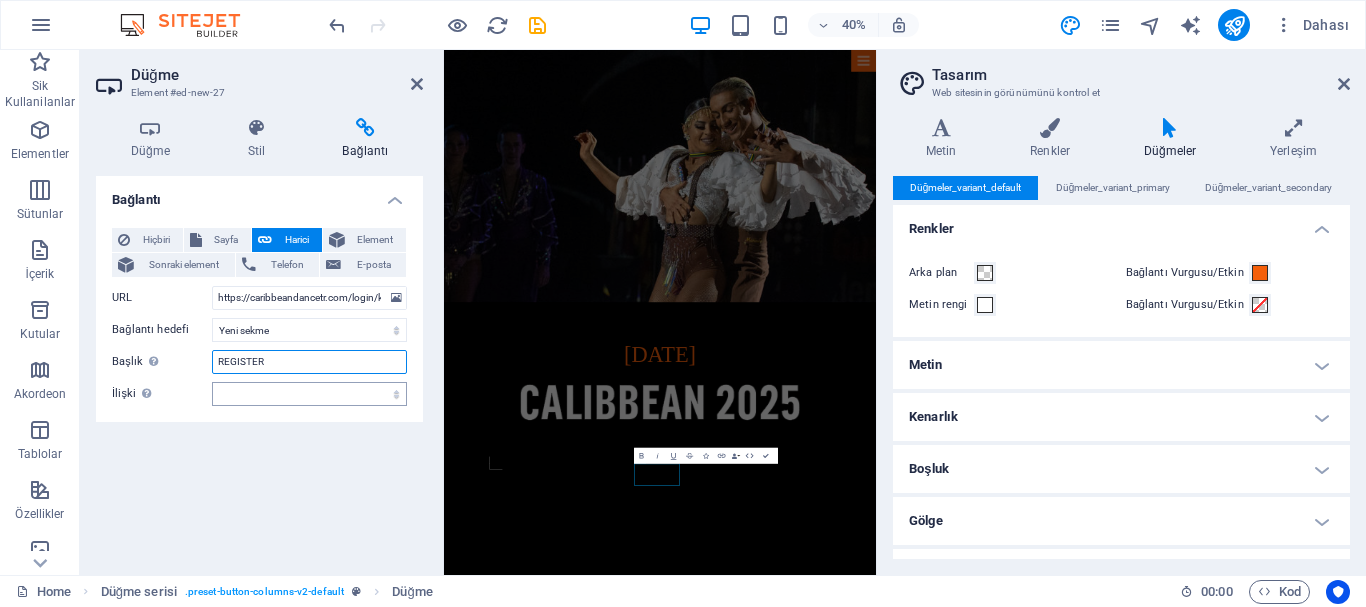type on "REGISTER" 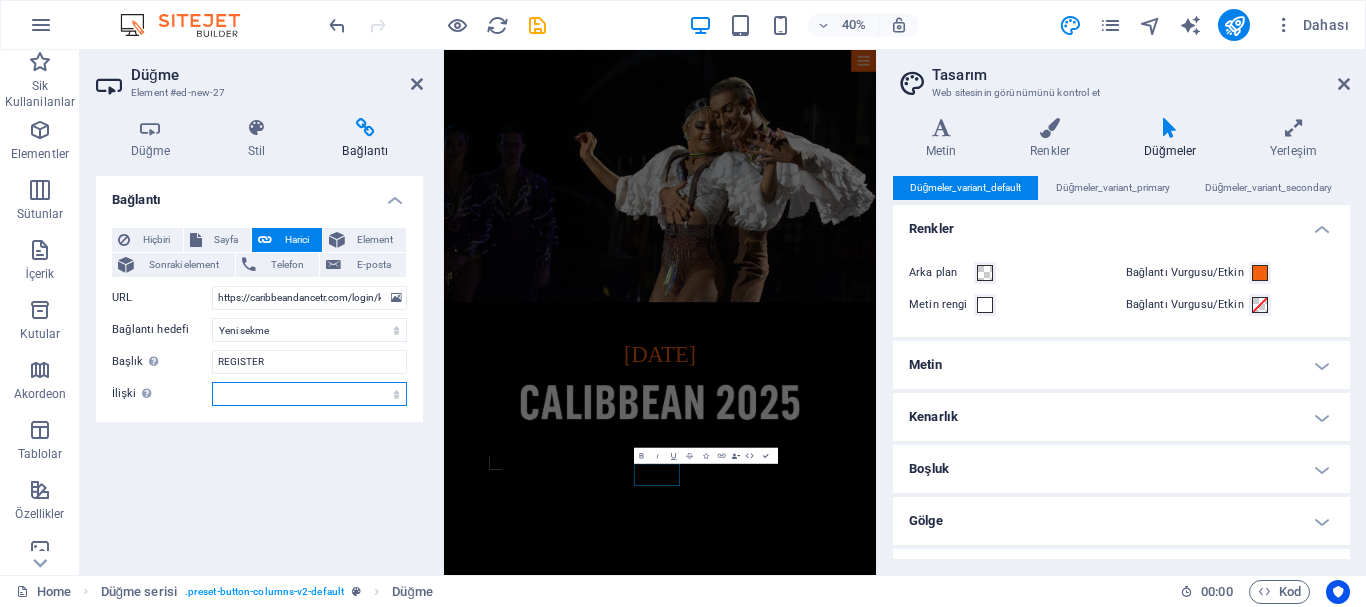 click on "alternate oluşturan bookmark harici yardım lisans ileri nofollow noreferrer noopener önceki arayın etiket" at bounding box center (309, 394) 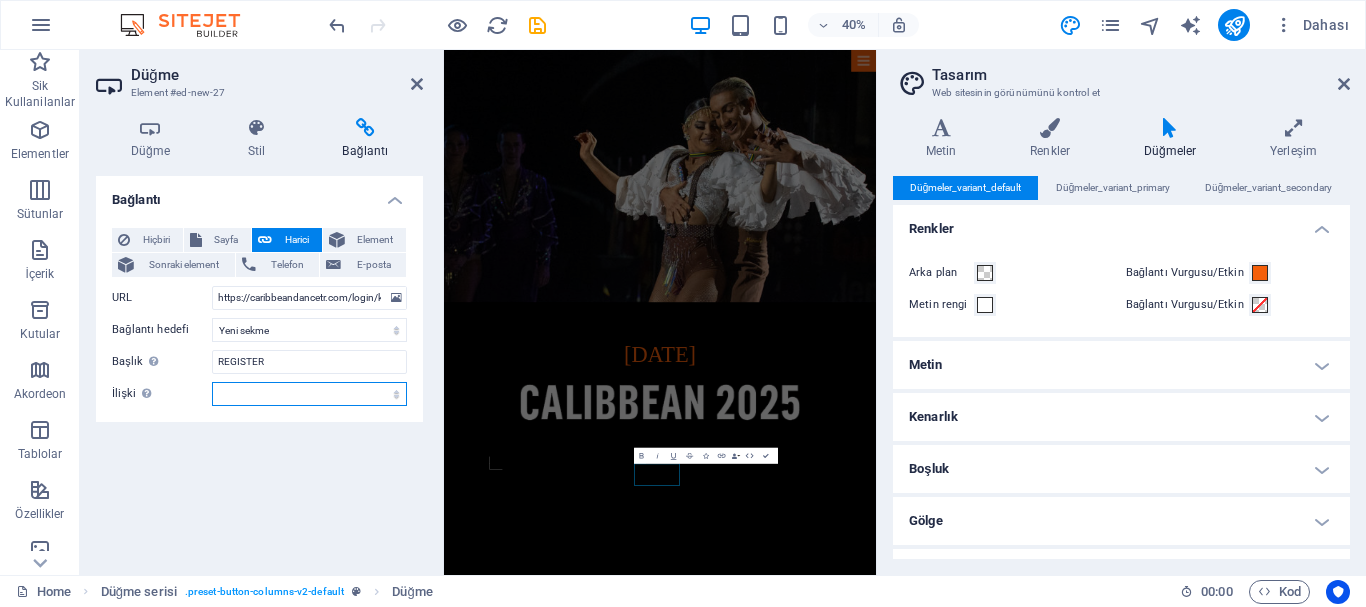 click on "alternate oluşturan bookmark harici yardım lisans ileri nofollow noreferrer noopener önceki arayın etiket" at bounding box center (309, 394) 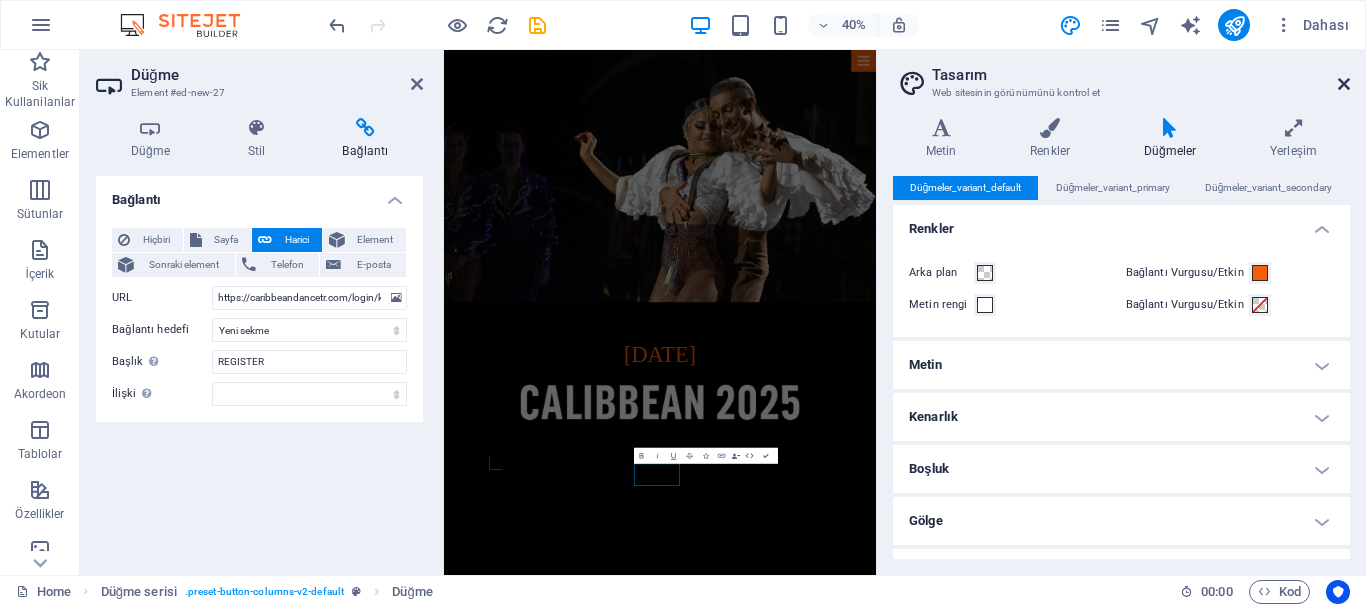 click at bounding box center [1344, 84] 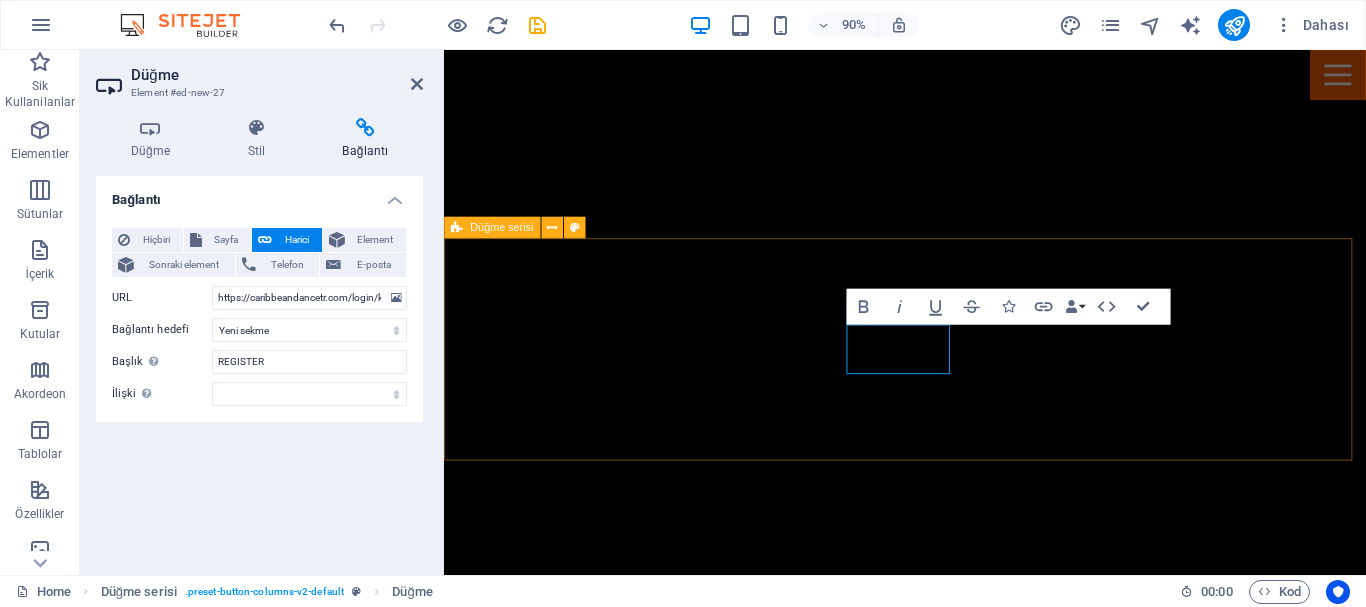 click on "Button" at bounding box center [956, 2651] 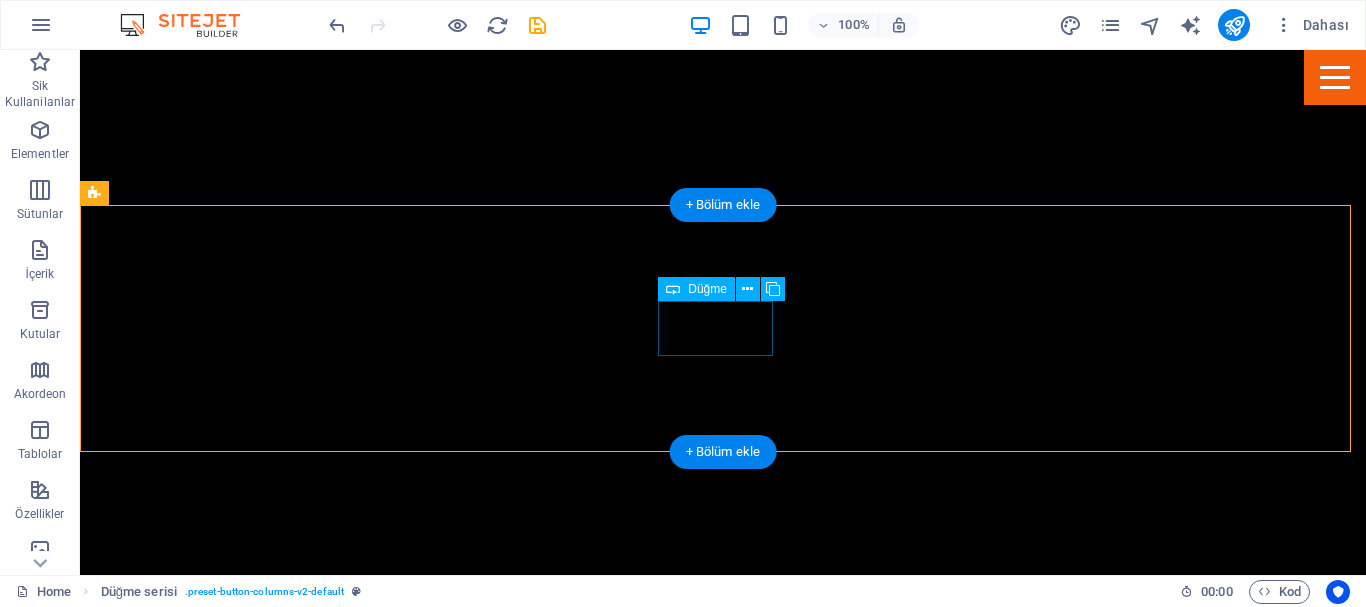 click on "Button" at bounding box center [568, 2651] 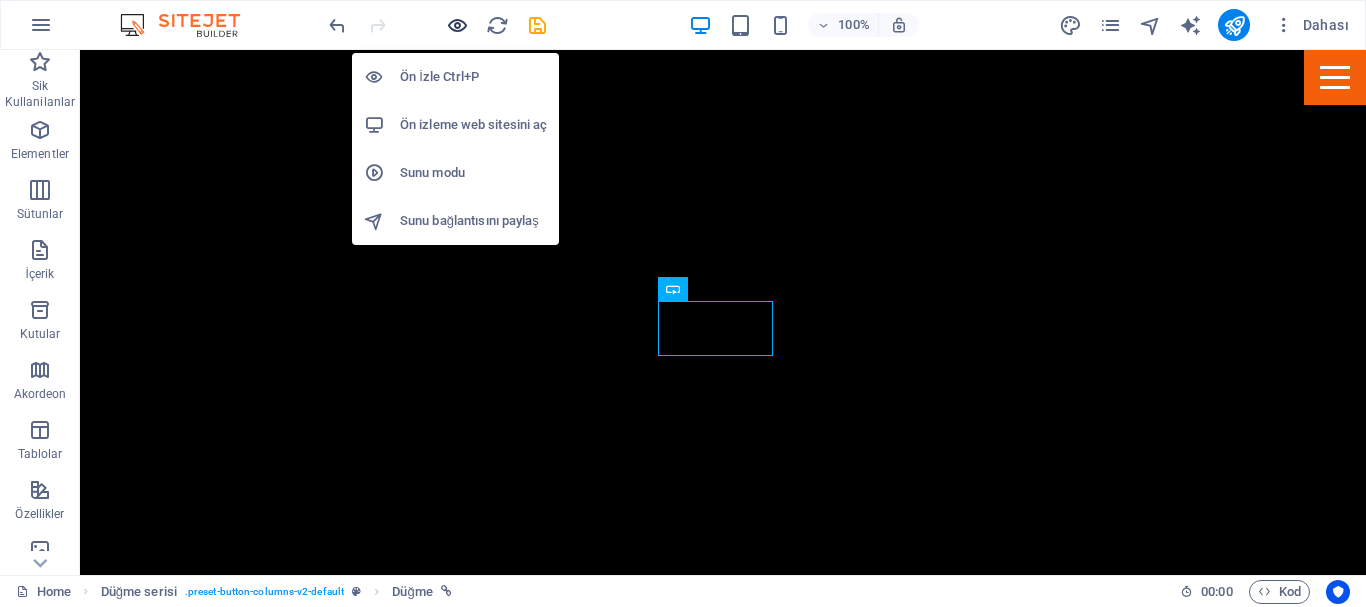 click at bounding box center [457, 25] 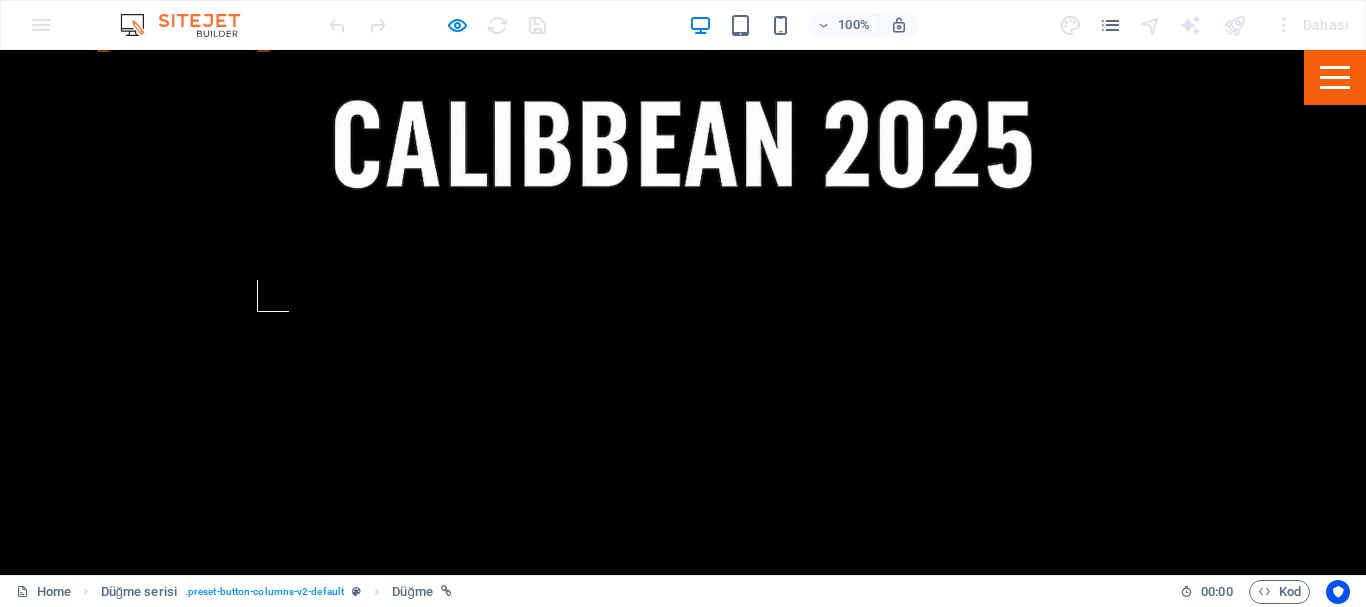 click on "Button" at bounding box center (74, 1864) 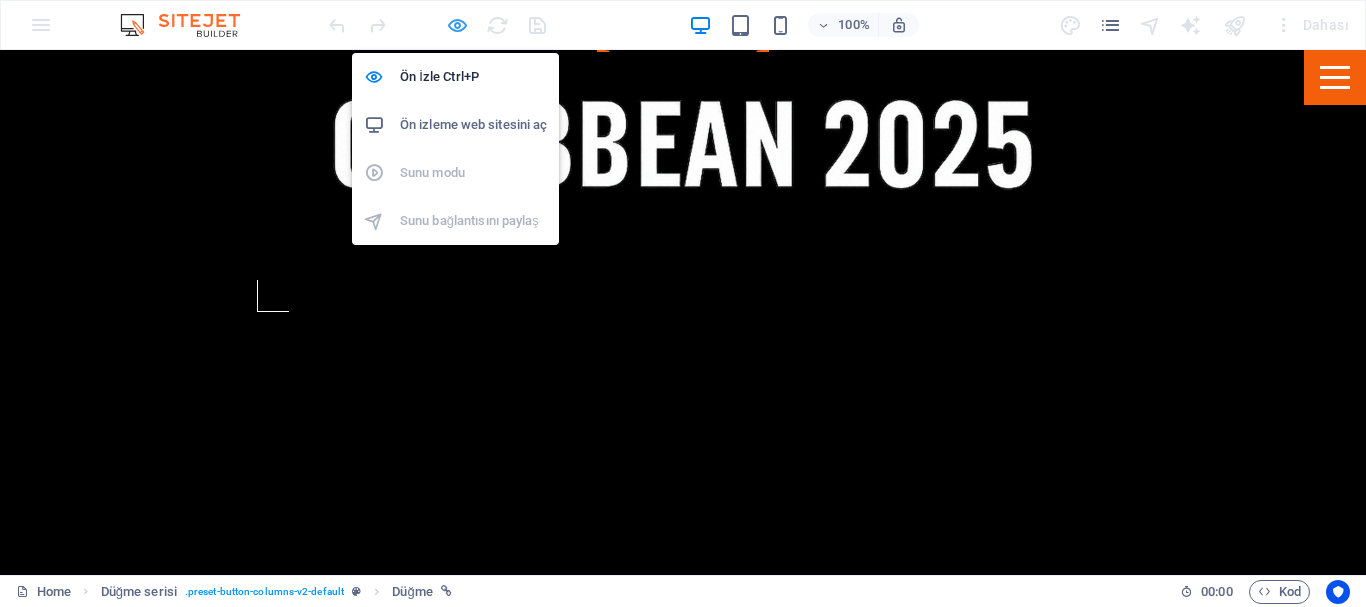 click at bounding box center (457, 25) 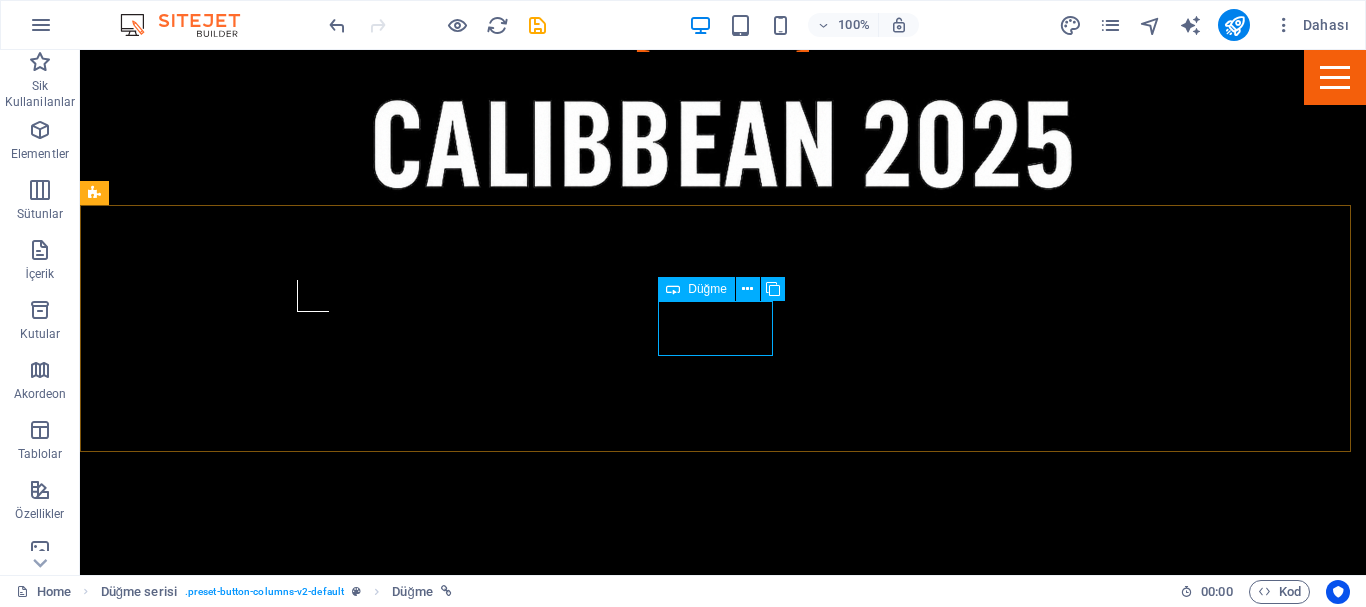 click on "Düğme" at bounding box center [707, 289] 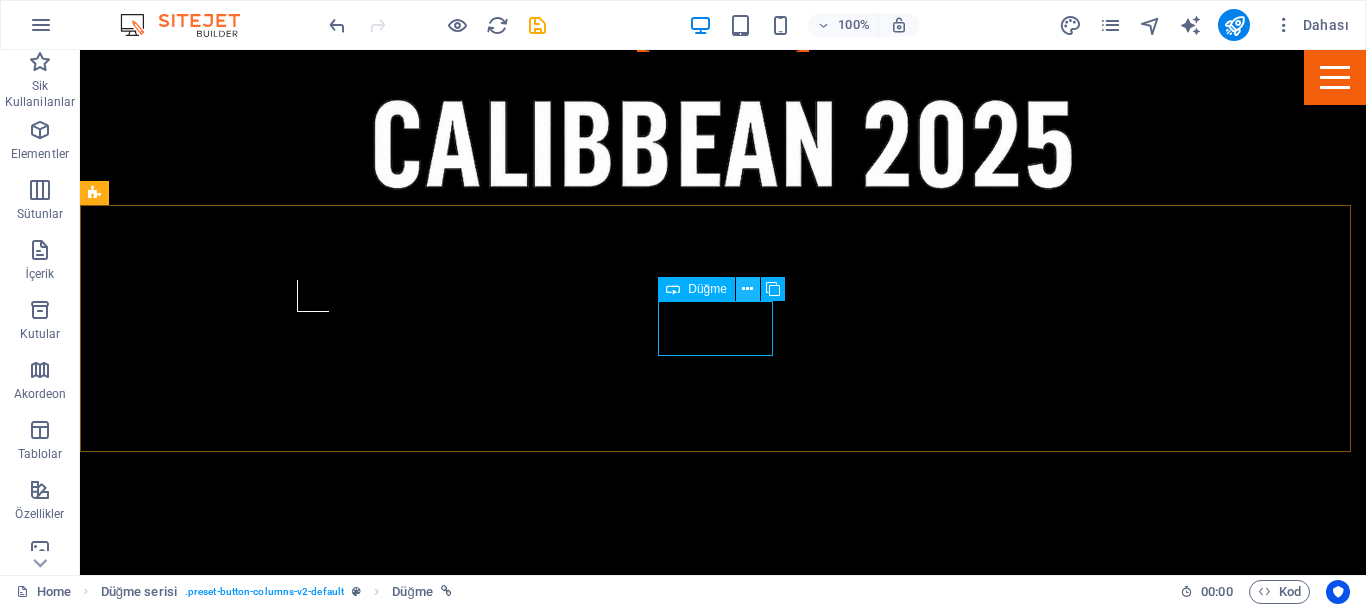 click at bounding box center (748, 289) 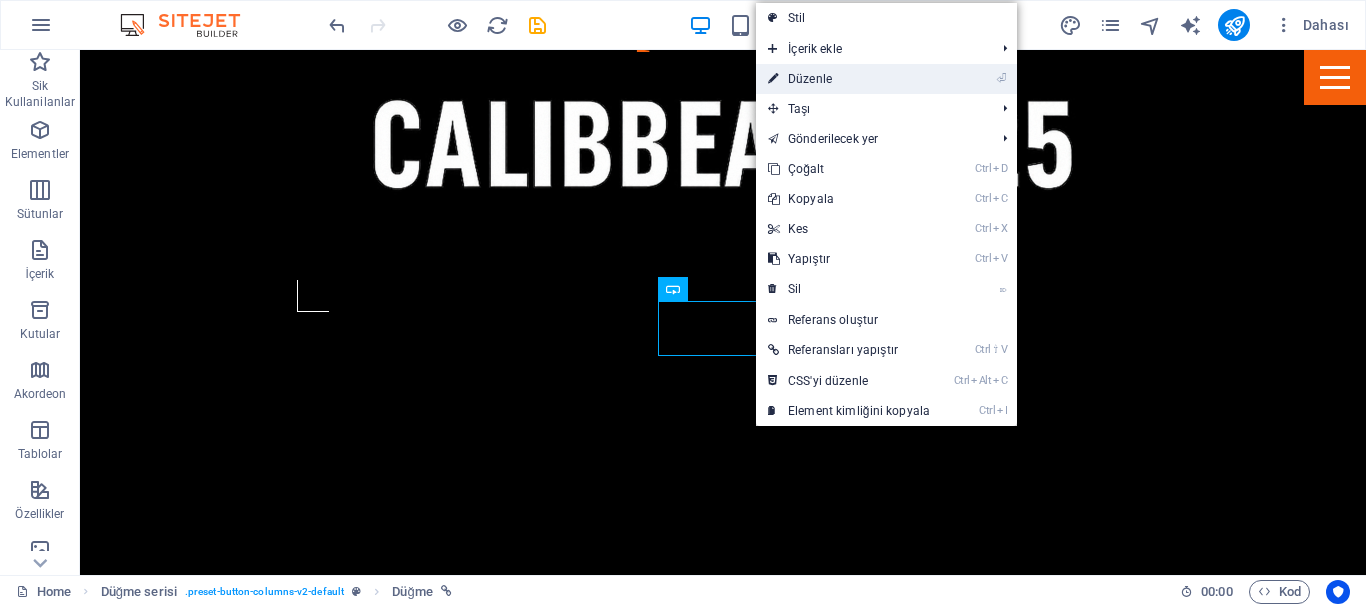 click on "⏎  Düzenle" at bounding box center [849, 79] 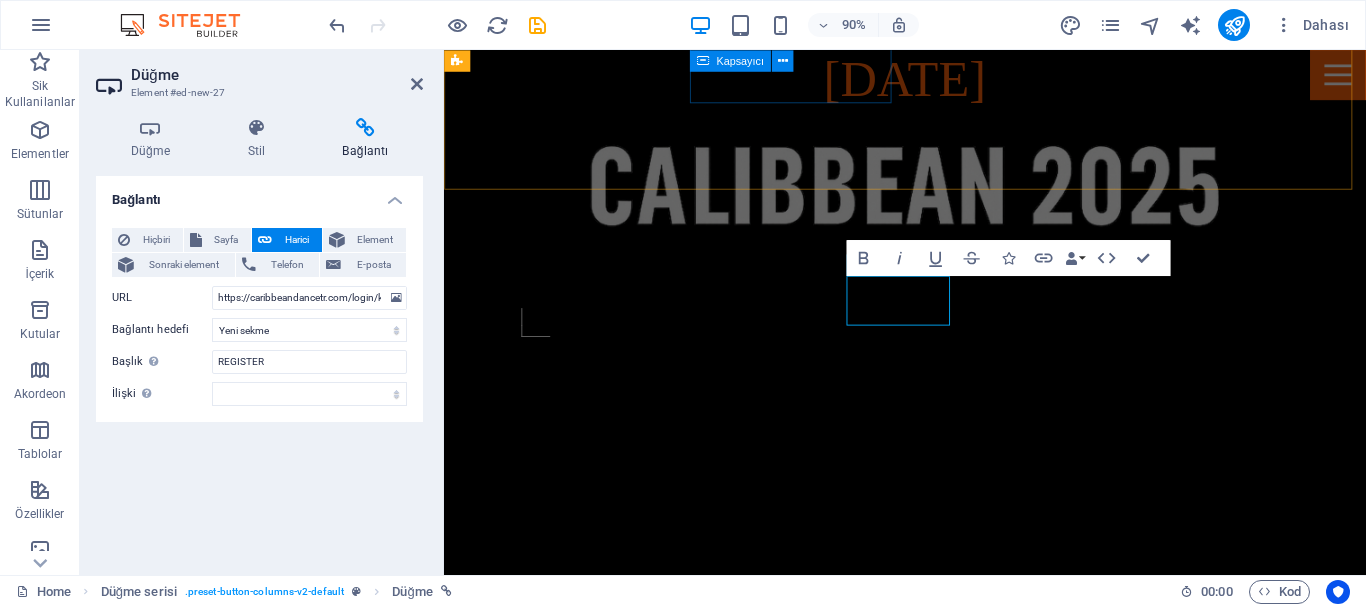 scroll, scrollTop: 736, scrollLeft: 0, axis: vertical 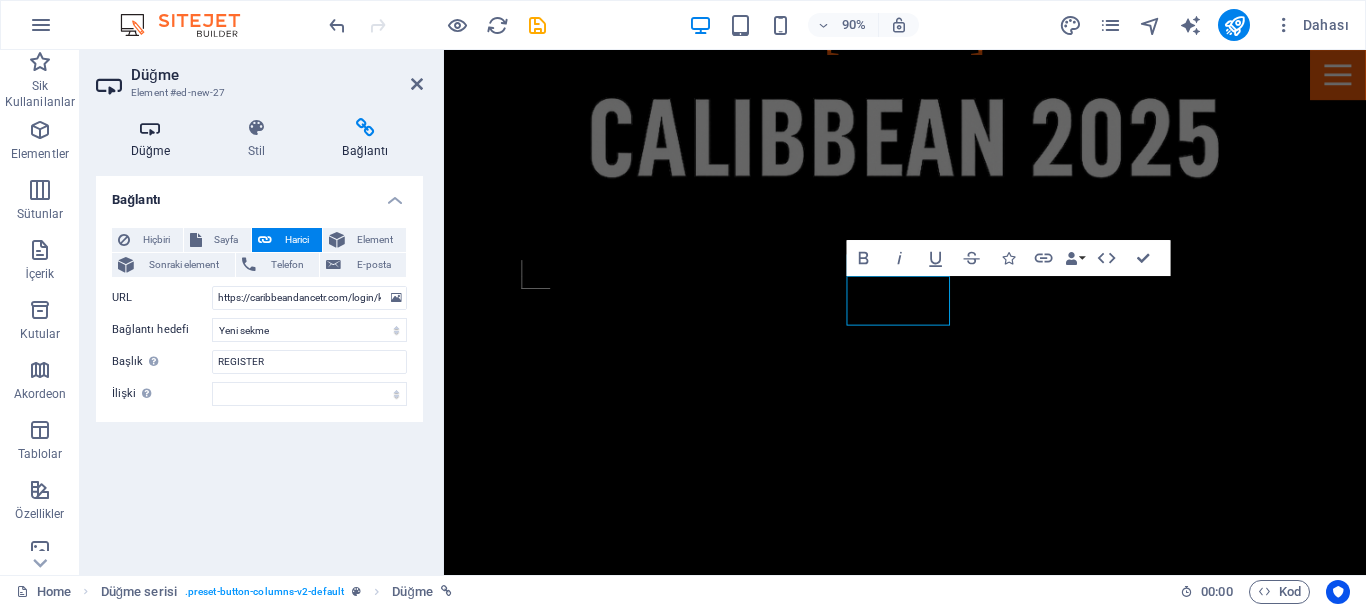 click on "Düğme" at bounding box center (154, 139) 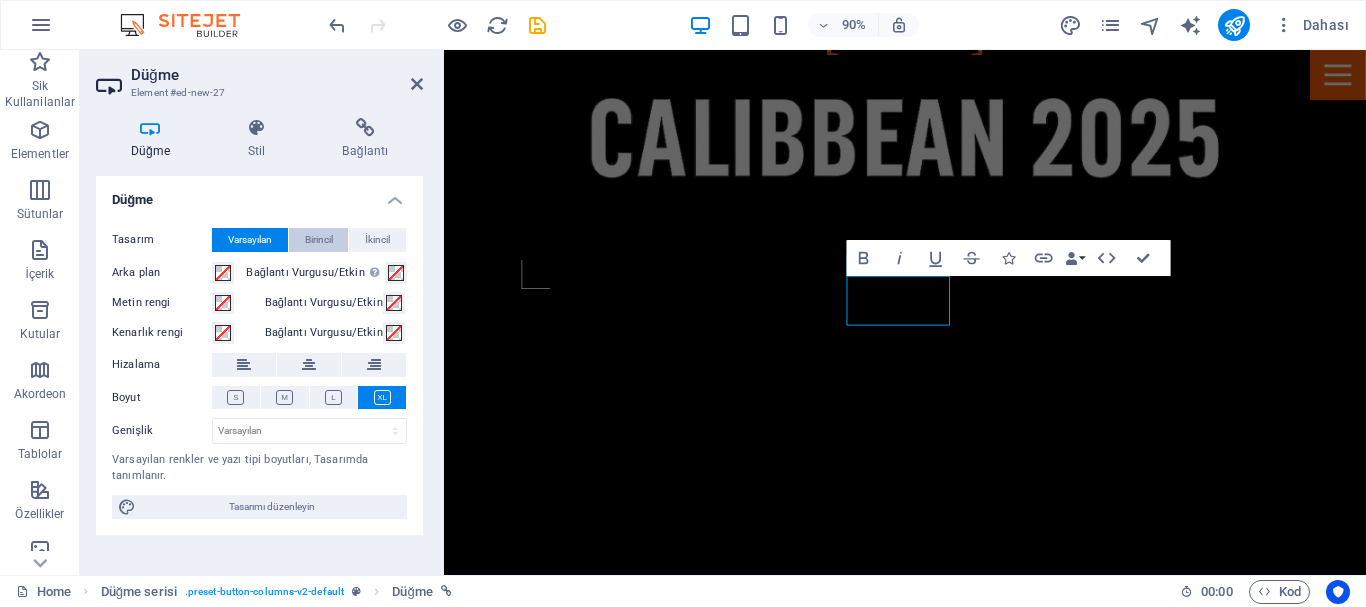 click on "Birincil" at bounding box center (319, 240) 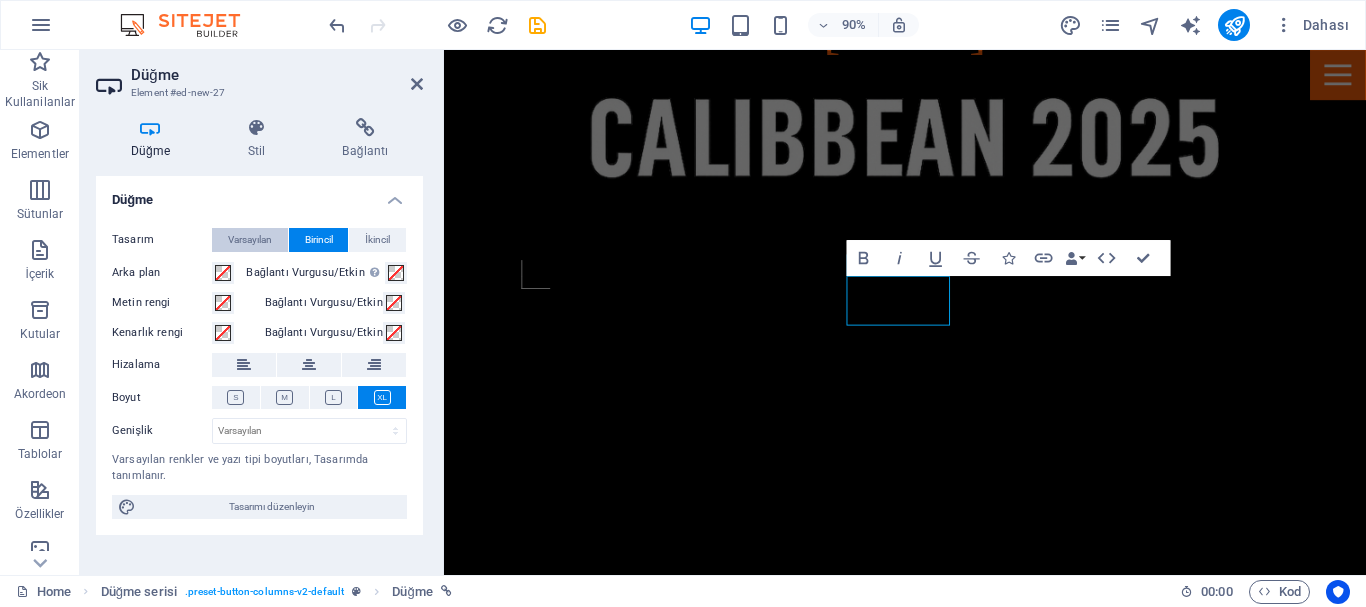 click on "Varsayılan" at bounding box center [250, 240] 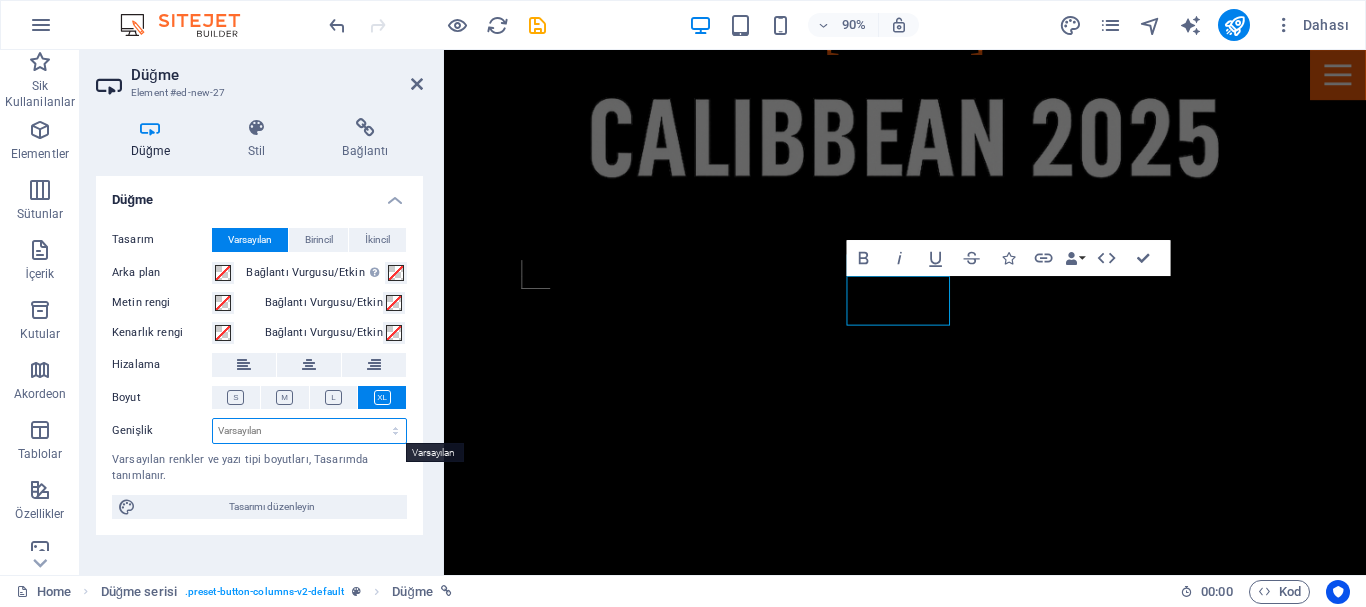 click on "Varsayılan px rem % em vh vw" at bounding box center (309, 431) 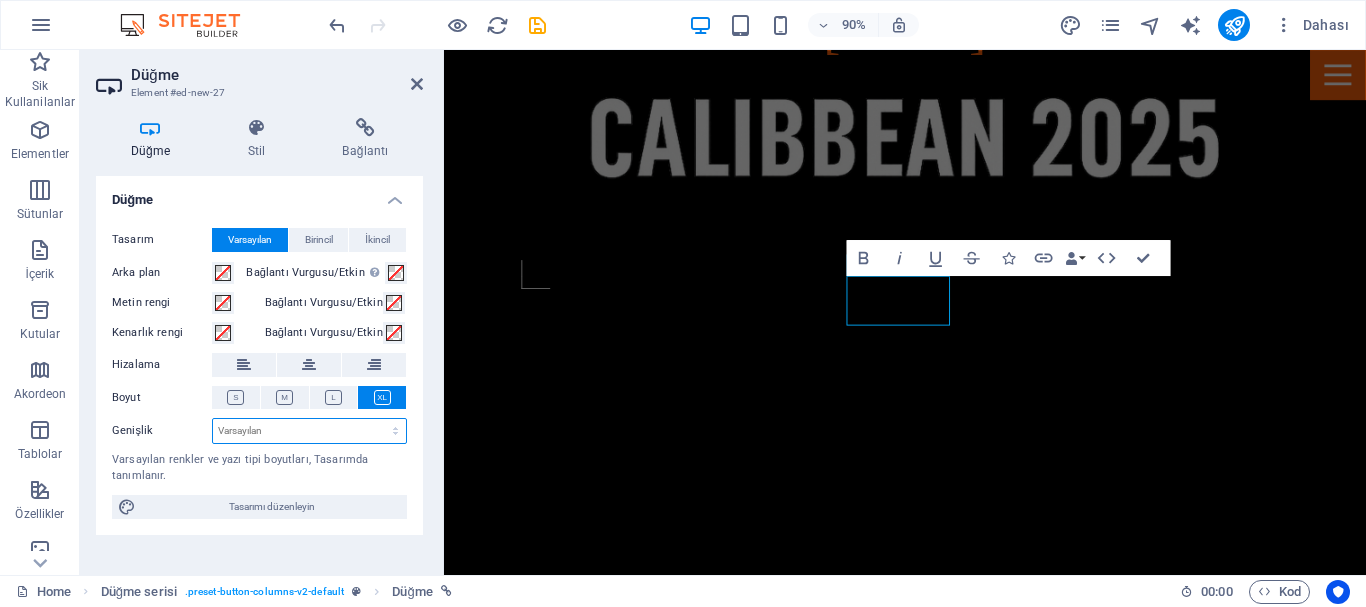 select on "%" 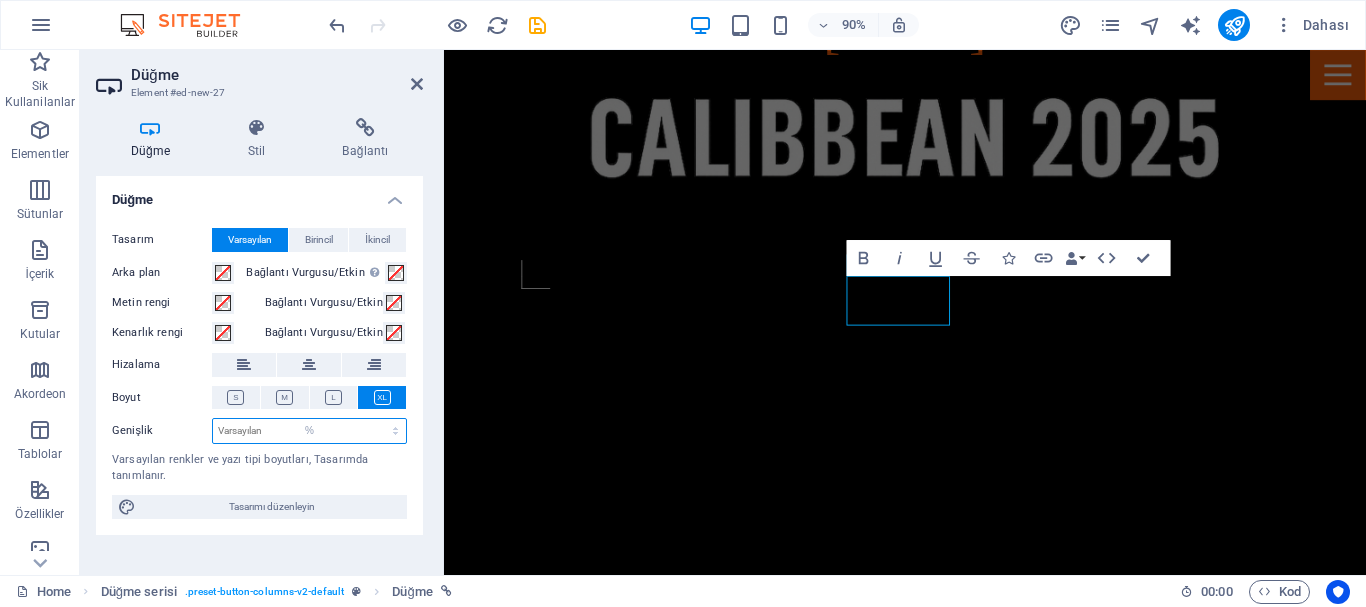 click on "Varsayılan px rem % em vh vw" at bounding box center (309, 431) 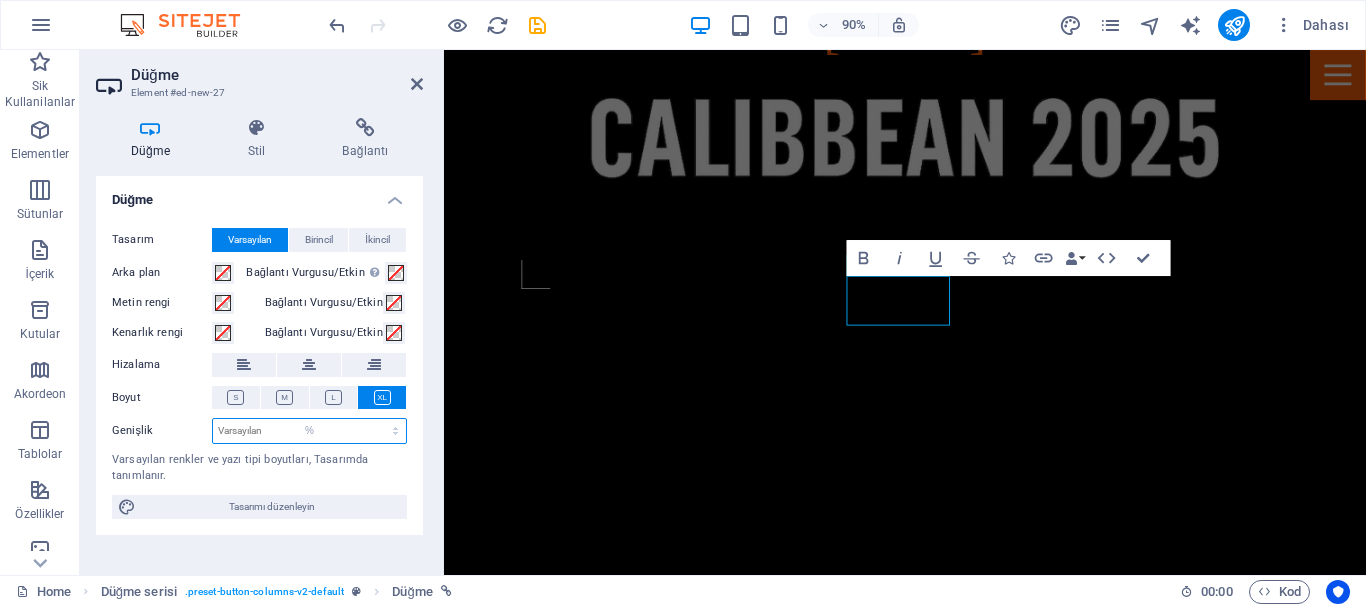 type on "100" 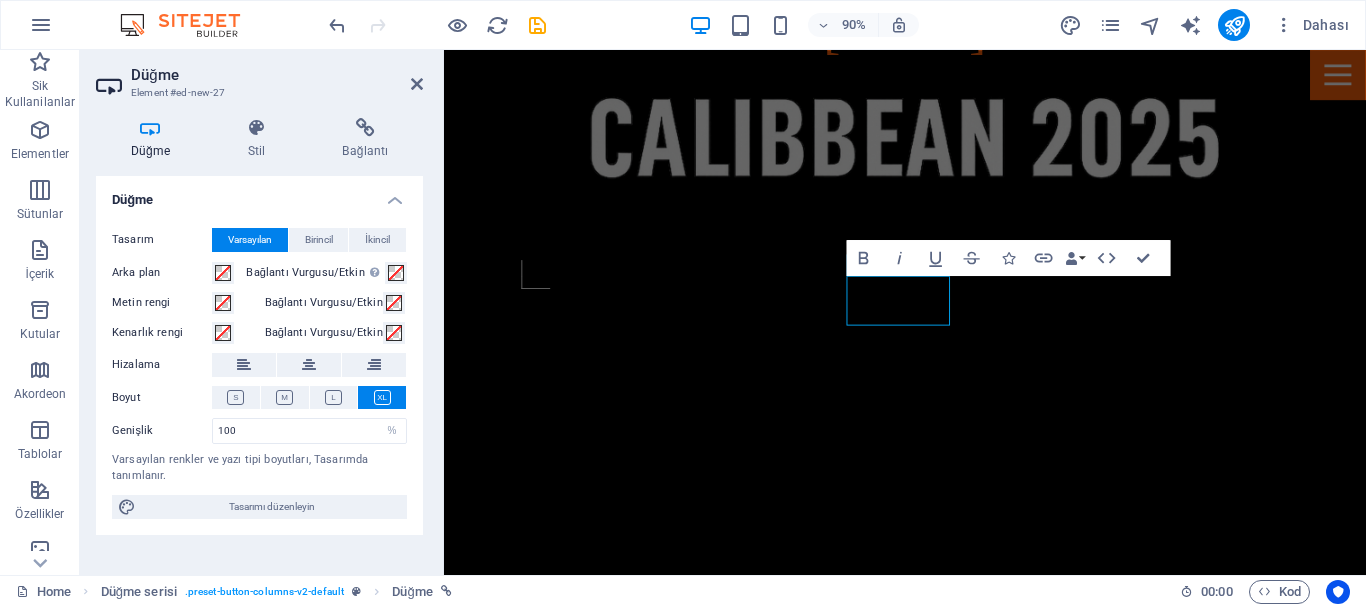 click on "Varsayılan renkler ve yazı tipi boyutları, Tasarımda tanımlanır." at bounding box center (259, 468) 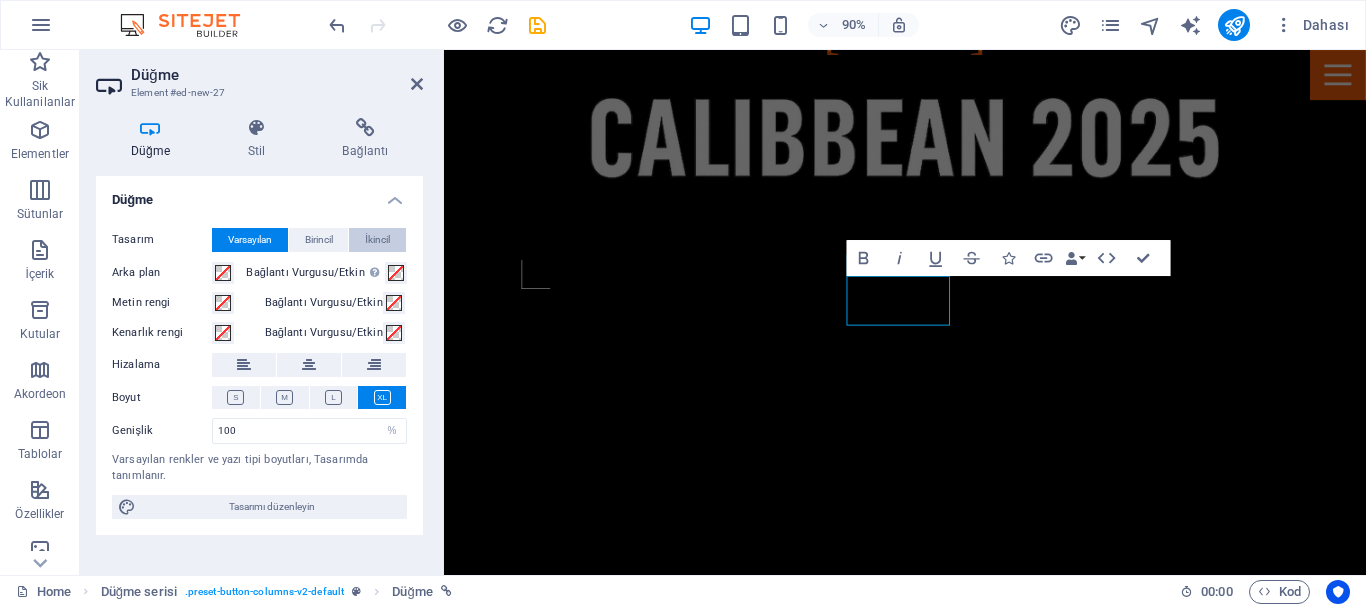 click on "İkincil" at bounding box center (377, 240) 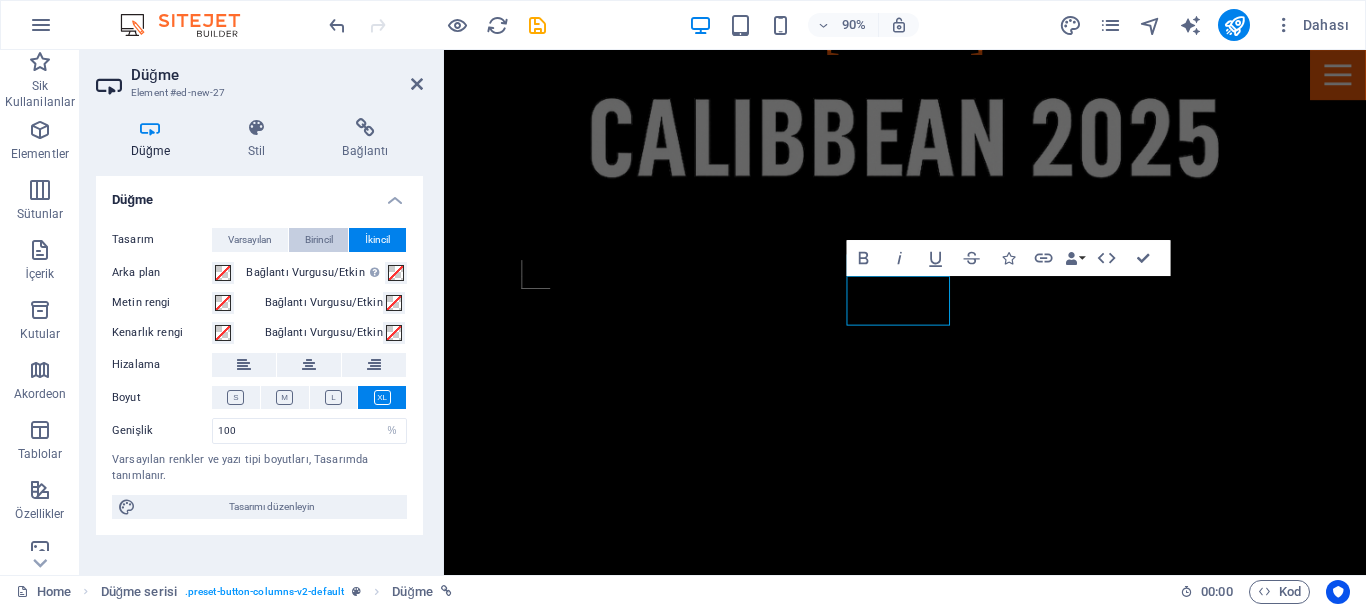 click on "Birincil" at bounding box center (319, 240) 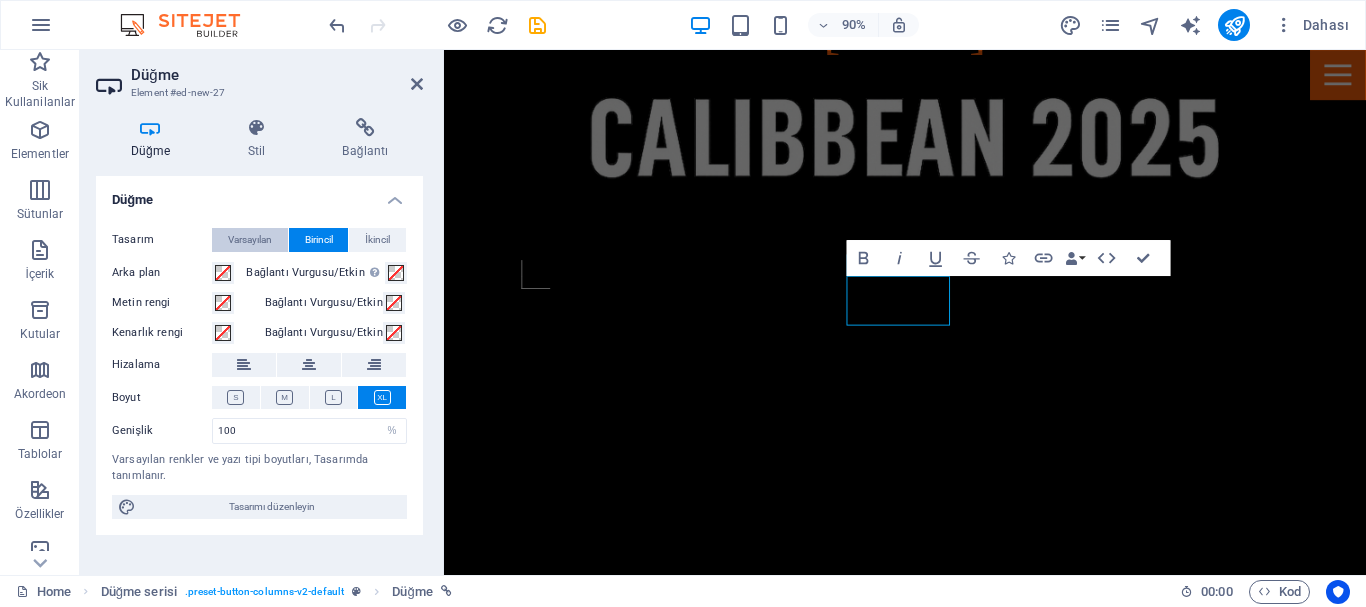 click on "Varsayılan" at bounding box center (250, 240) 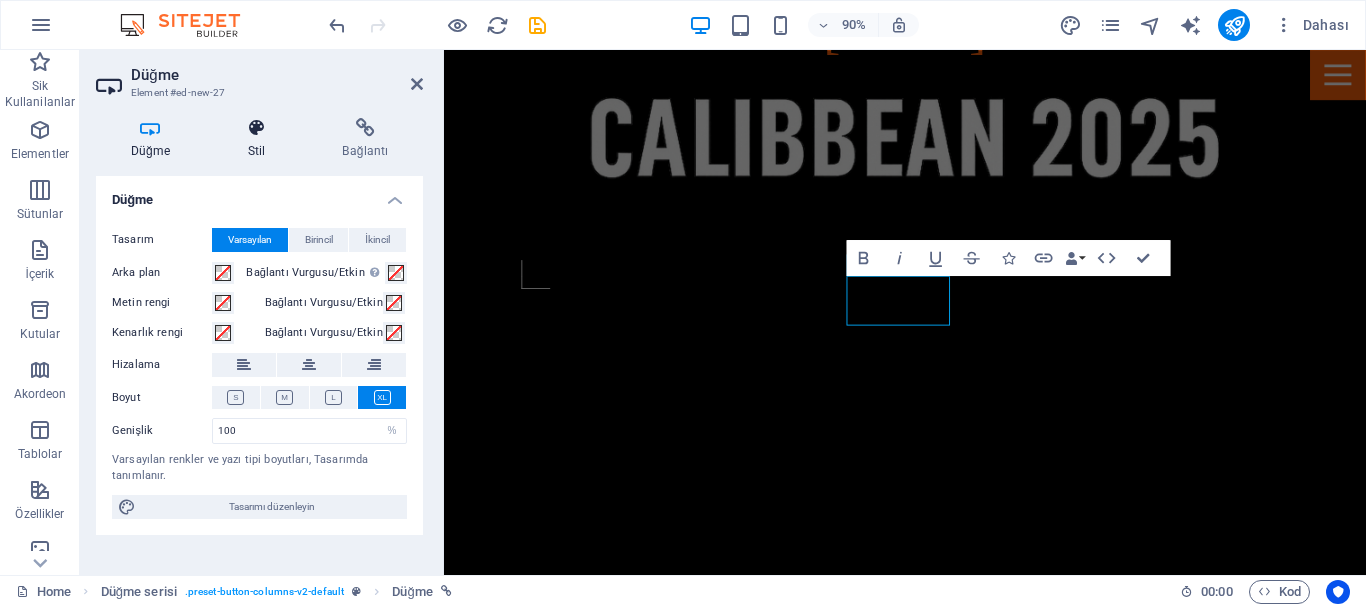 click on "Stil" at bounding box center (260, 139) 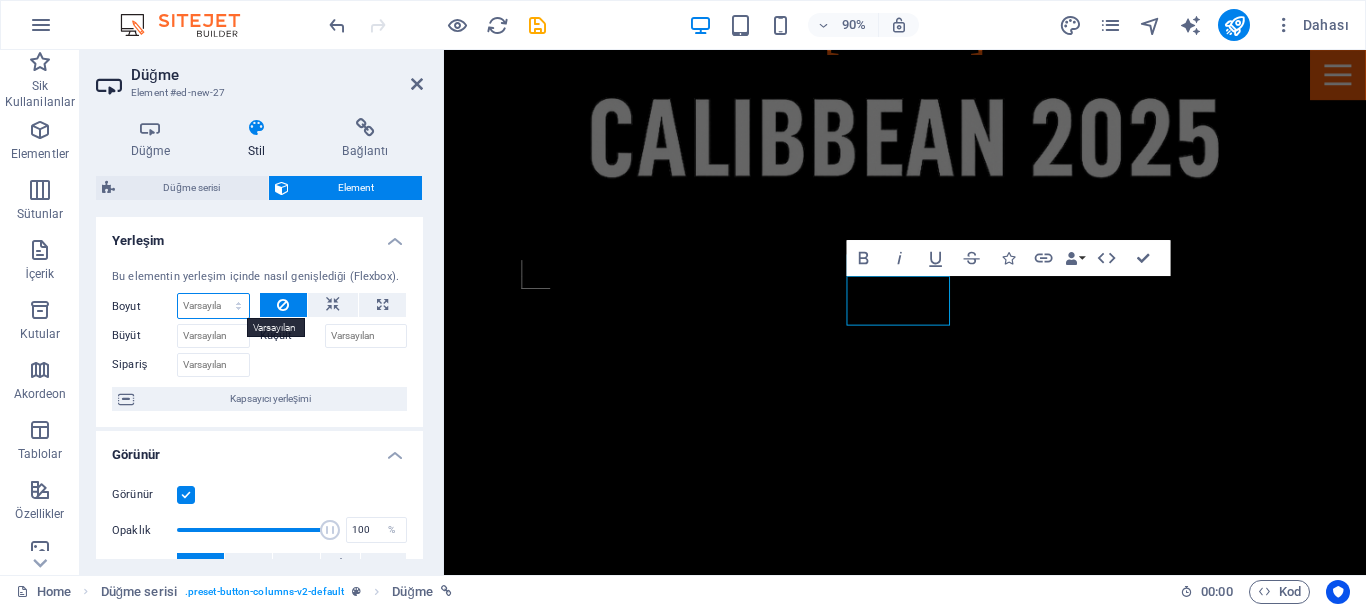 click on "Varsayılan otomatik px % 1/1 1/2 1/3 1/4 1/5 1/6 1/7 1/8 1/9 1/10" at bounding box center [213, 306] 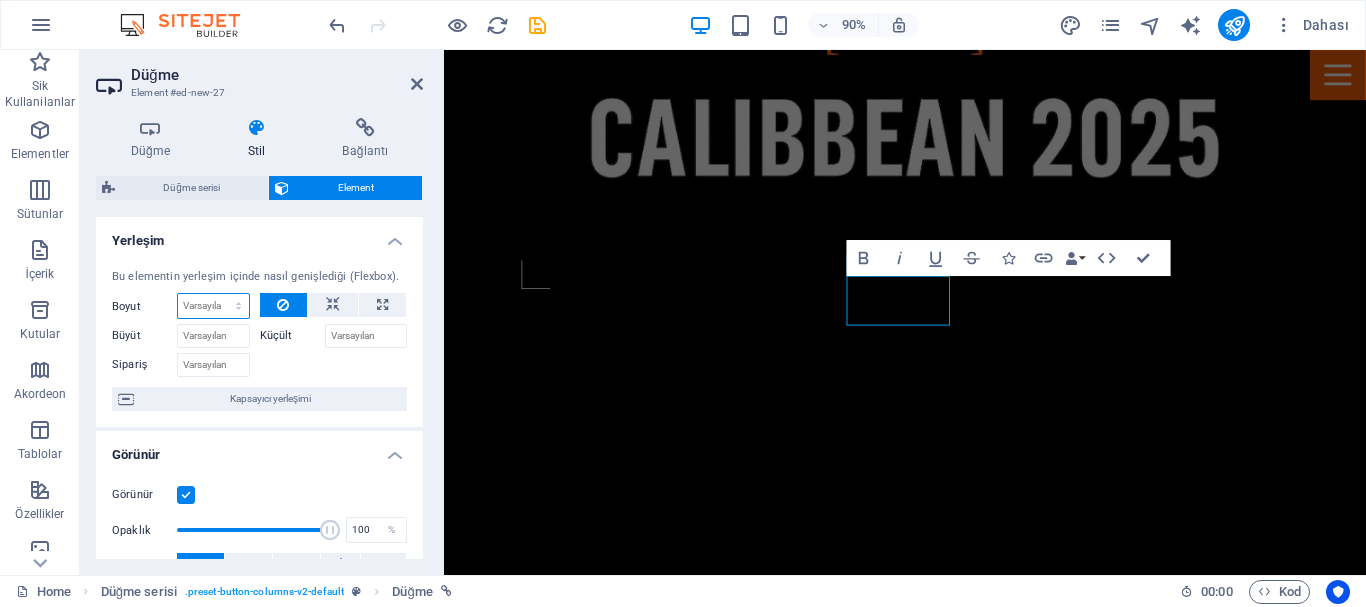 select on "1/1" 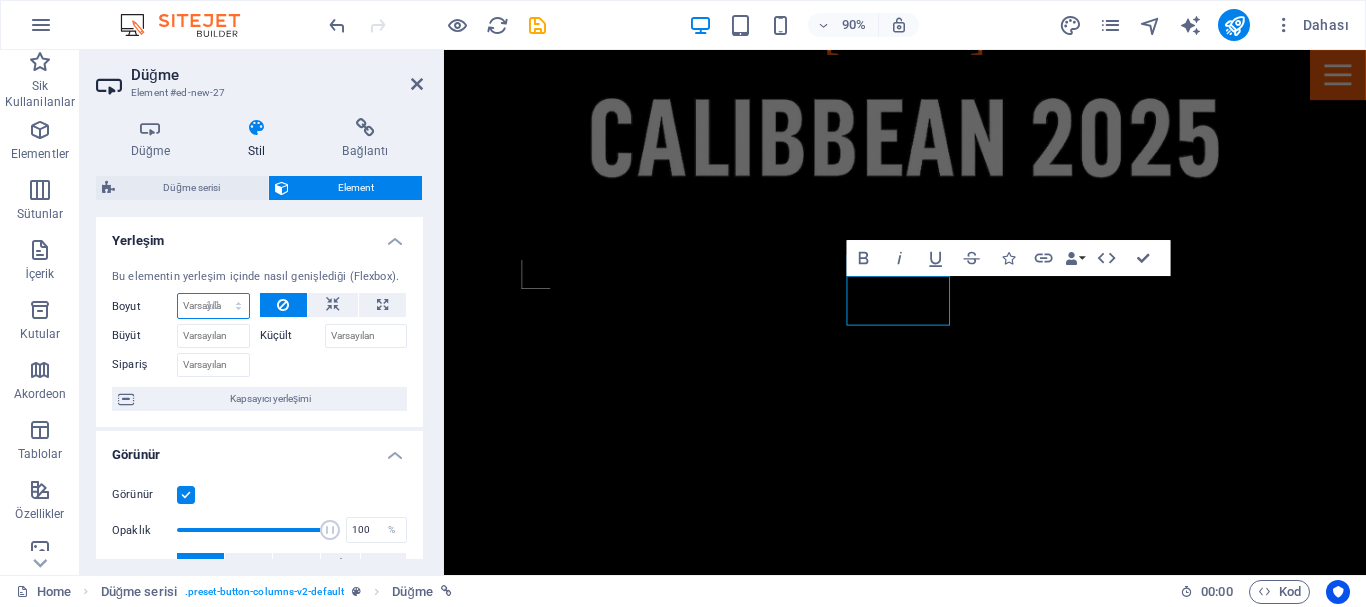 click on "Varsayılan otomatik px % 1/1 1/2 1/3 1/4 1/5 1/6 1/7 1/8 1/9 1/10" at bounding box center [213, 306] 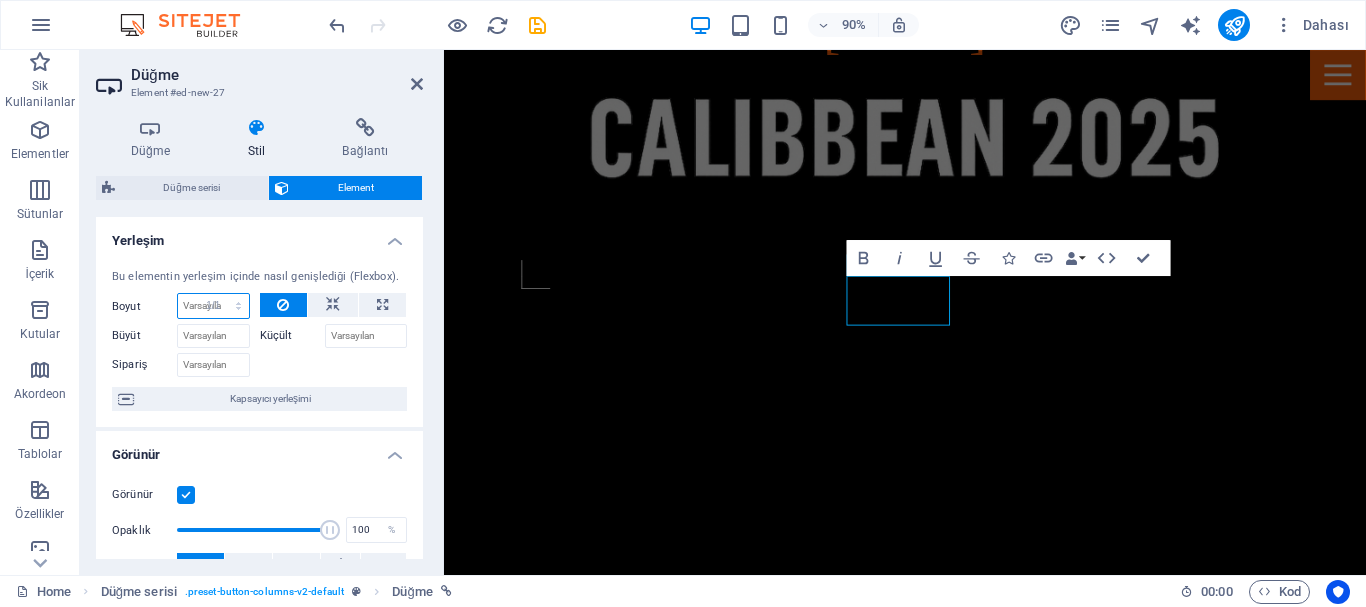 type on "100" 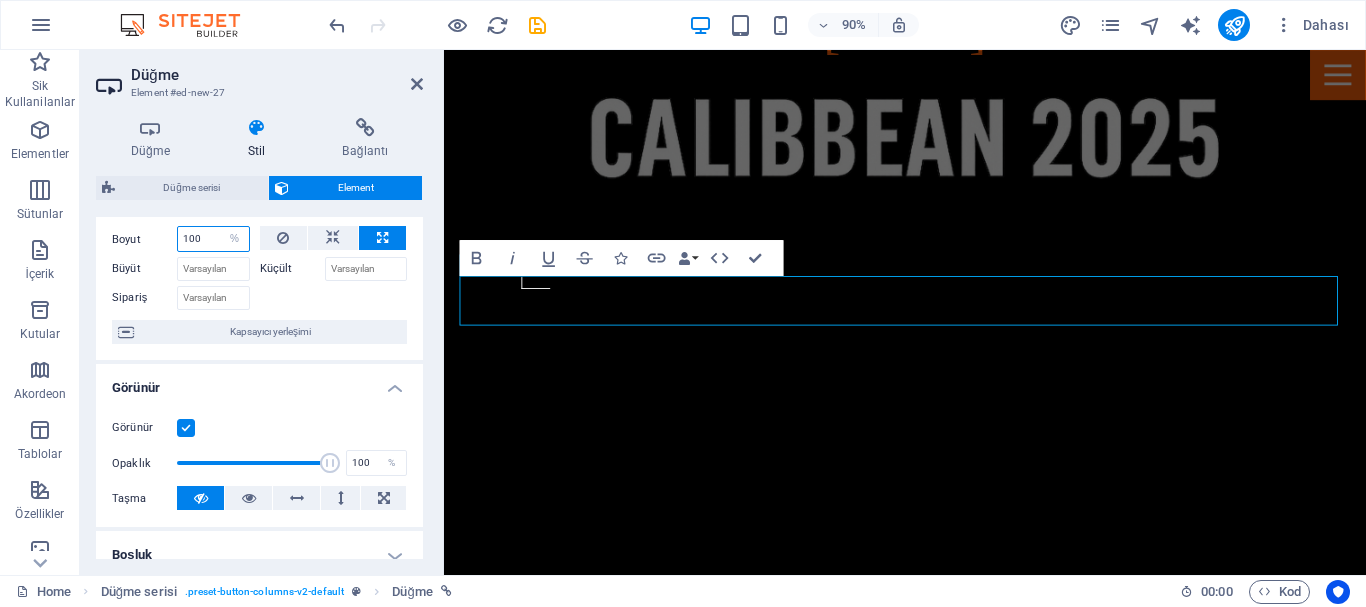 scroll, scrollTop: 100, scrollLeft: 0, axis: vertical 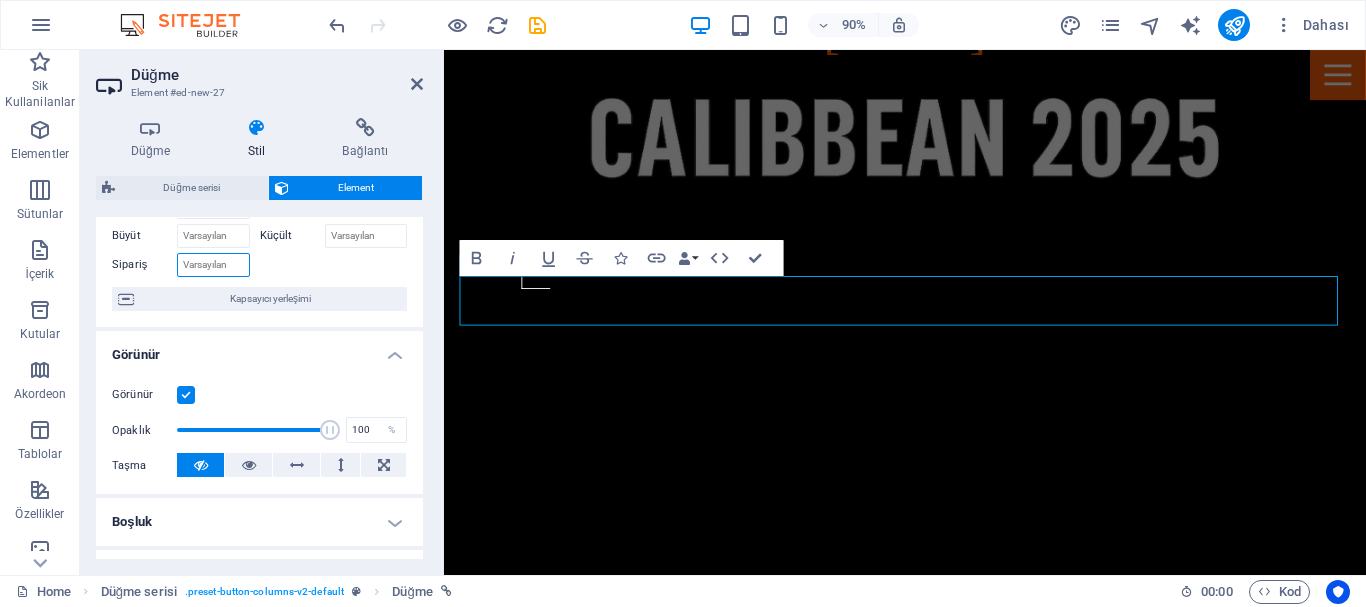 click on "Sipariş" at bounding box center [213, 265] 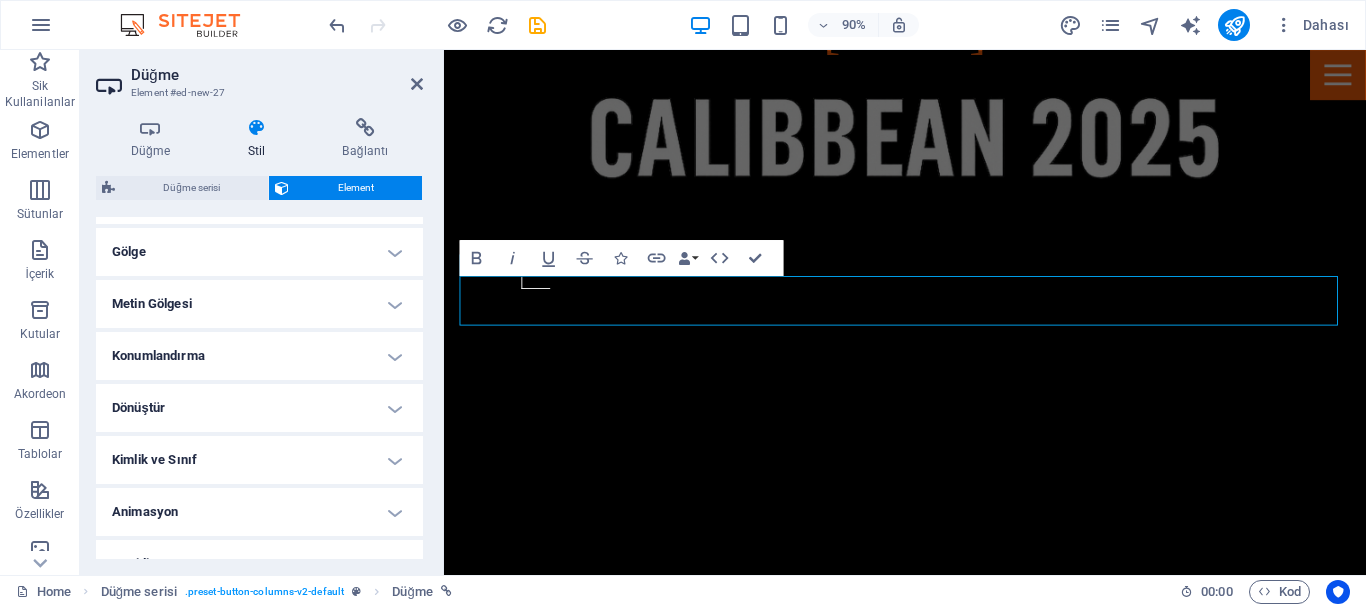 scroll, scrollTop: 500, scrollLeft: 0, axis: vertical 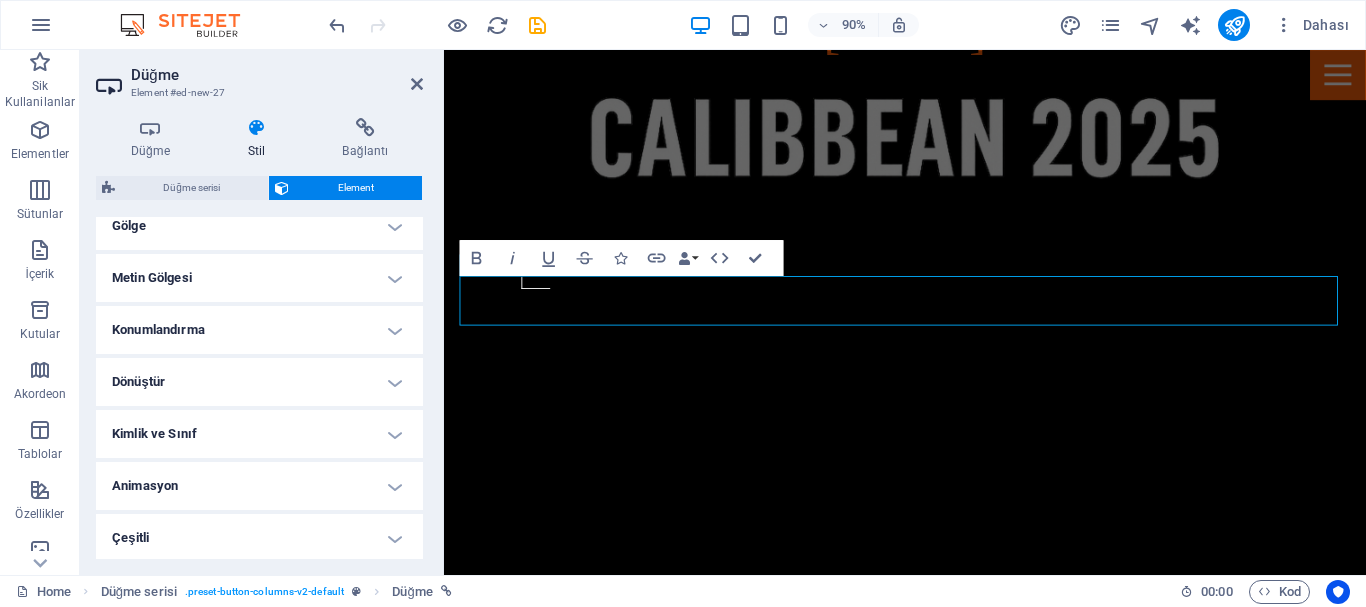 click on "Konumlandırma" at bounding box center [259, 330] 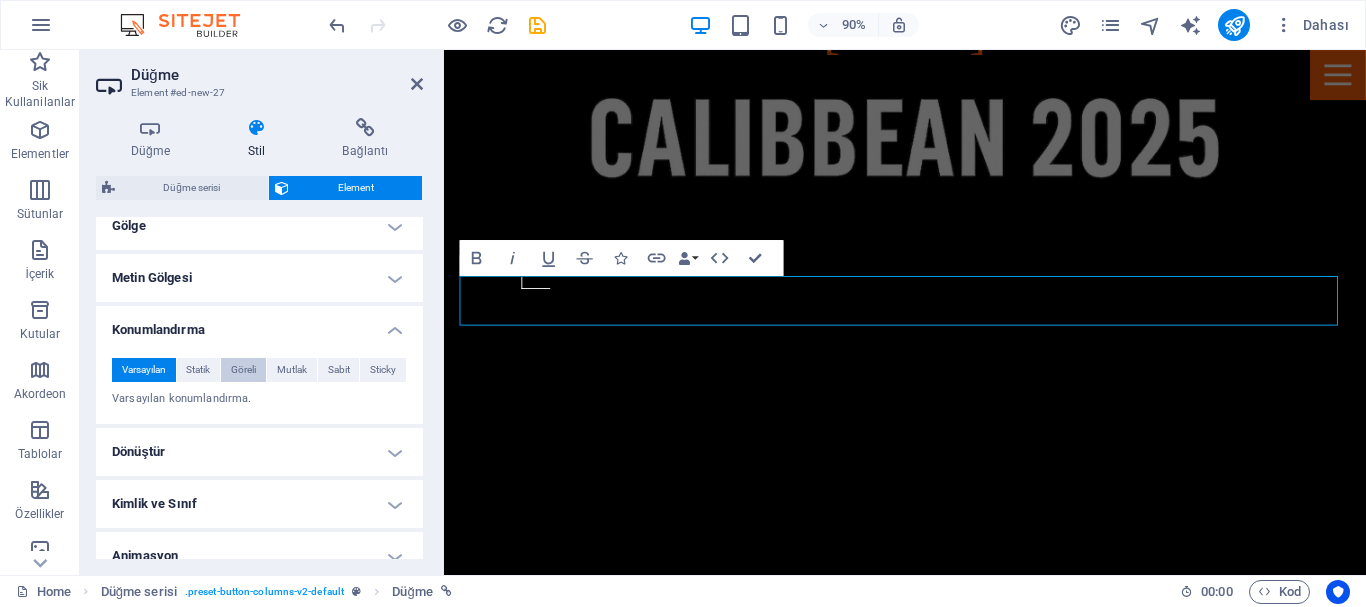 click on "Göreli" at bounding box center (243, 370) 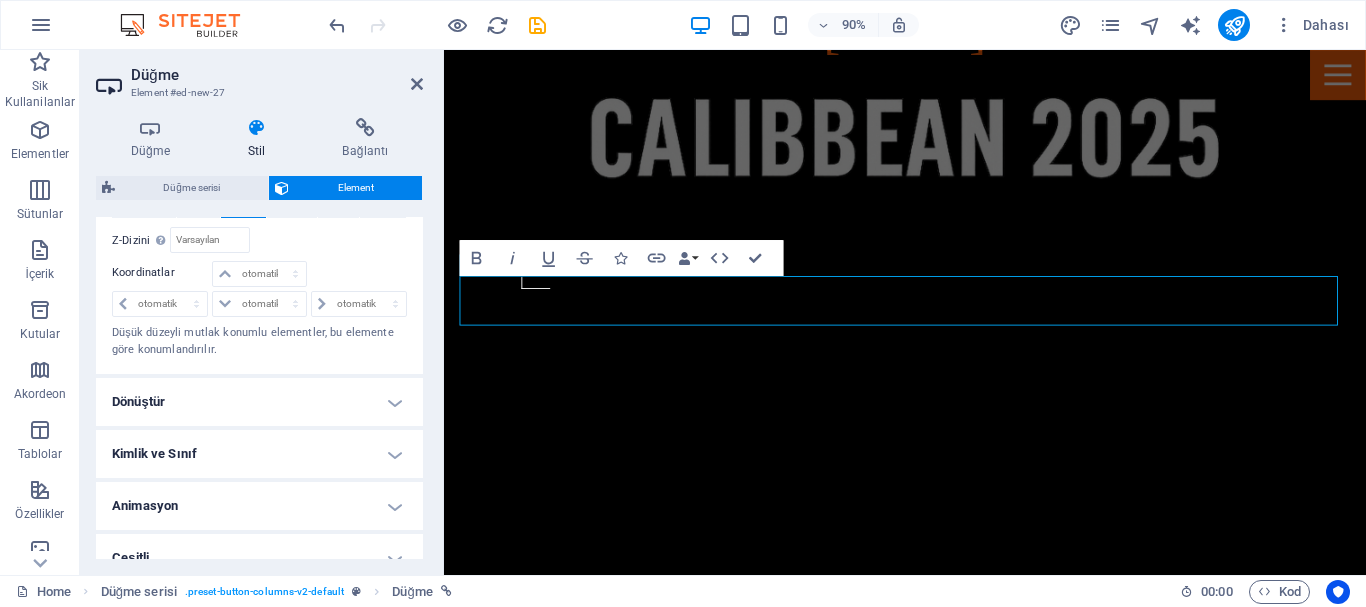 scroll, scrollTop: 687, scrollLeft: 0, axis: vertical 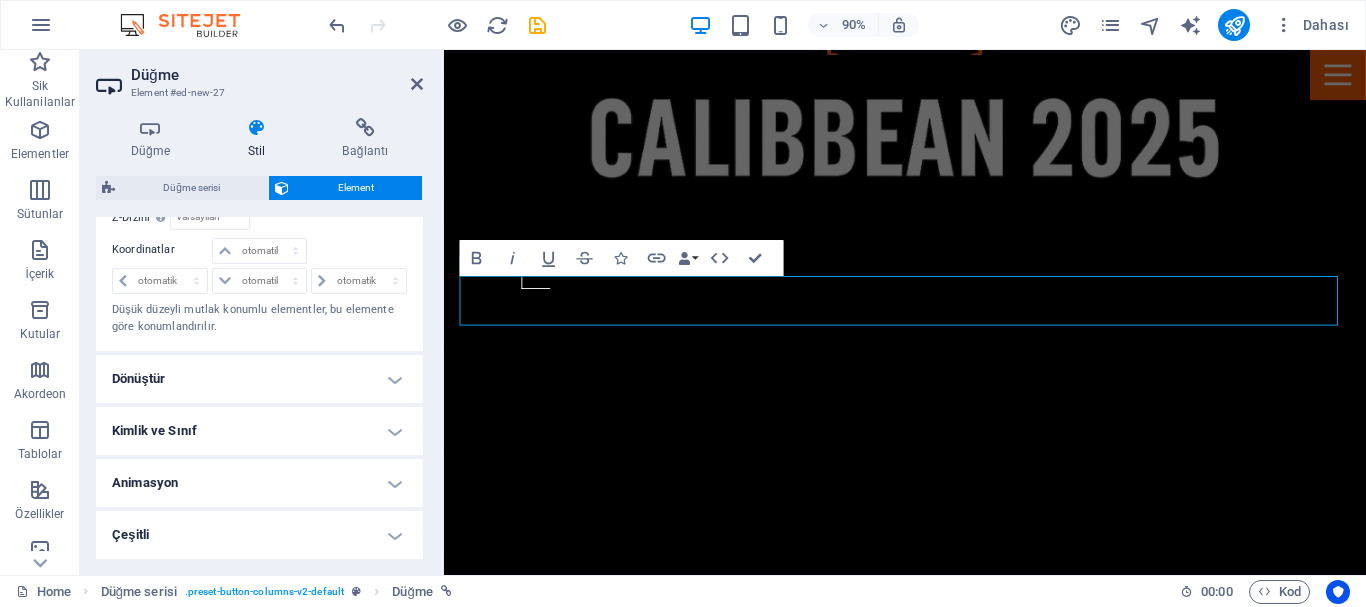 click on "Dönüştür" at bounding box center (259, 379) 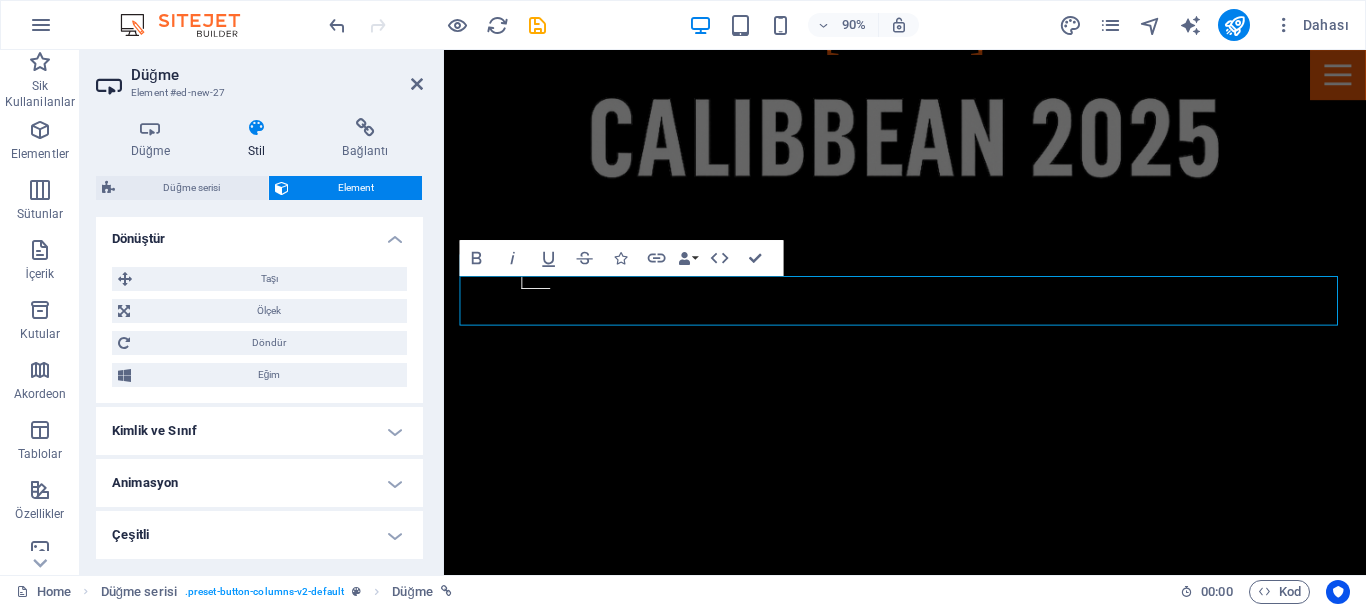 click on "Kimlik ve Sınıf" at bounding box center [259, 431] 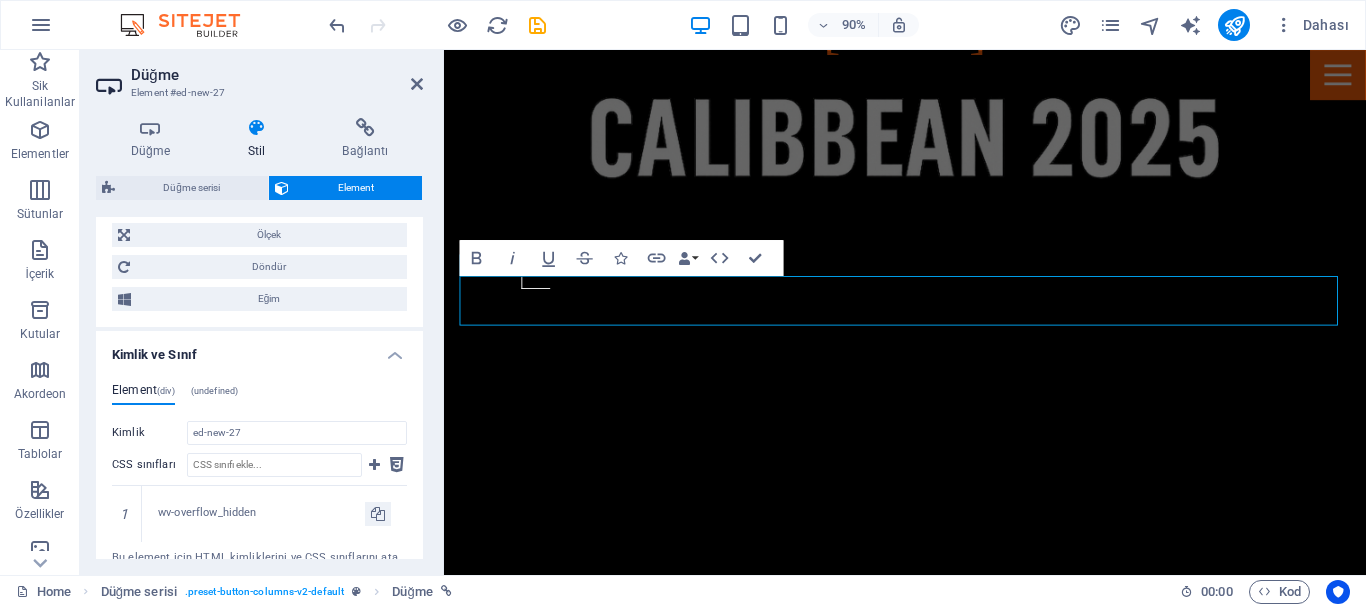scroll, scrollTop: 1027, scrollLeft: 0, axis: vertical 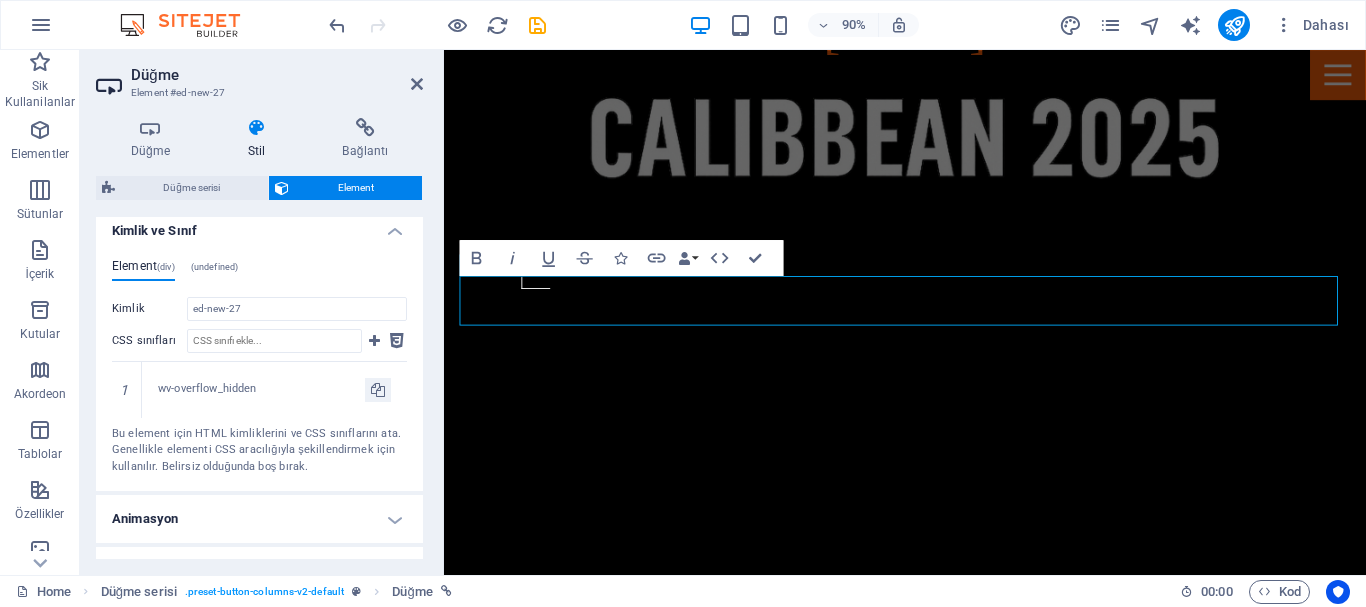 click on "Animasyon" at bounding box center (259, 519) 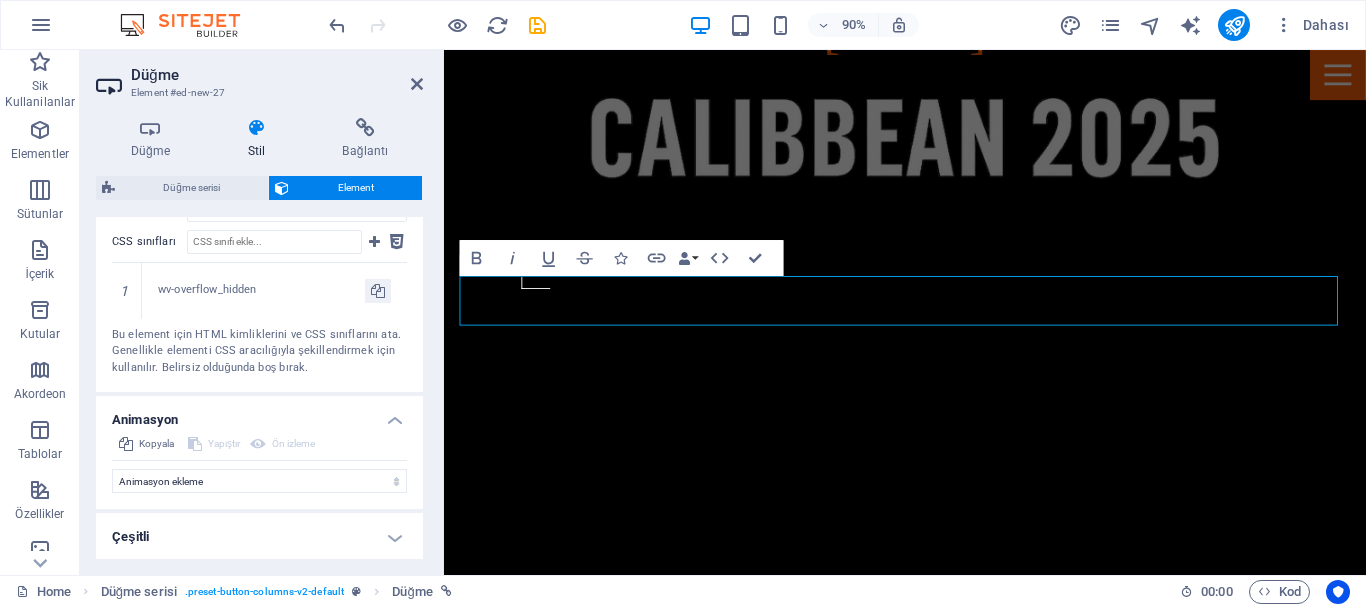 scroll, scrollTop: 1128, scrollLeft: 0, axis: vertical 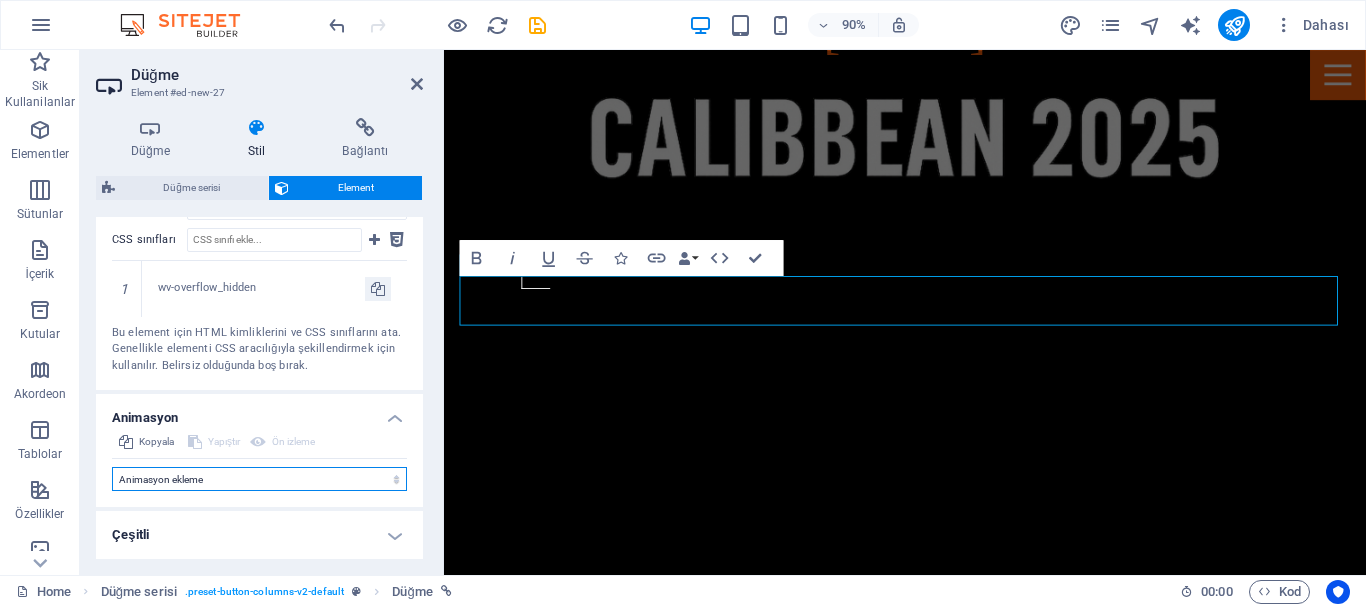 click on "Animasyon ekleme Göster / Gizle Yukarı/Aşağı kaydır Yakınlaştır/Uzaklaştır Soldan sağa kaydır Sağdan sola kaydır Yukarıdan aşağıya kaydır Aşağıdan yukarıya kaydır Nabız atışı Yanıp sönme Kaplama olarak aç" at bounding box center [259, 479] 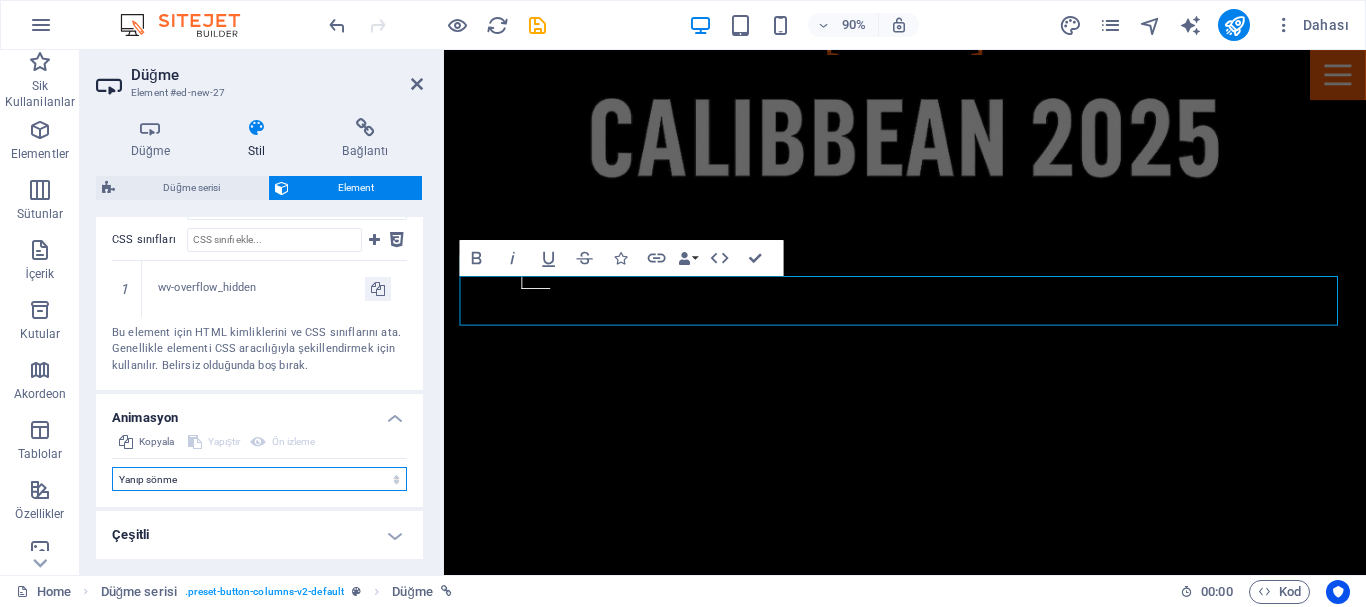 click on "Animasyon ekleme Göster / Gizle Yukarı/Aşağı kaydır Yakınlaştır/Uzaklaştır Soldan sağa kaydır Sağdan sola kaydır Yukarıdan aşağıya kaydır Aşağıdan yukarıya kaydır Nabız atışı Yanıp sönme Kaplama olarak aç" at bounding box center (259, 479) 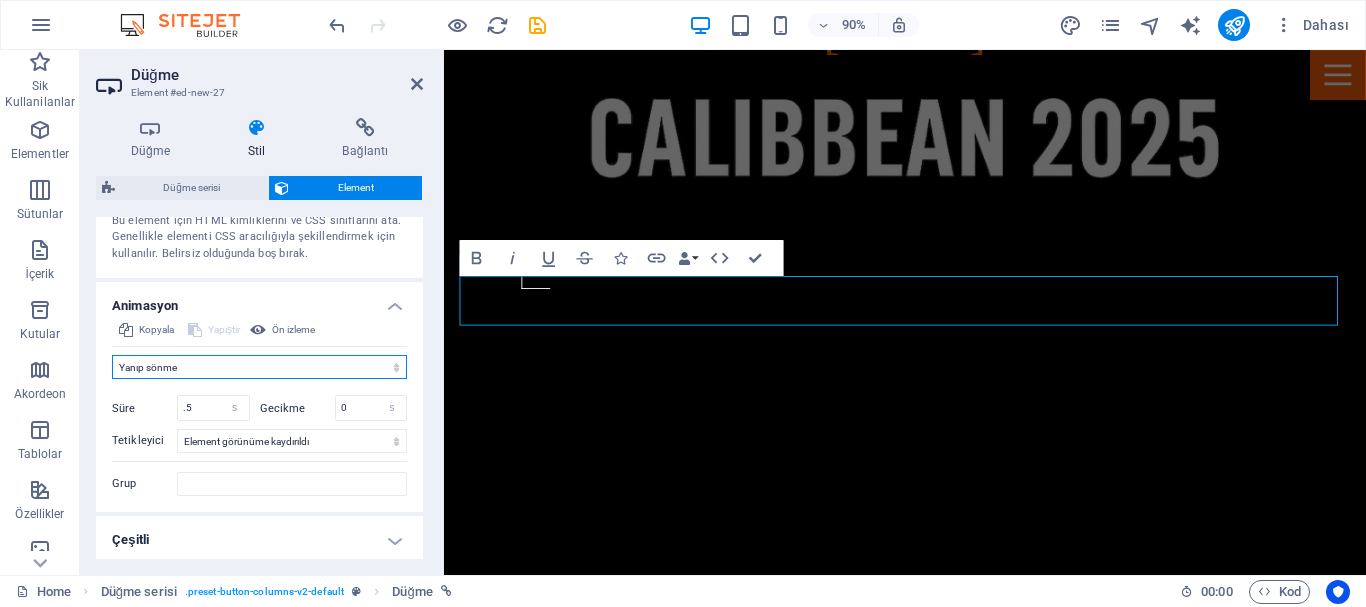 scroll, scrollTop: 1302, scrollLeft: 0, axis: vertical 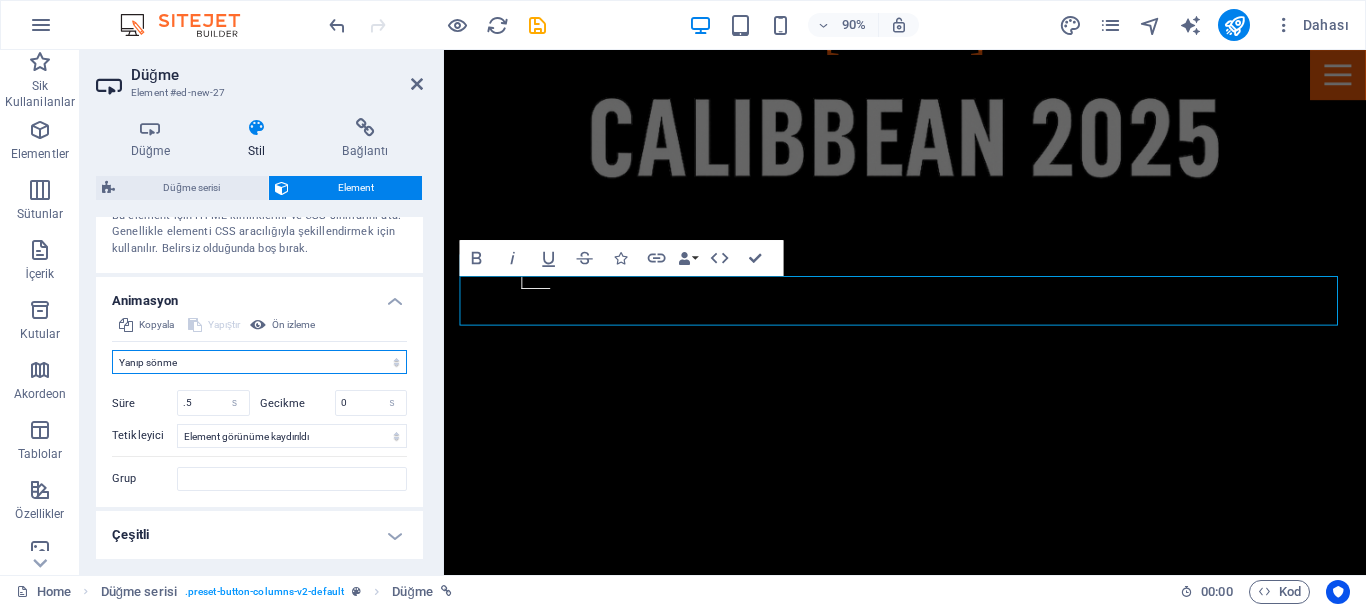 click on "Animasyon ekleme Göster / Gizle Yukarı/Aşağı kaydır Yakınlaştır/Uzaklaştır Soldan sağa kaydır Sağdan sola kaydır Yukarıdan aşağıya kaydır Aşağıdan yukarıya kaydır Nabız atışı Yanıp sönme Kaplama olarak aç" at bounding box center (259, 362) 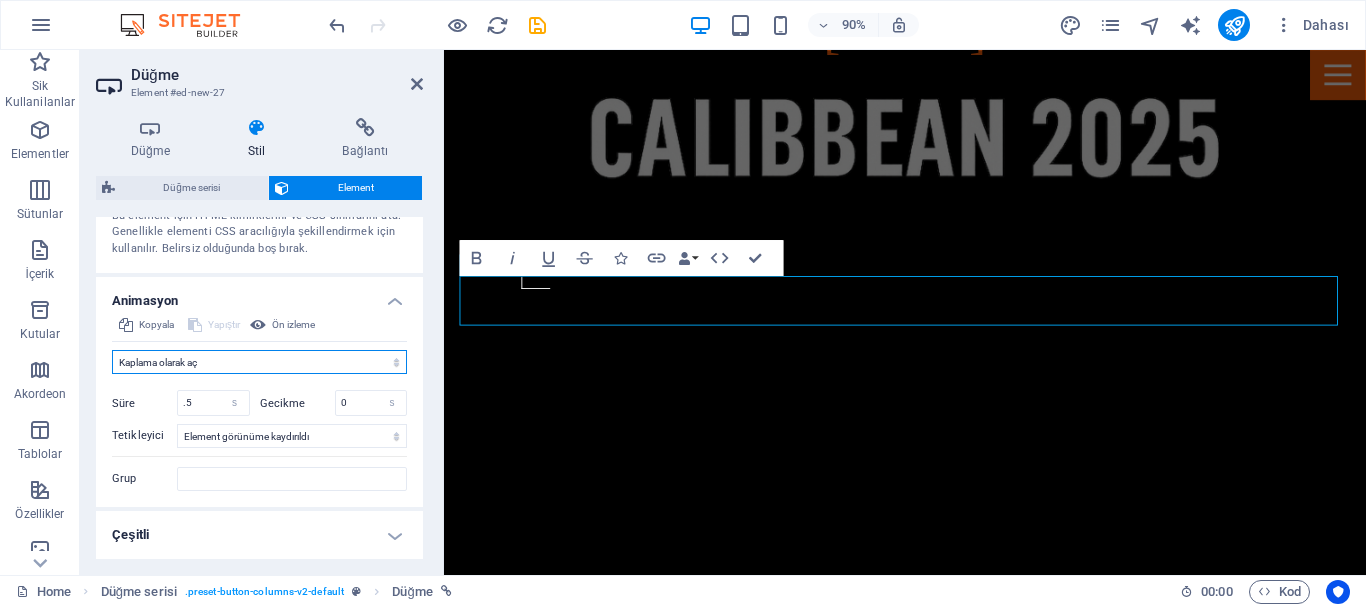 click on "Animasyon ekleme Göster / Gizle Yukarı/Aşağı kaydır Yakınlaştır/Uzaklaştır Soldan sağa kaydır Sağdan sola kaydır Yukarıdan aşağıya kaydır Aşağıdan yukarıya kaydır Nabız atışı Yanıp sönme Kaplama olarak aç" at bounding box center [259, 362] 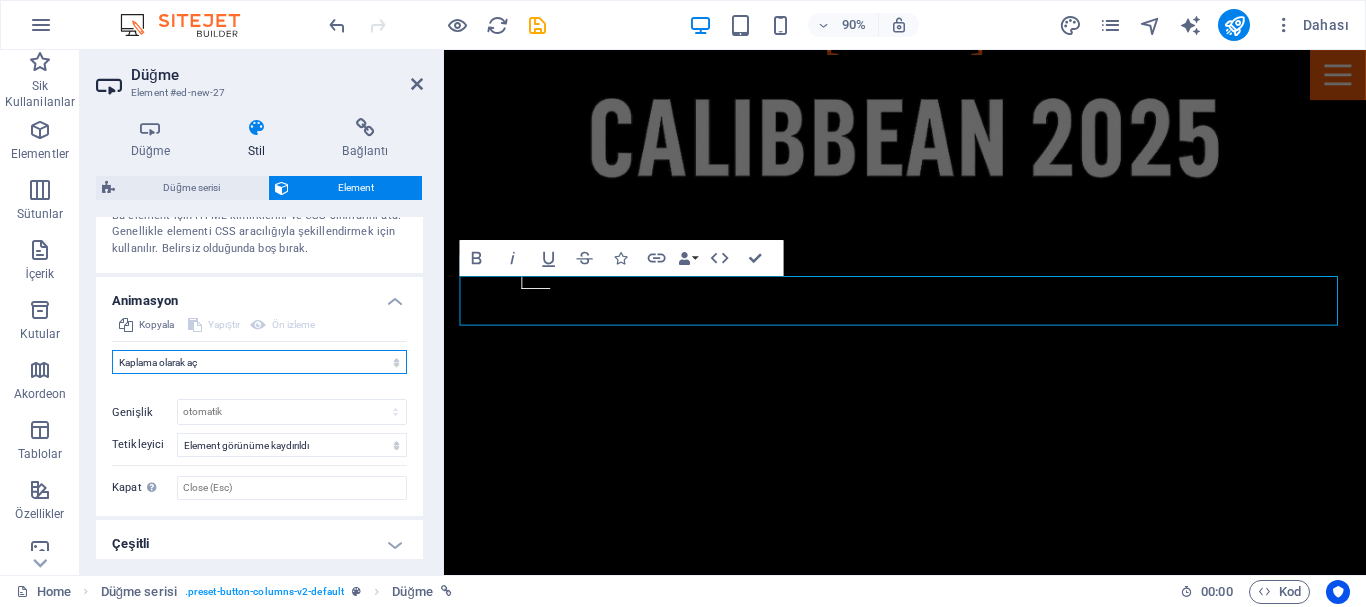 click on "Animasyon ekleme Göster / Gizle Yukarı/Aşağı kaydır Yakınlaştır/Uzaklaştır Soldan sağa kaydır Sağdan sola kaydır Yukarıdan aşağıya kaydır Aşağıdan yukarıya kaydır Nabız atışı Yanıp sönme Kaplama olarak aç" at bounding box center [259, 362] 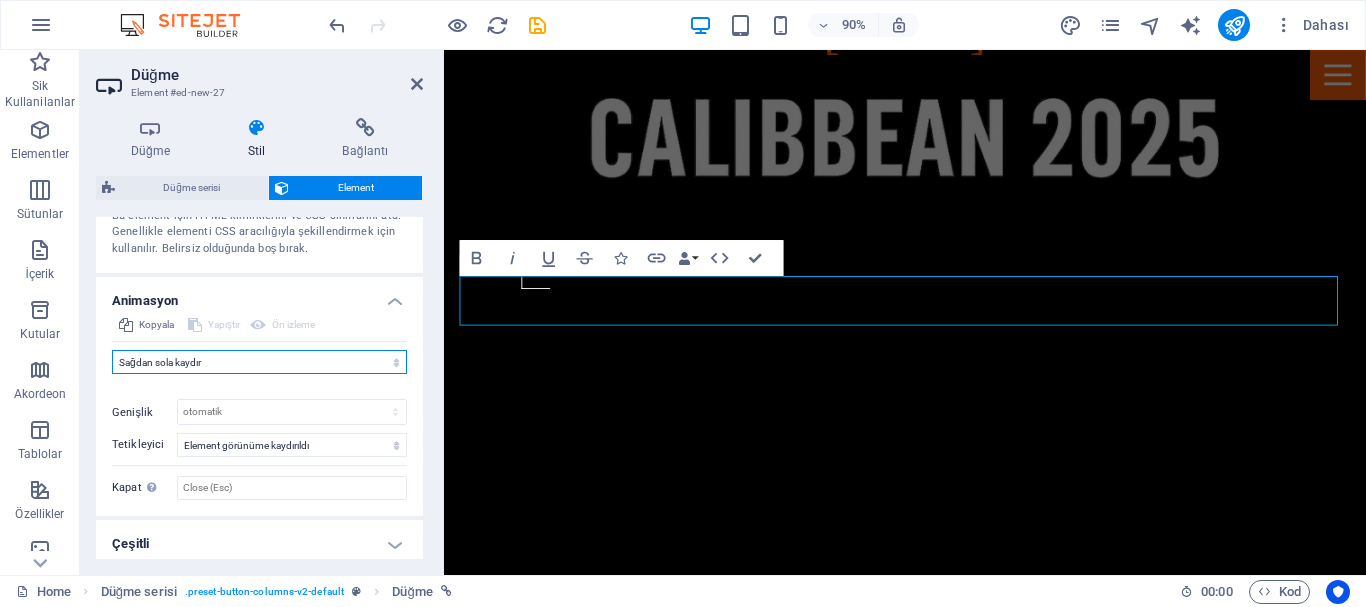 click on "Animasyon ekleme Göster / Gizle Yukarı/Aşağı kaydır Yakınlaştır/Uzaklaştır Soldan sağa kaydır Sağdan sola kaydır Yukarıdan aşağıya kaydır Aşağıdan yukarıya kaydır Nabız atışı Yanıp sönme Kaplama olarak aç" at bounding box center [259, 362] 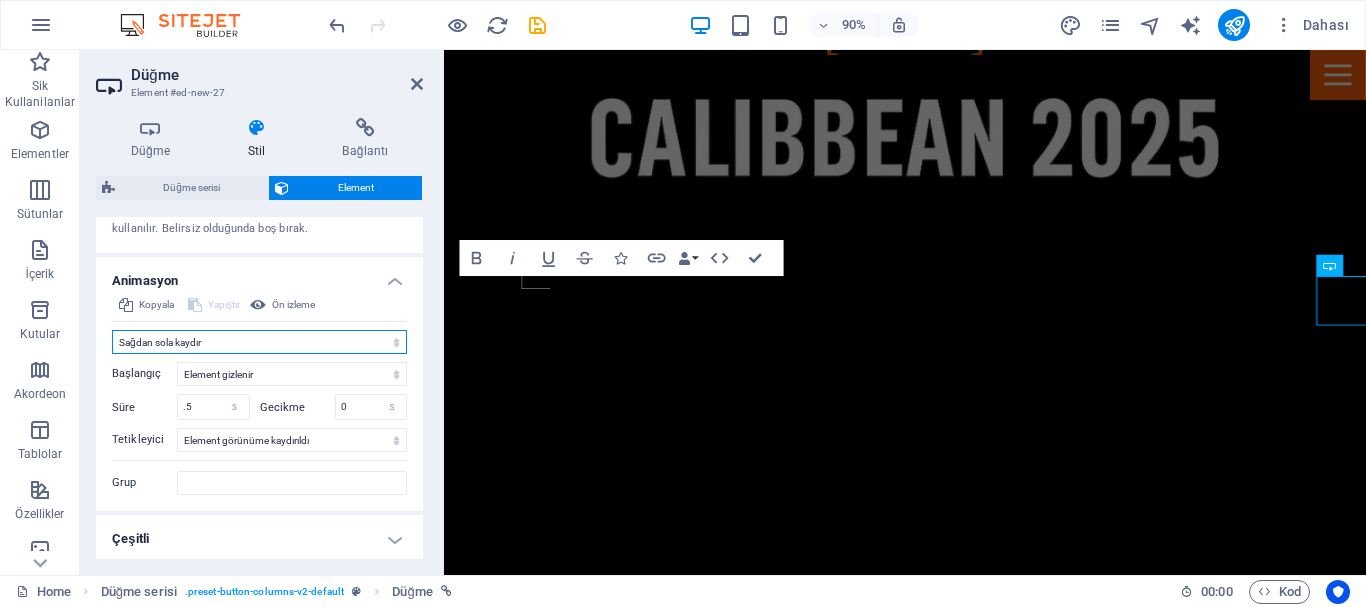 scroll, scrollTop: 1326, scrollLeft: 0, axis: vertical 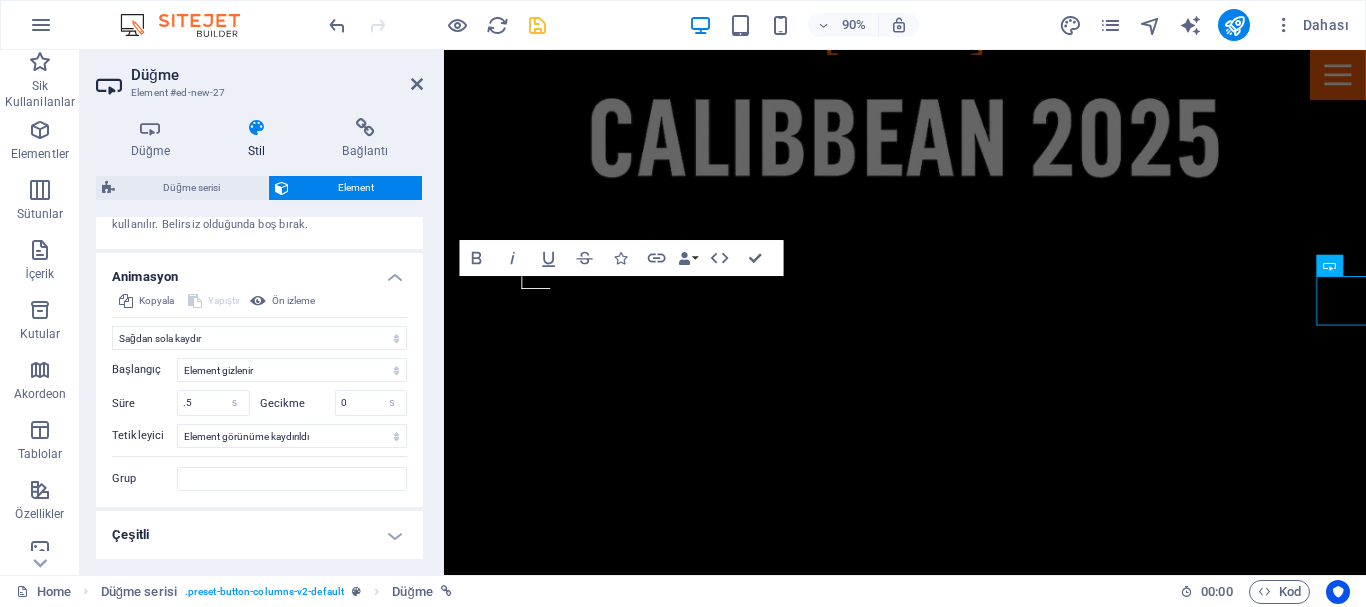 click at bounding box center (537, 25) 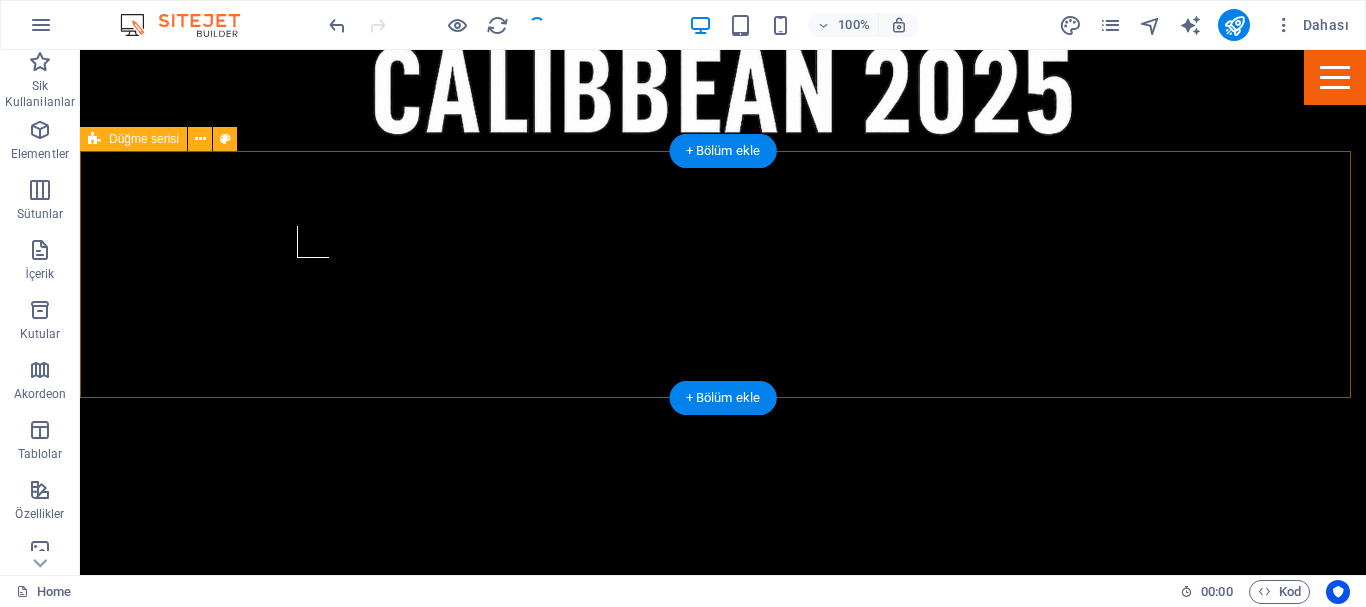 click on "Button" at bounding box center [723, 1810] 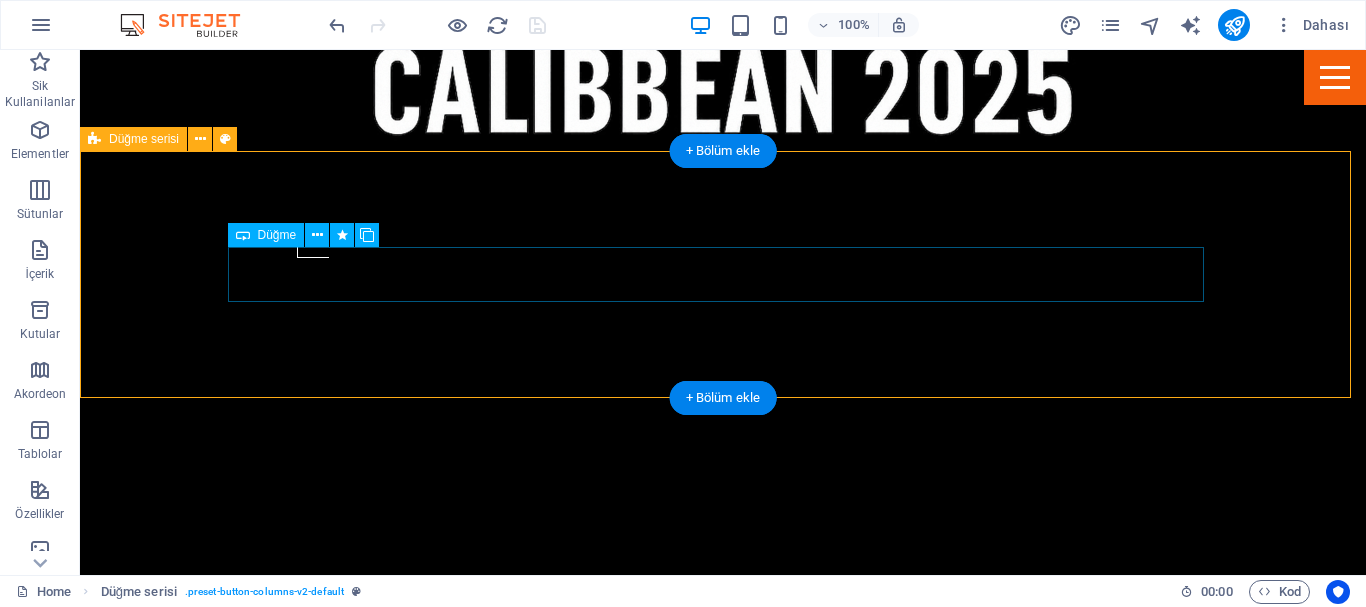 click on "Button" at bounding box center [568, 1810] 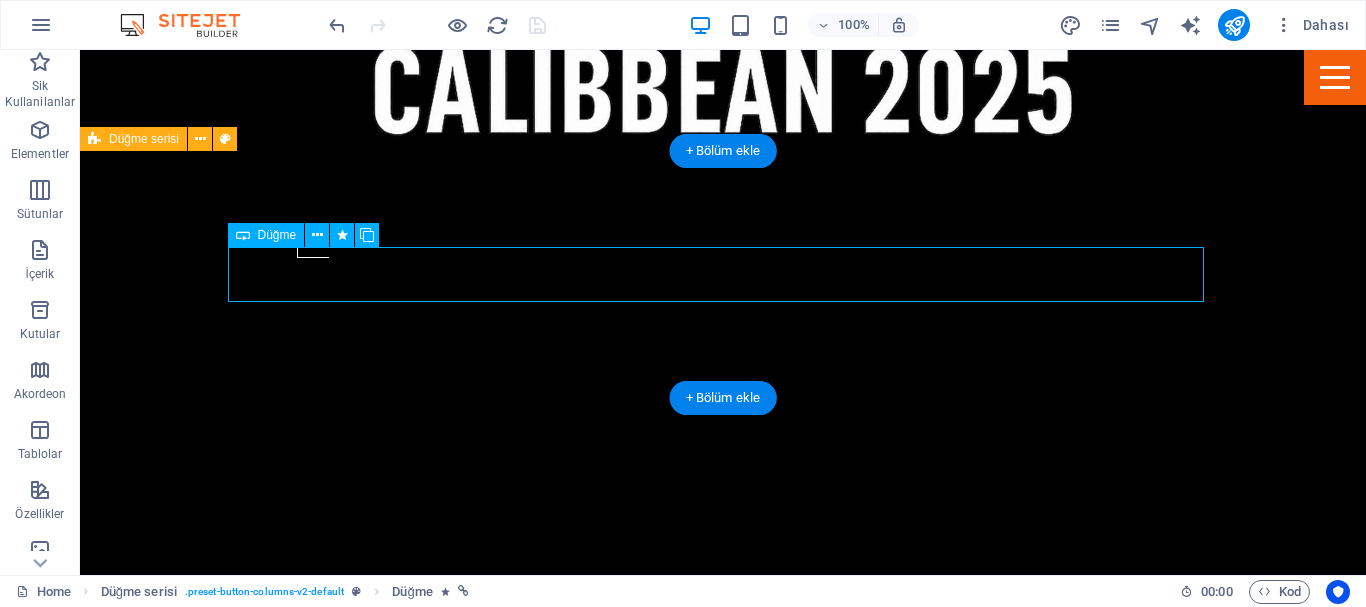 click on "Button" at bounding box center [568, 1810] 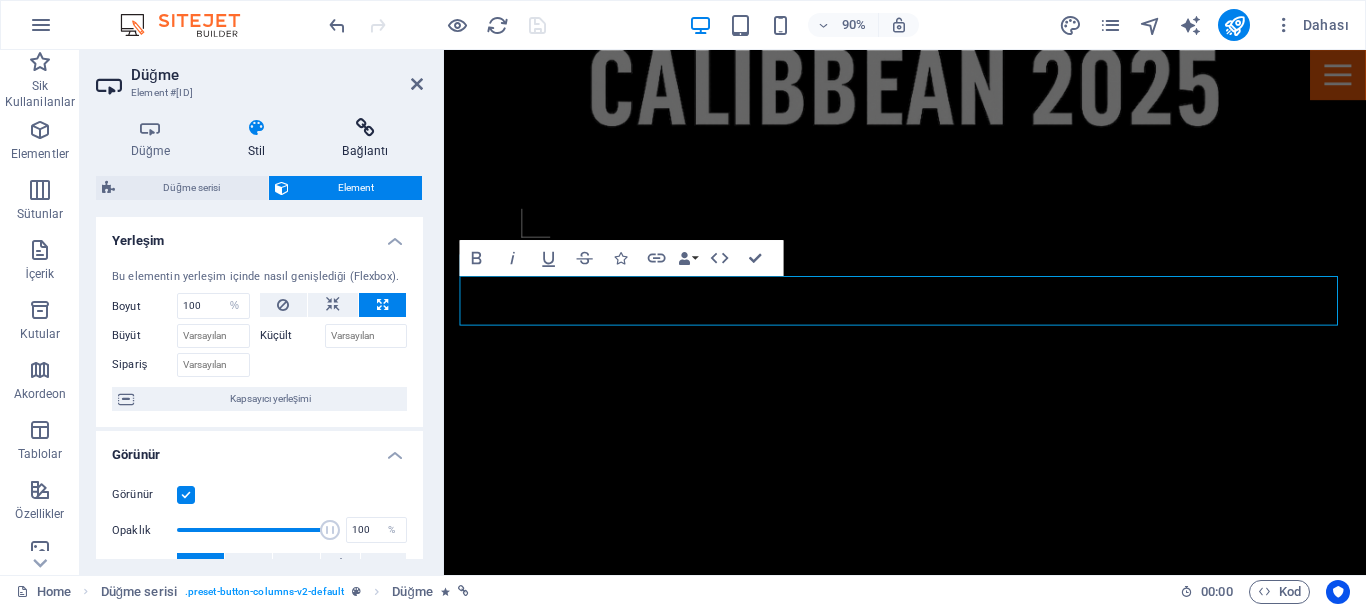 click at bounding box center (365, 128) 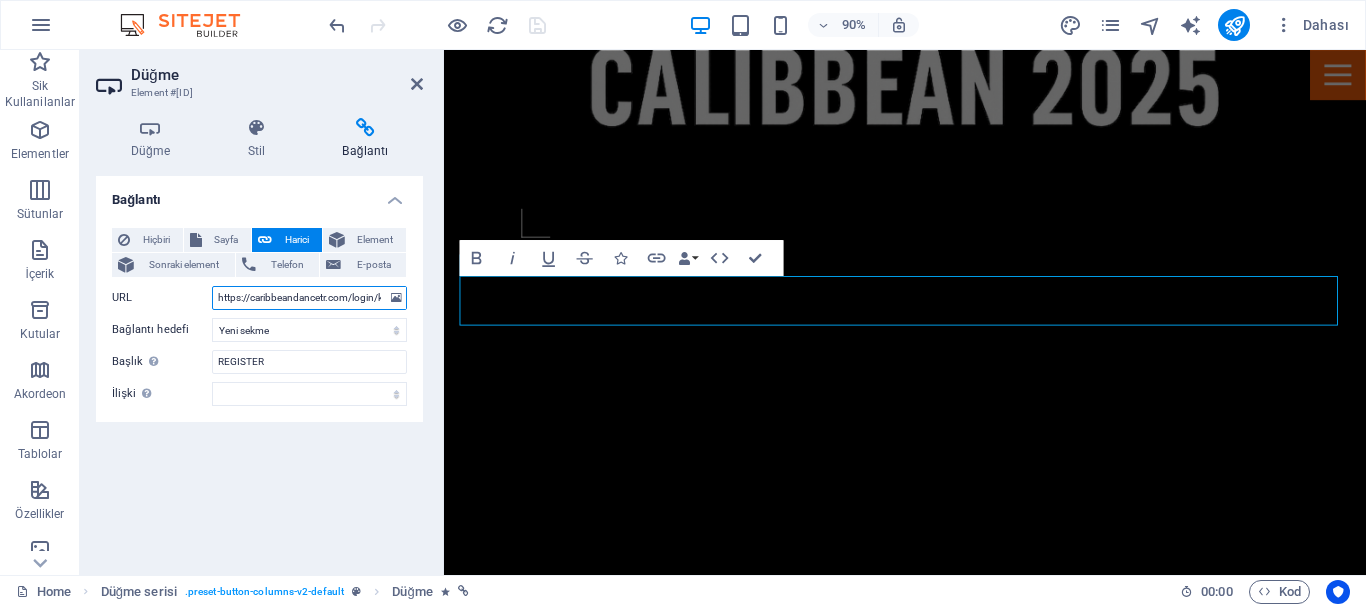 click on "https://caribbeandancetr.com/login/kayit.php" at bounding box center (309, 298) 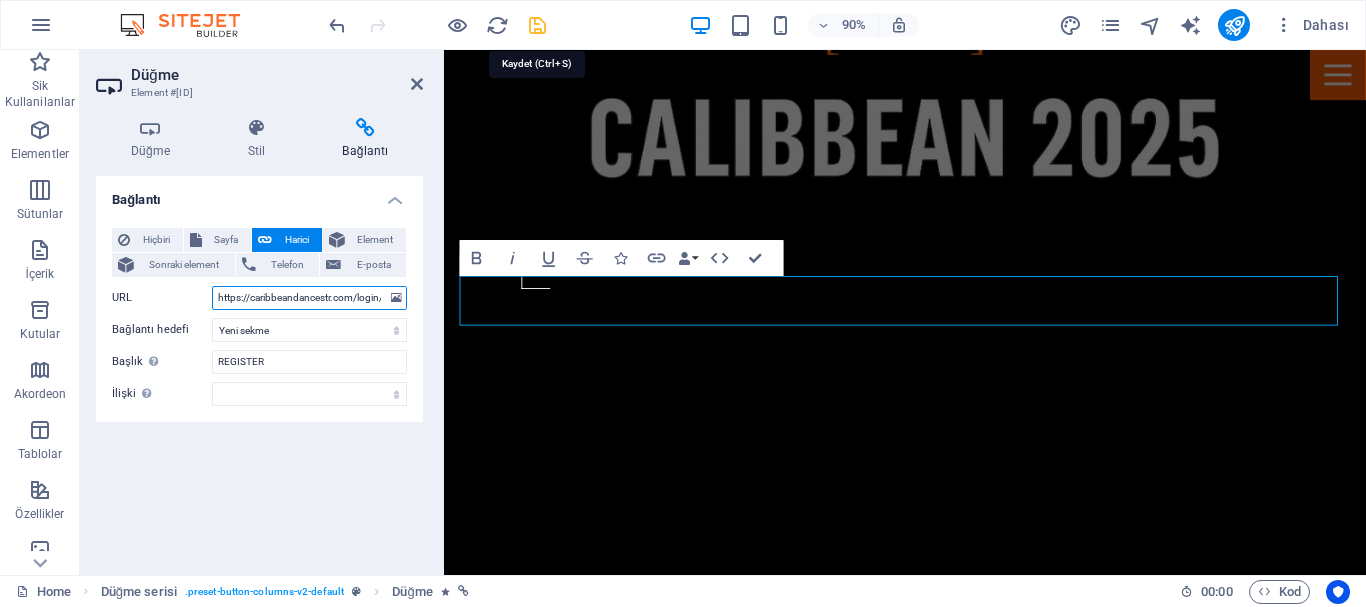 type on "https://caribbeandancestr.com/login/kayit.php" 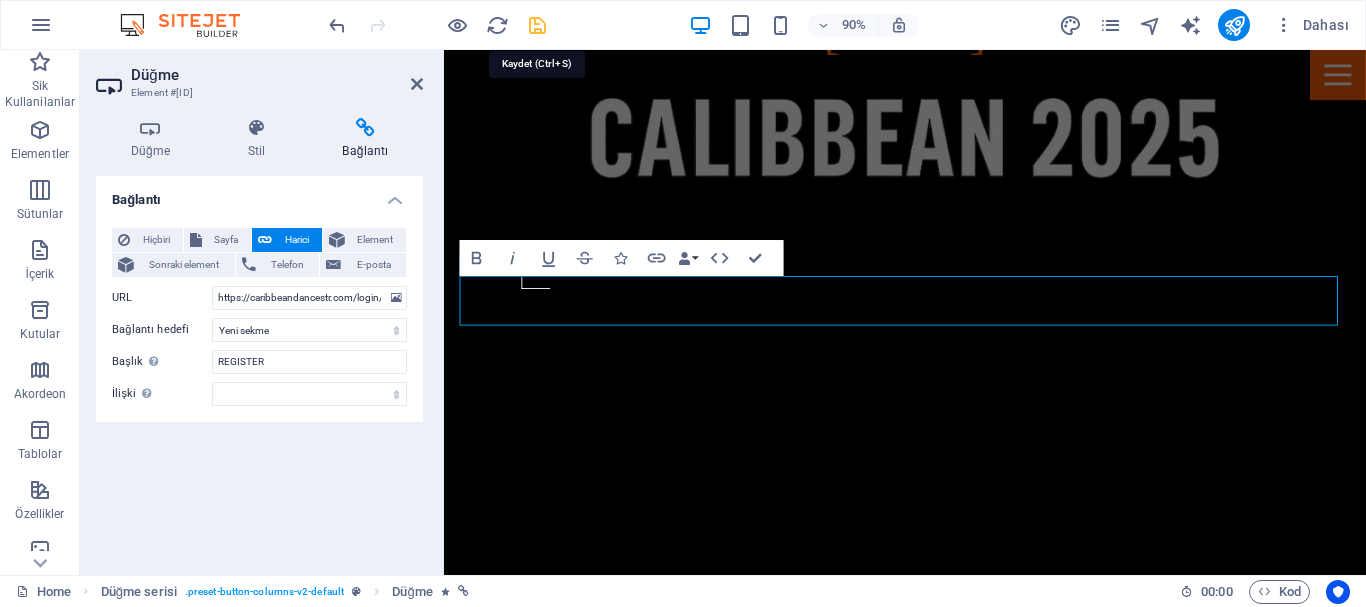 click at bounding box center [537, 25] 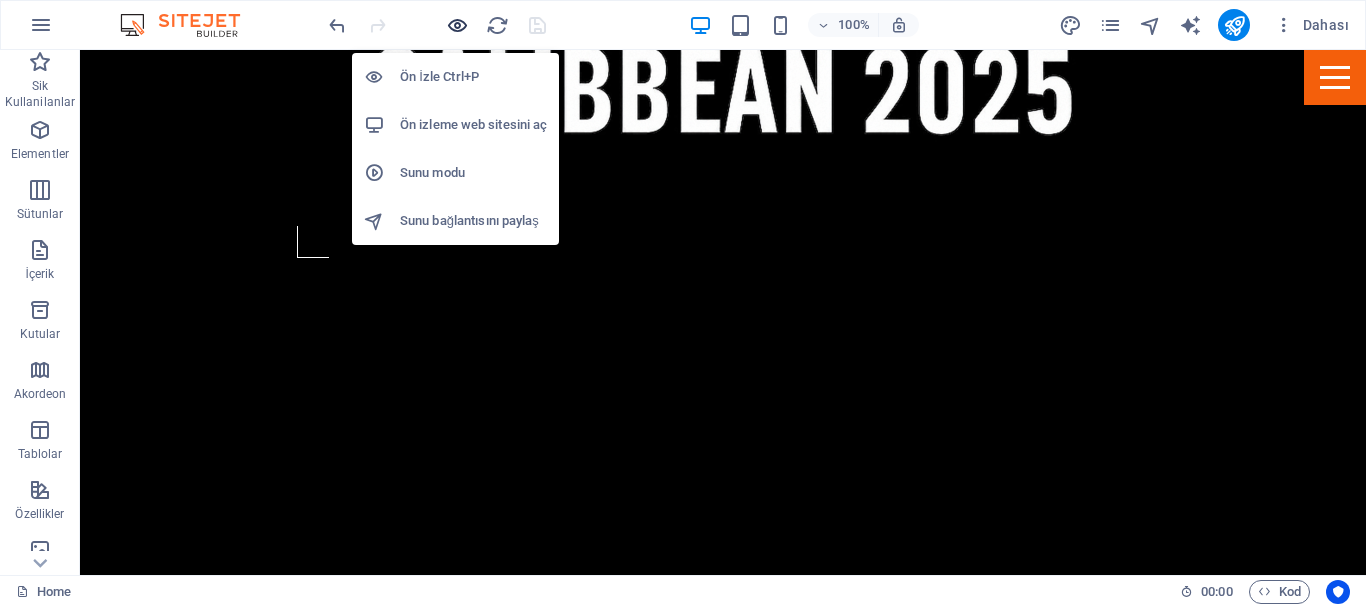click at bounding box center [457, 25] 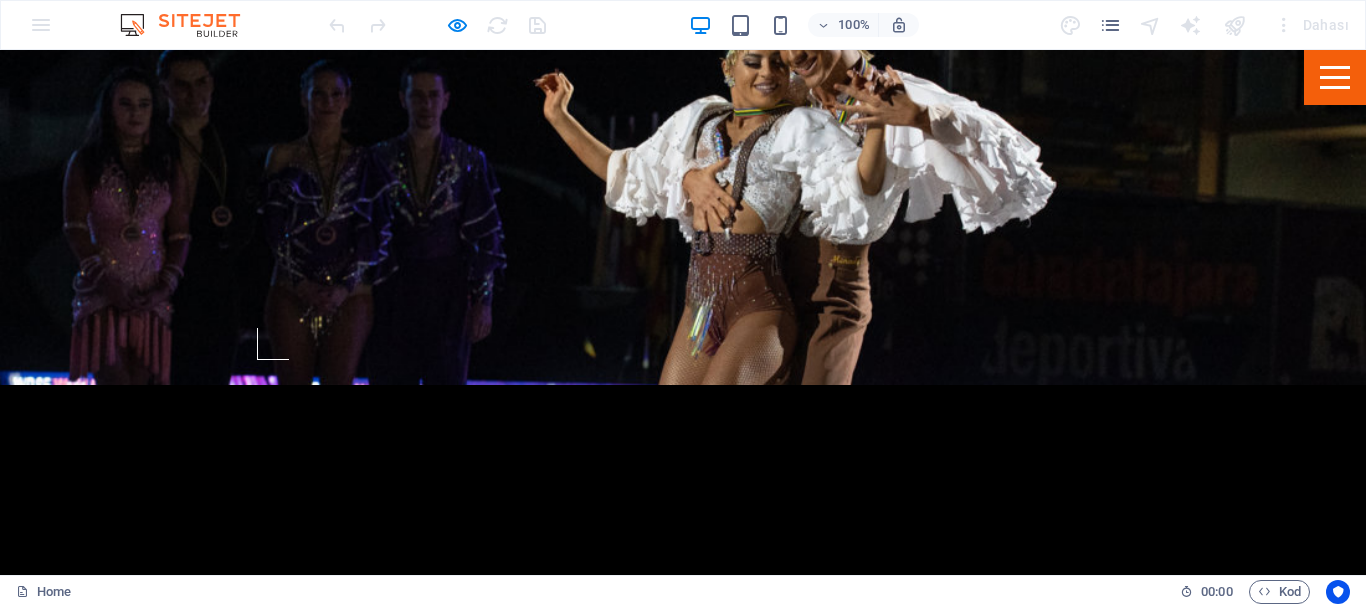 scroll, scrollTop: 636, scrollLeft: 0, axis: vertical 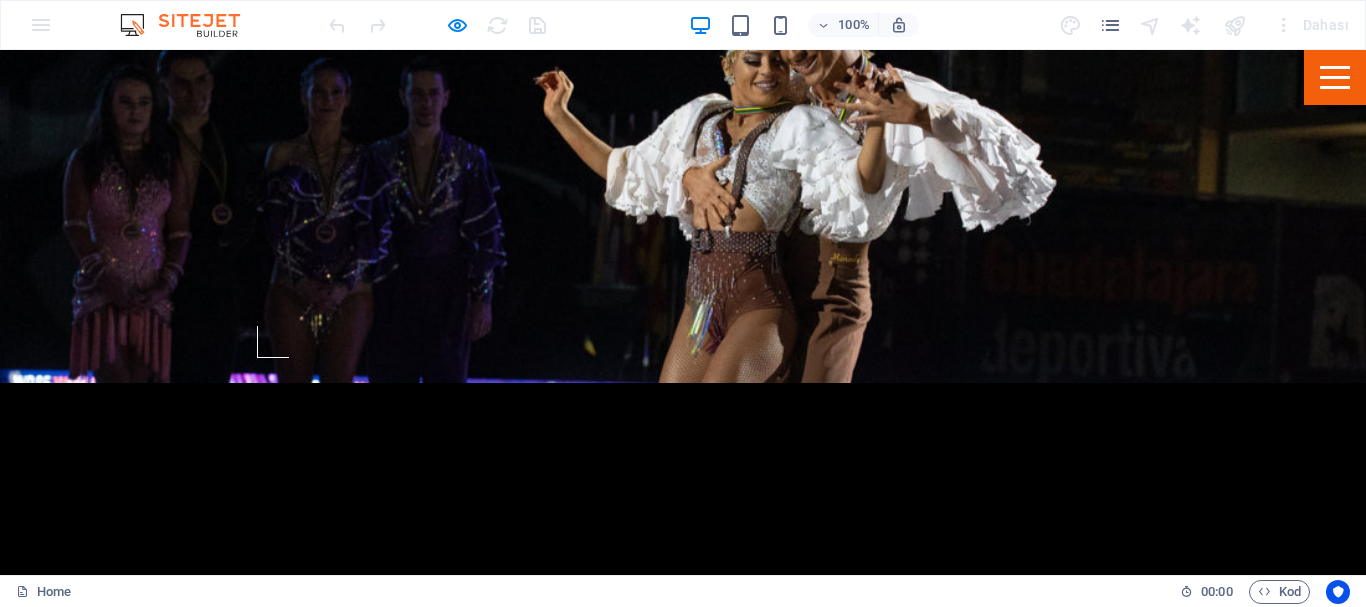 click on "Button" at bounding box center (488, 1910) 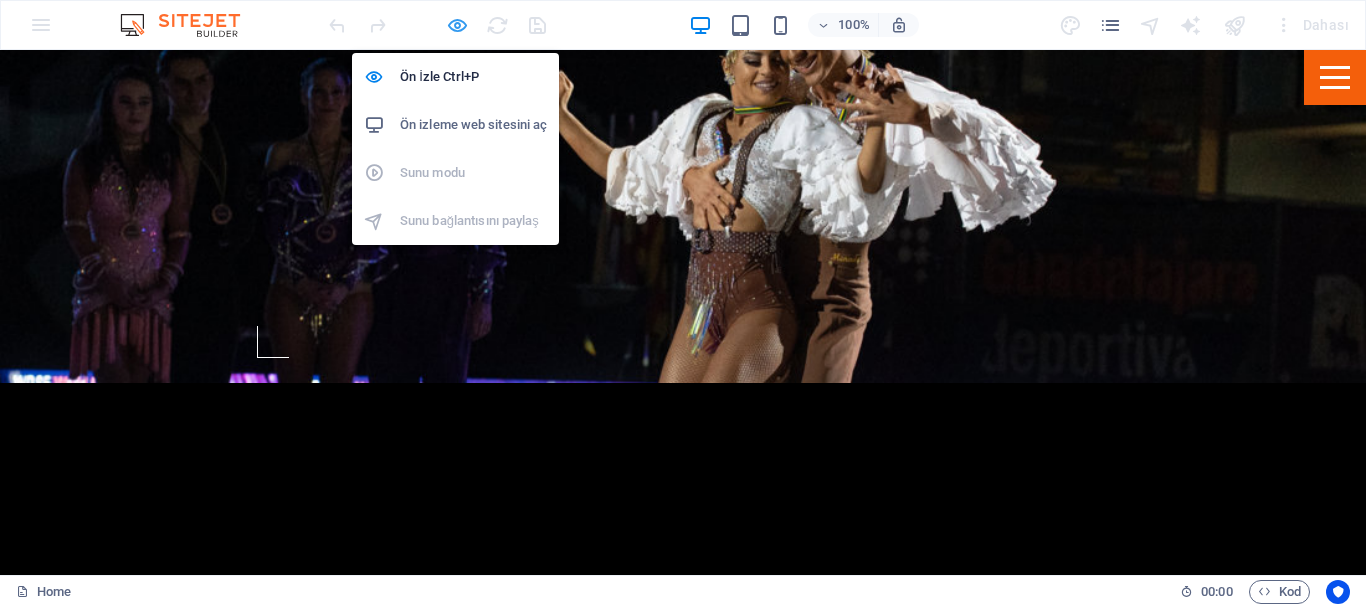 click at bounding box center (457, 25) 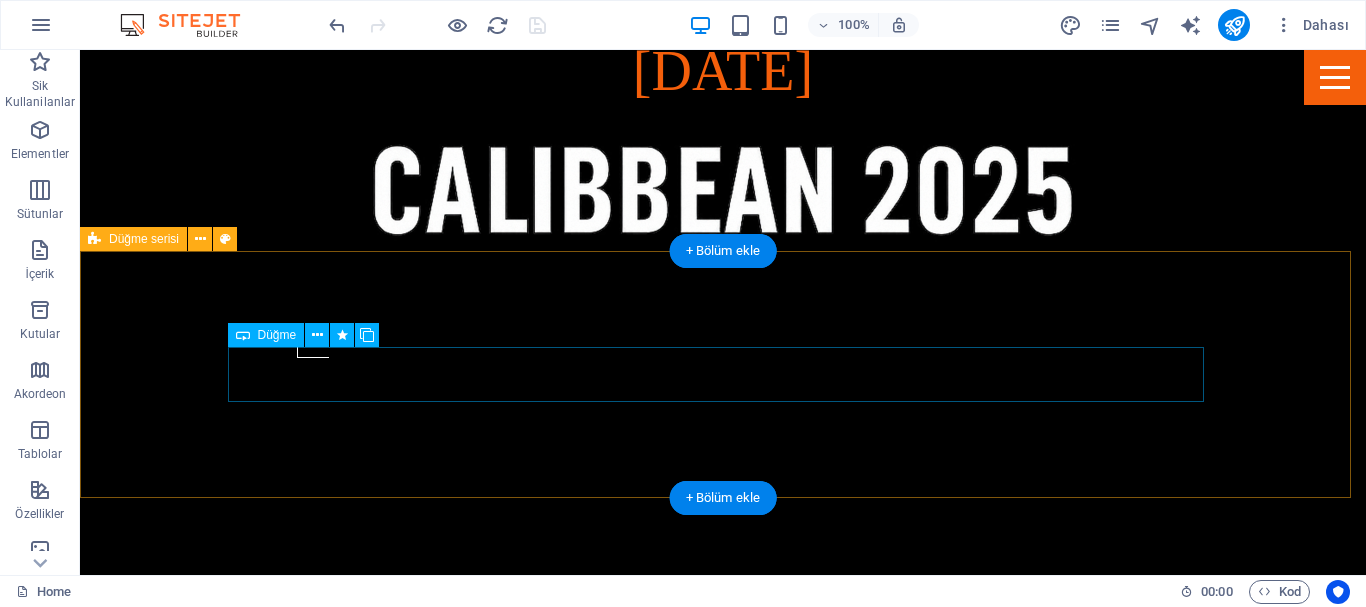 click on "Button" at bounding box center [568, 1910] 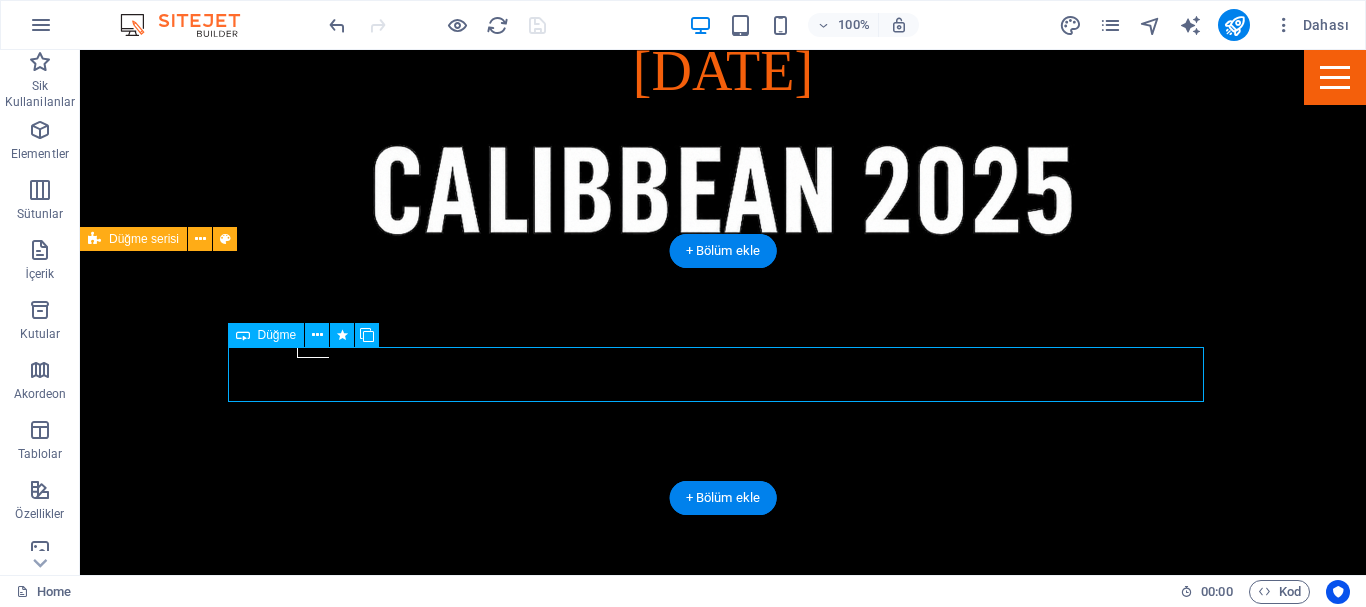 click on "Button" at bounding box center (568, 1910) 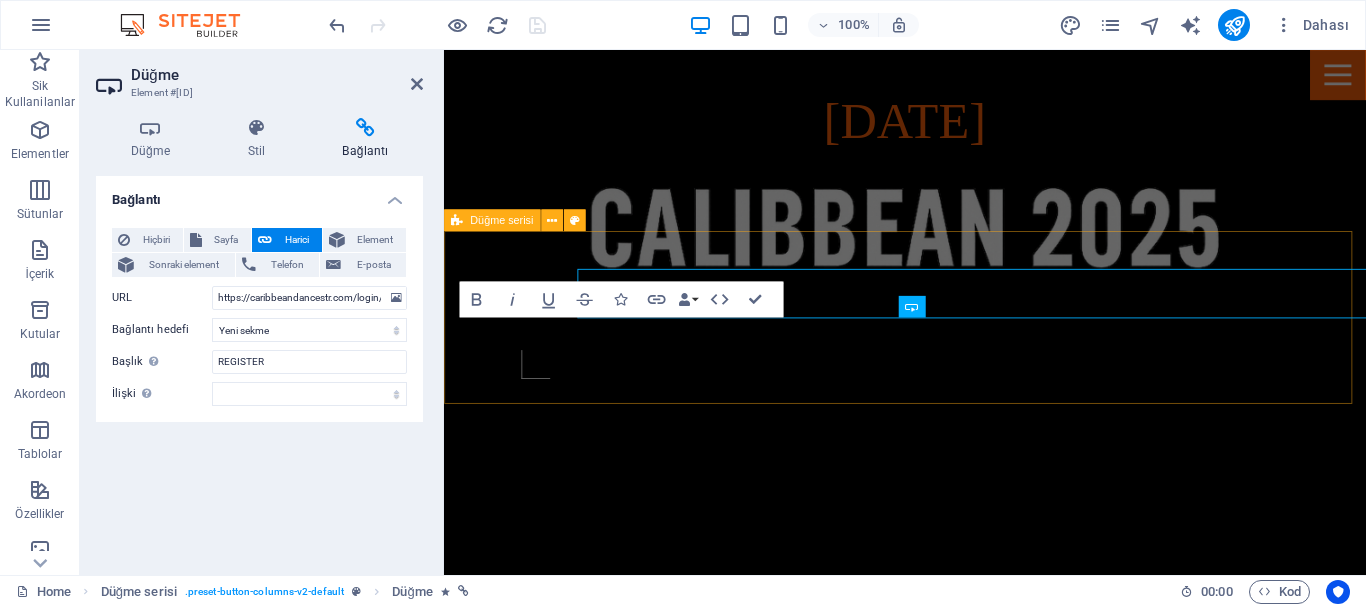 scroll, scrollTop: 690, scrollLeft: 0, axis: vertical 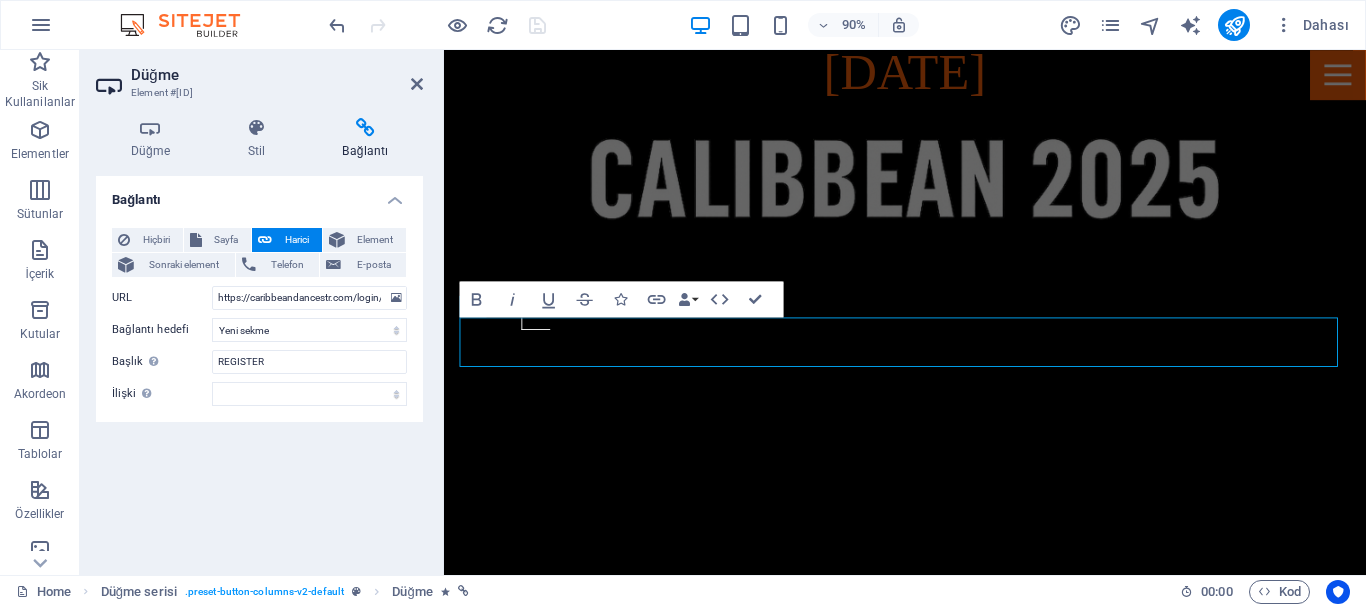click at bounding box center [365, 128] 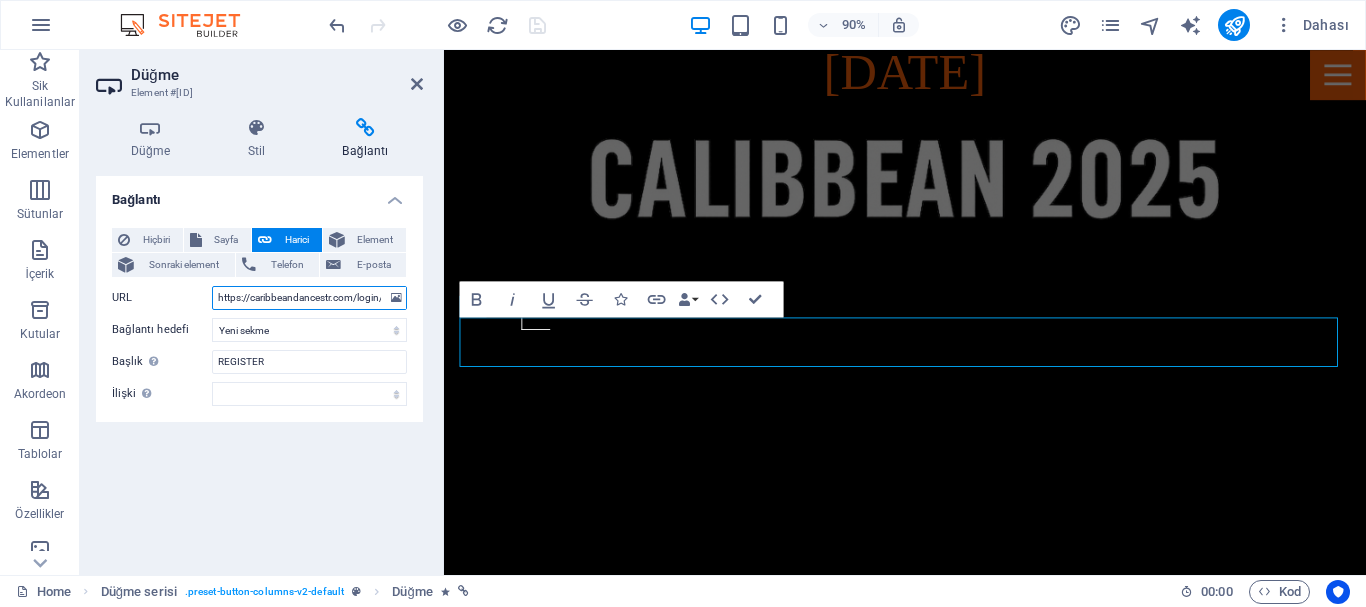 scroll, scrollTop: 0, scrollLeft: 44, axis: horizontal 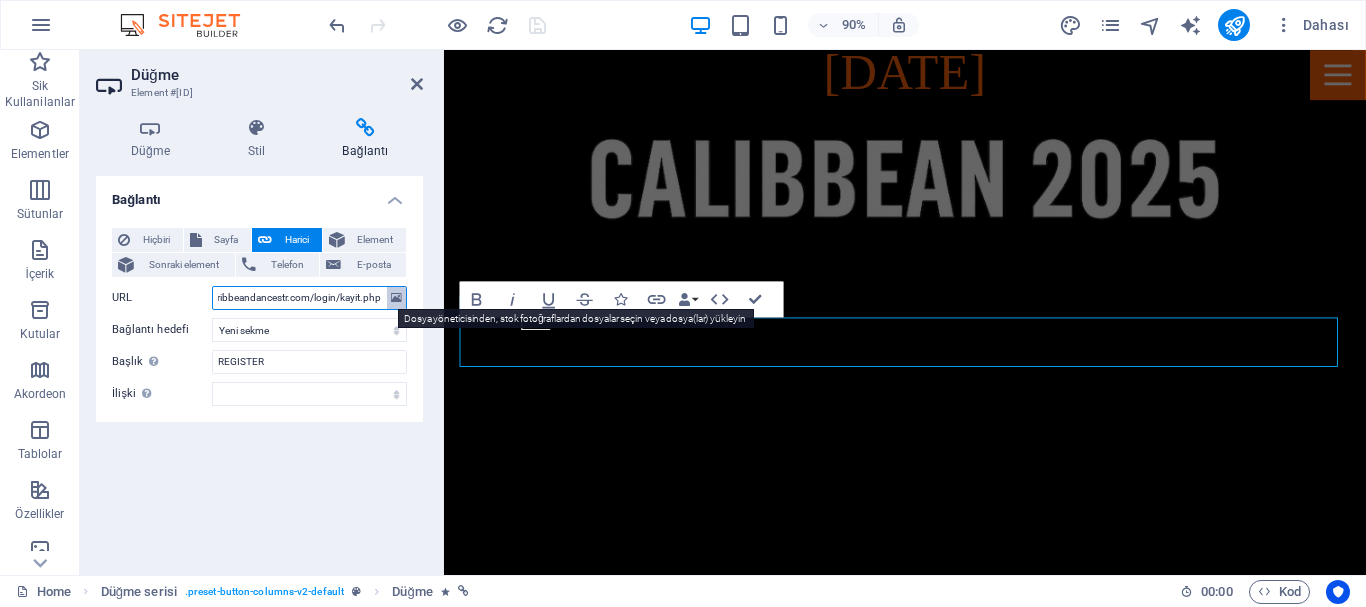 drag, startPoint x: 368, startPoint y: 298, endPoint x: 404, endPoint y: 301, distance: 36.124783 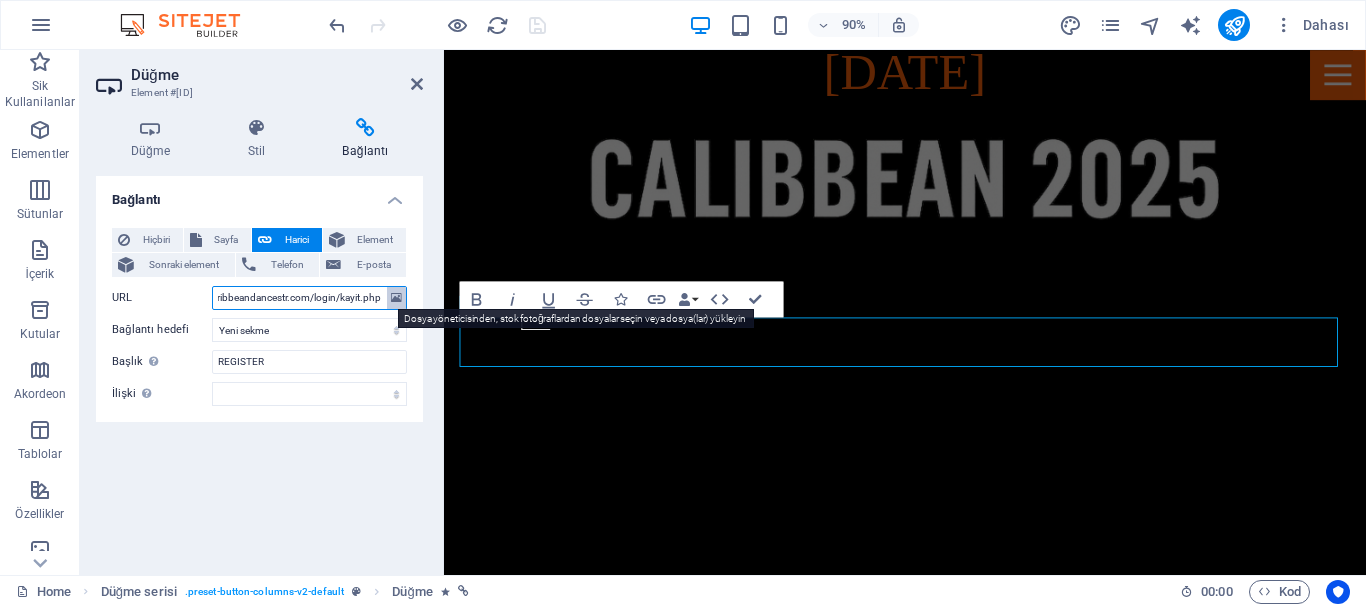 click on "URL https://caribbeandancestr.com/login/kayit.php" at bounding box center [259, 298] 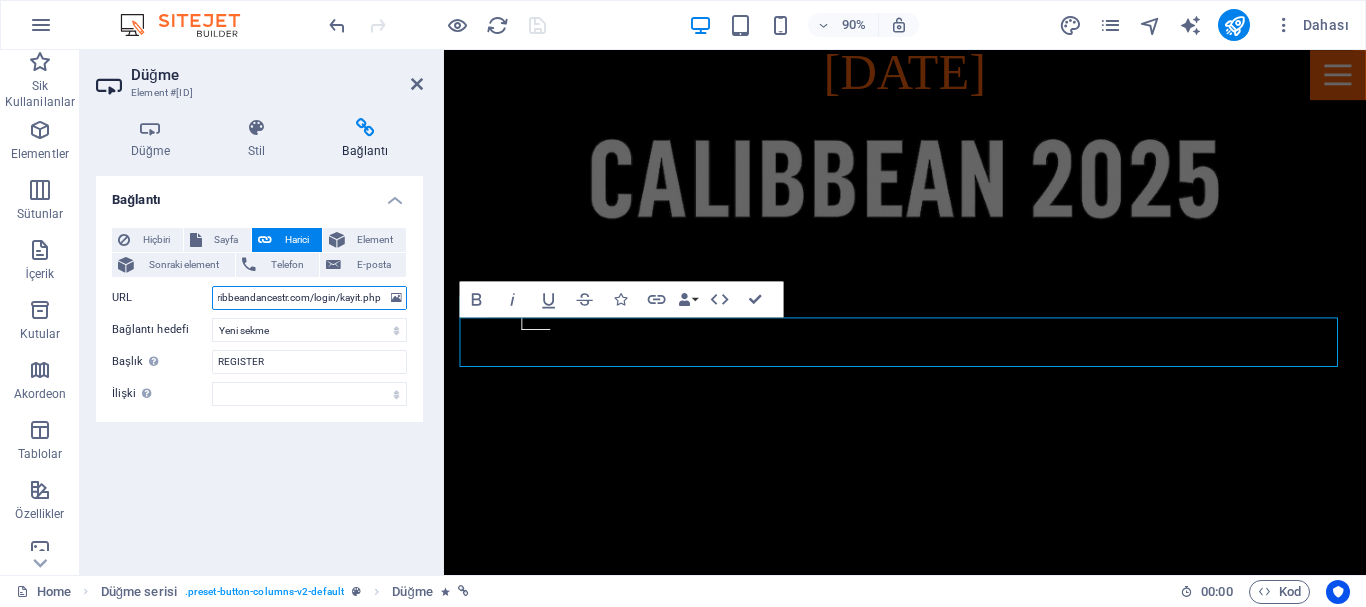 click on "https://caribbeandancestr.com/login/kayit.php" at bounding box center [309, 298] 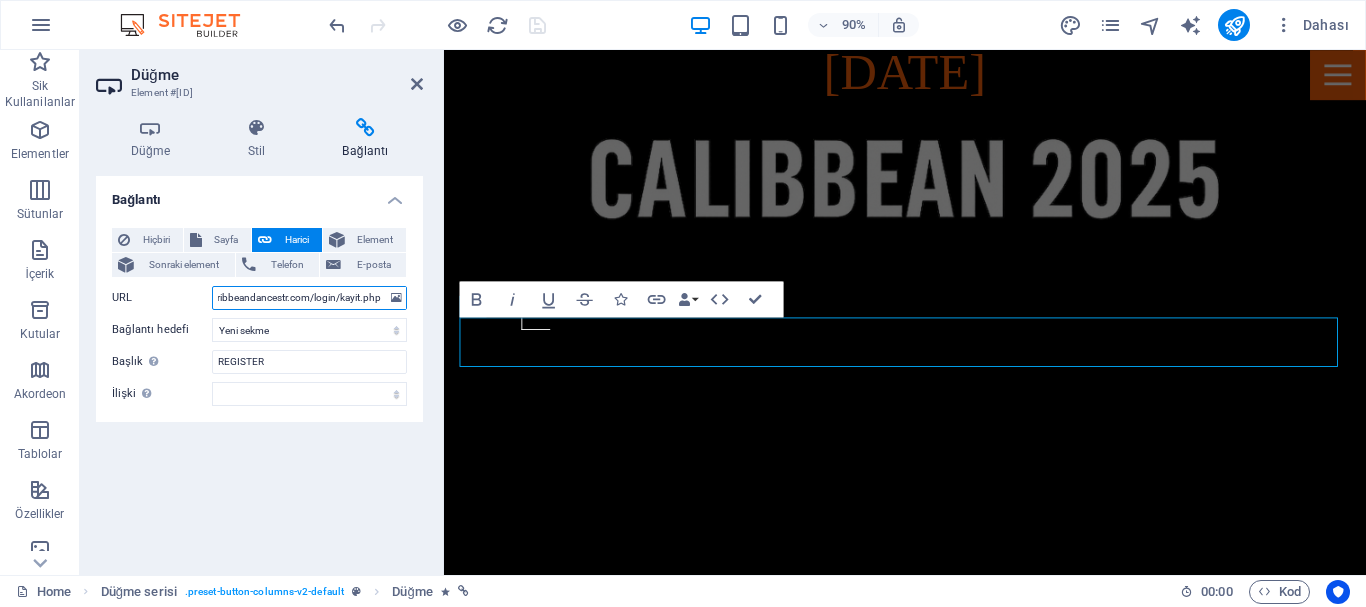 drag, startPoint x: 341, startPoint y: 296, endPoint x: 417, endPoint y: 290, distance: 76.23647 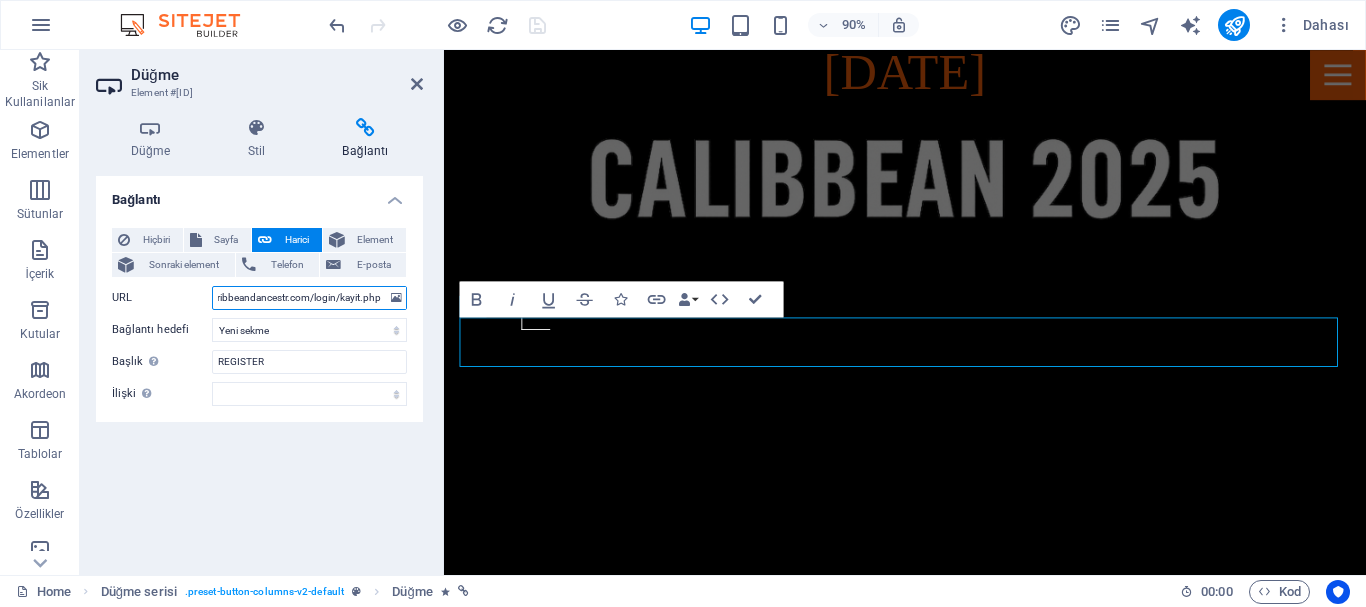 click on "Hiçbiri Sayfa Harici Element Sonraki element Telefon E-posta Sayfa Home Events Visit us Privacy Element
URL https://caribbeandancestr.com/login/kayit.php Telefon E-posta Bağlantı hedefi Yeni sekme Aynı sekme Kaplama Başlık Ek bağlantı tanımının bağlantı metniyle aynı olmaması gerekir. Başlık, genellikle fare elementin üzerine geldiğinde bir araç ipucu metni olarak gösterilir. Belirsizse boş bırak. REGISTER İlişki Bu bağlantının bağlantı hedefiyle ilişkisini  ayarlar. Örneğin; "nofollow" (izleme) değeri, arama motorlarına bağlantıyı izleme talimatı verir. Boş bırakılabilir. alternate oluşturan bookmark harici yardım lisans ileri nofollow noreferrer noopener önceki arayın etiket" at bounding box center [259, 317] 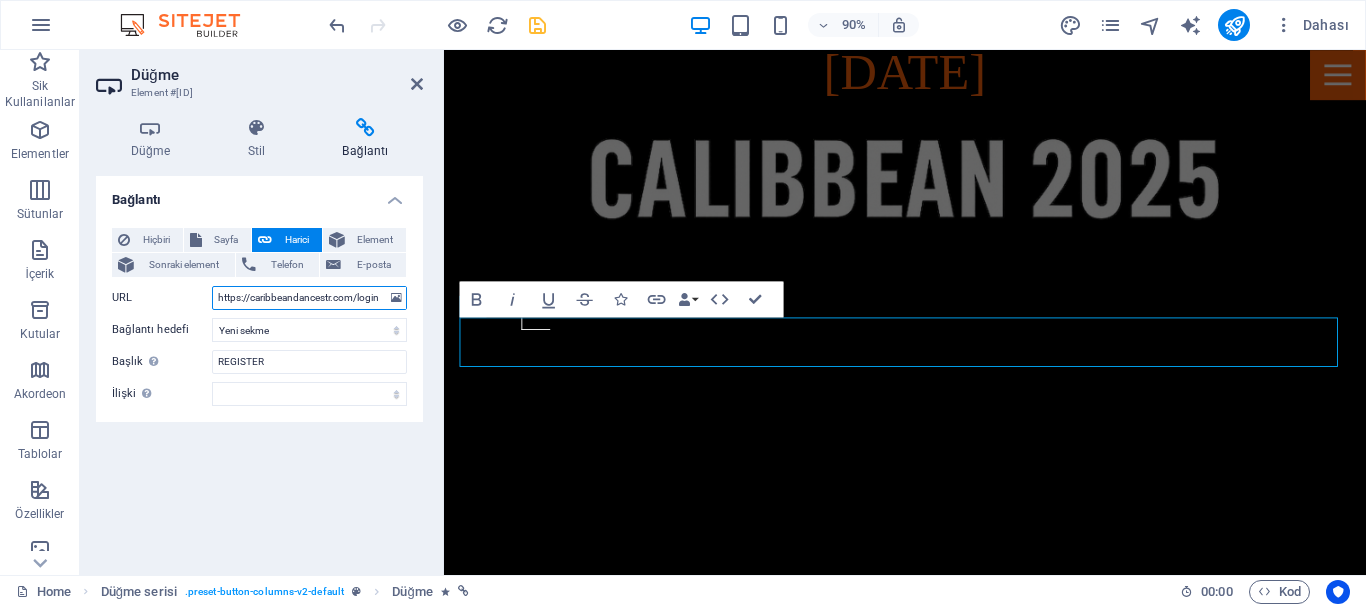 scroll, scrollTop: 0, scrollLeft: 0, axis: both 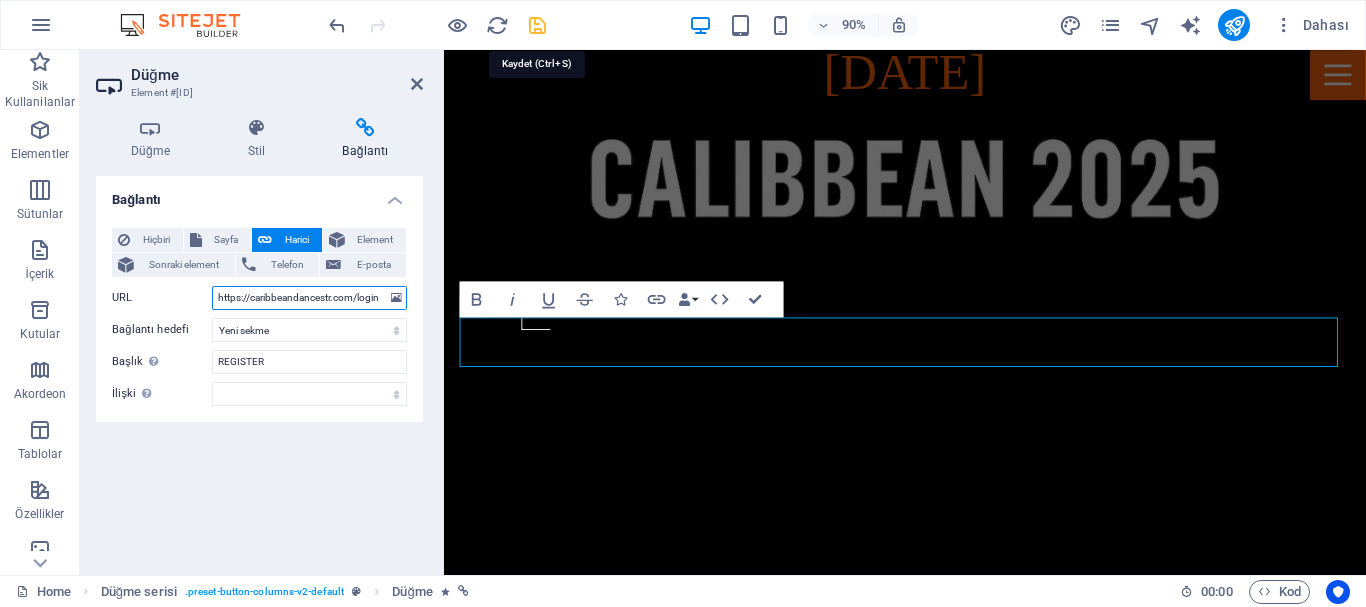 type on "https://caribbeandancestr.com/login" 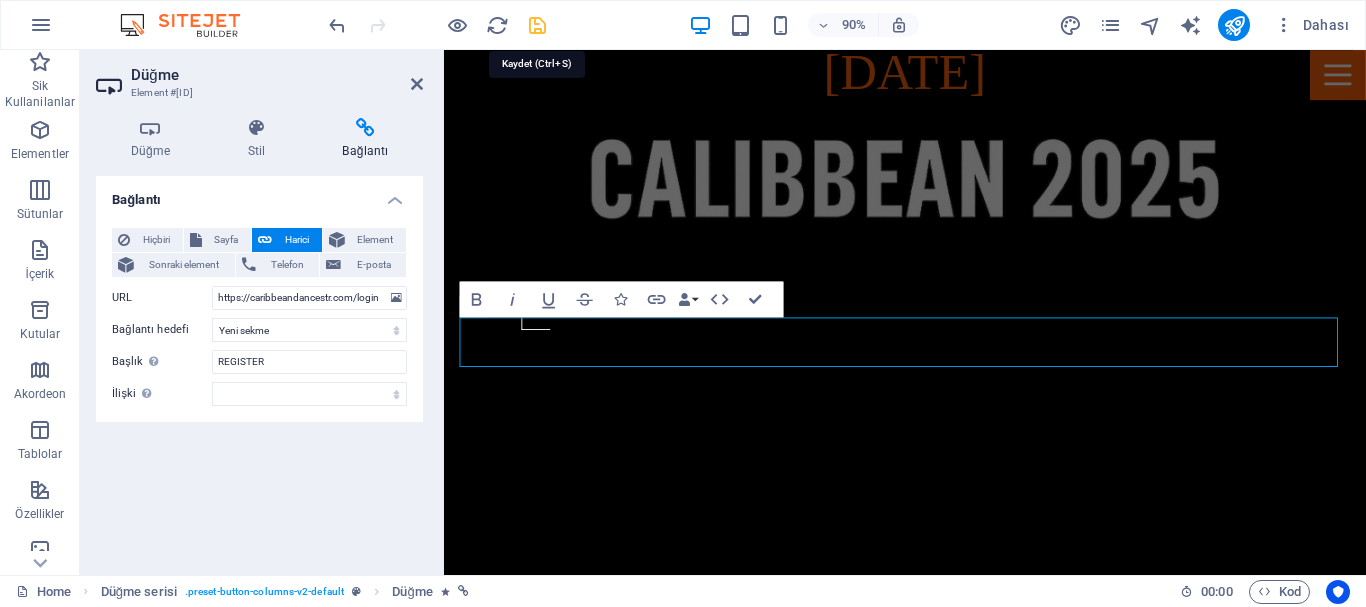 click at bounding box center (537, 25) 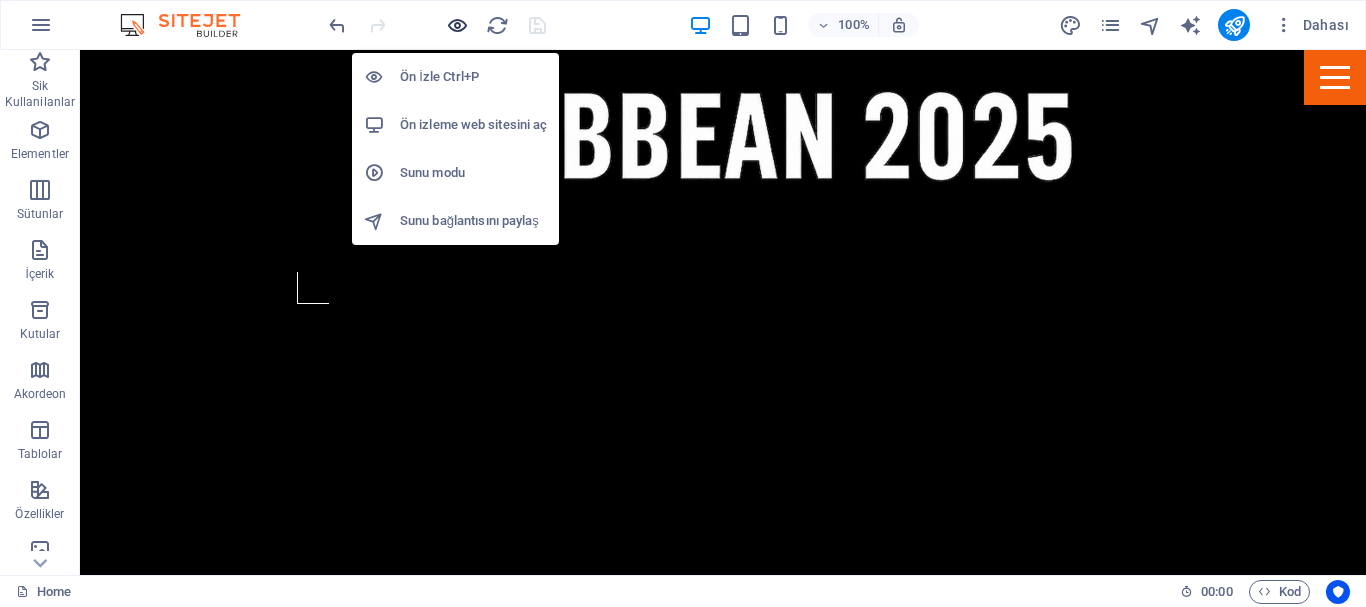 click at bounding box center [457, 25] 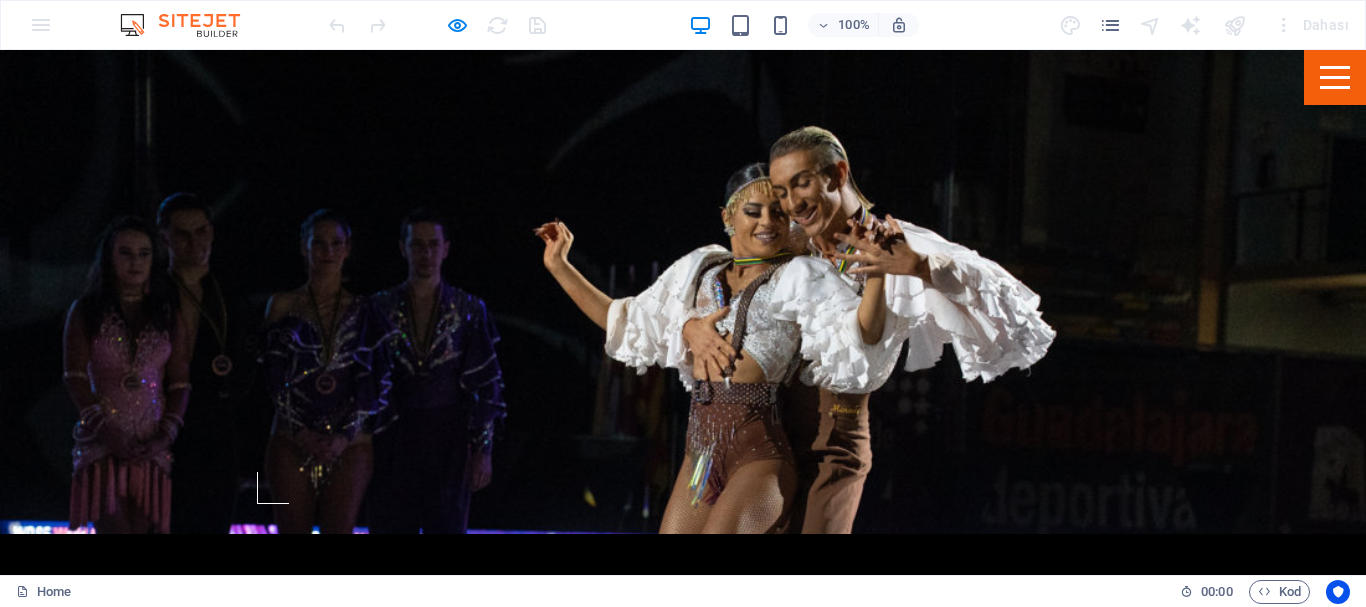 scroll, scrollTop: 690, scrollLeft: 0, axis: vertical 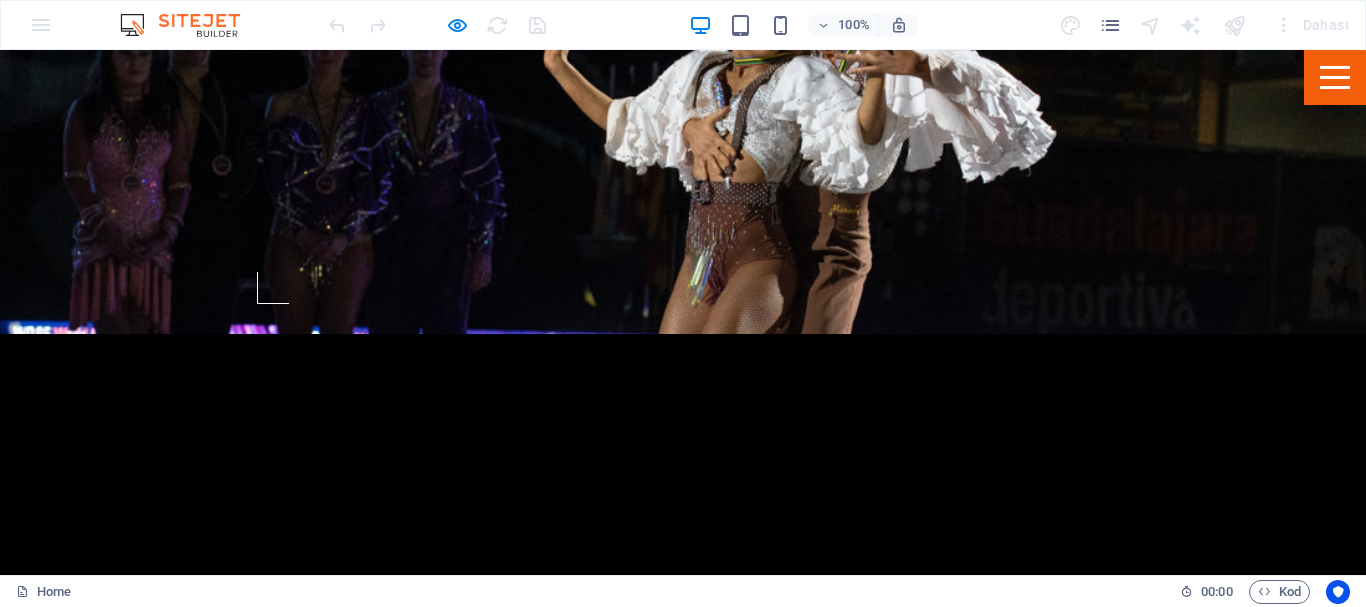 click on "Button" at bounding box center [488, 1856] 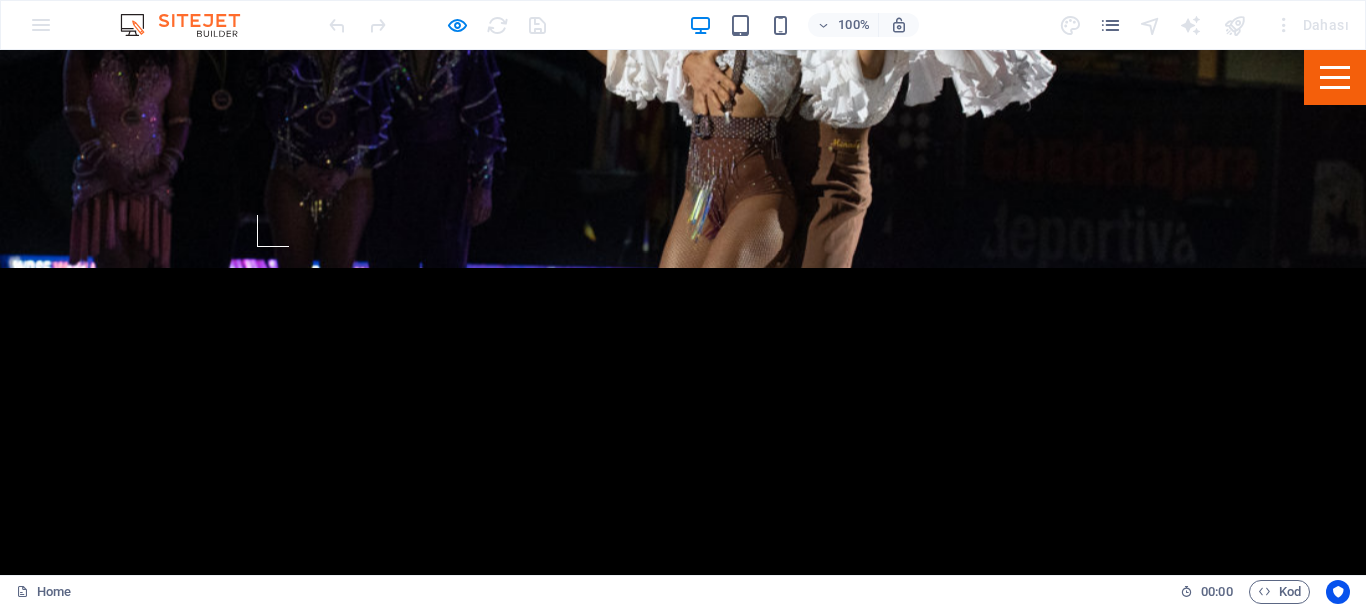 scroll, scrollTop: 790, scrollLeft: 0, axis: vertical 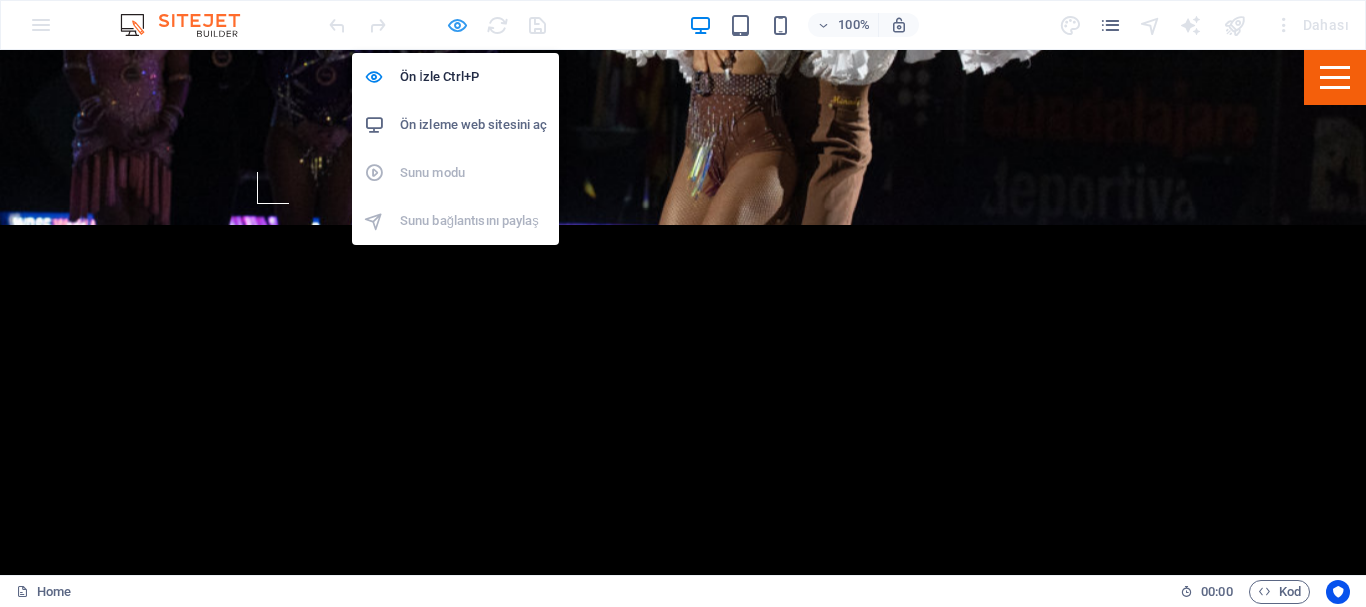 click at bounding box center [457, 25] 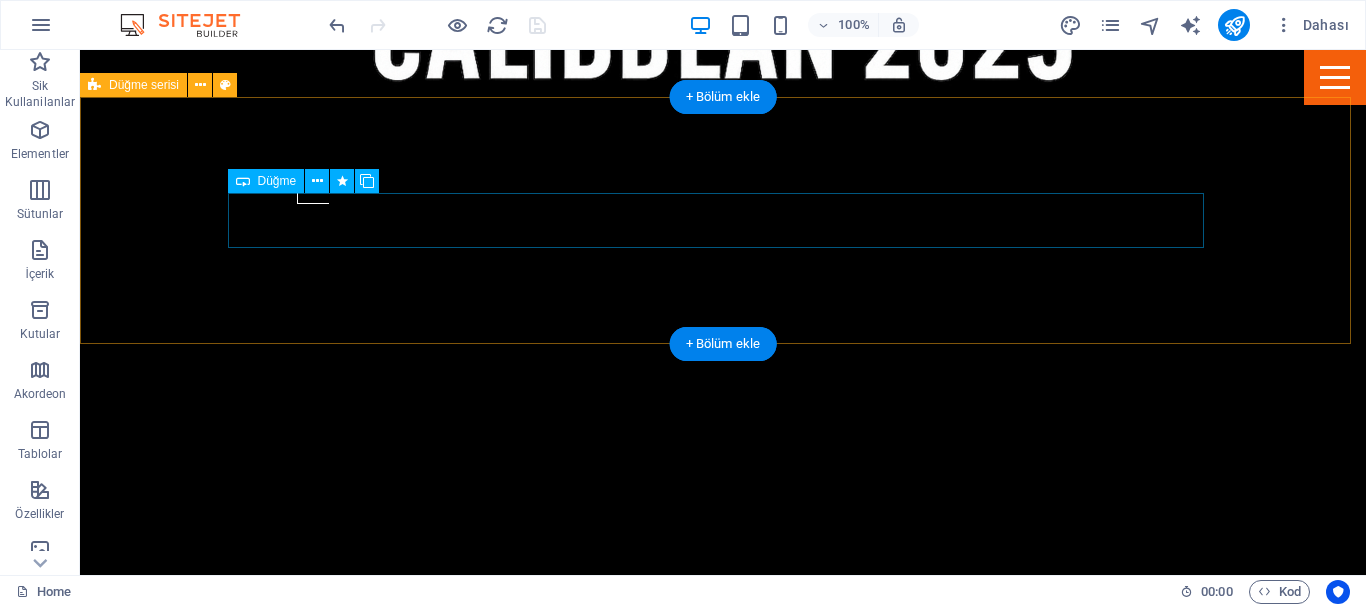 click on "Button" at bounding box center [568, 1756] 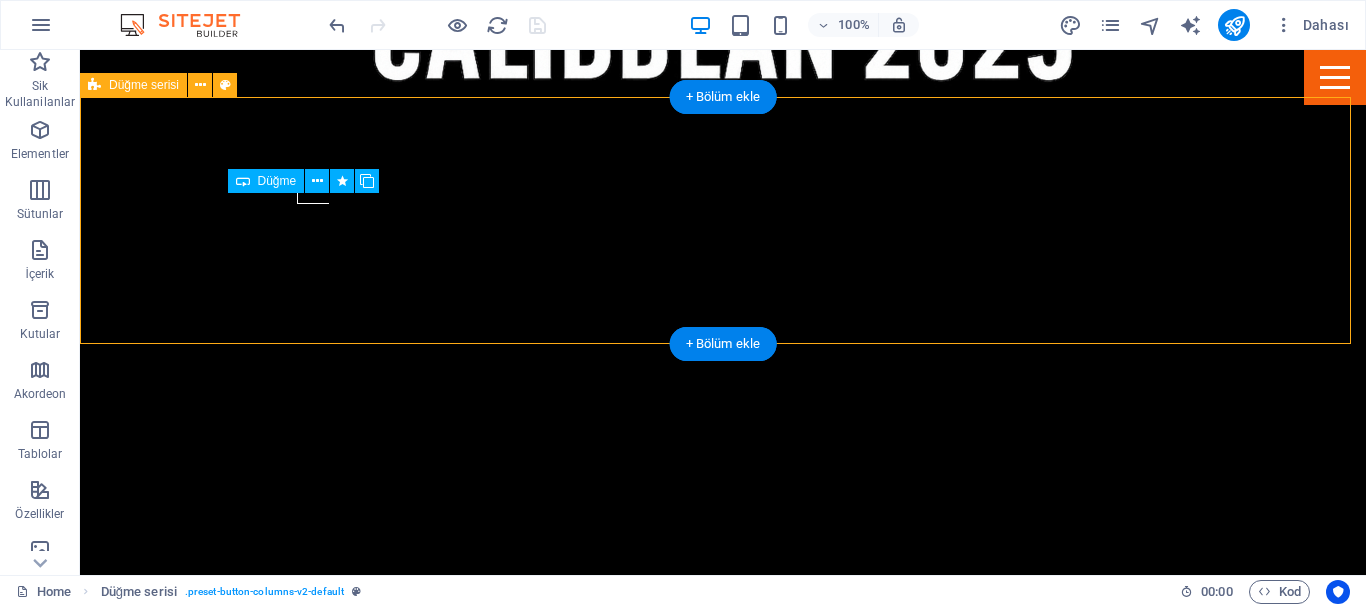 click on "Button" at bounding box center [568, 1756] 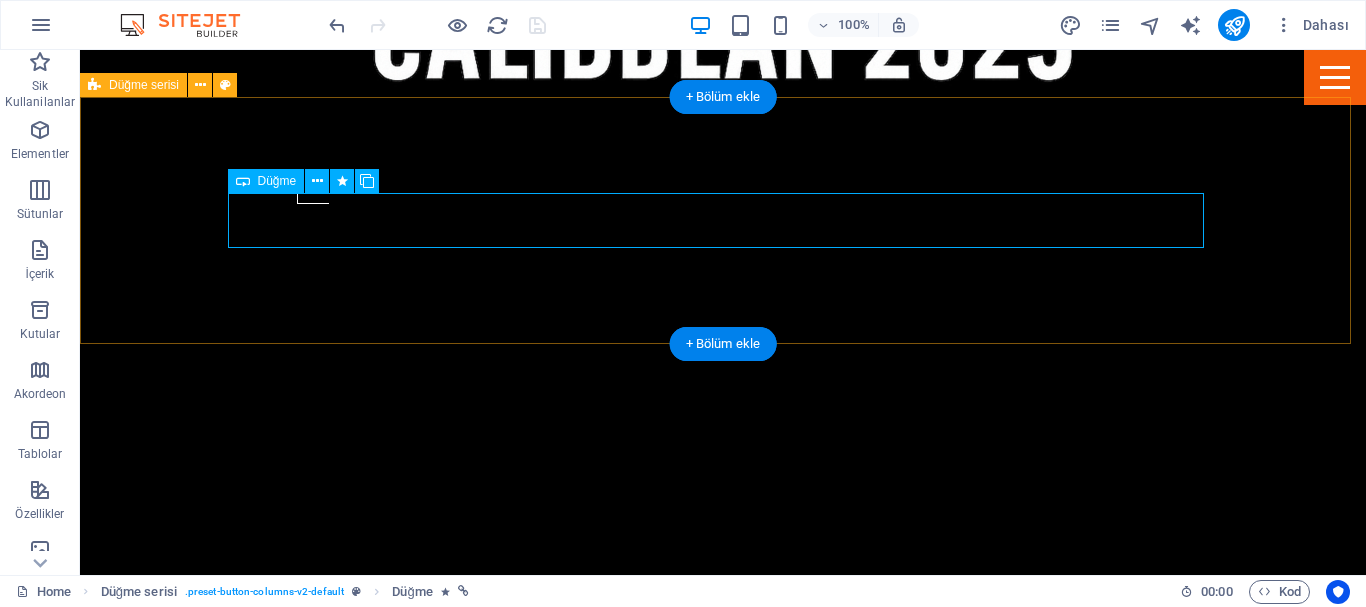 click on "Button" at bounding box center [568, 1756] 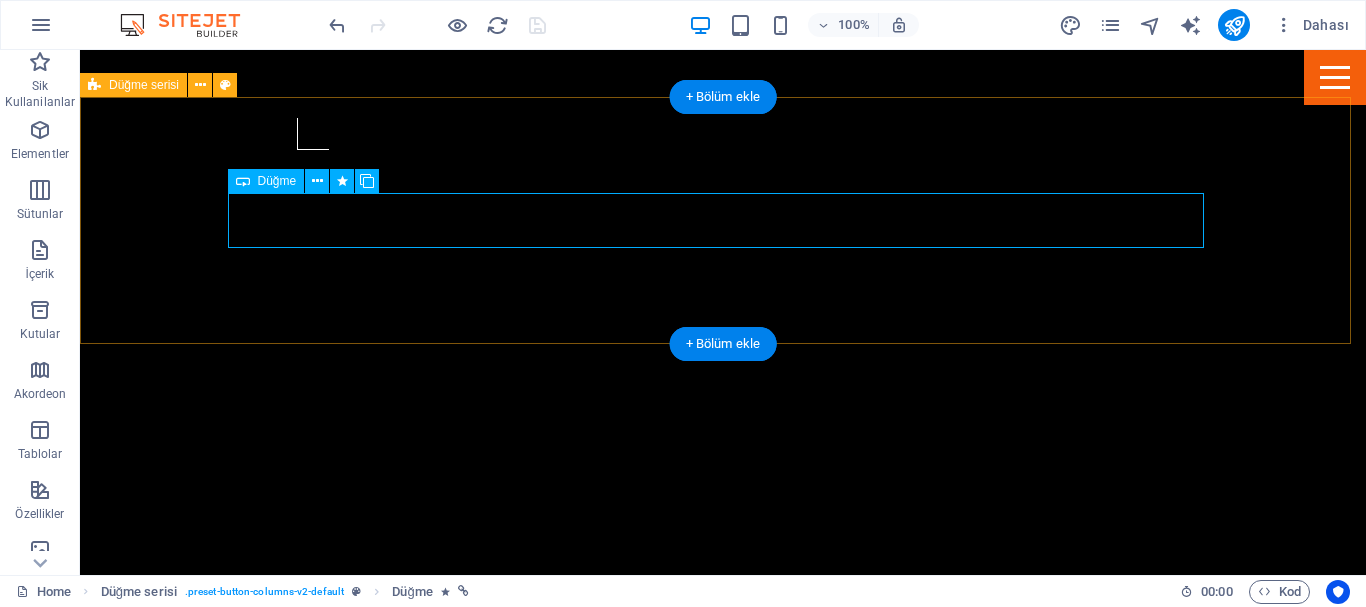 select on "%" 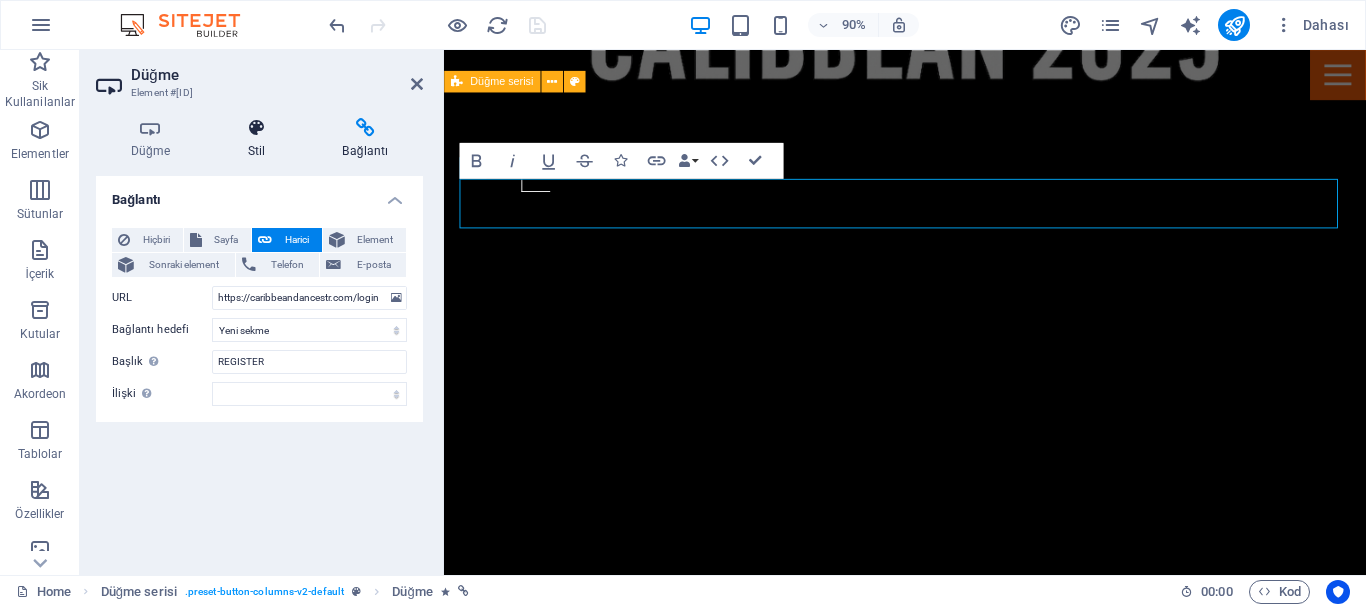 click at bounding box center (256, 128) 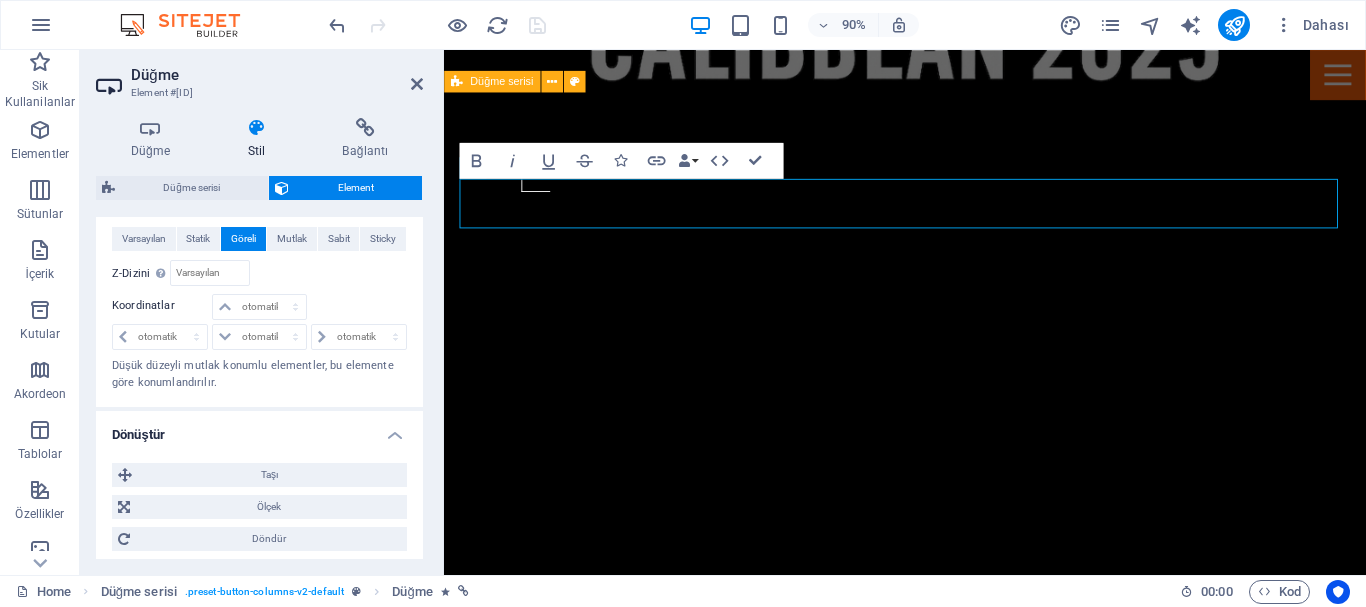 scroll, scrollTop: 600, scrollLeft: 0, axis: vertical 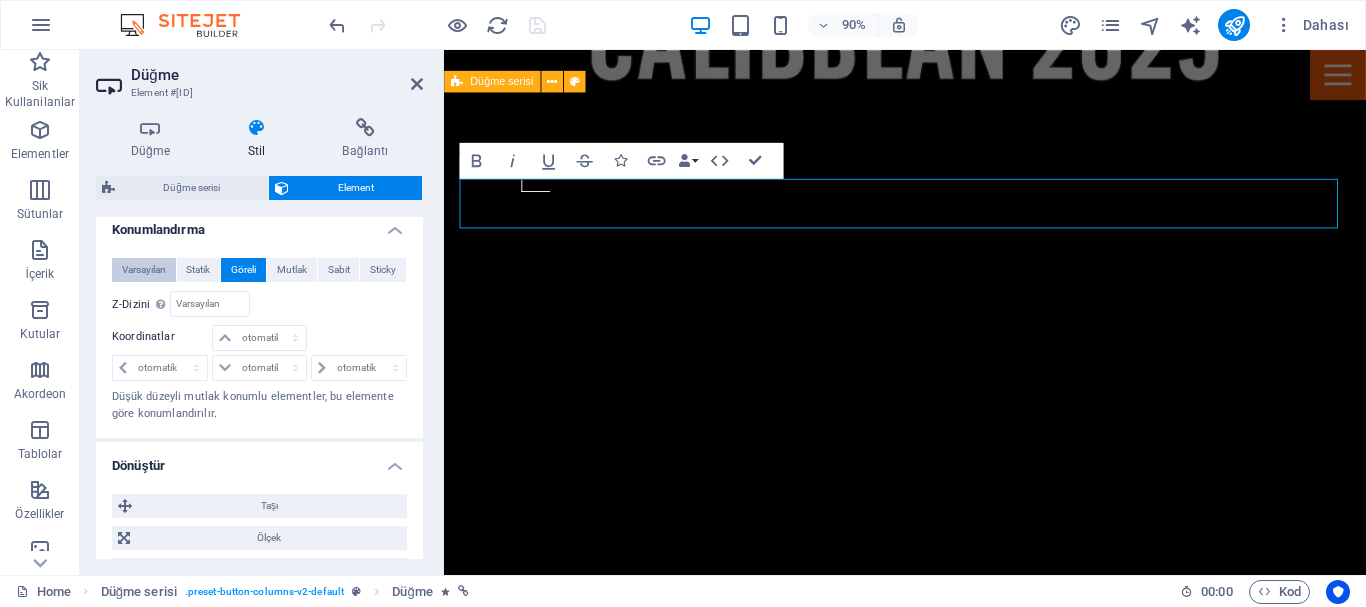 click on "Varsayılan" at bounding box center [144, 270] 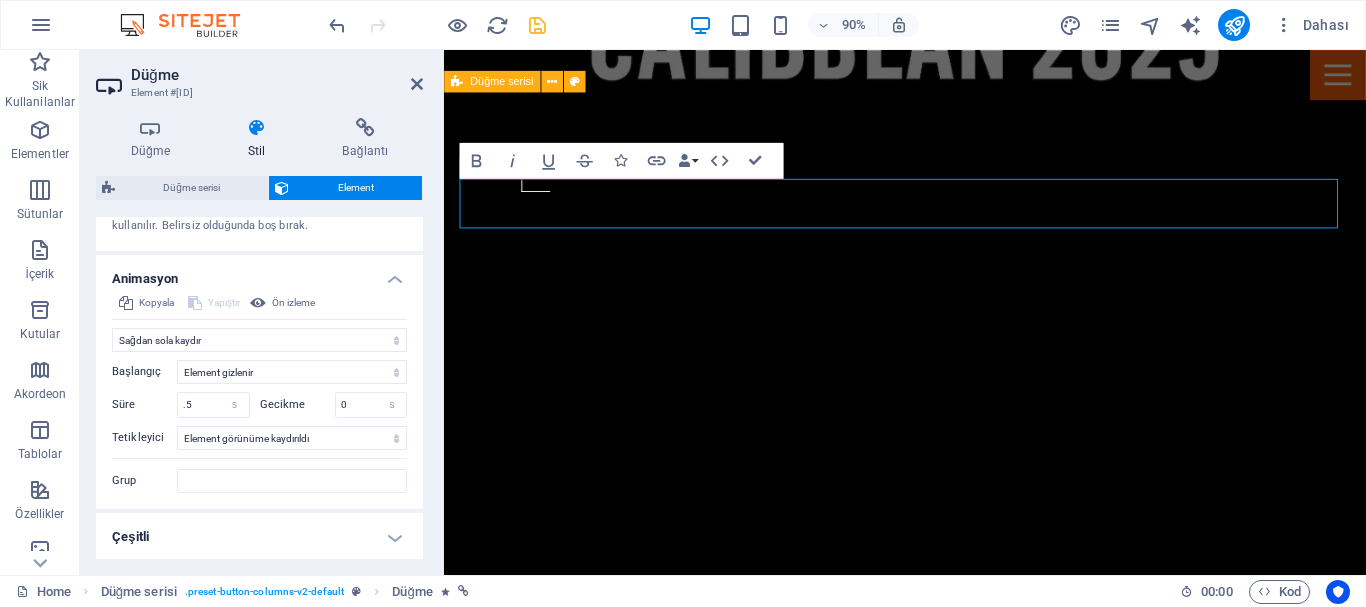 scroll, scrollTop: 1212, scrollLeft: 0, axis: vertical 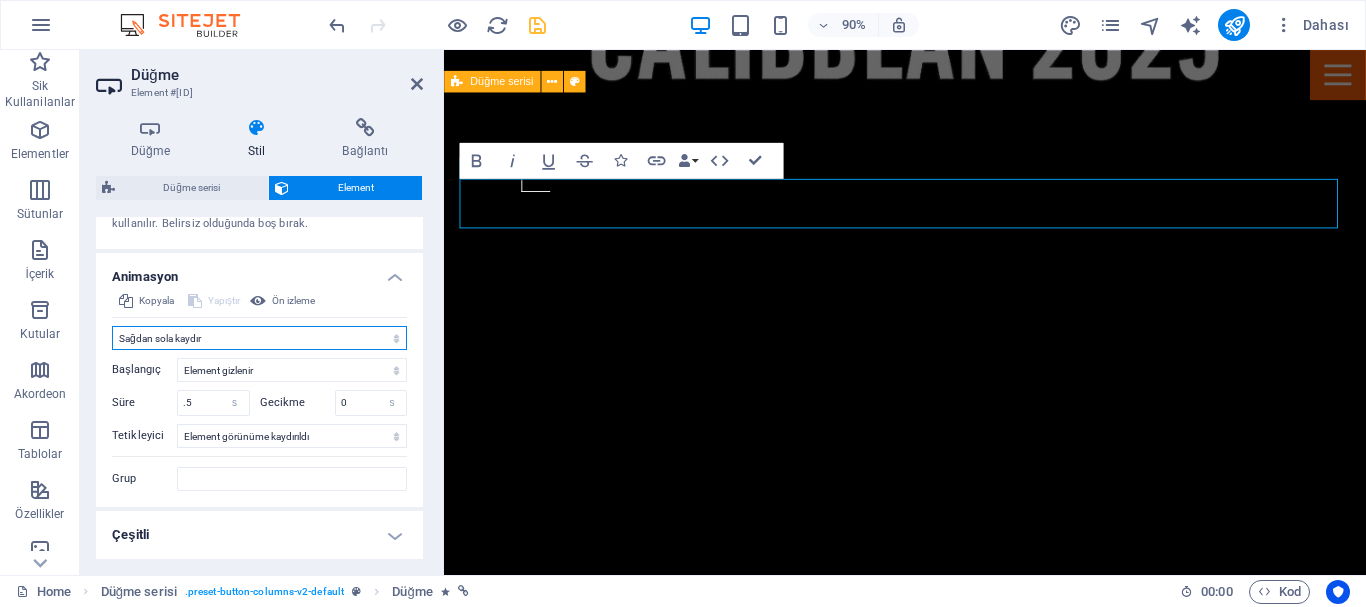 click on "Animasyon ekleme Göster / Gizle Yukarı/Aşağı kaydır Yakınlaştır/Uzaklaştır Soldan sağa kaydır Sağdan sola kaydır Yukarıdan aşağıya kaydır Aşağıdan yukarıya kaydır Nabız atışı Yanıp sönme Kaplama olarak aç" at bounding box center [259, 338] 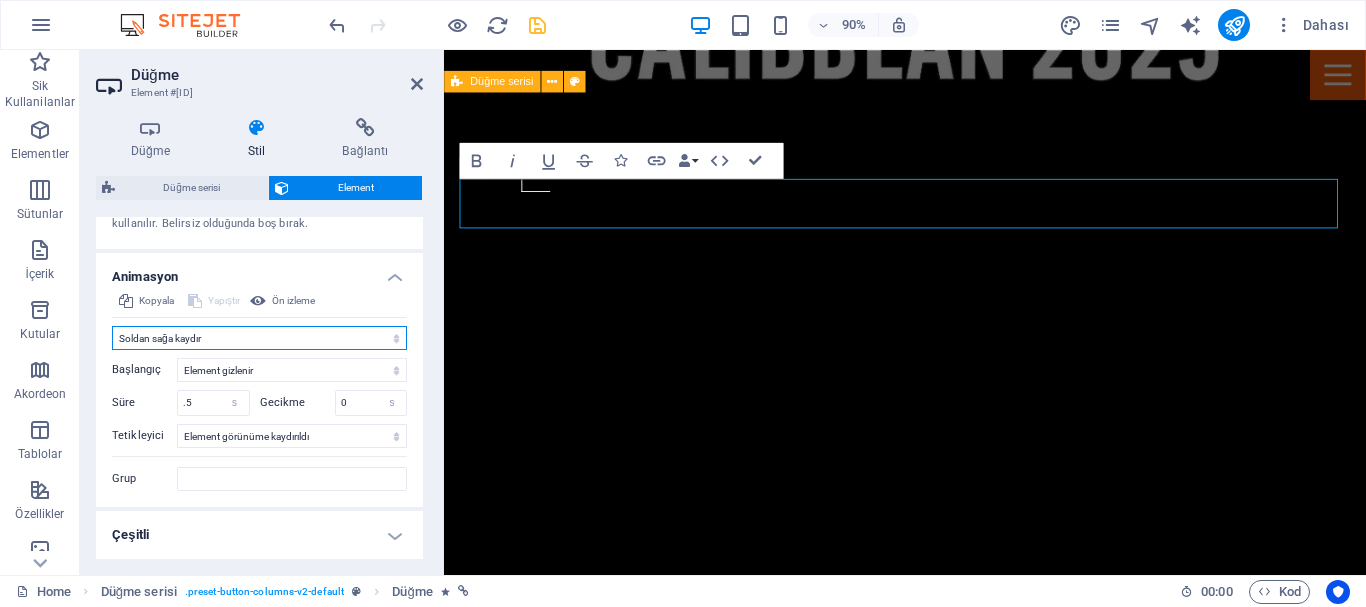 click on "Animasyon ekleme Göster / Gizle Yukarı/Aşağı kaydır Yakınlaştır/Uzaklaştır Soldan sağa kaydır Sağdan sola kaydır Yukarıdan aşağıya kaydır Aşağıdan yukarıya kaydır Nabız atışı Yanıp sönme Kaplama olarak aç" at bounding box center (259, 338) 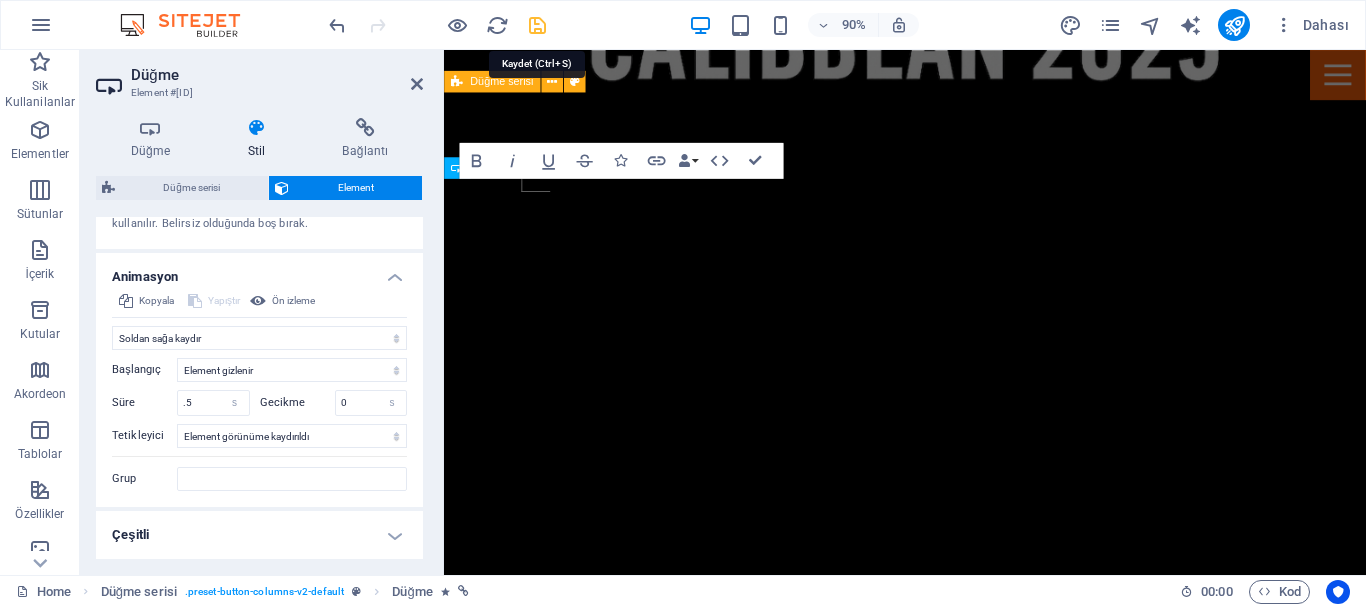 click at bounding box center (537, 25) 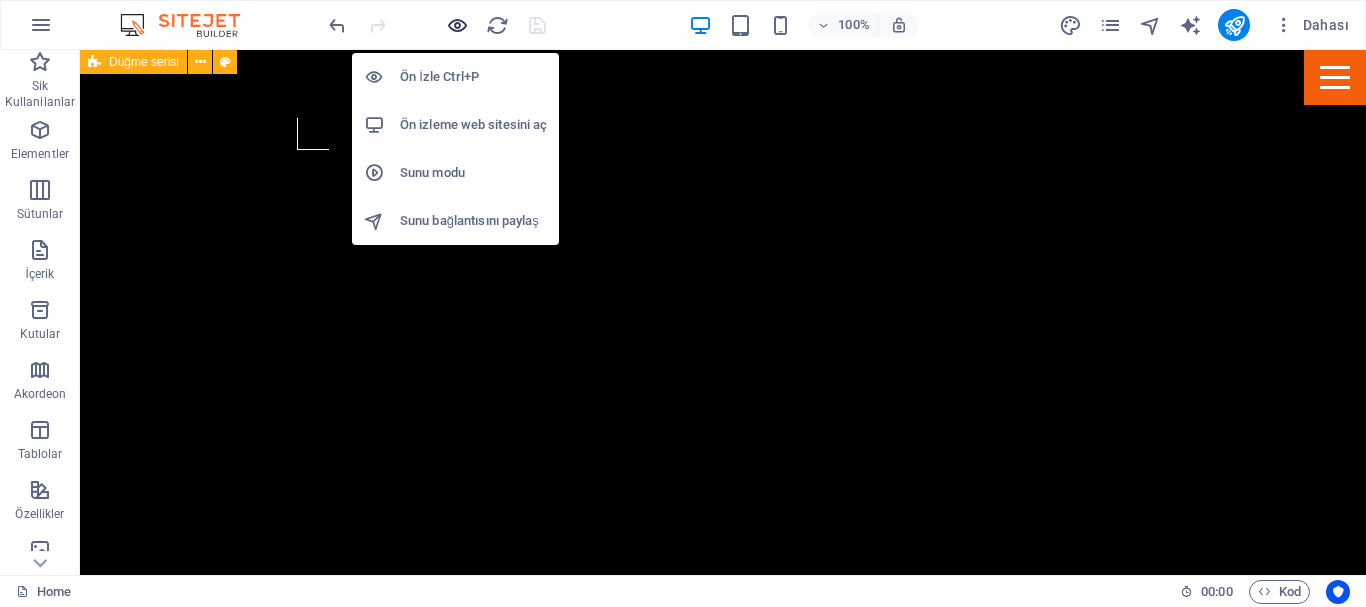 click at bounding box center (457, 25) 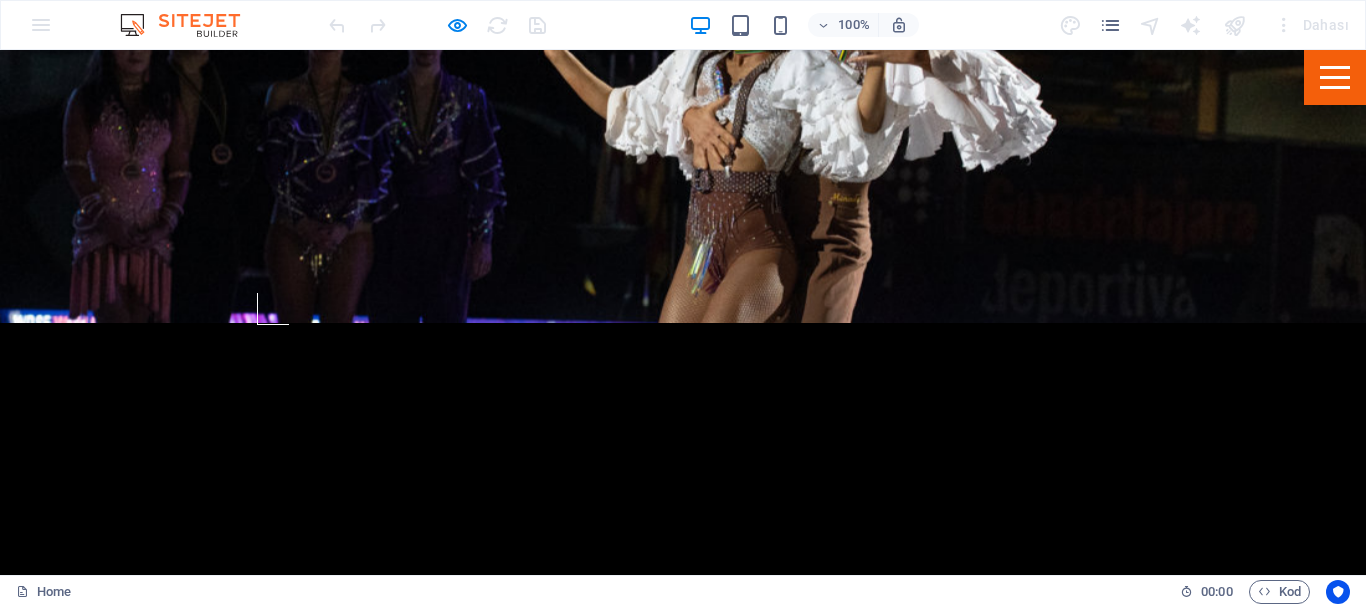 scroll, scrollTop: 800, scrollLeft: 0, axis: vertical 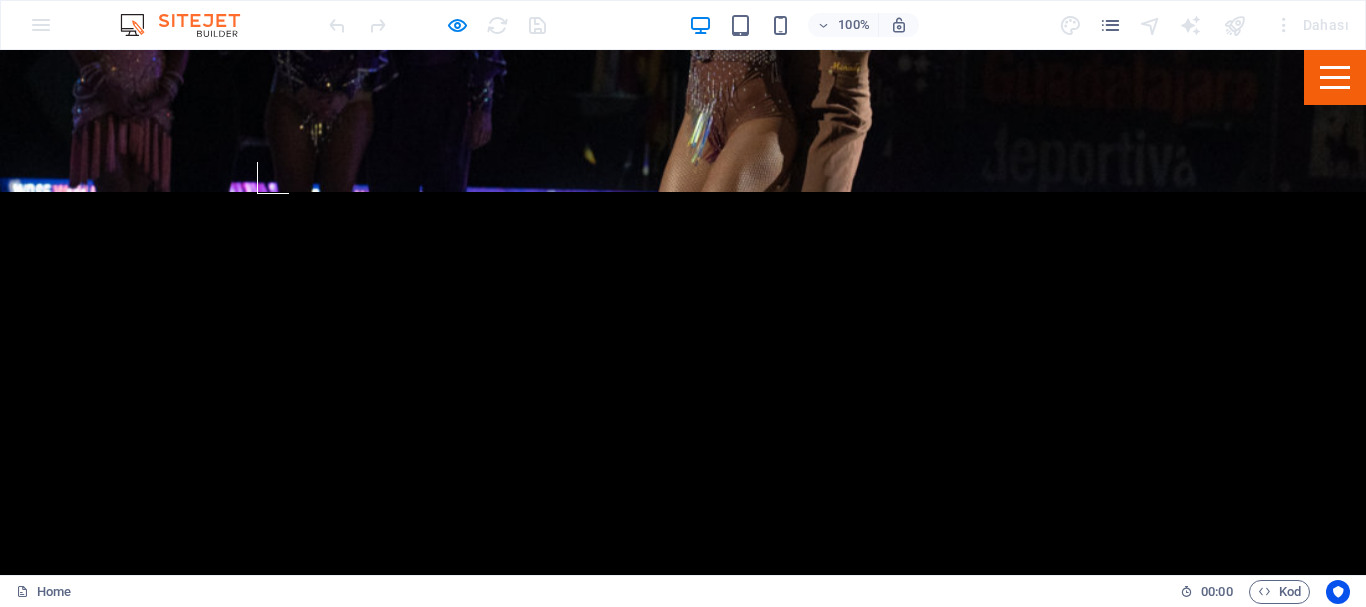 click on "Button" at bounding box center [488, 1746] 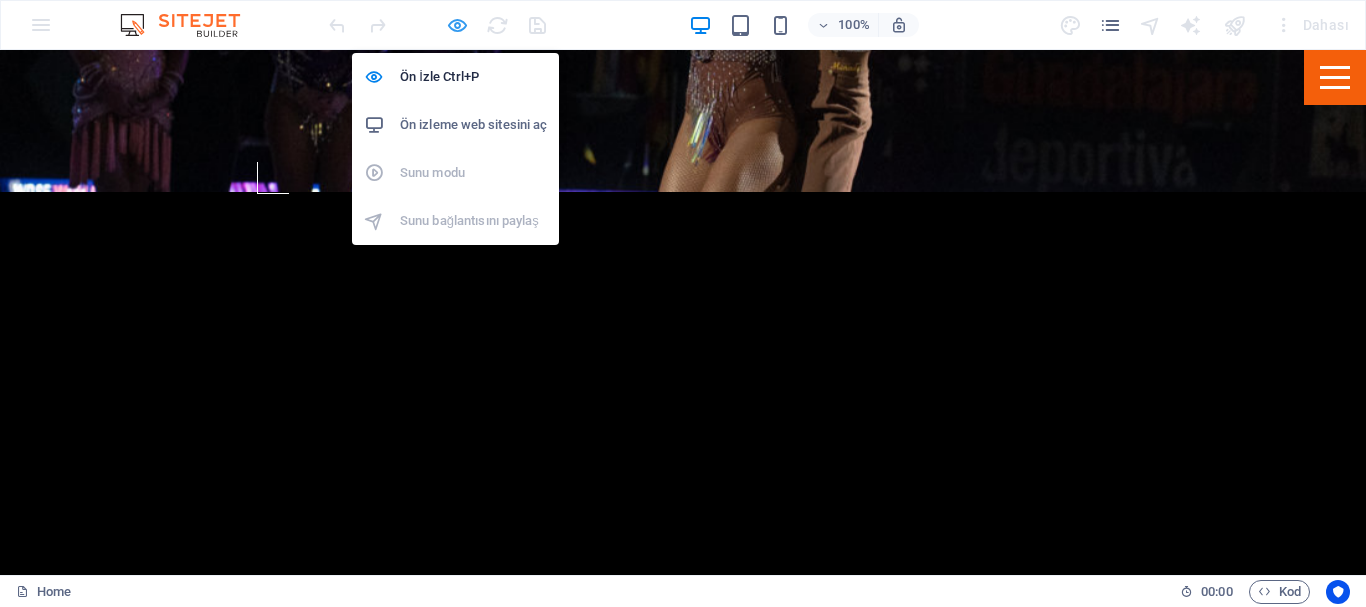 click at bounding box center [457, 25] 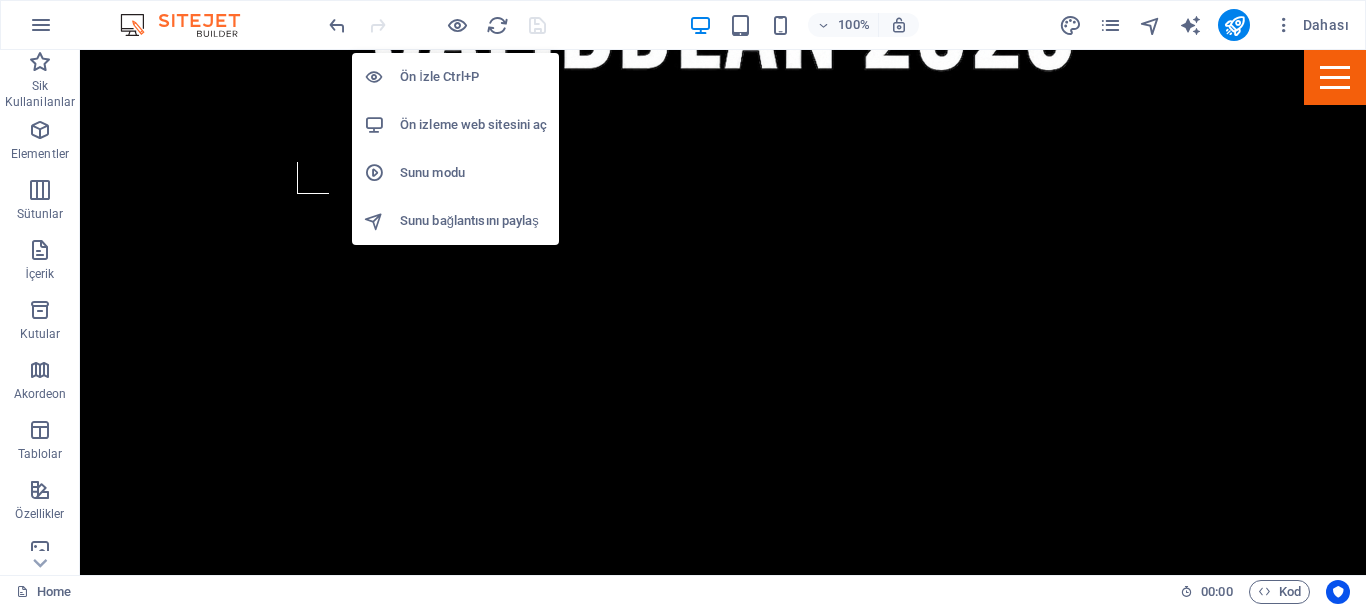 click on "Sunu modu" at bounding box center [473, 173] 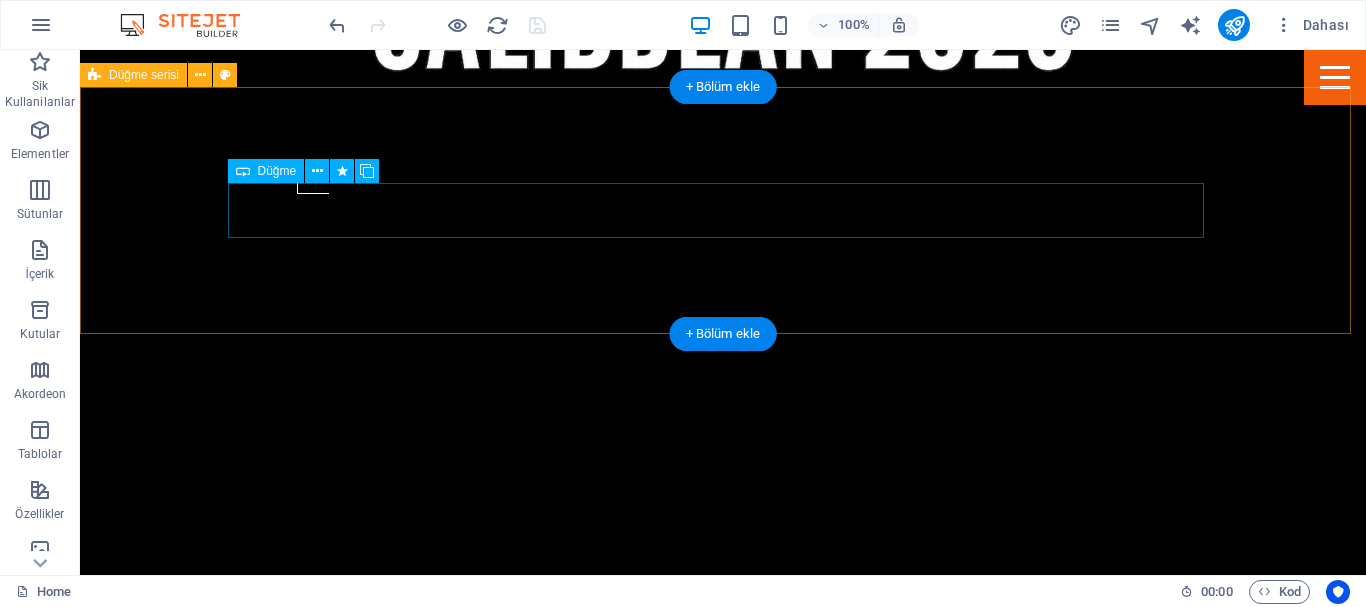 click on "Button" at bounding box center [568, 1746] 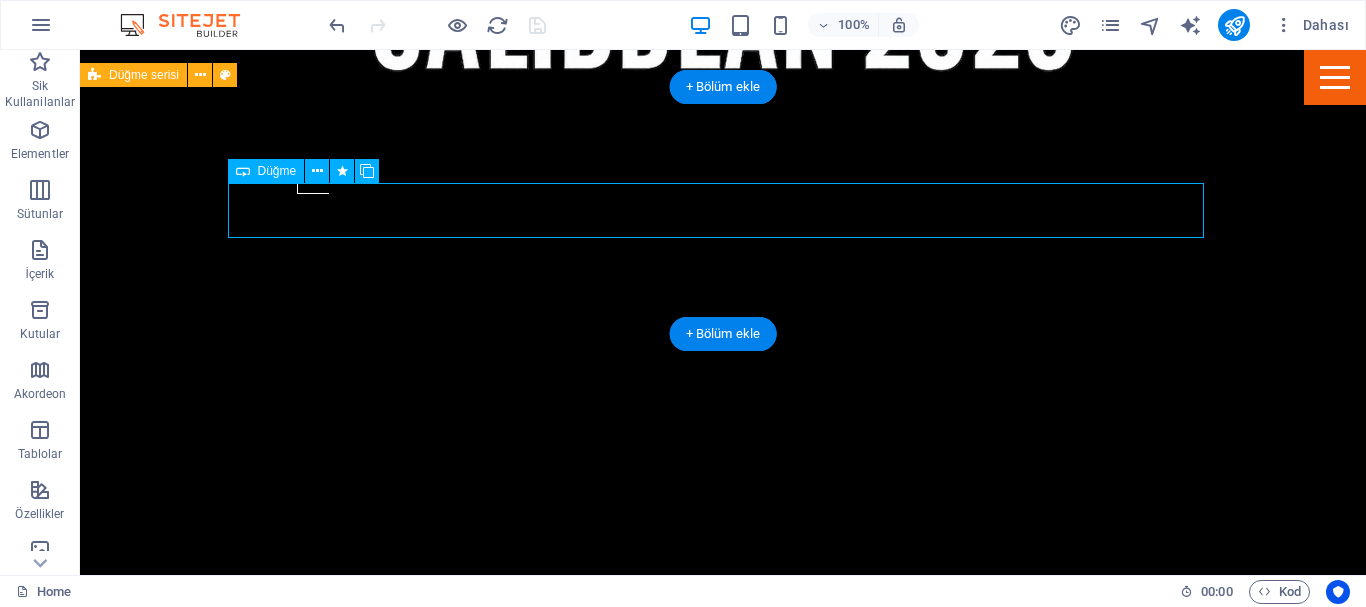 click on "Button" at bounding box center (568, 1746) 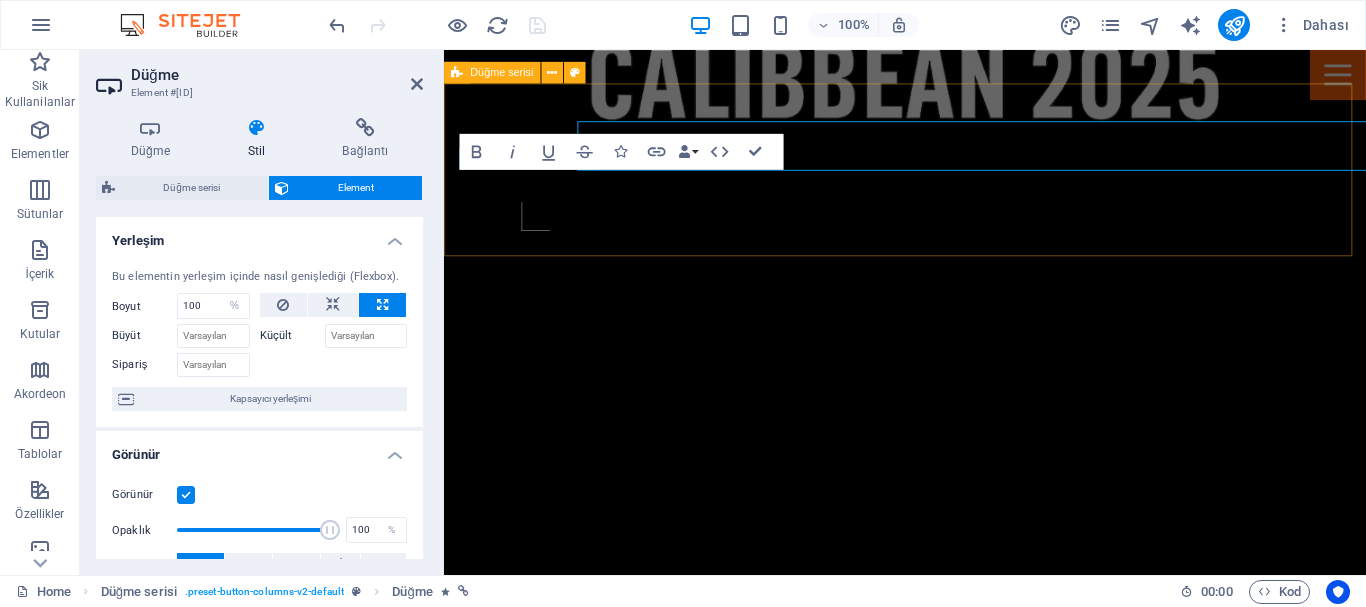 scroll, scrollTop: 854, scrollLeft: 0, axis: vertical 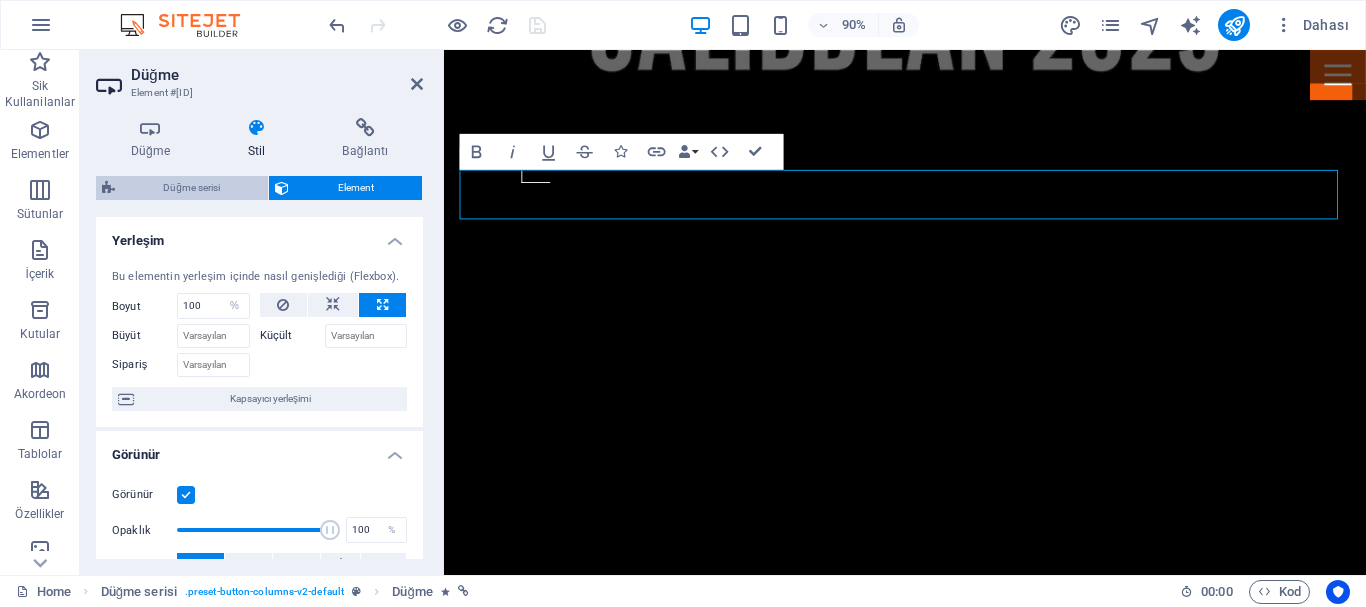 click on "Düğme serisi" at bounding box center (191, 188) 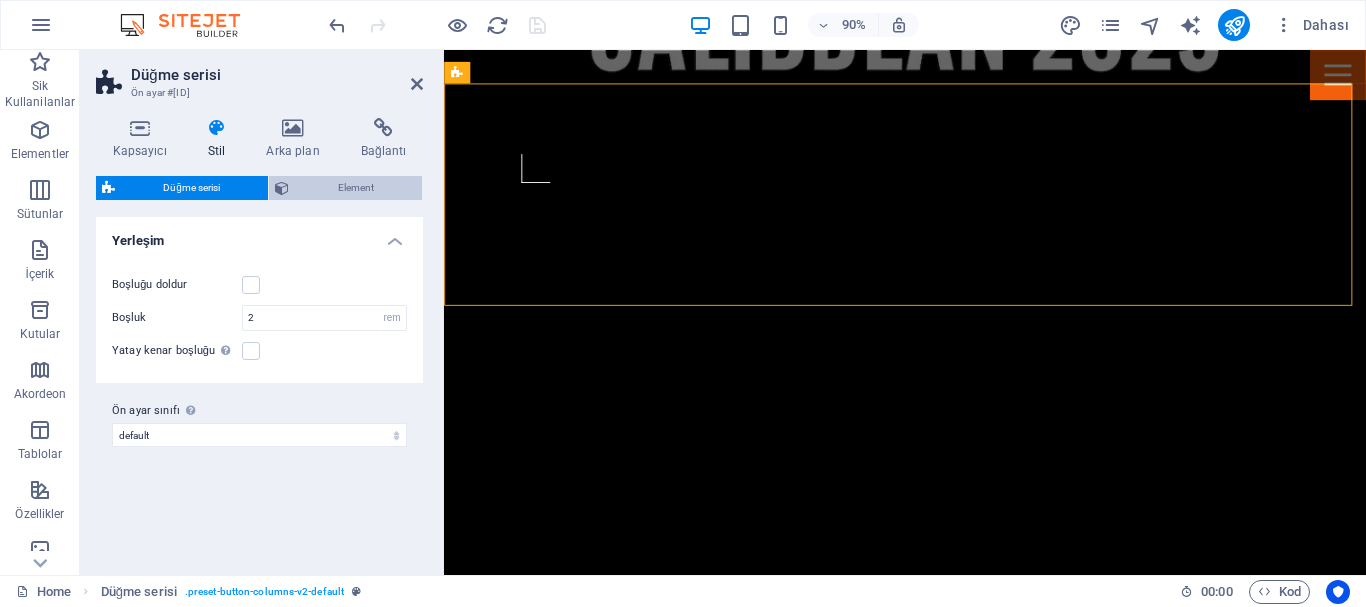 click on "Element" at bounding box center [355, 188] 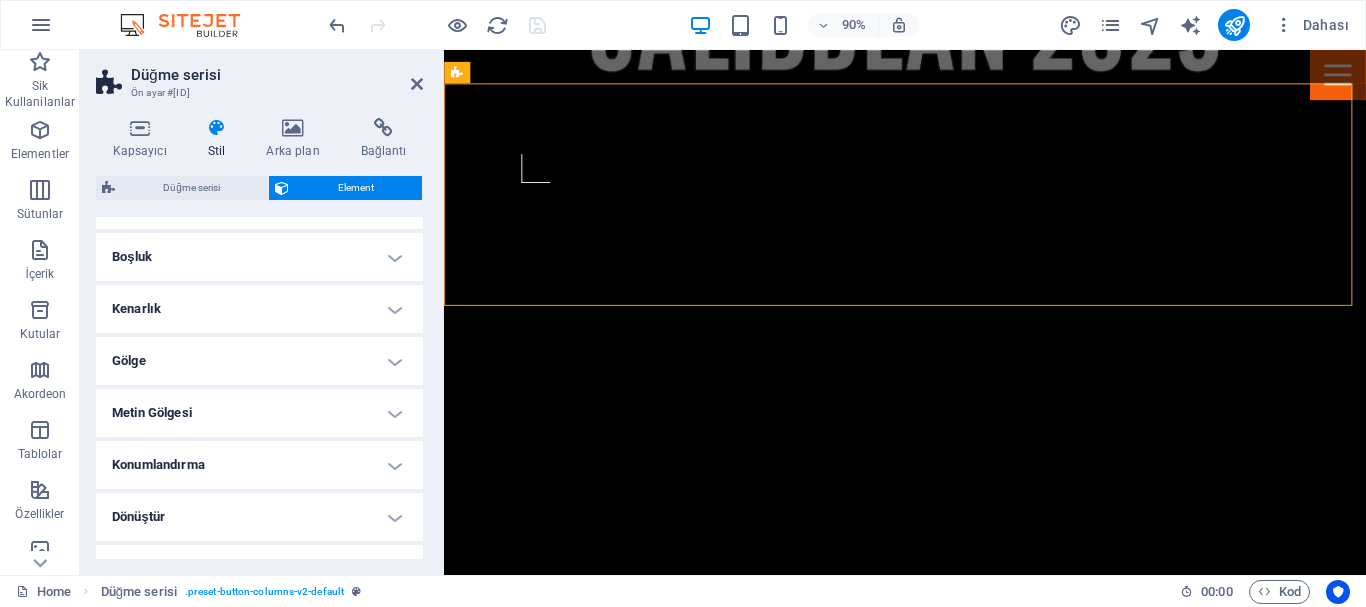 scroll, scrollTop: 289, scrollLeft: 0, axis: vertical 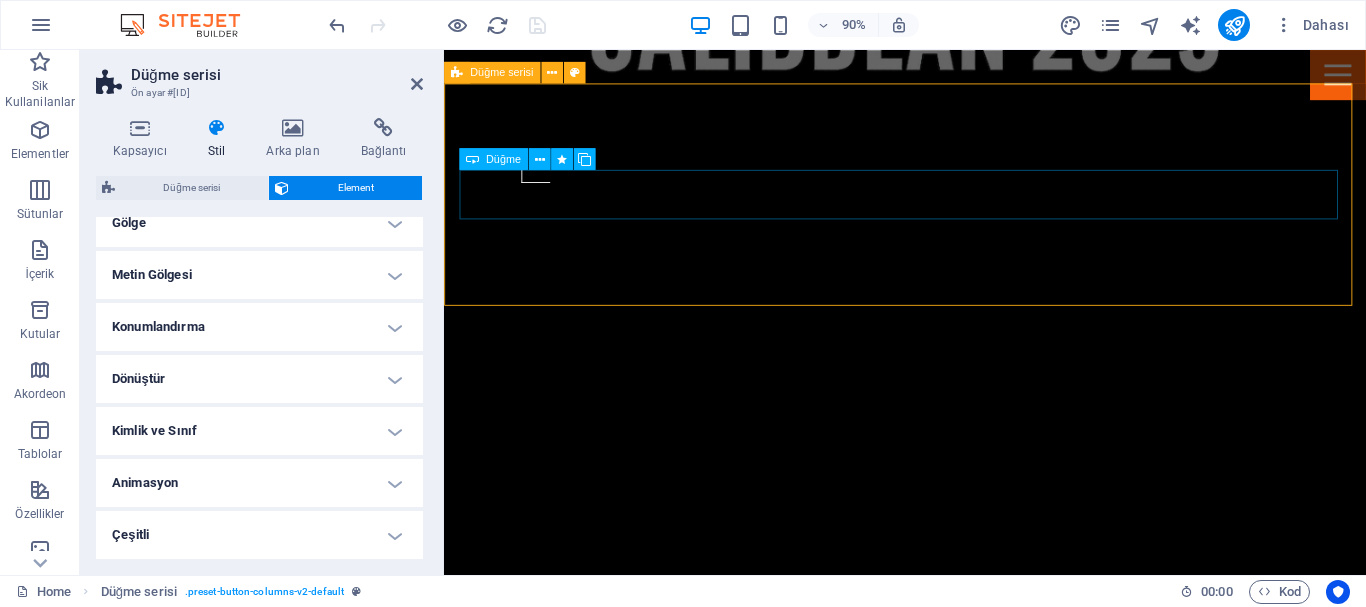 click on "Button" at bounding box center [932, 1749] 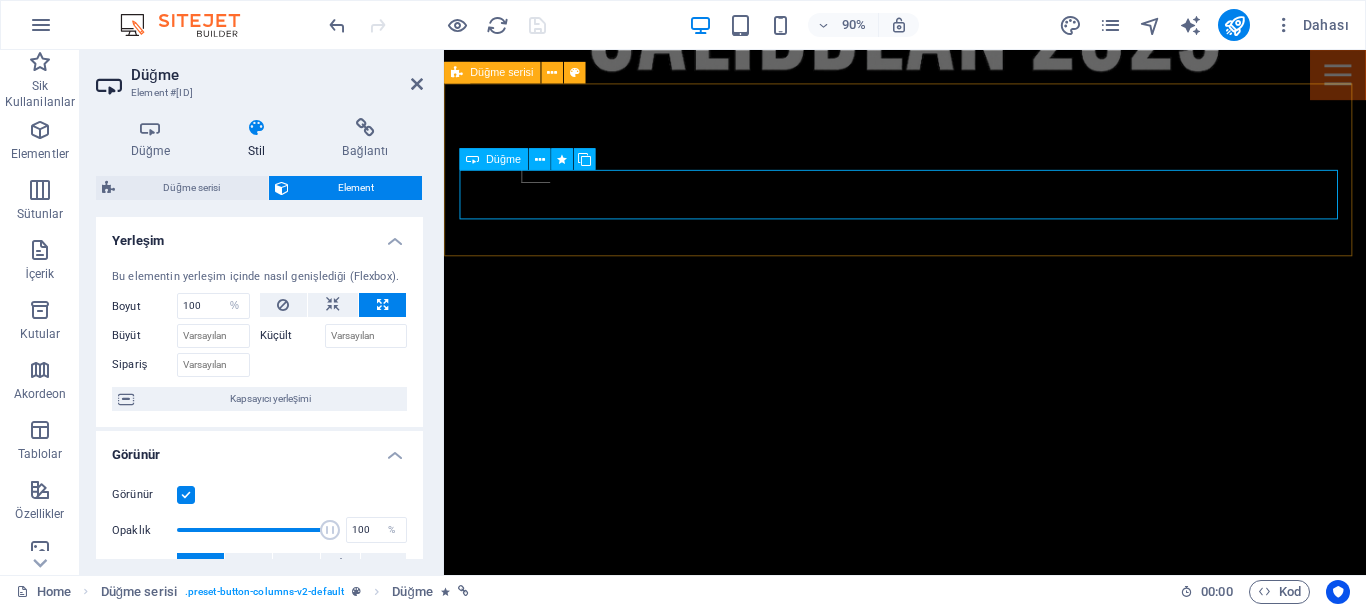 click on "Button" at bounding box center [956, 1749] 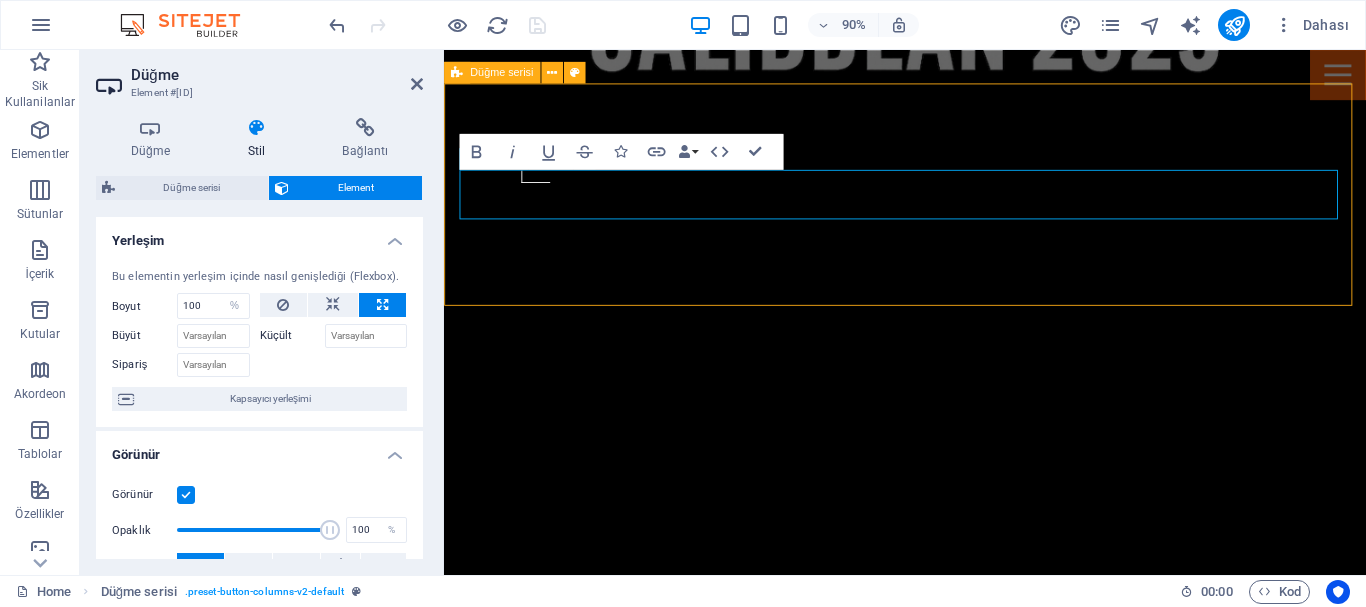 scroll, scrollTop: 800, scrollLeft: 0, axis: vertical 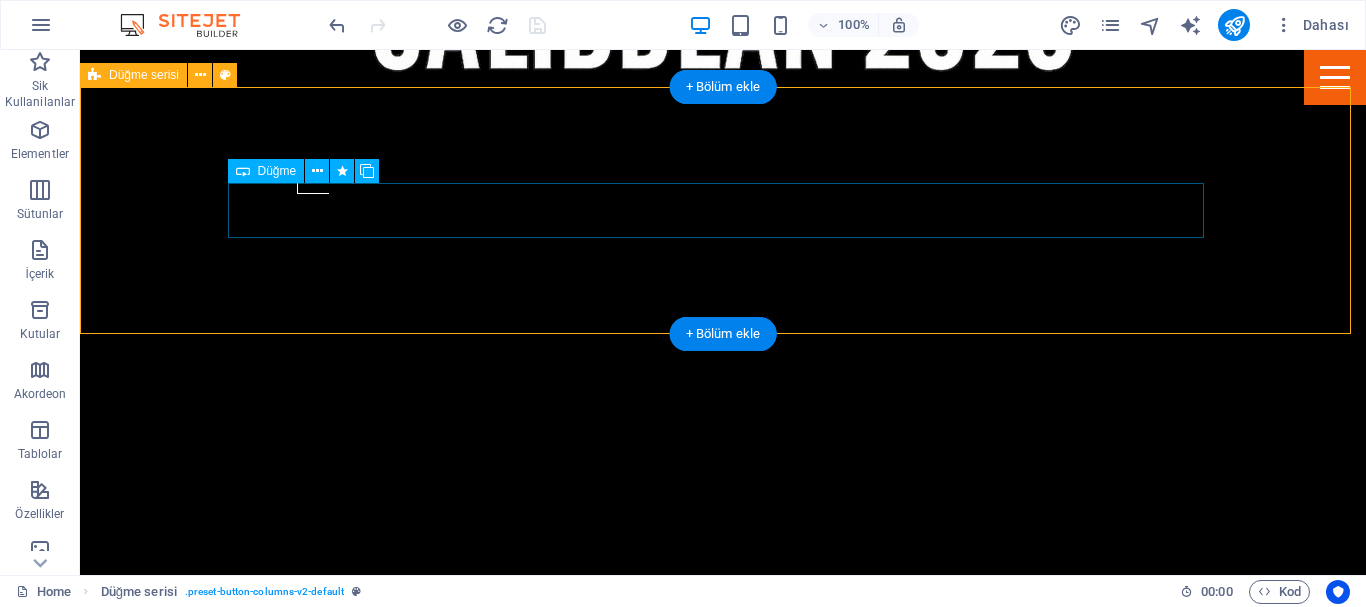 click on "Button" at bounding box center [568, 1746] 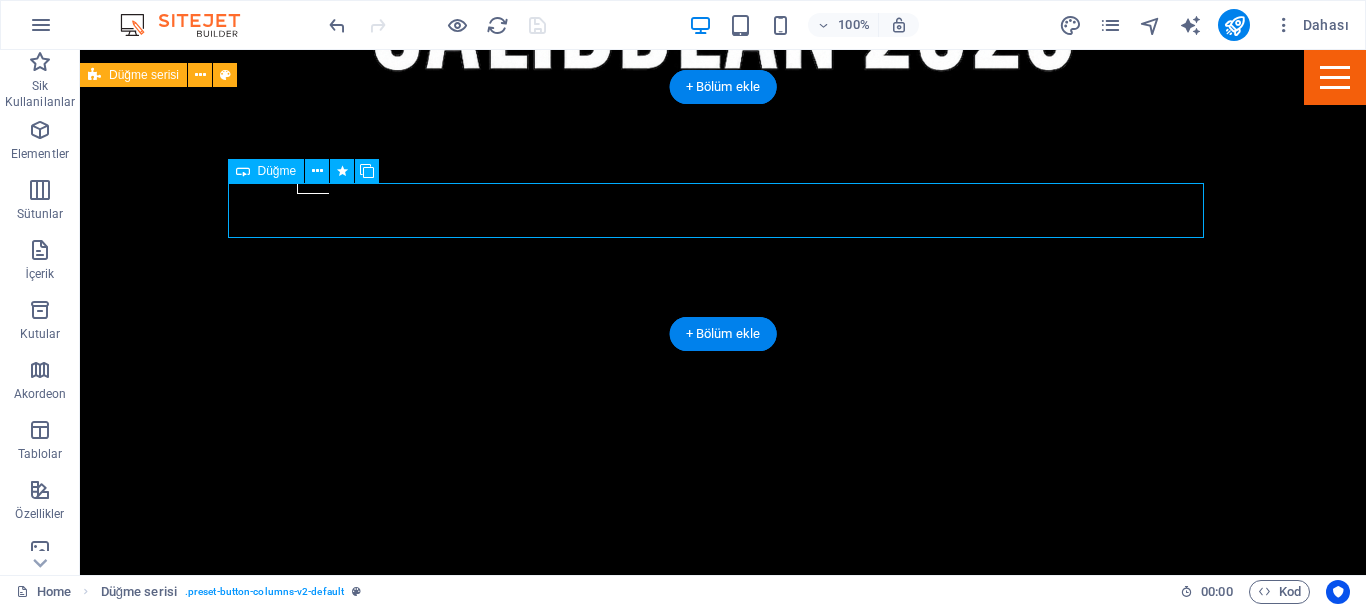 click on "Button" at bounding box center [568, 1746] 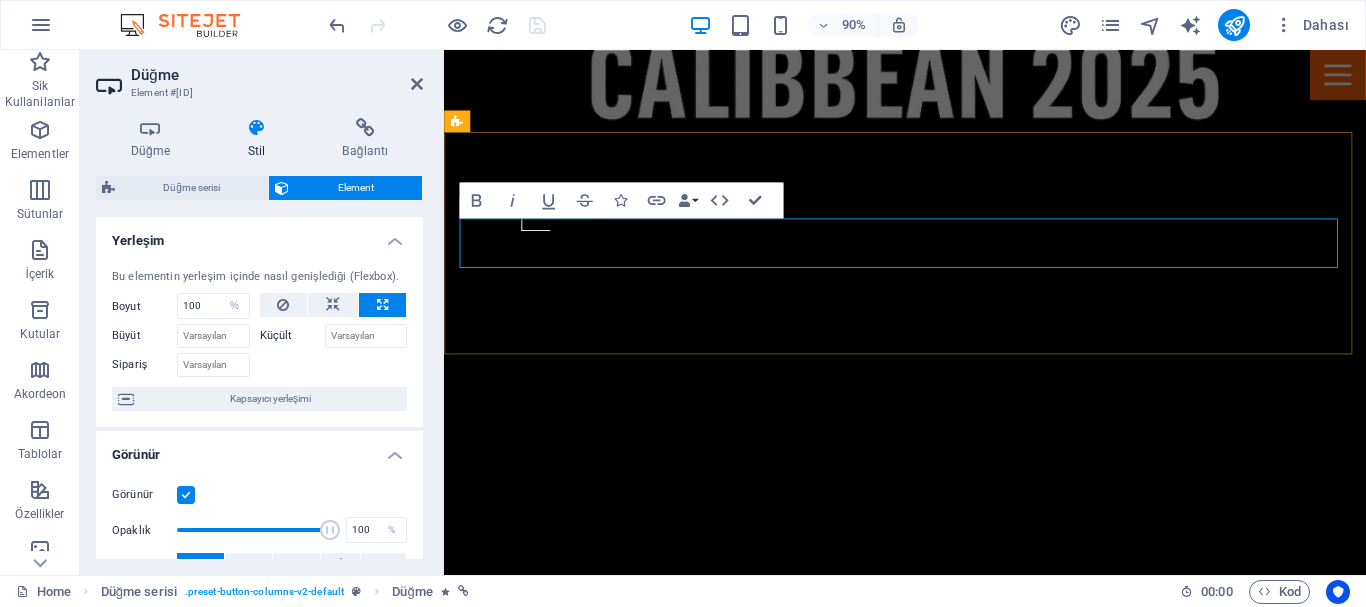 type 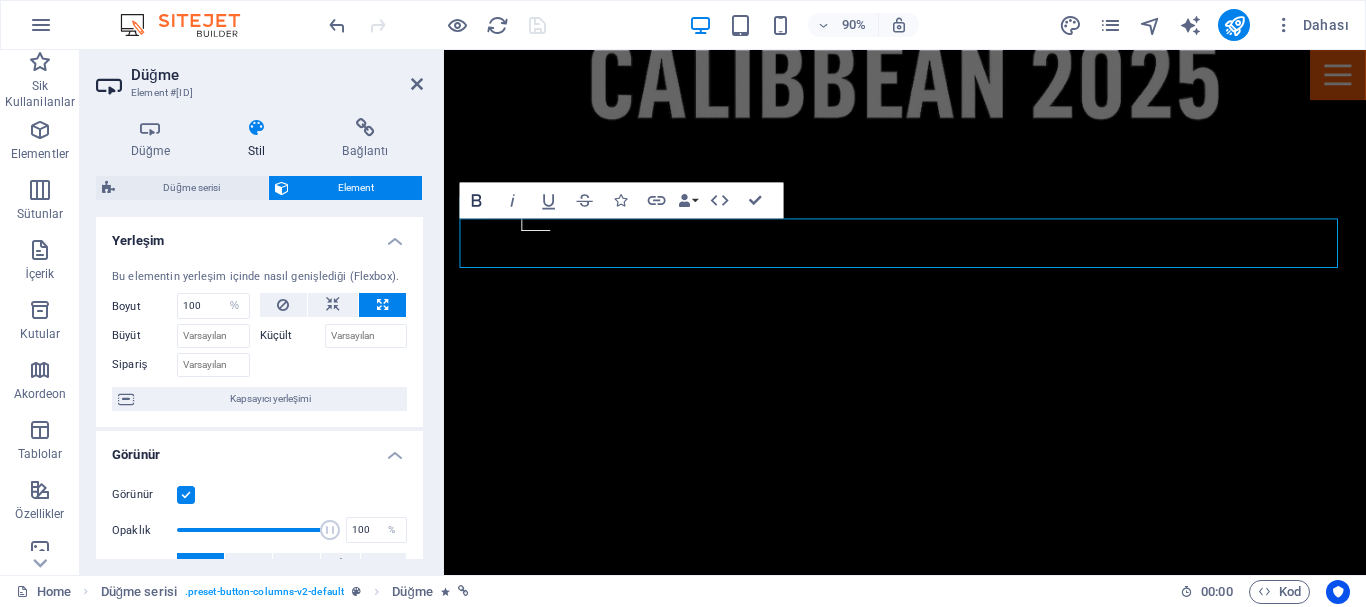 click 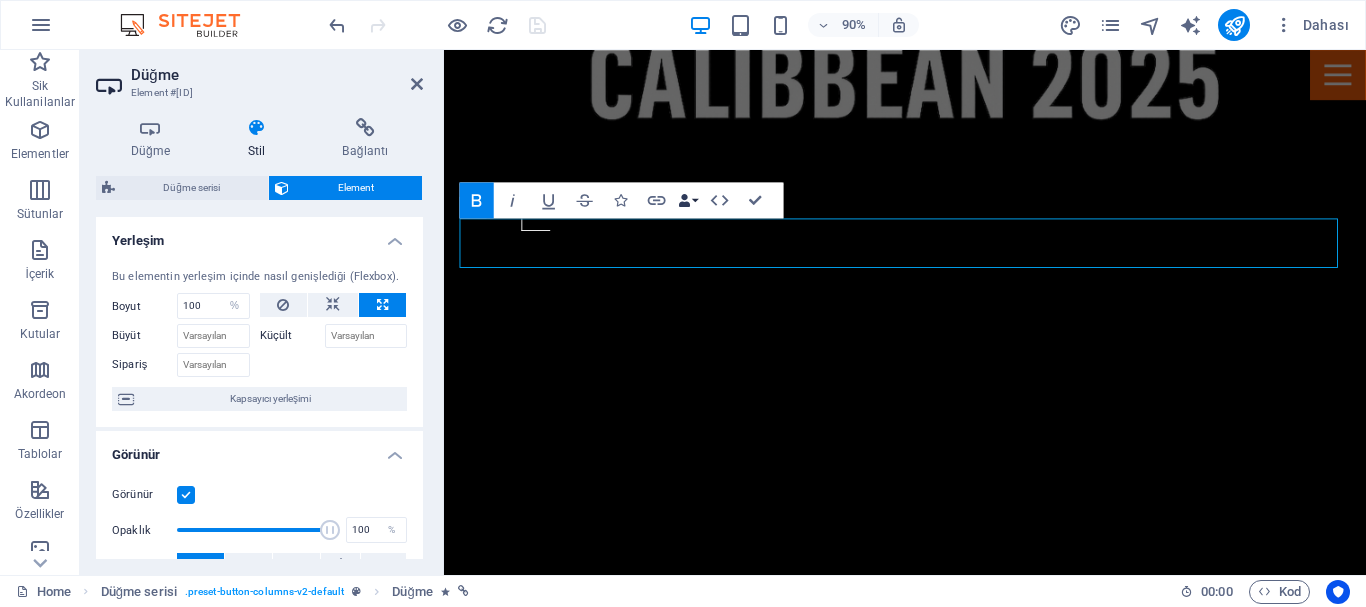 click at bounding box center [684, 200] 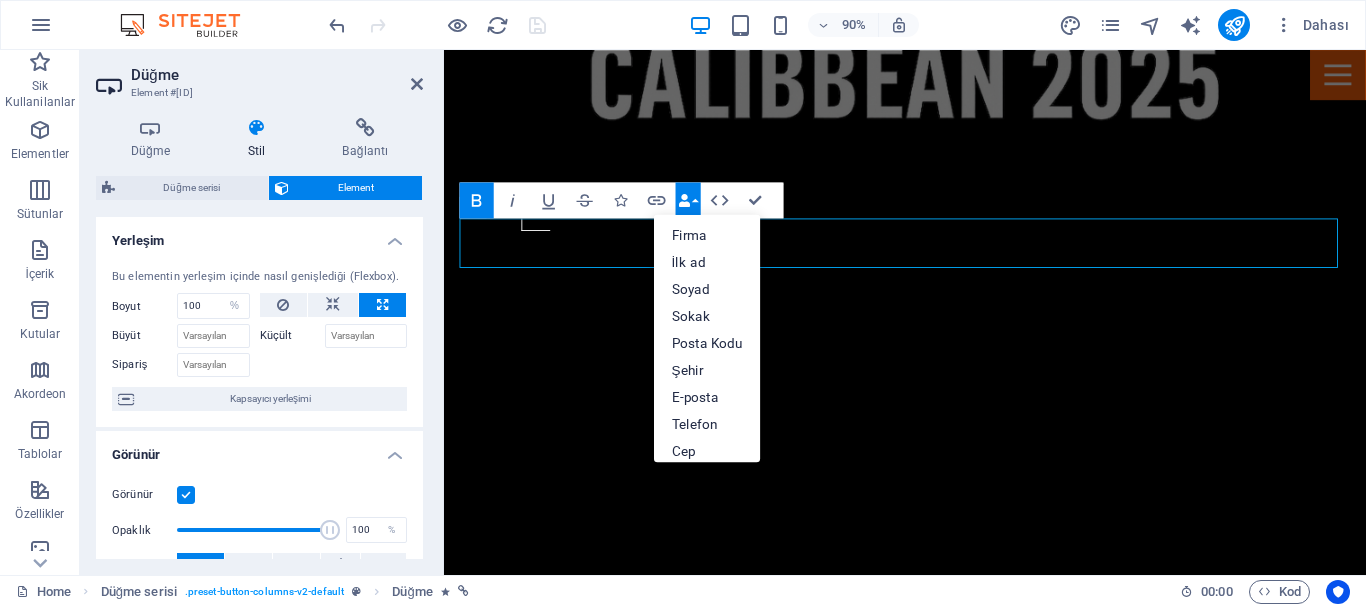 click on "Data Bindings" at bounding box center (687, 201) 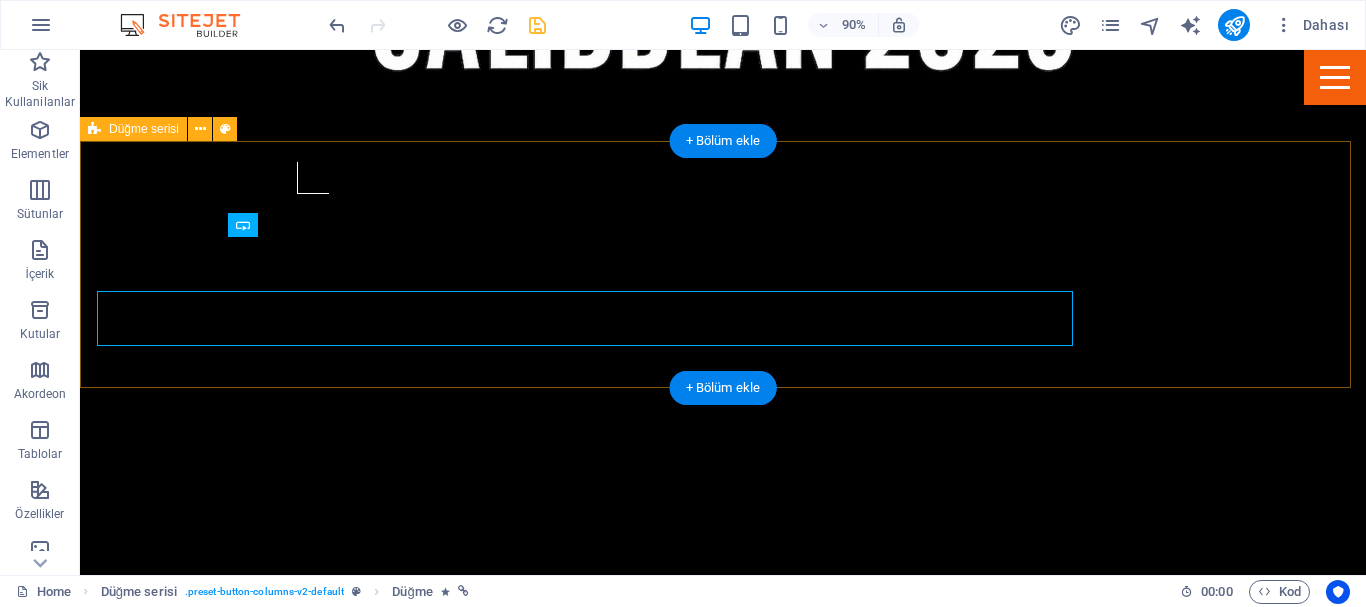 scroll, scrollTop: 746, scrollLeft: 0, axis: vertical 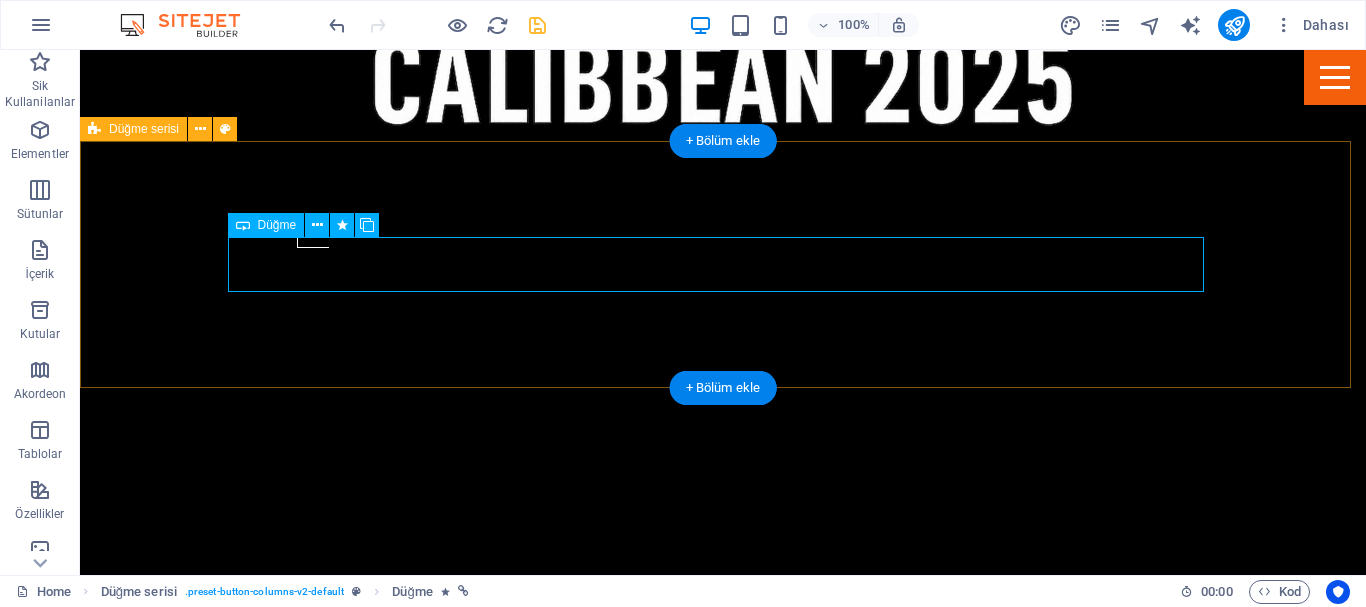 click on "REGISTER" at bounding box center [568, 1800] 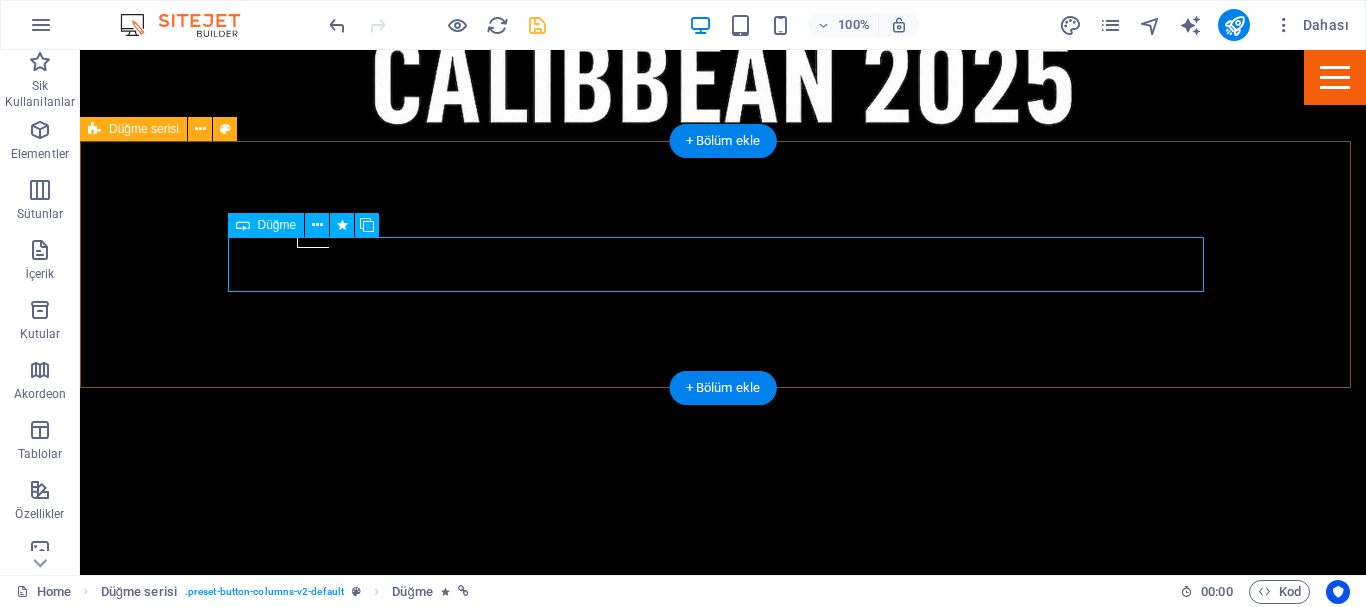 click on "REGISTER" at bounding box center (568, 1800) 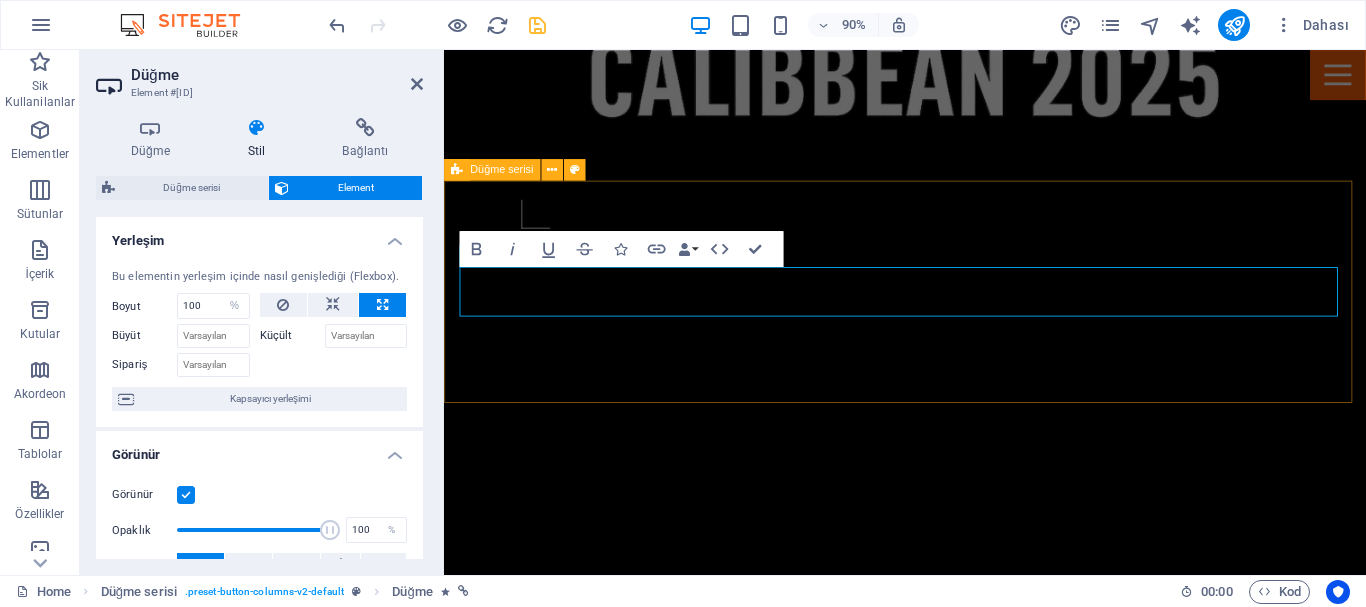 drag, startPoint x: 856, startPoint y: 322, endPoint x: 822, endPoint y: 294, distance: 44.04543 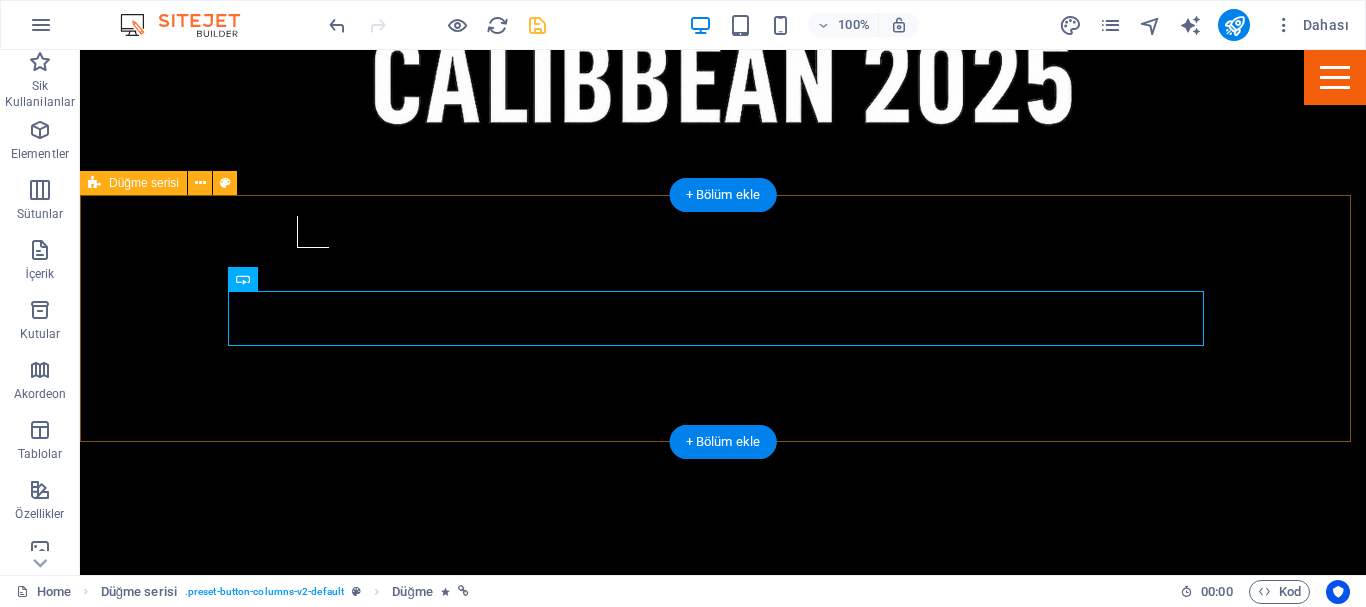 scroll, scrollTop: 692, scrollLeft: 0, axis: vertical 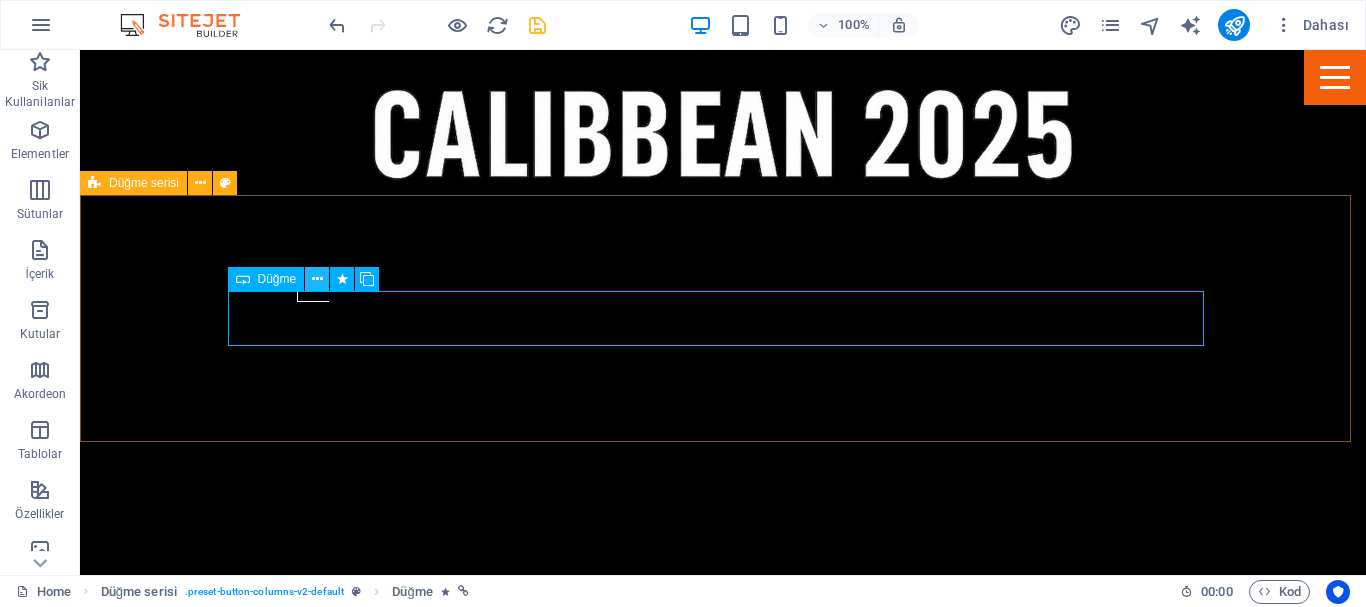 click at bounding box center (317, 279) 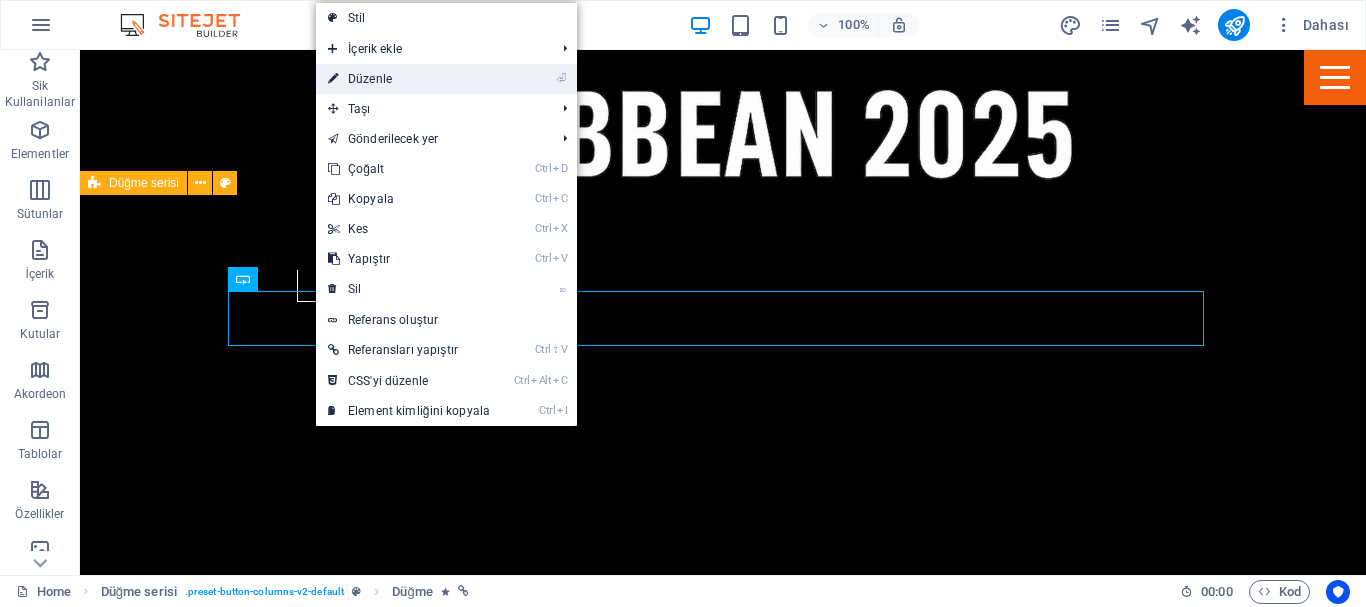click on "⏎  Düzenle" at bounding box center [409, 79] 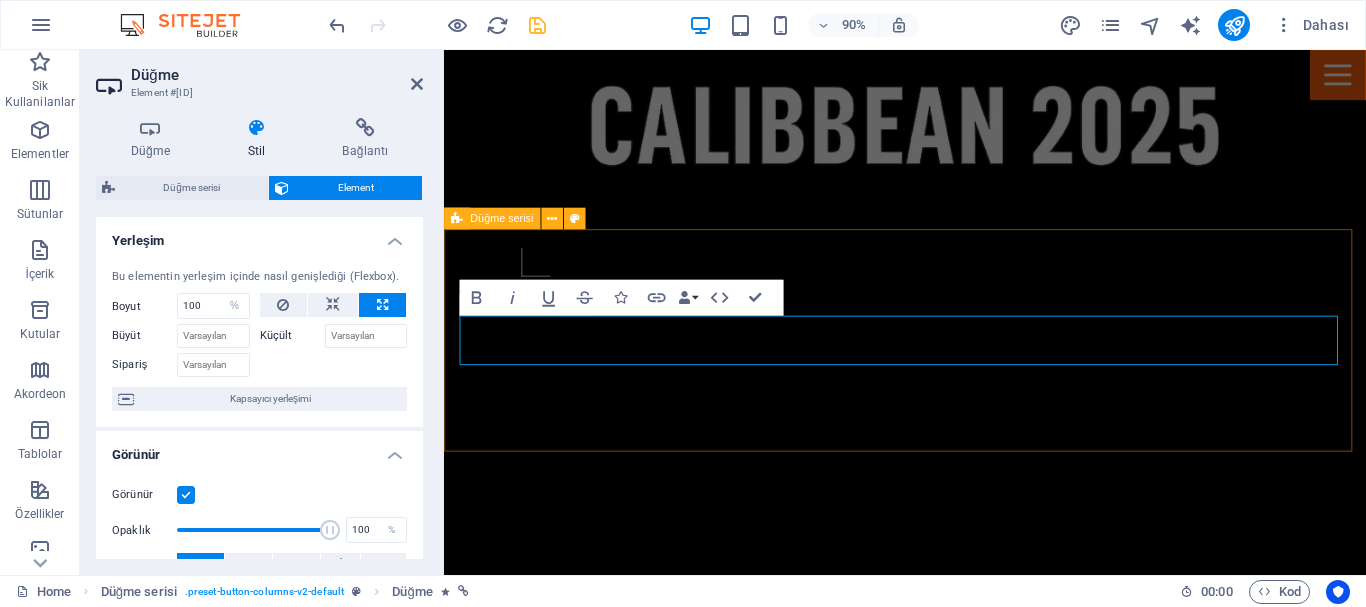 drag, startPoint x: 760, startPoint y: 369, endPoint x: 702, endPoint y: 371, distance: 58.034473 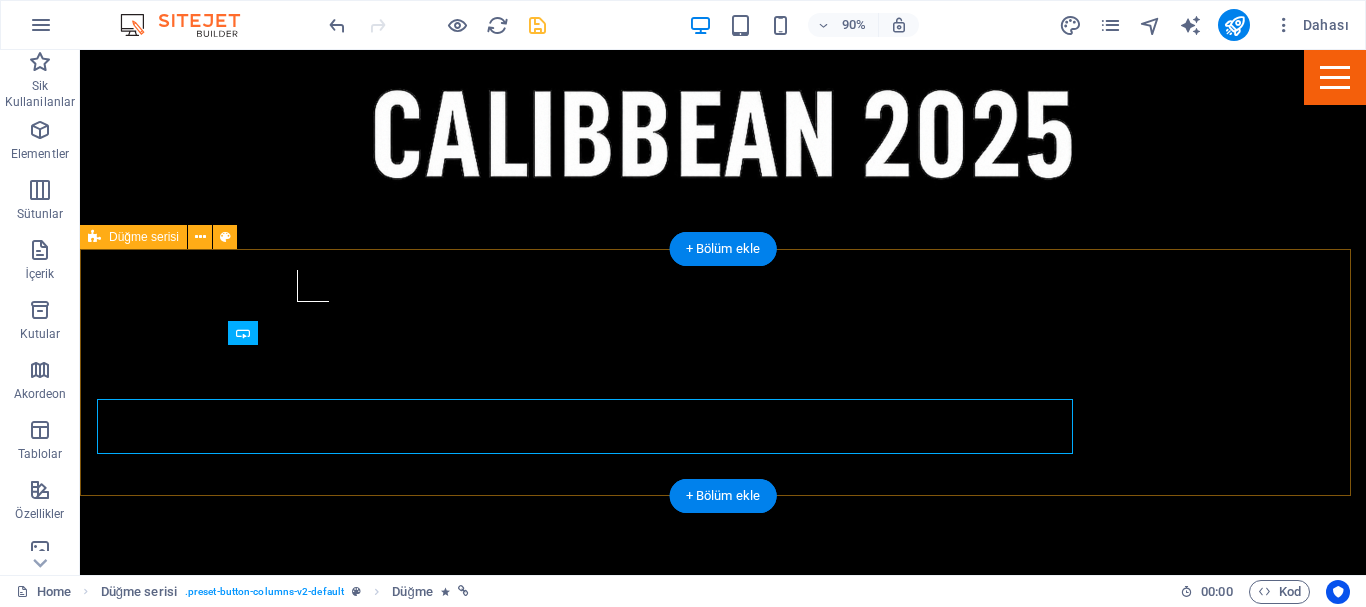 scroll, scrollTop: 638, scrollLeft: 0, axis: vertical 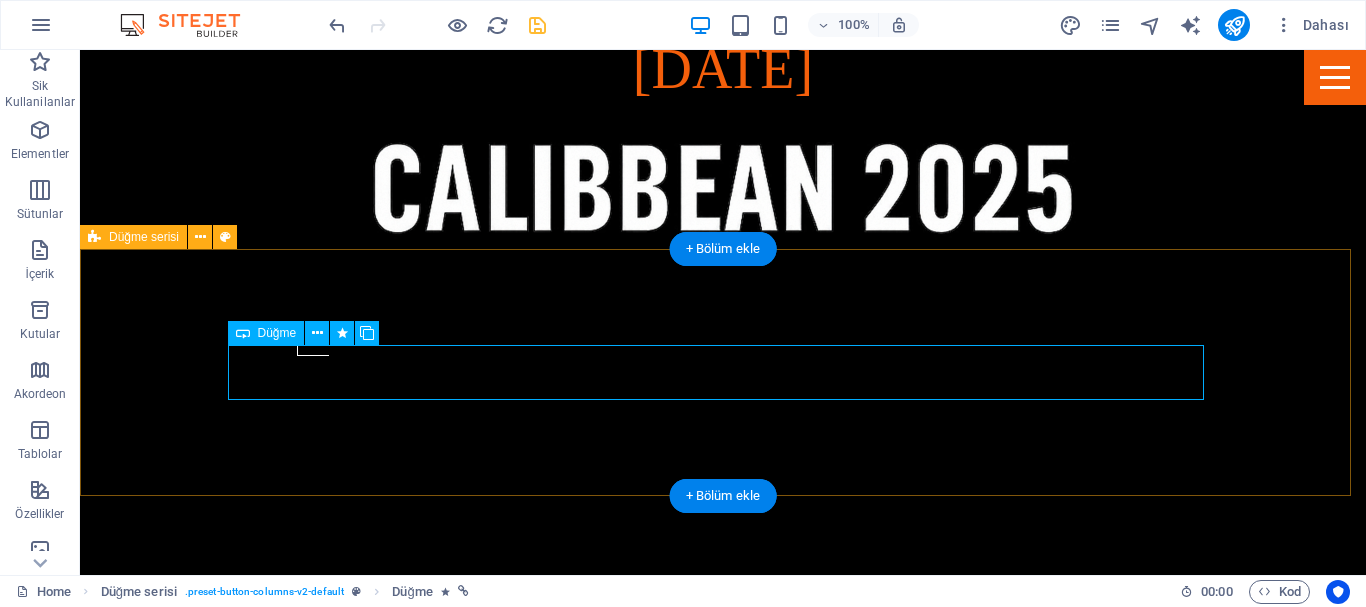 click on "REGISTER" at bounding box center (568, 1908) 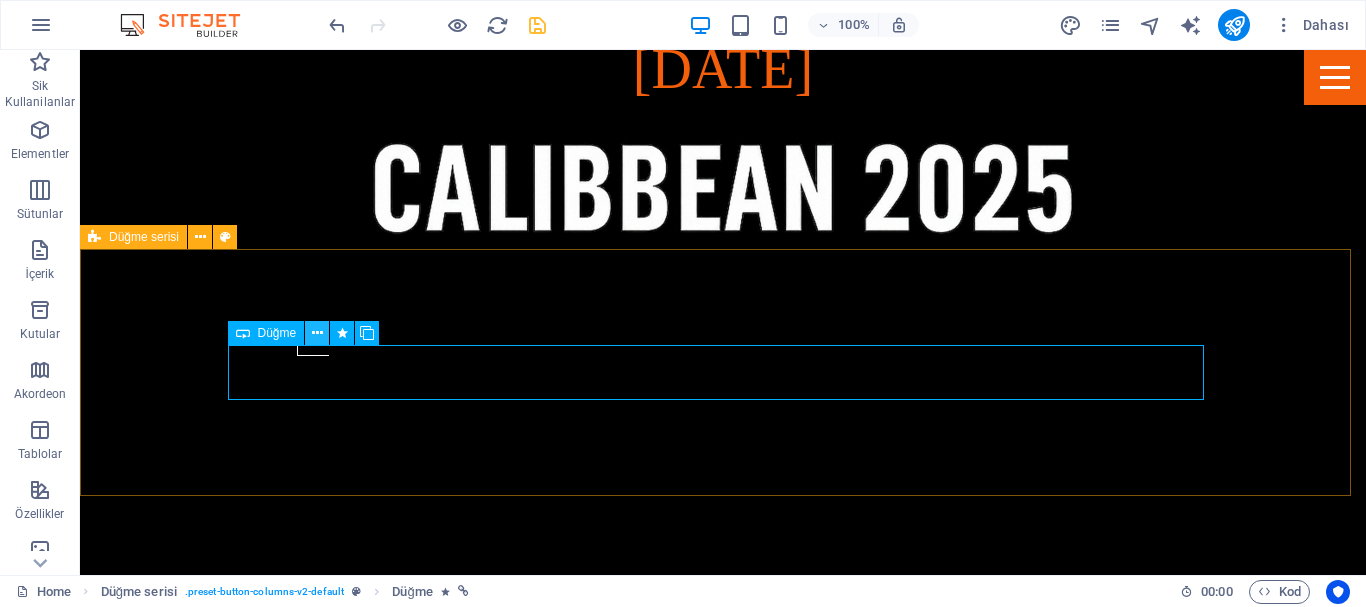 click at bounding box center [317, 333] 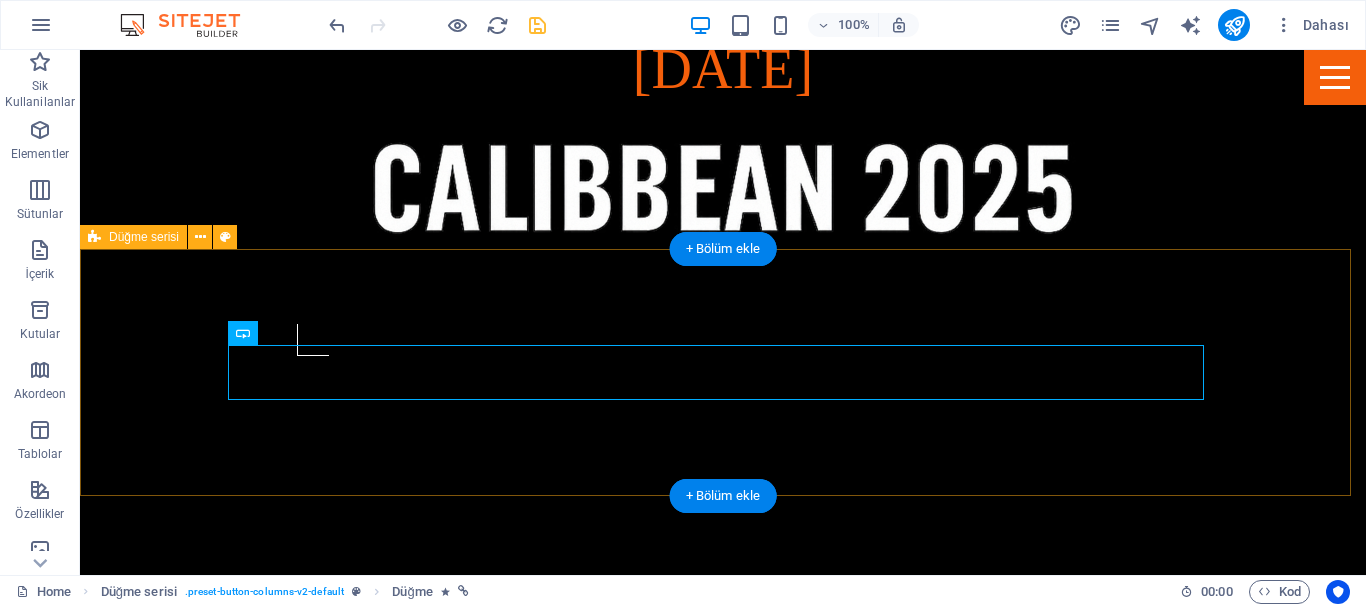 click on "REGISTER" at bounding box center (723, 1908) 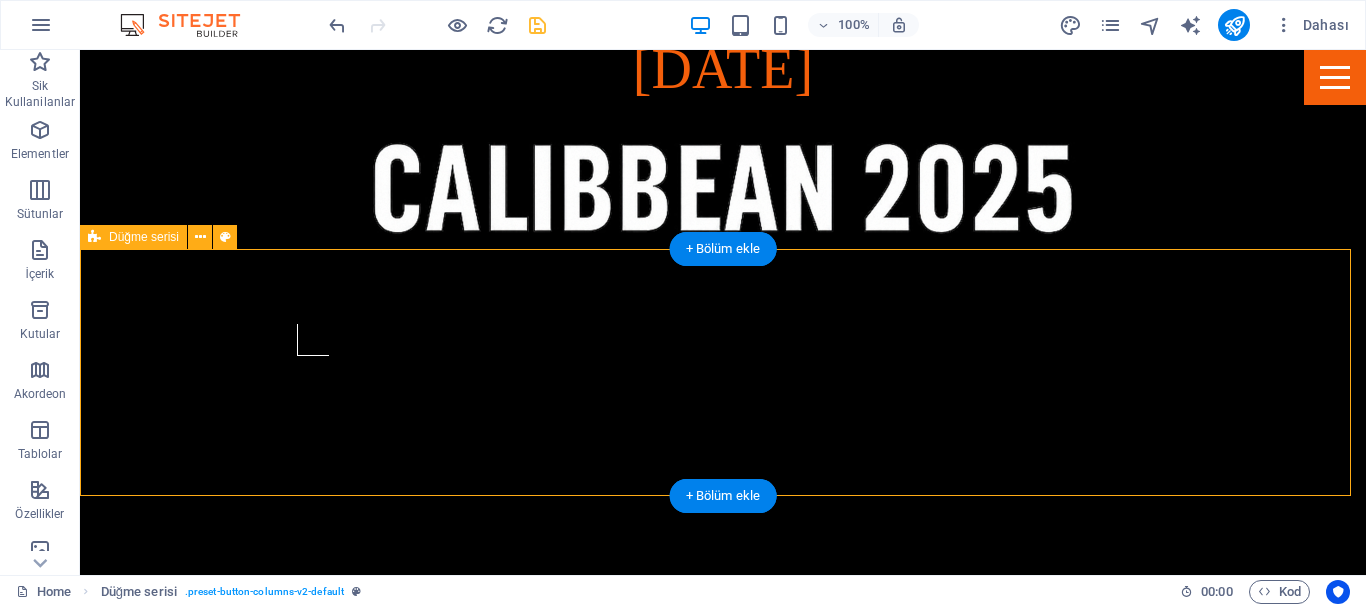 click on "REGISTER" at bounding box center (723, 1908) 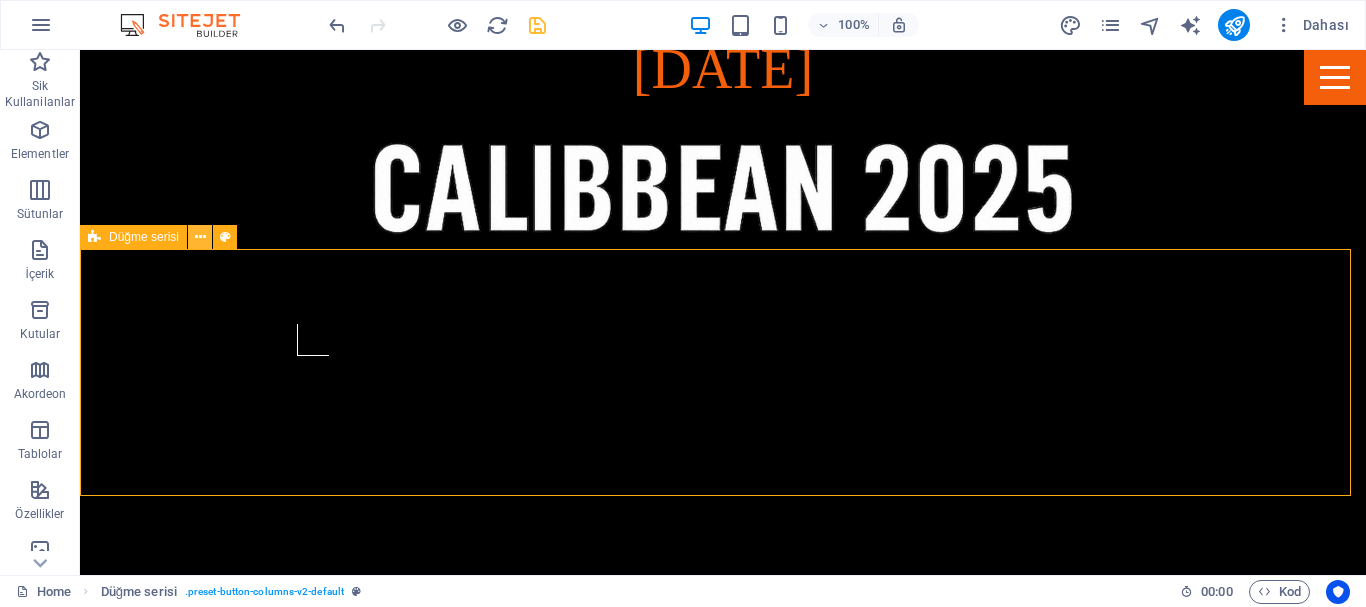 click at bounding box center [200, 237] 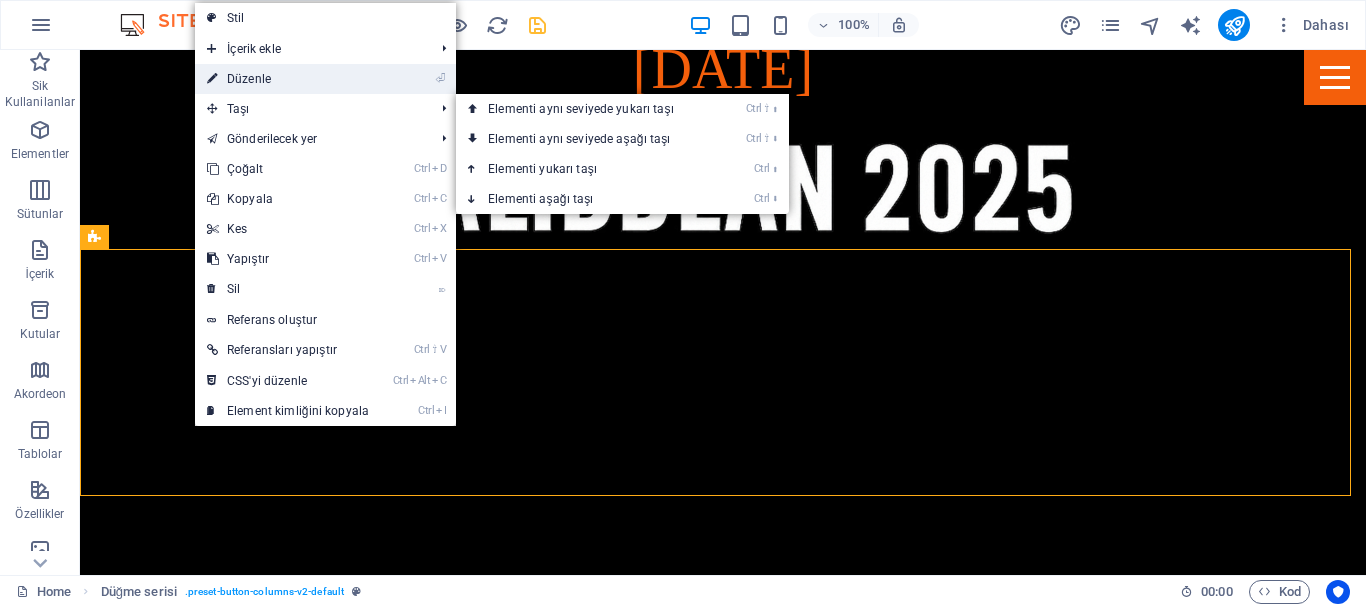 click on "⏎  Düzenle" at bounding box center (288, 79) 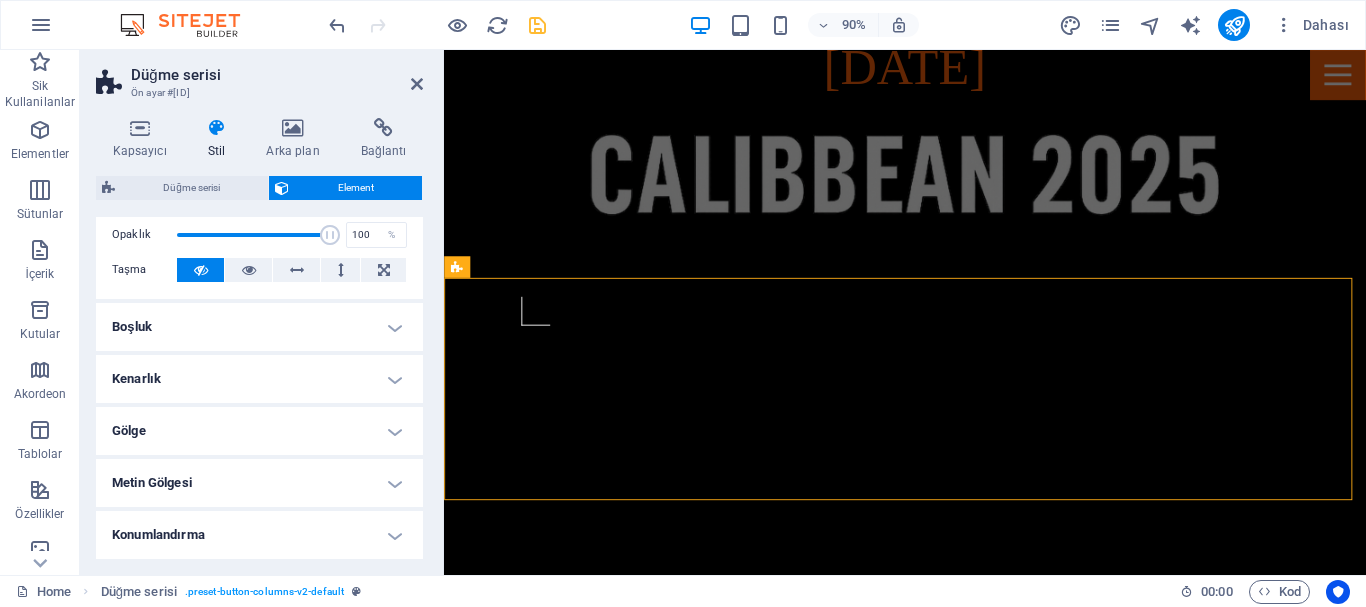 scroll, scrollTop: 100, scrollLeft: 0, axis: vertical 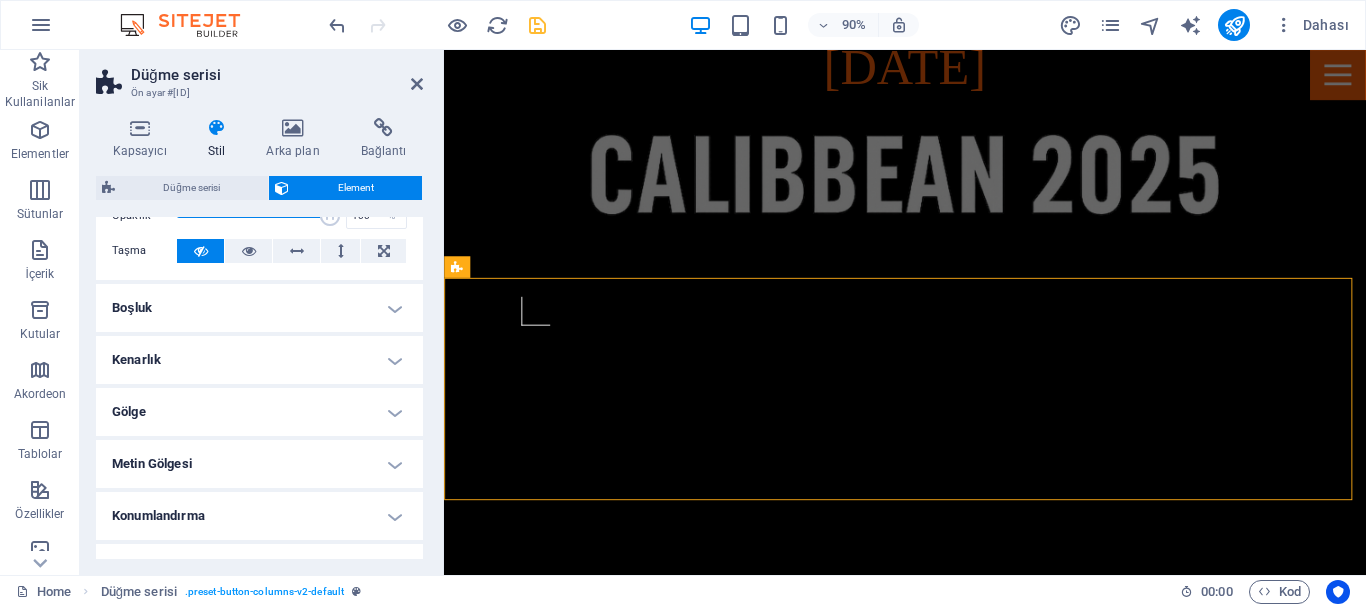 click on "Boşluk" at bounding box center (259, 308) 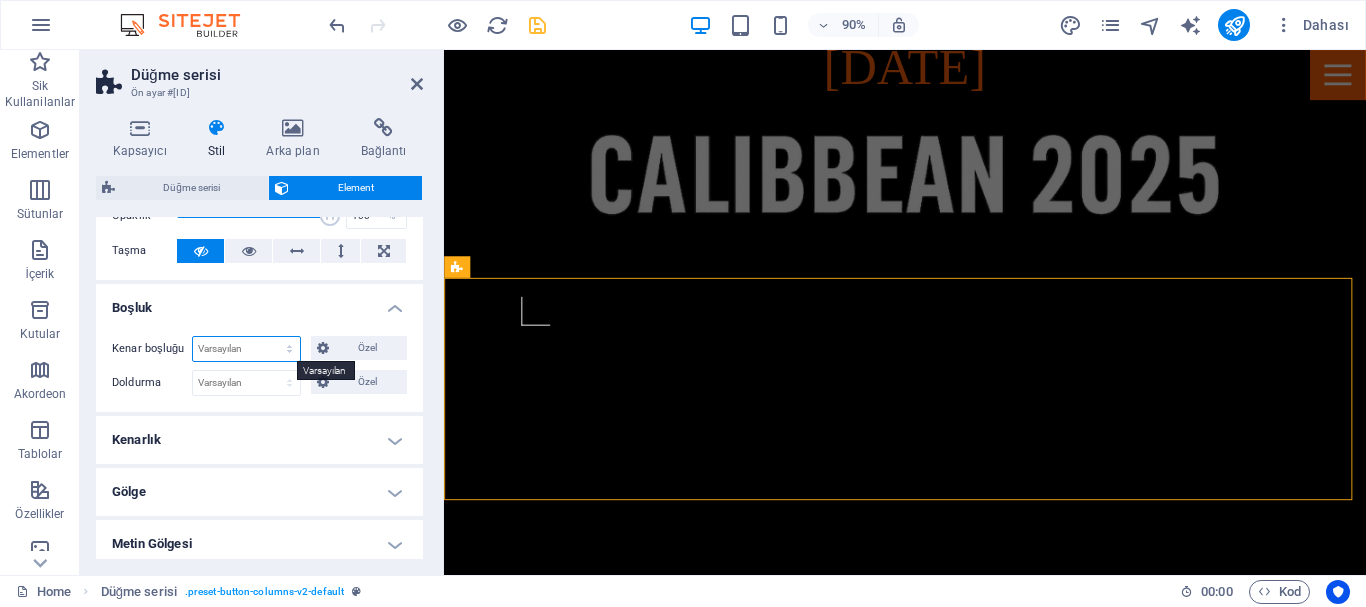 click on "Varsayılan otomatik px % rem vw vh Özel" at bounding box center [246, 349] 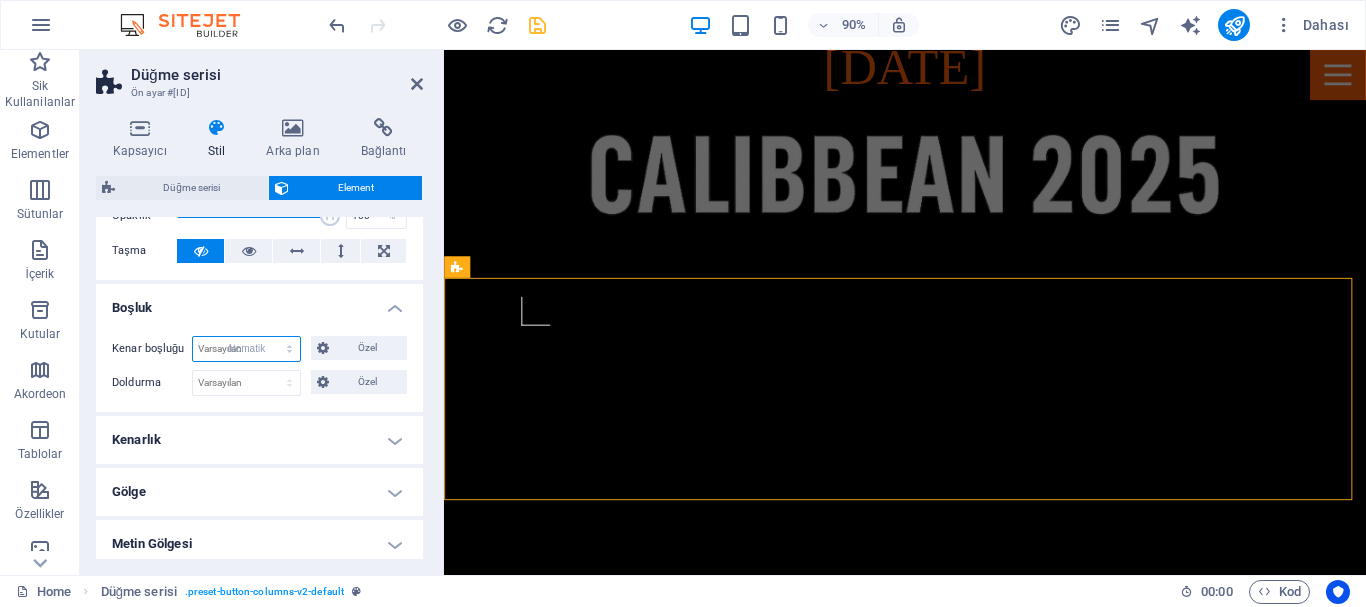 click on "Varsayılan otomatik px % rem vw vh Özel" at bounding box center (246, 349) 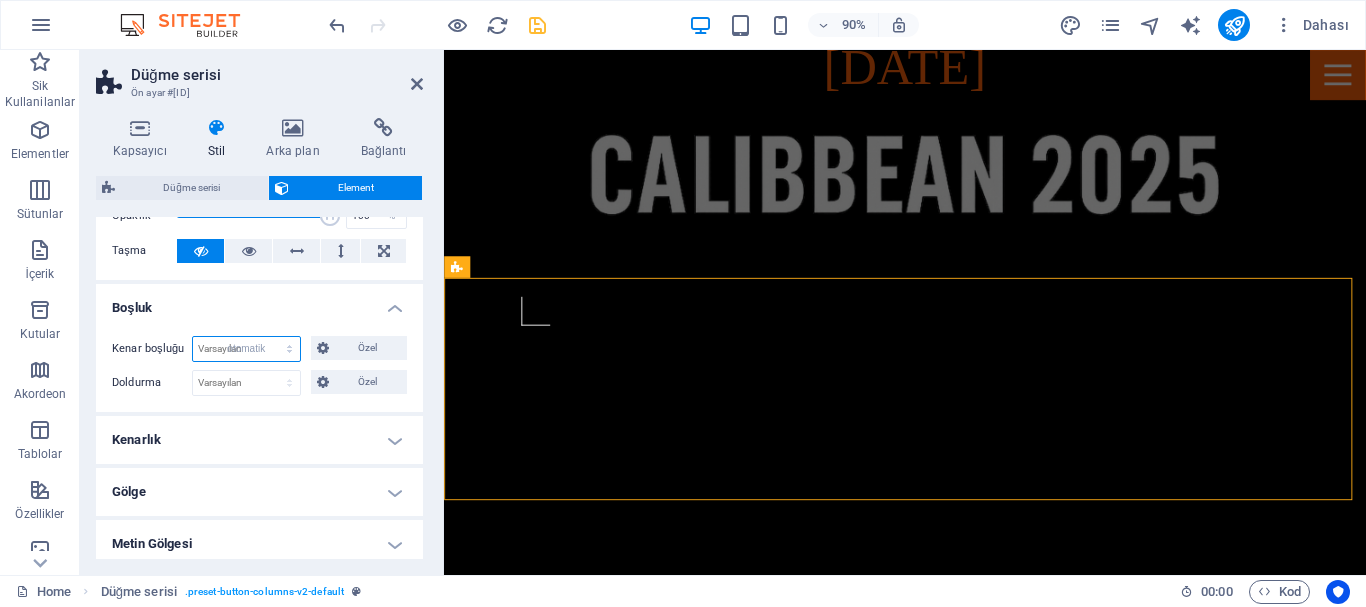 select on "DISABLED_OPTION_VALUE" 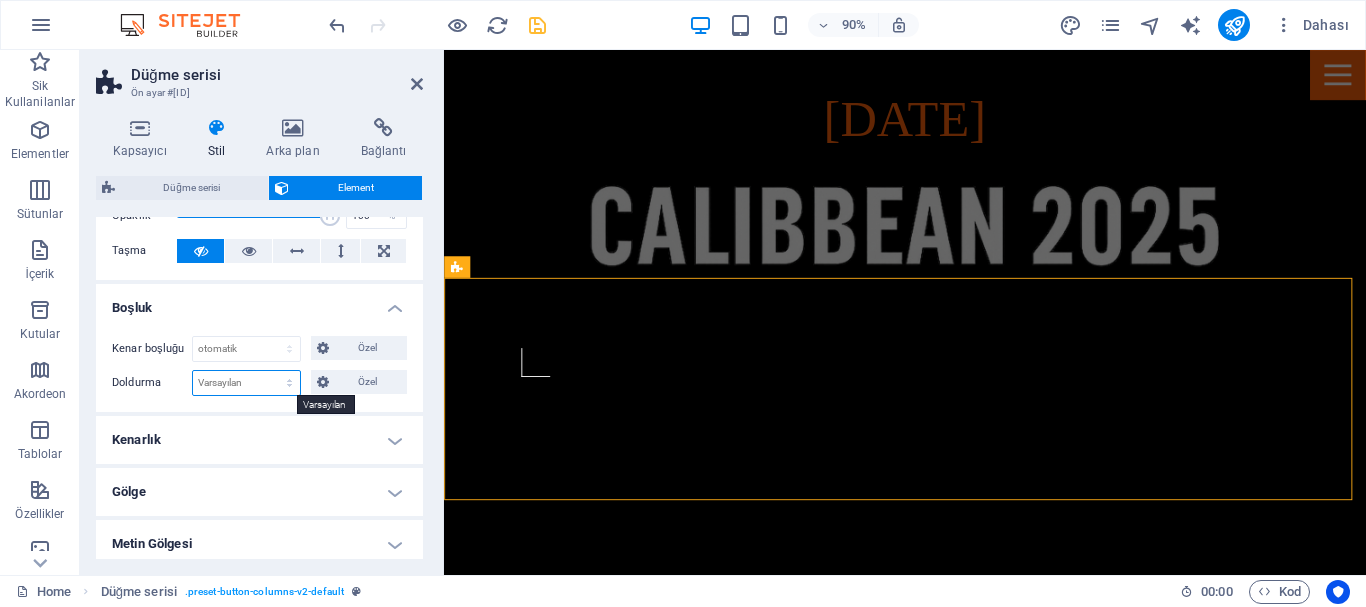 click on "Varsayılan px rem % vh vw Özel" at bounding box center [246, 383] 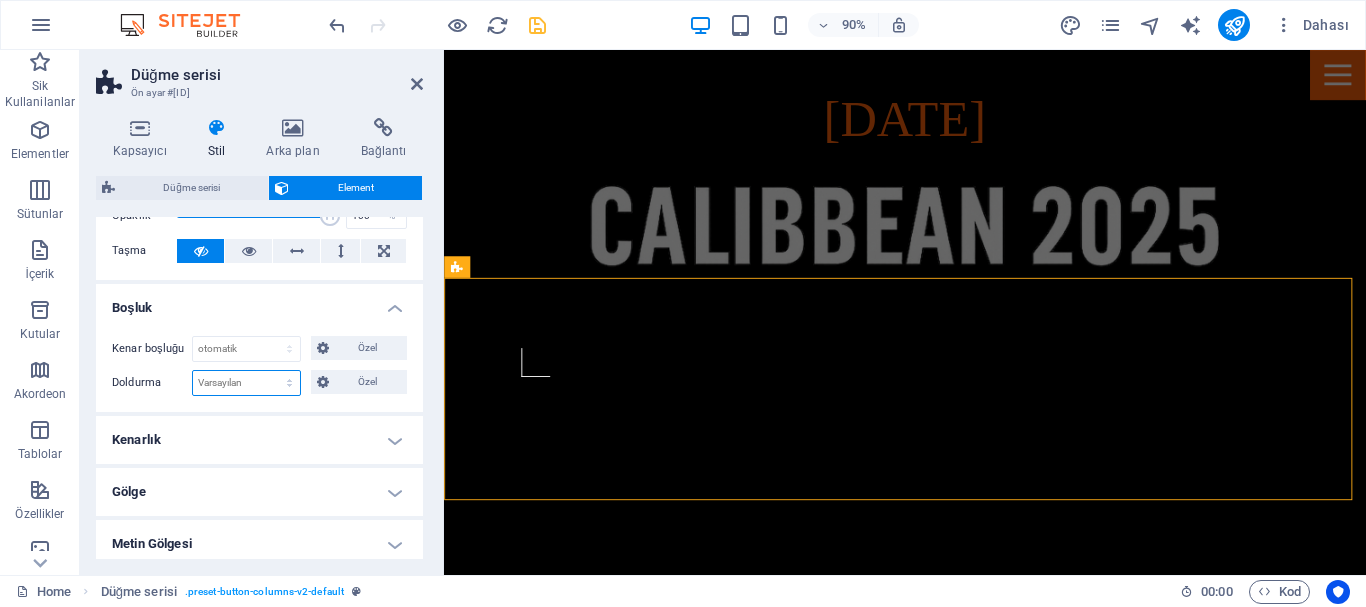 select on "px" 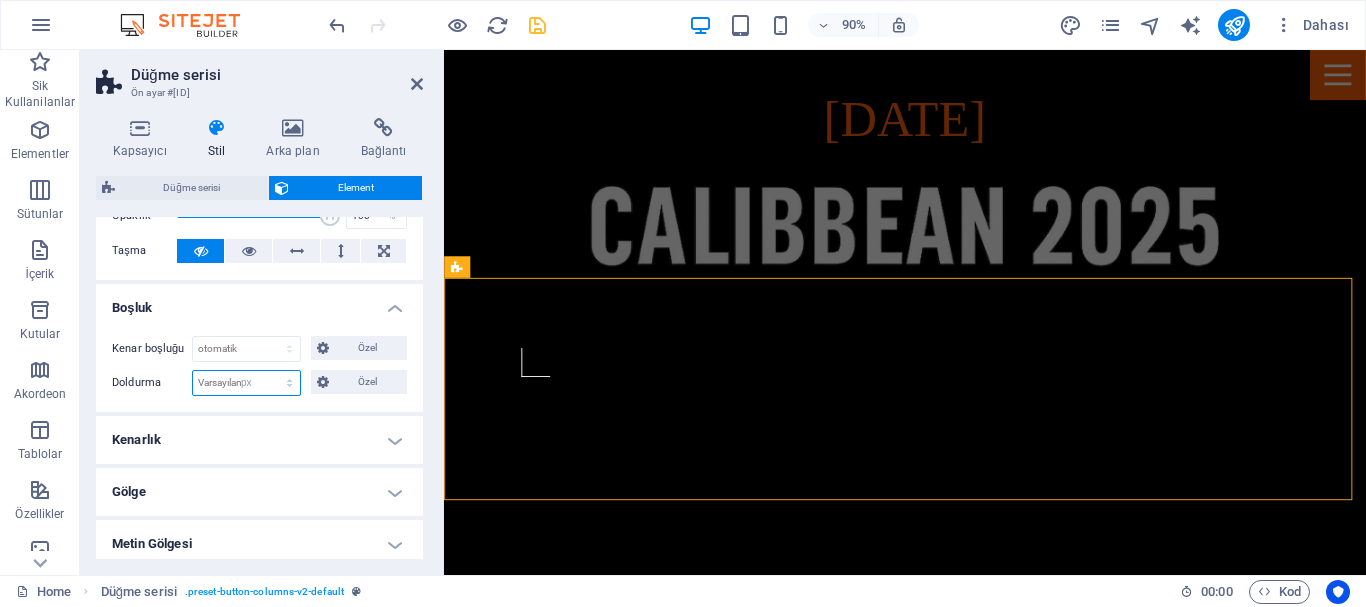 click on "Varsayılan px rem % vh vw Özel" at bounding box center (246, 383) 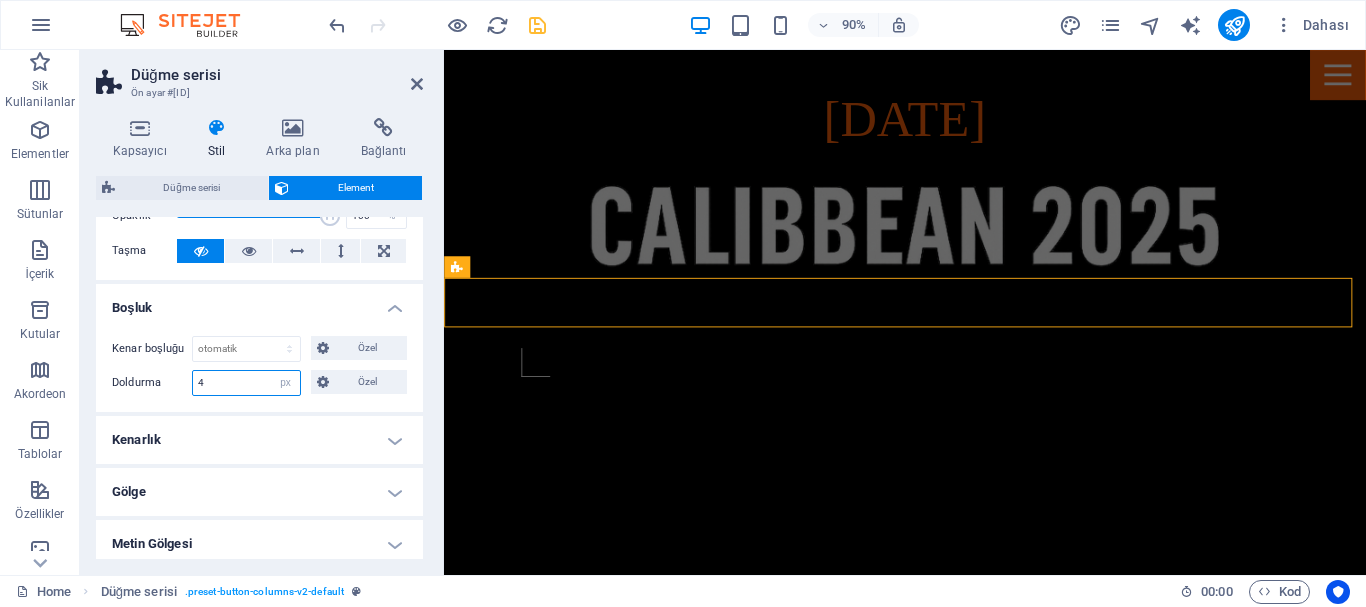type on "5" 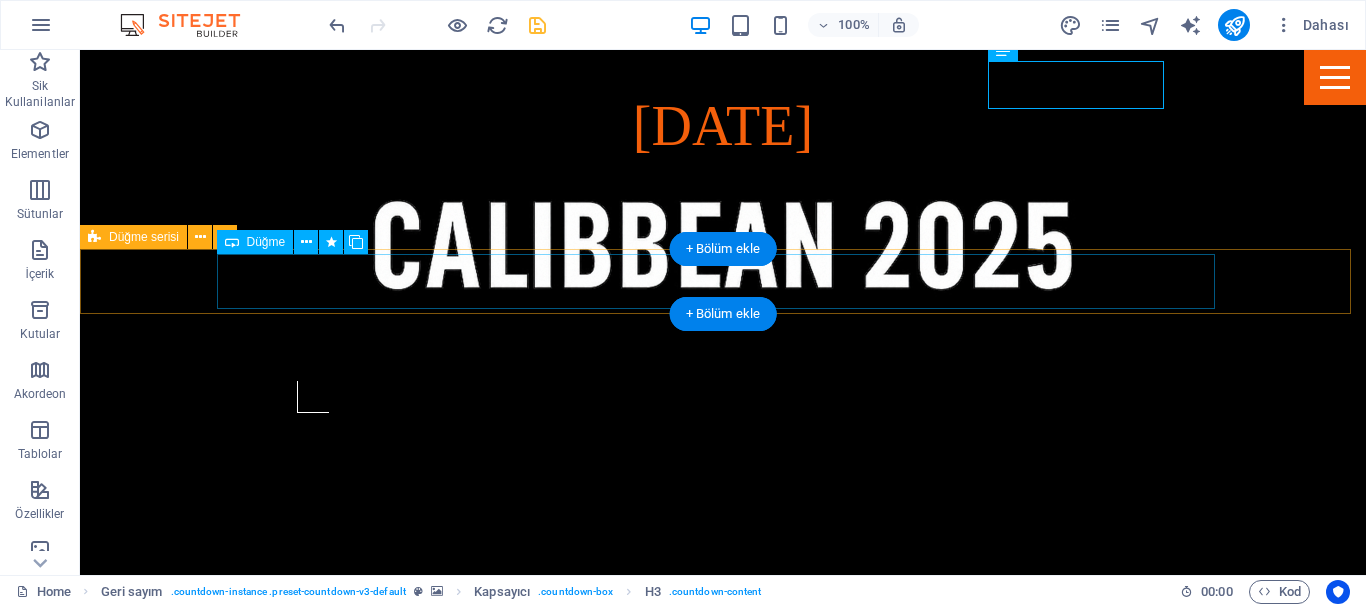 click on "REGISTER" at bounding box center [568, 1874] 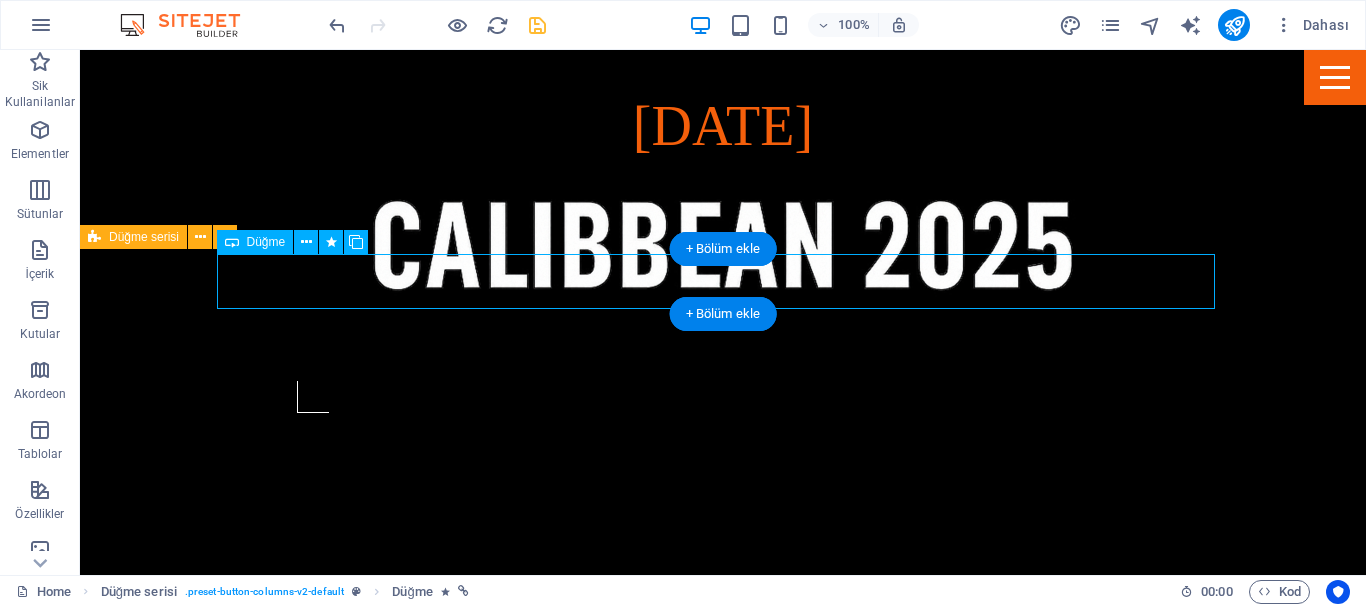 click on "REGISTER" at bounding box center [568, 1874] 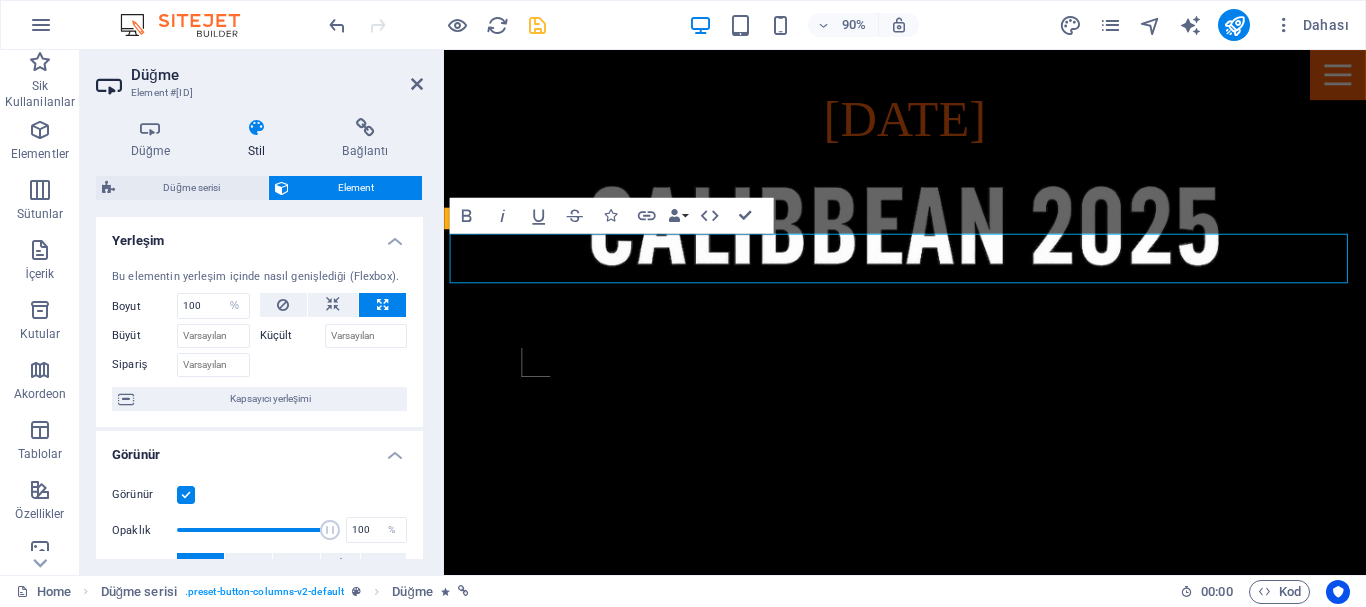 scroll, scrollTop: 692, scrollLeft: 0, axis: vertical 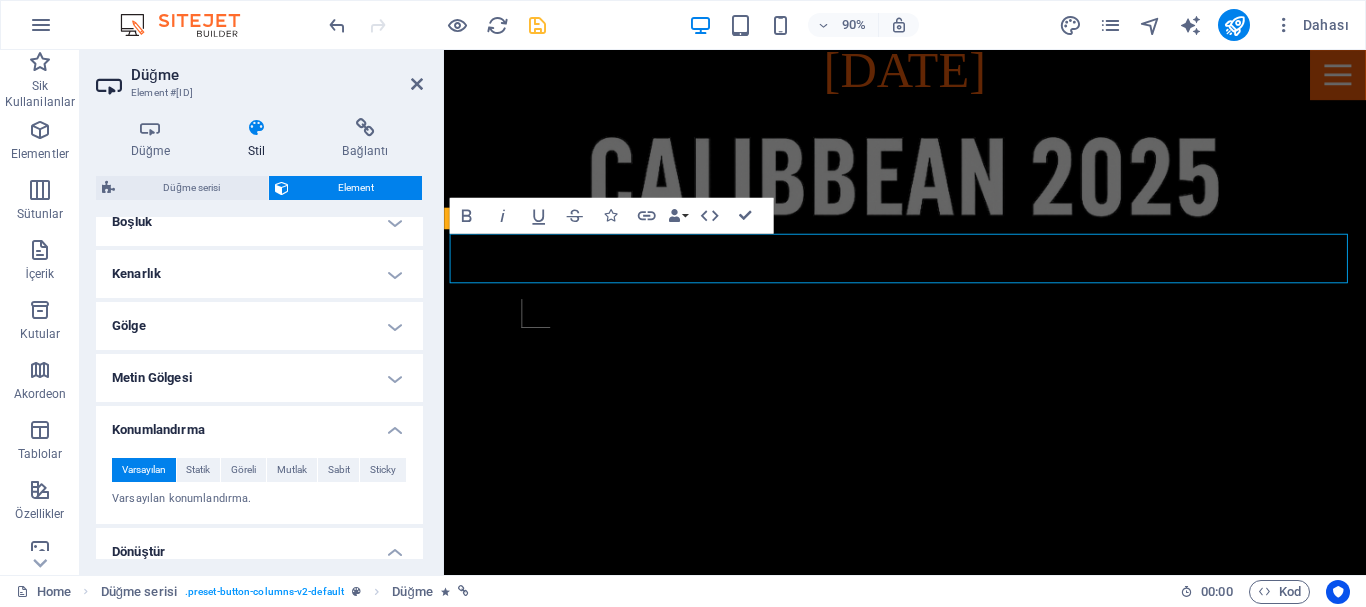 click on "Boşluk" at bounding box center [259, 222] 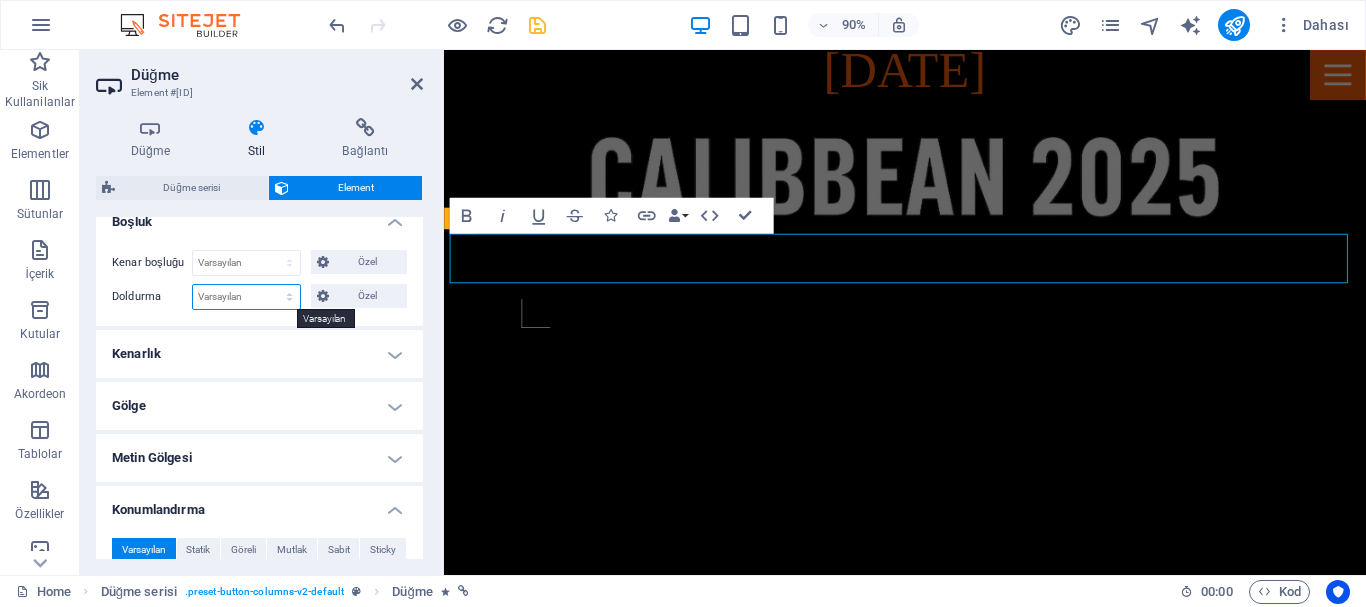 click on "Varsayılan px rem % vh vw Özel" at bounding box center [246, 297] 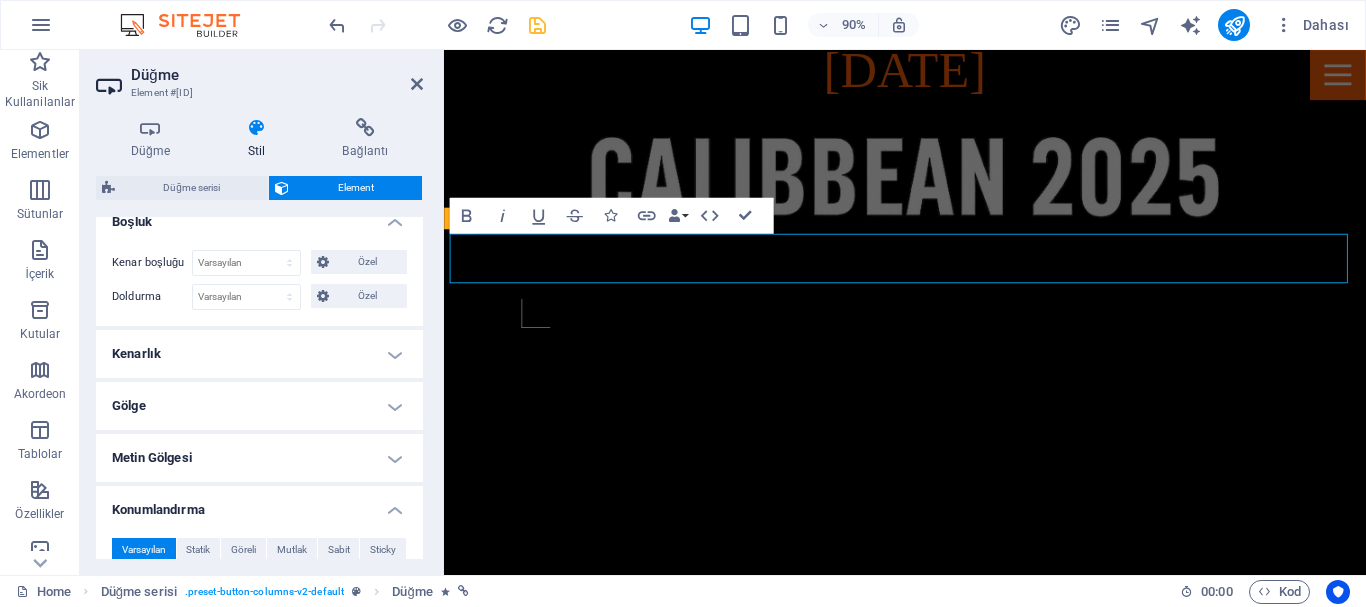 click on "Kenarlık" at bounding box center (259, 354) 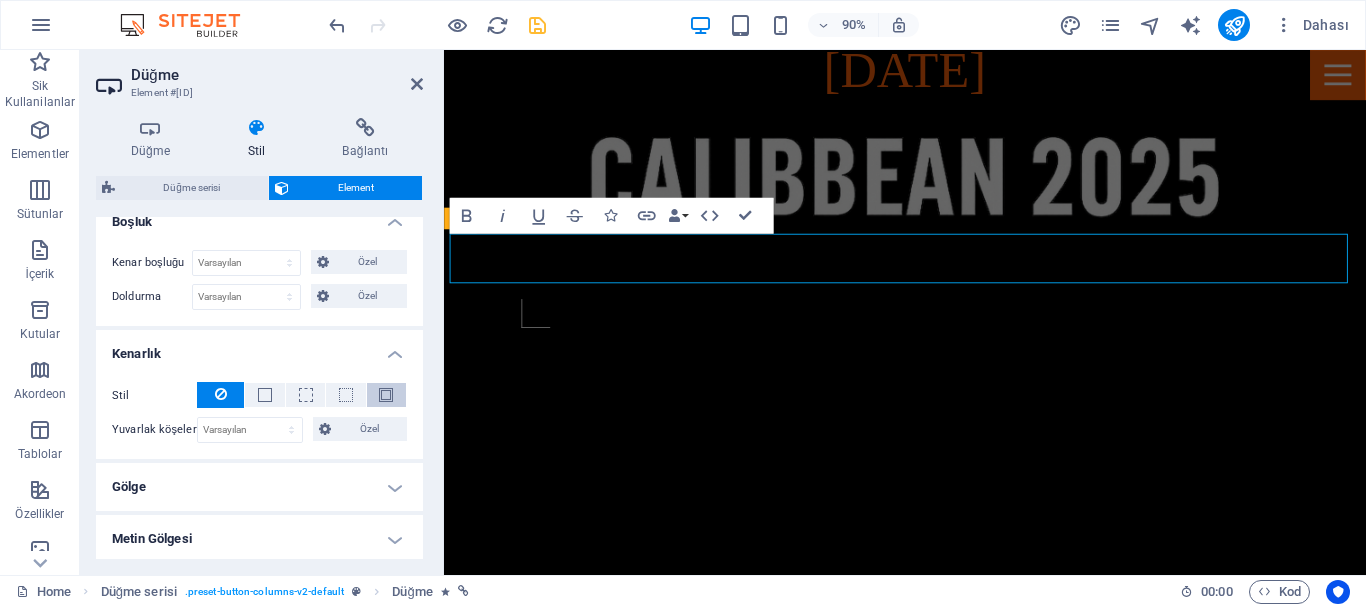 click at bounding box center [386, 395] 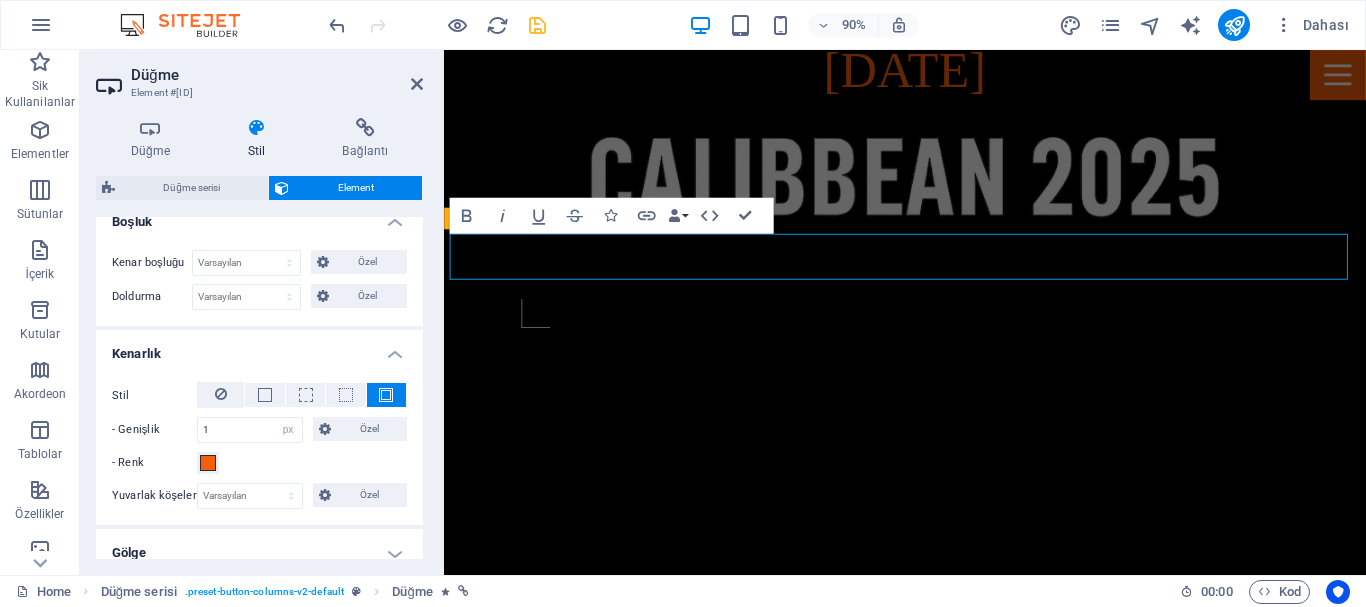click at bounding box center (956, 2109) 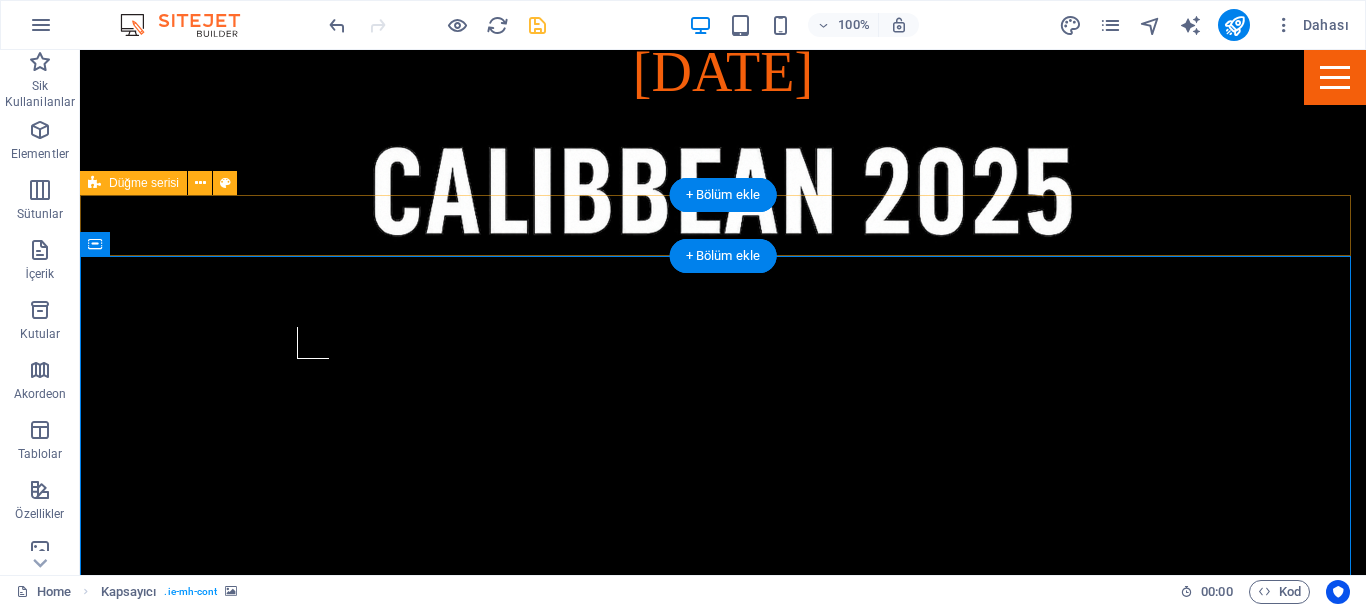 click on "REGISTER" at bounding box center (723, 1818) 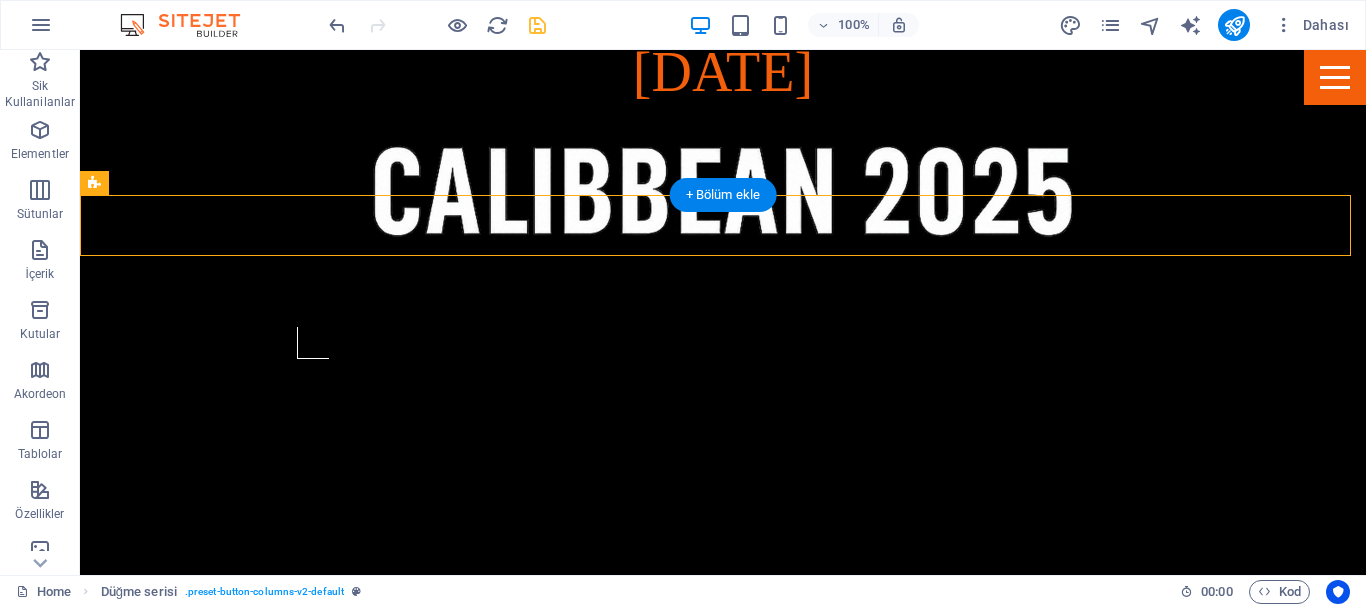 click at bounding box center (723, 624) 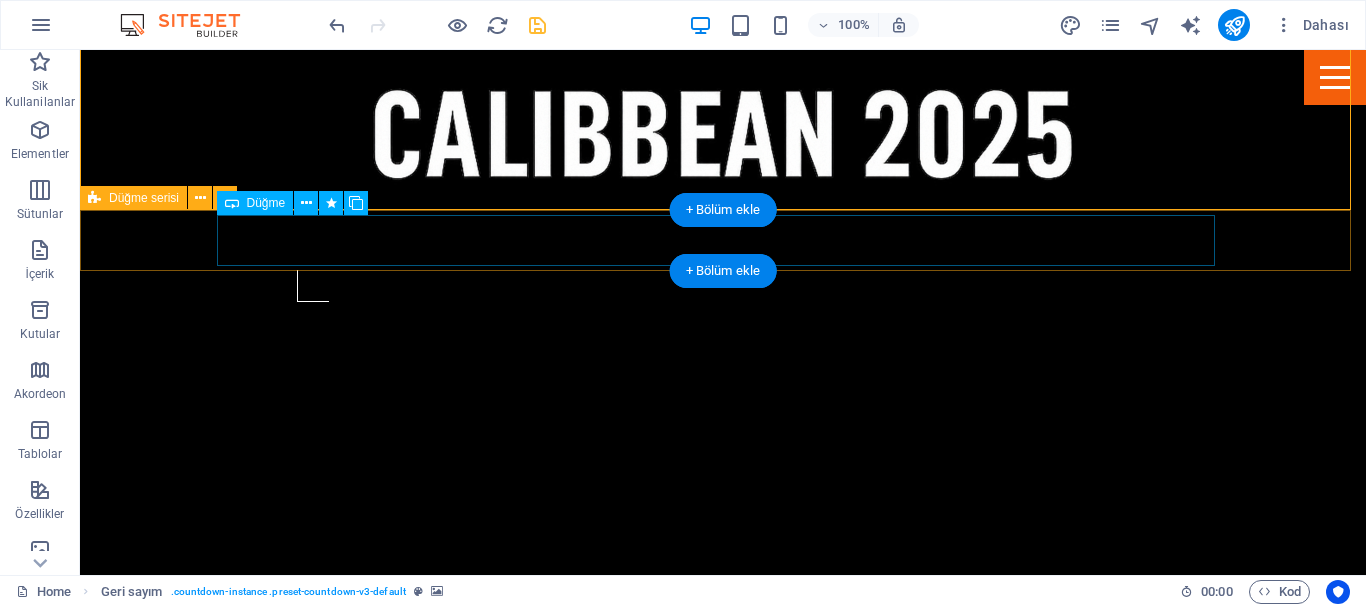 scroll, scrollTop: 592, scrollLeft: 0, axis: vertical 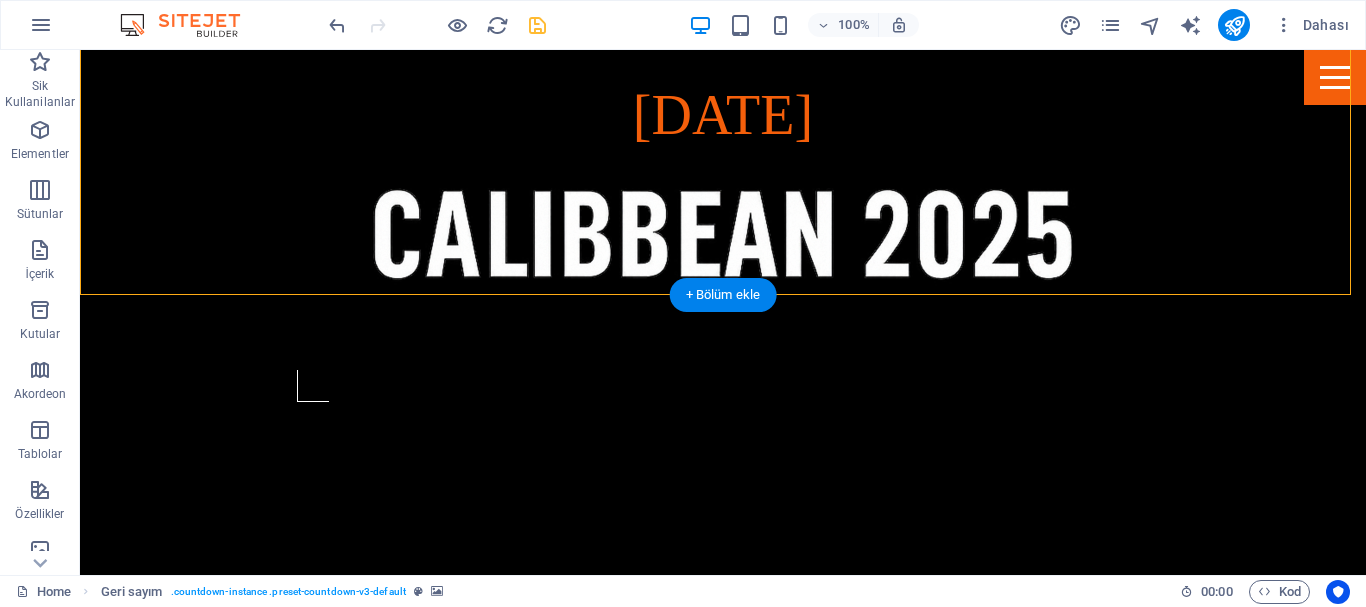 click at bounding box center (723, 667) 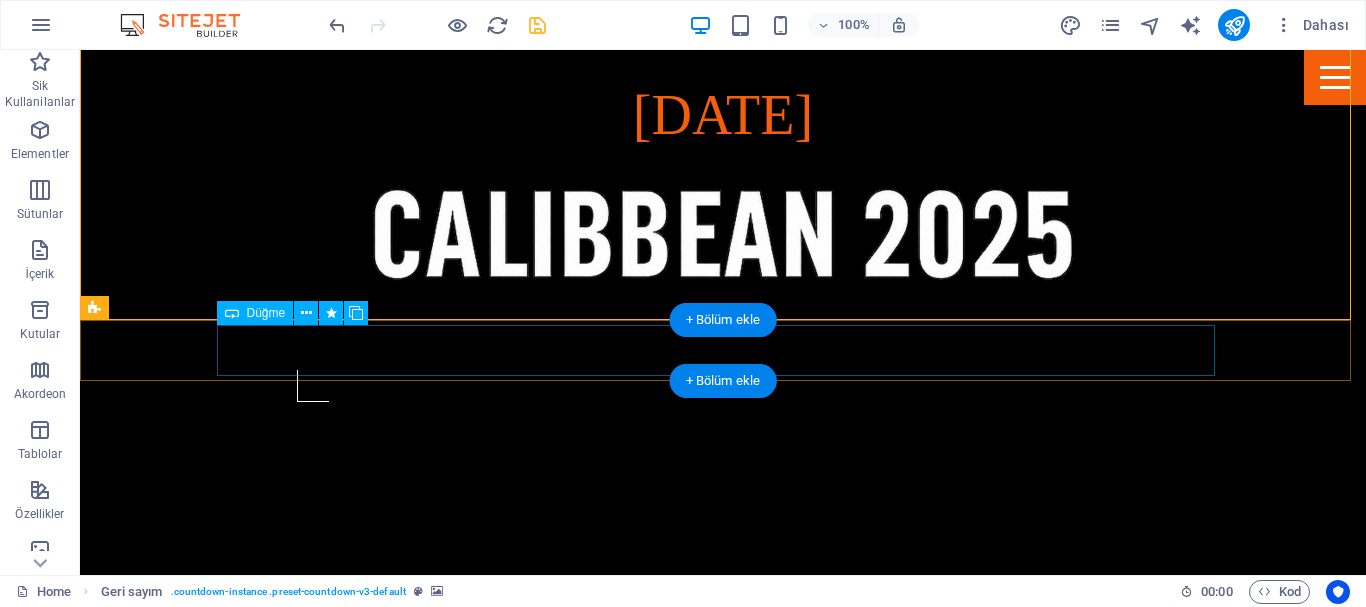 scroll, scrollTop: 492, scrollLeft: 0, axis: vertical 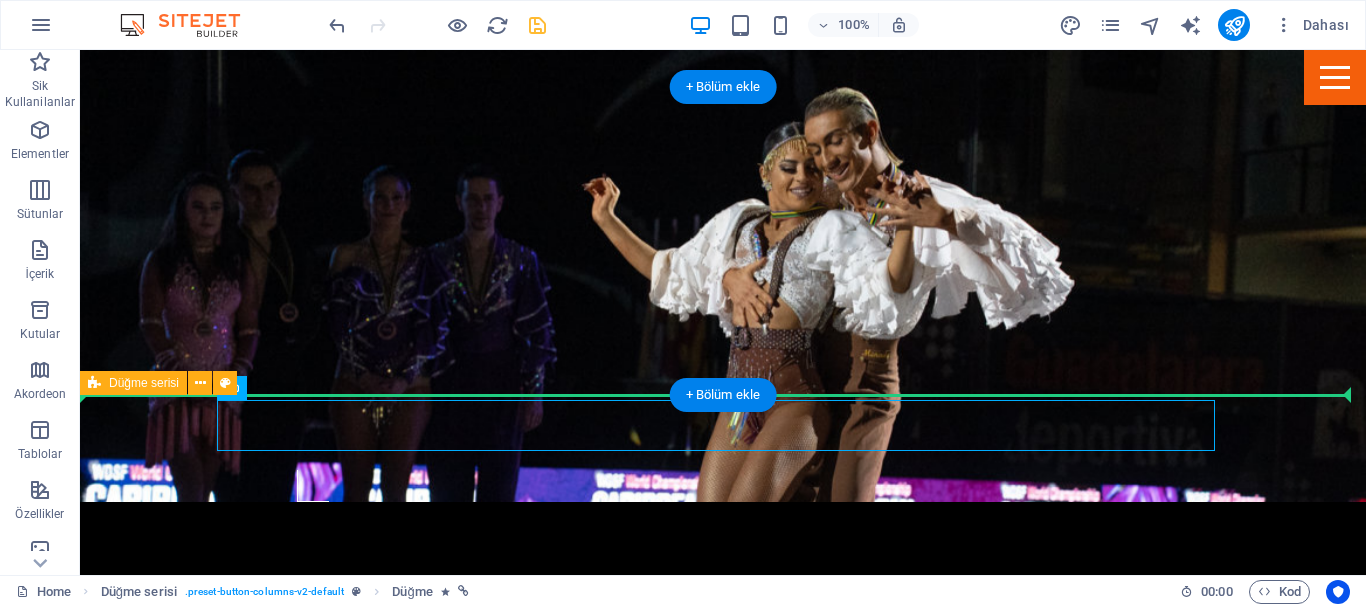 drag, startPoint x: 798, startPoint y: 418, endPoint x: 795, endPoint y: 325, distance: 93.04838 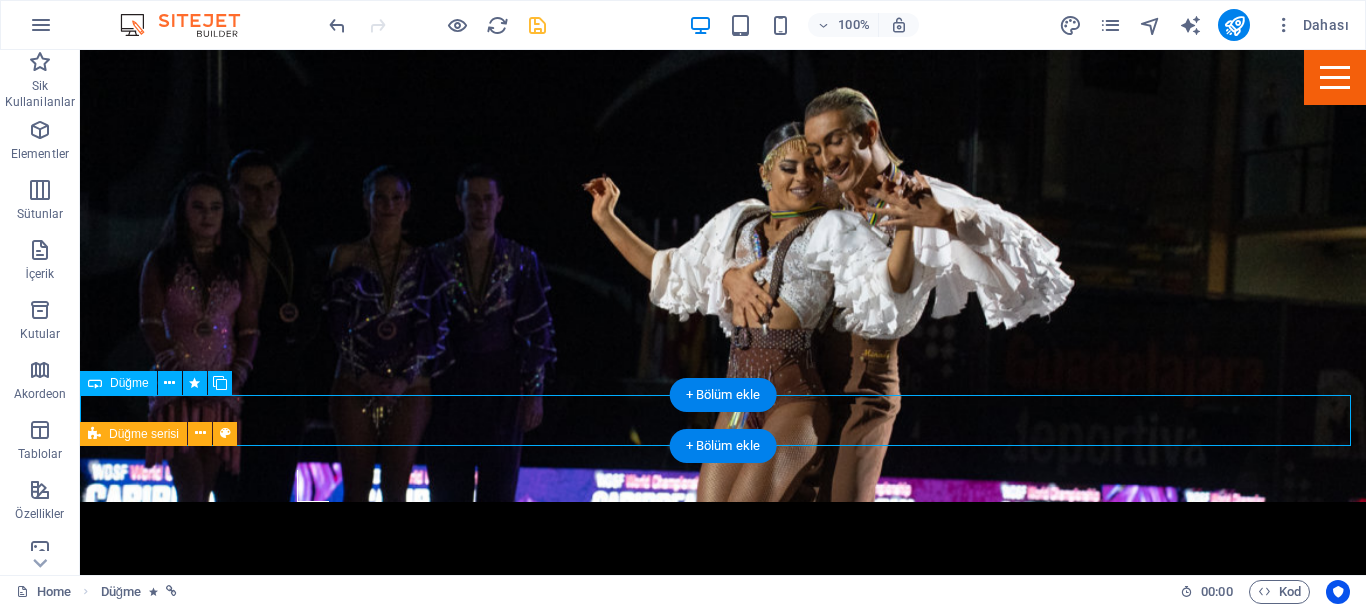 click on "REGISTER" at bounding box center [723, 1956] 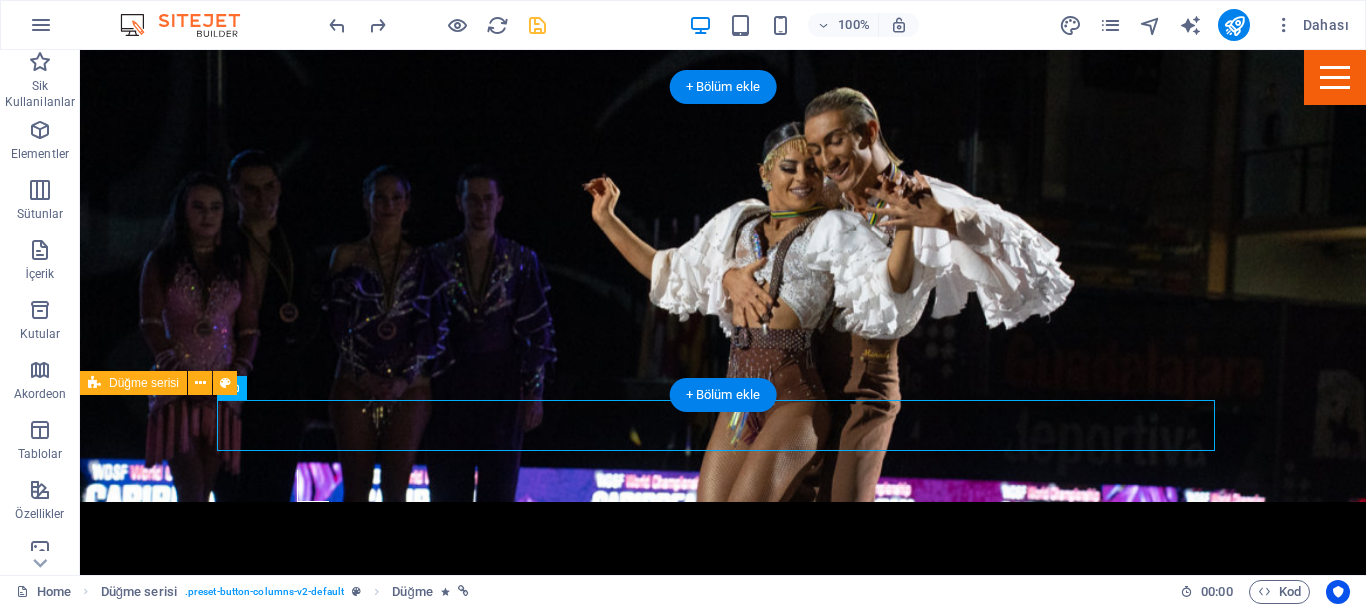 click at bounding box center (723, 767) 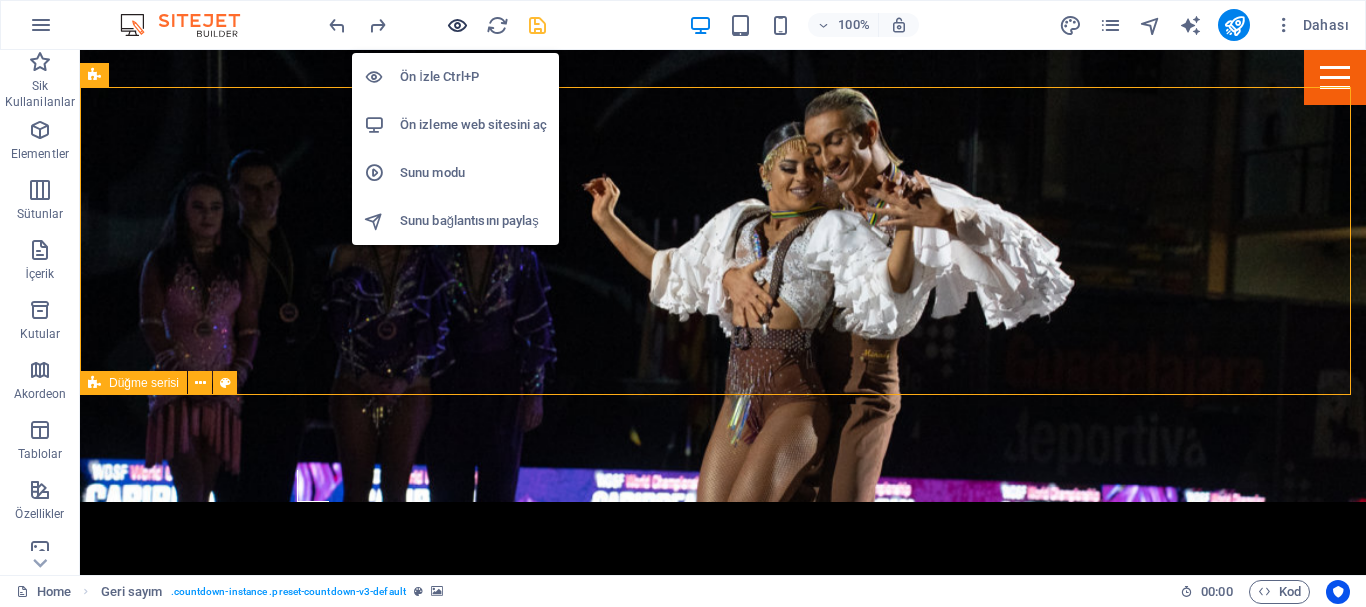 click at bounding box center (457, 25) 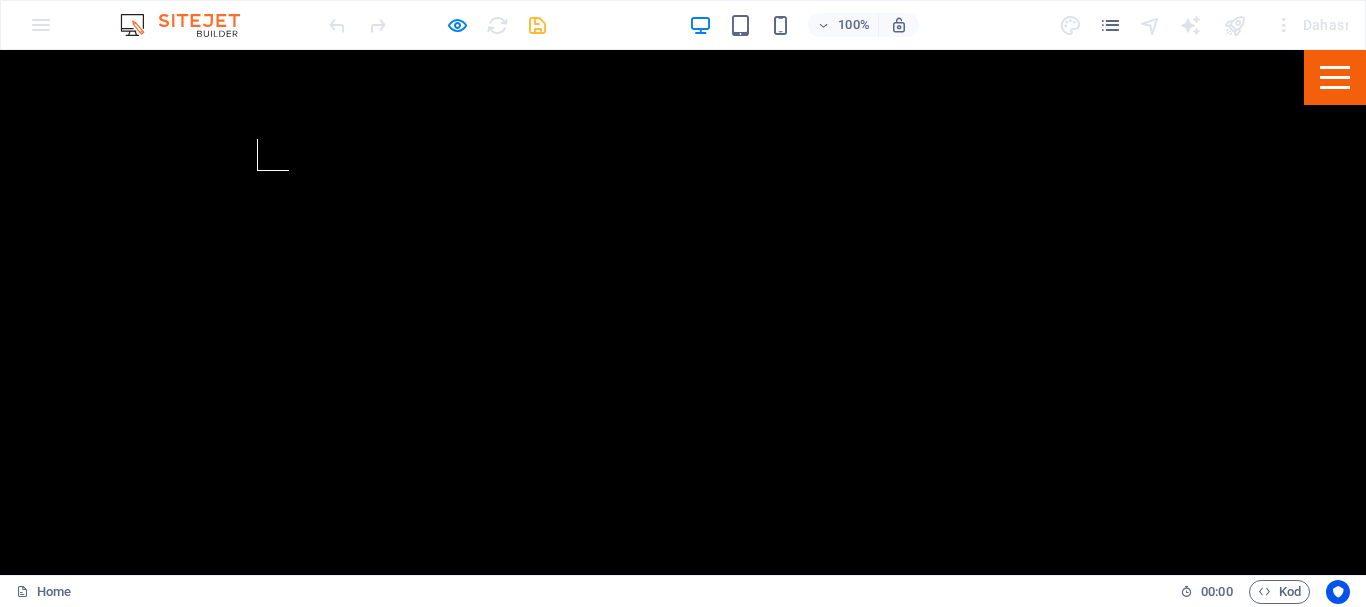 scroll, scrollTop: 592, scrollLeft: 0, axis: vertical 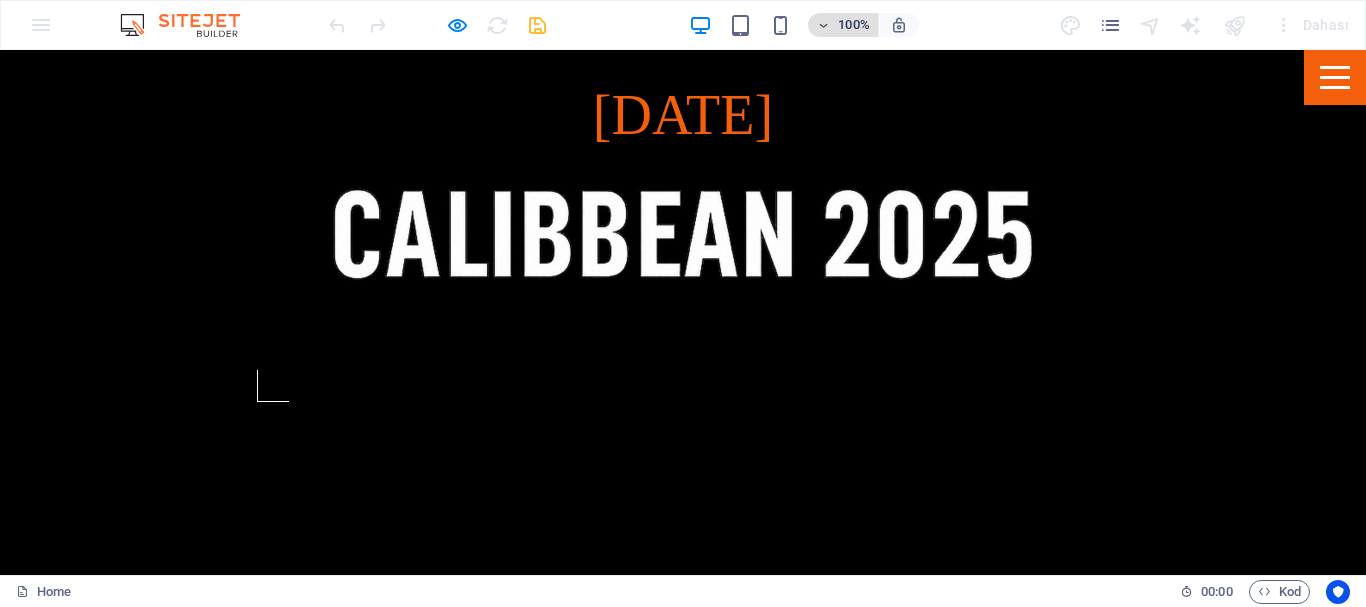 click on "100%" at bounding box center (854, 25) 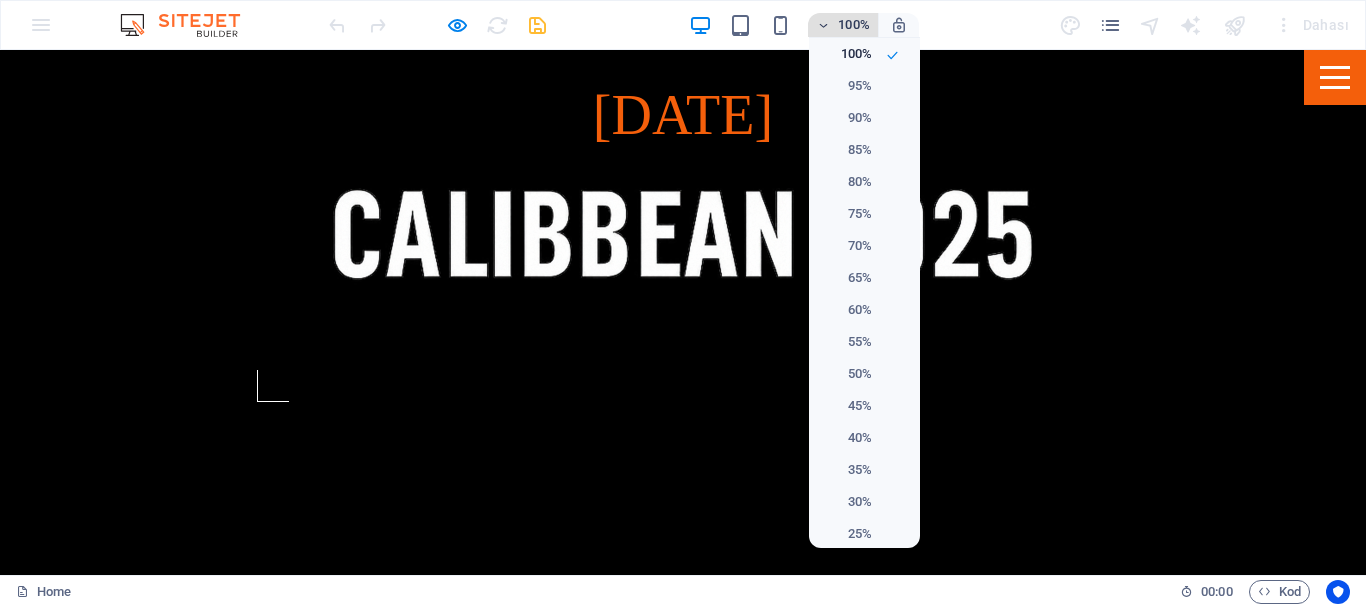 click at bounding box center [683, 303] 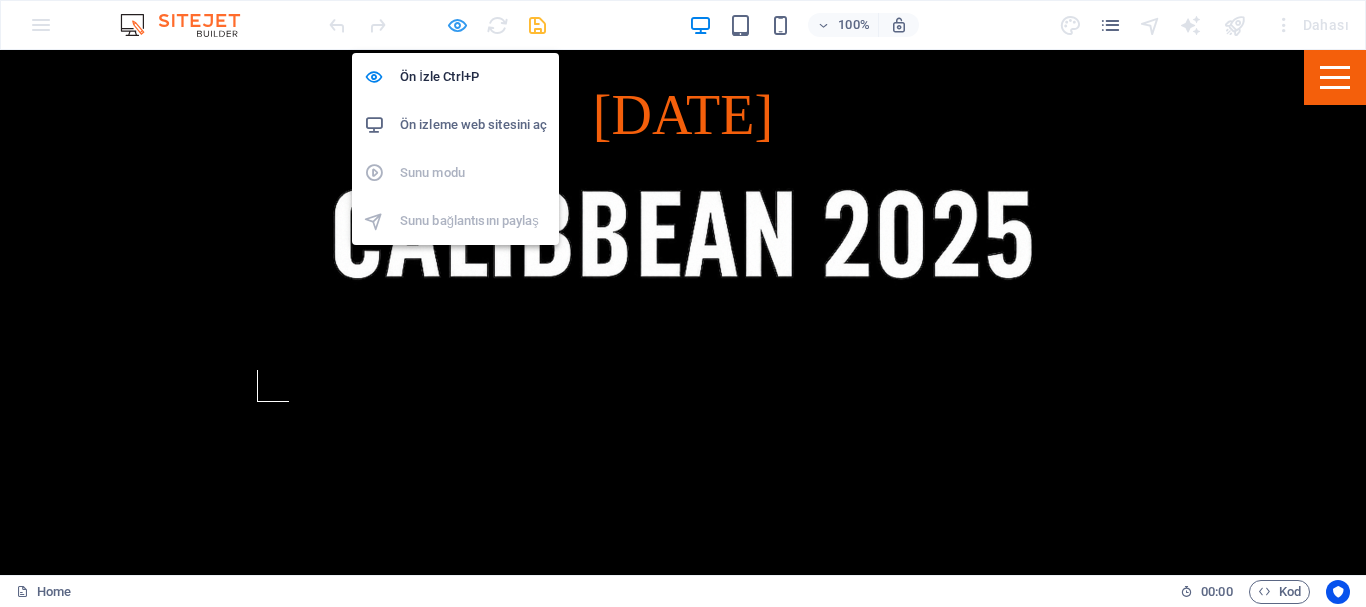 click at bounding box center [457, 25] 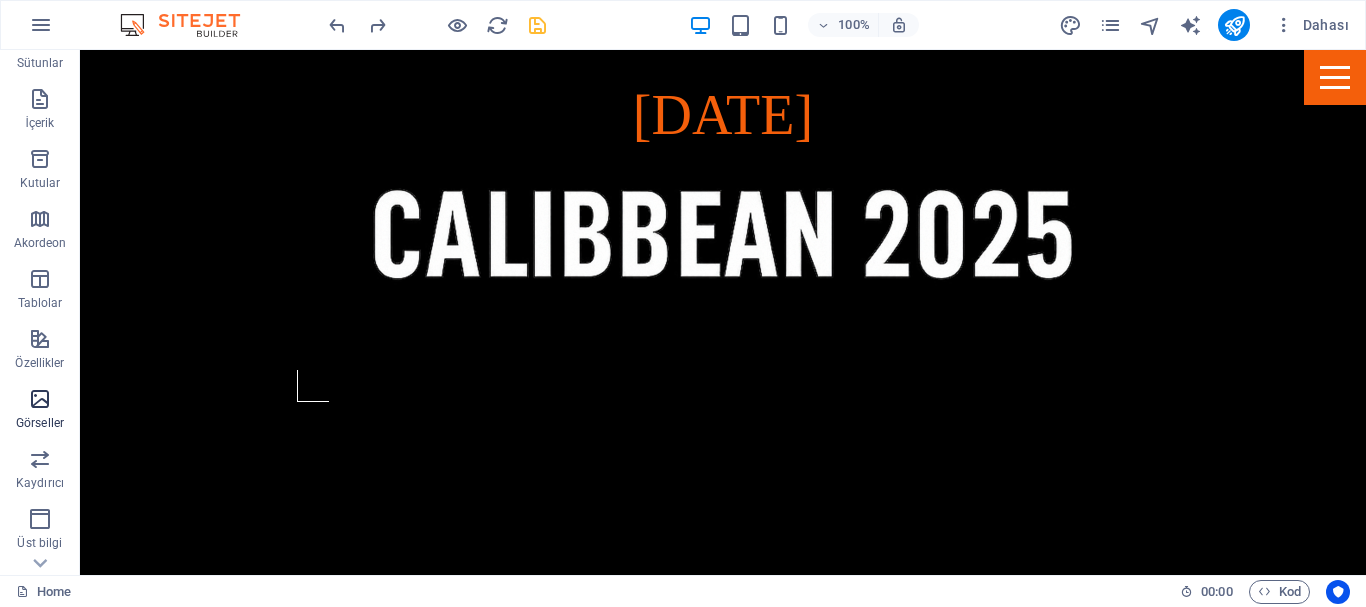 scroll, scrollTop: 200, scrollLeft: 0, axis: vertical 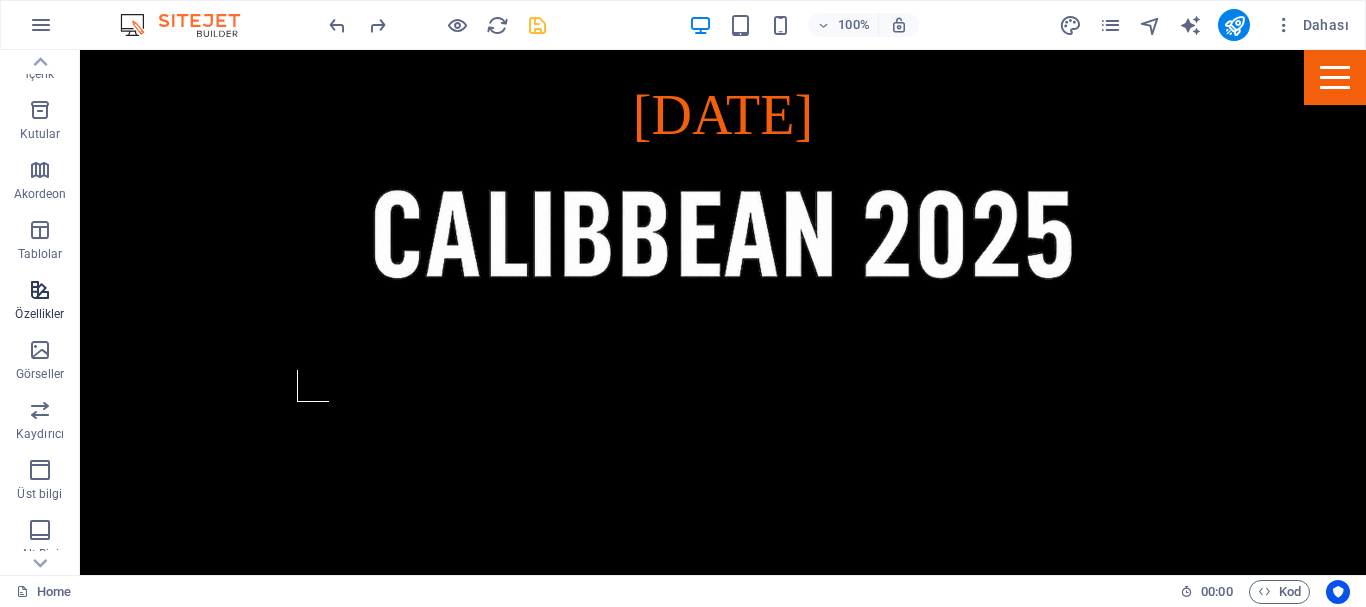 click on "Özellikler" at bounding box center (39, 314) 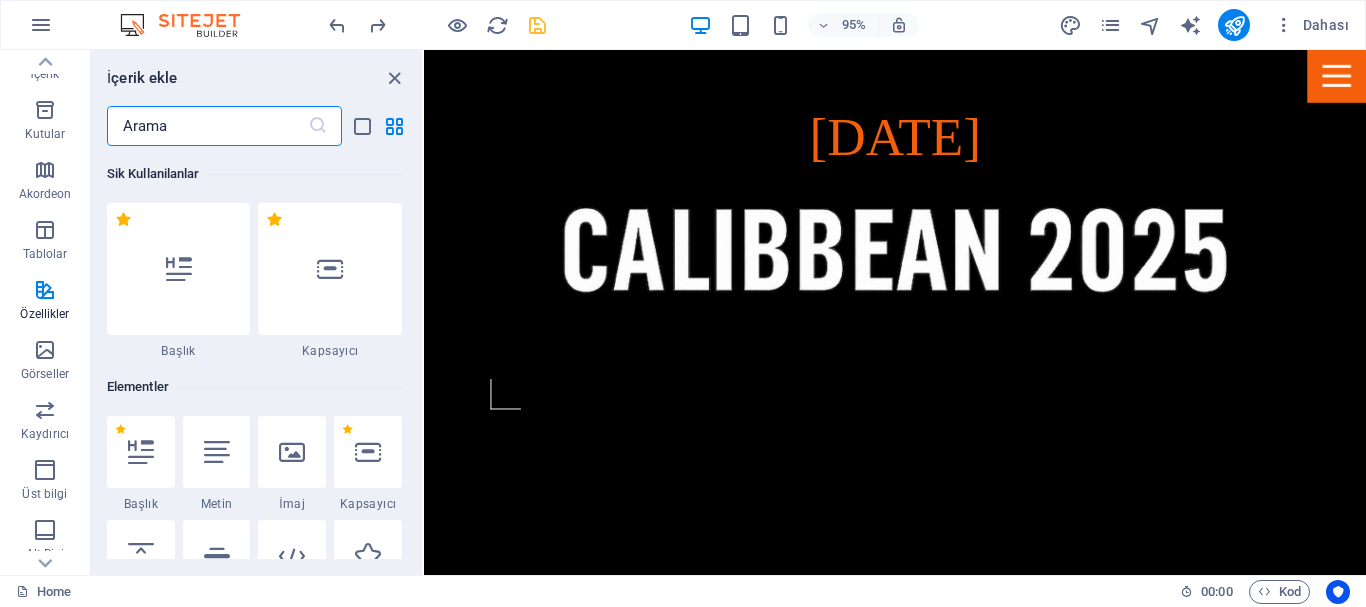 scroll, scrollTop: 616, scrollLeft: 0, axis: vertical 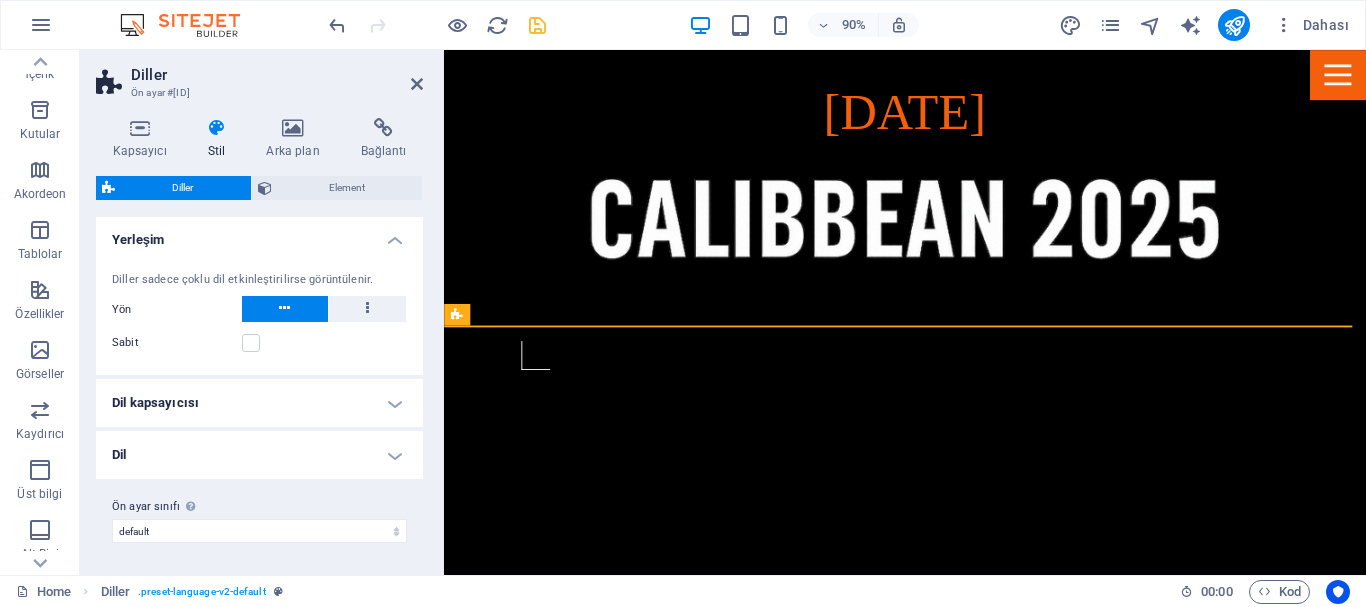 click at bounding box center [956, 670] 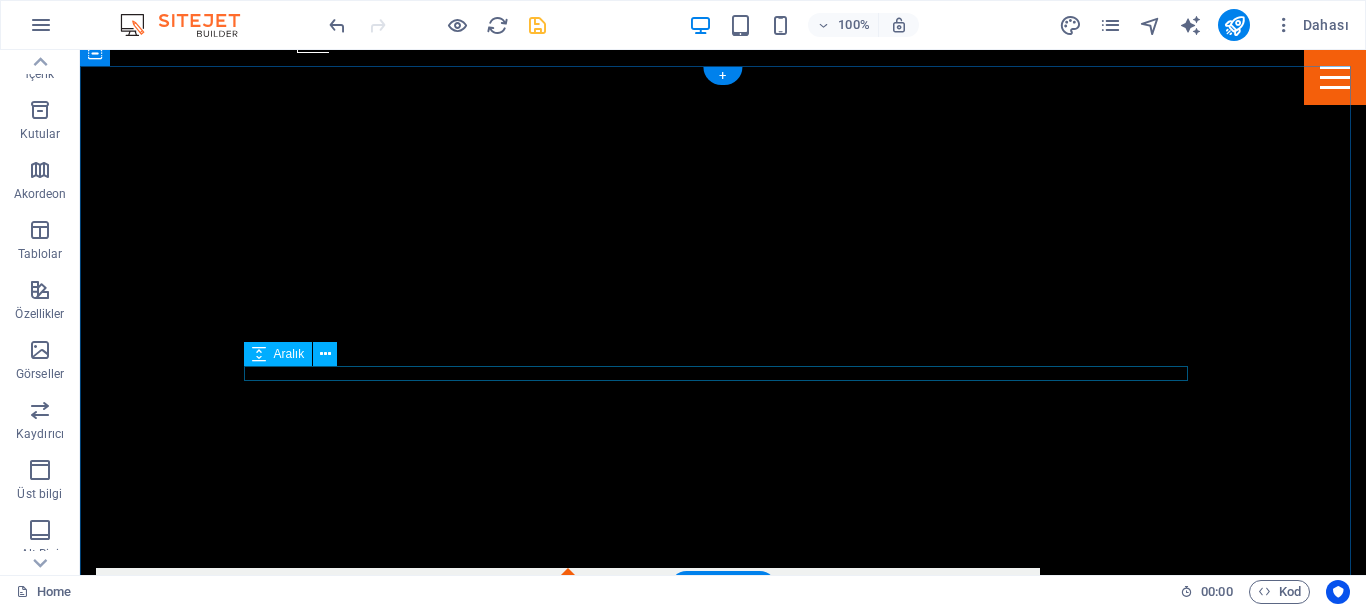 scroll, scrollTop: 746, scrollLeft: 0, axis: vertical 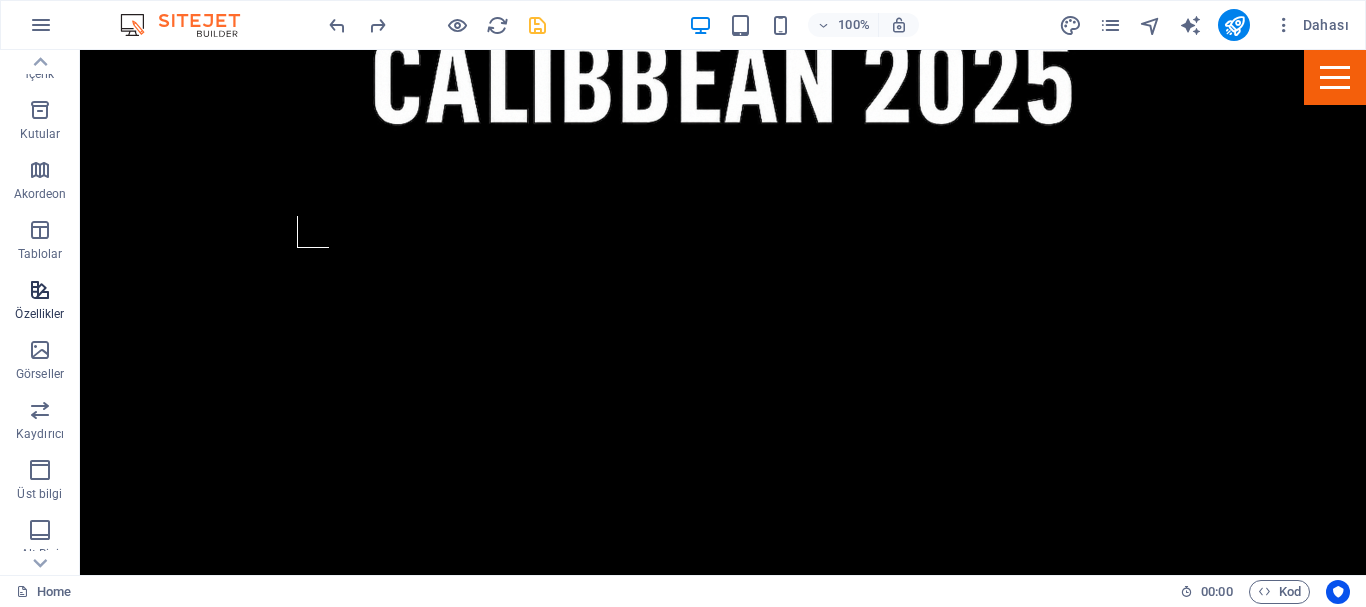 click at bounding box center (40, 290) 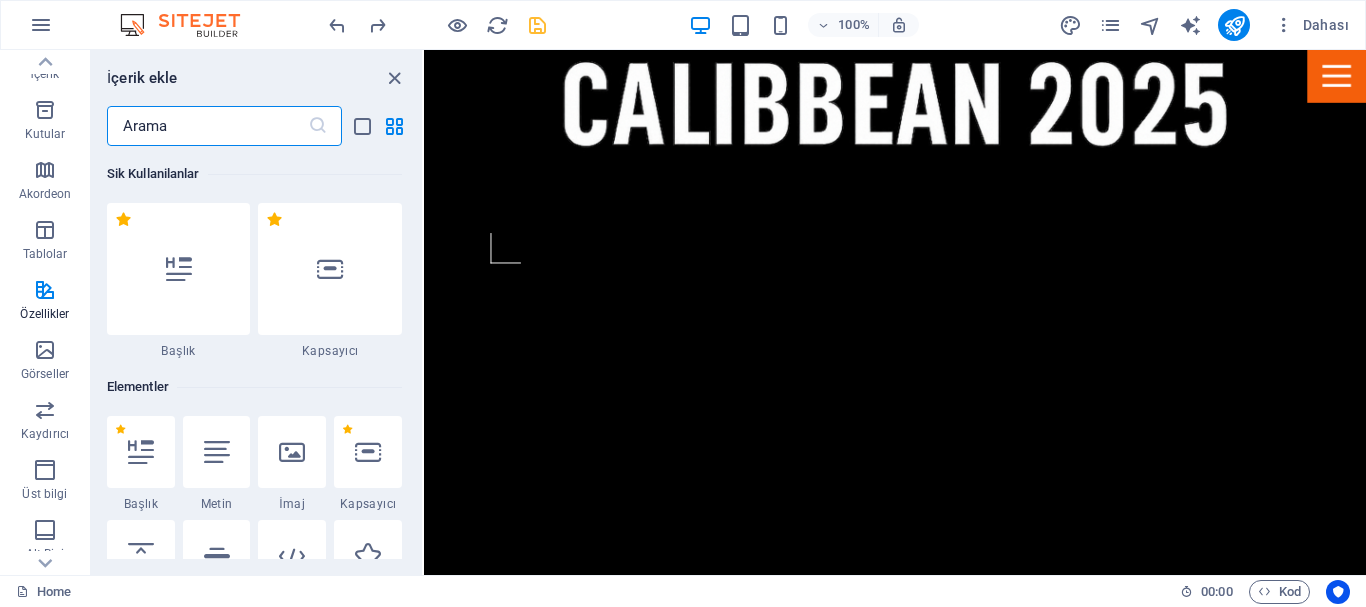 scroll, scrollTop: 774, scrollLeft: 0, axis: vertical 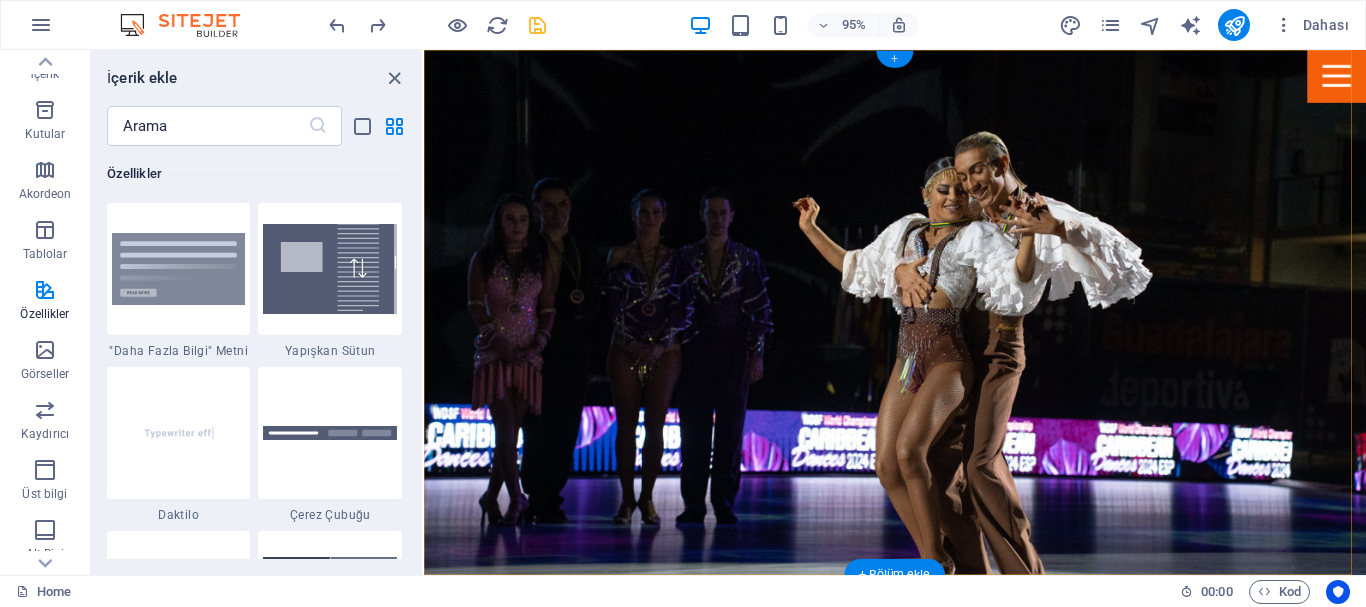 click on "+" at bounding box center (894, 59) 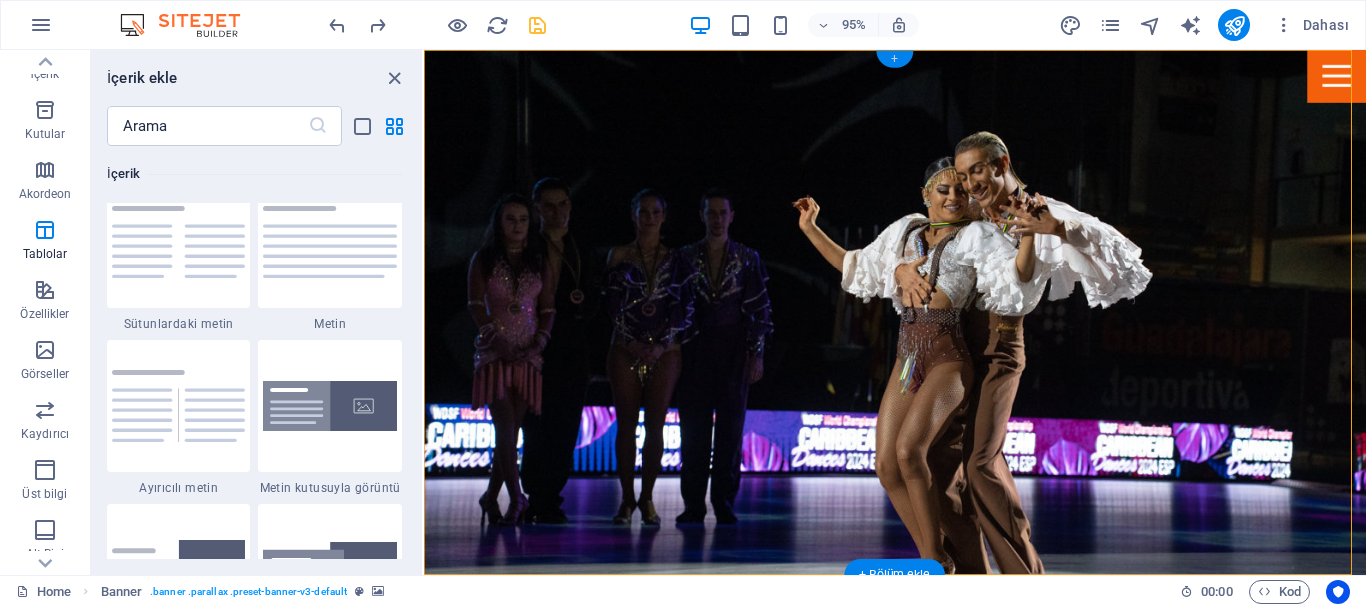 scroll, scrollTop: 3499, scrollLeft: 0, axis: vertical 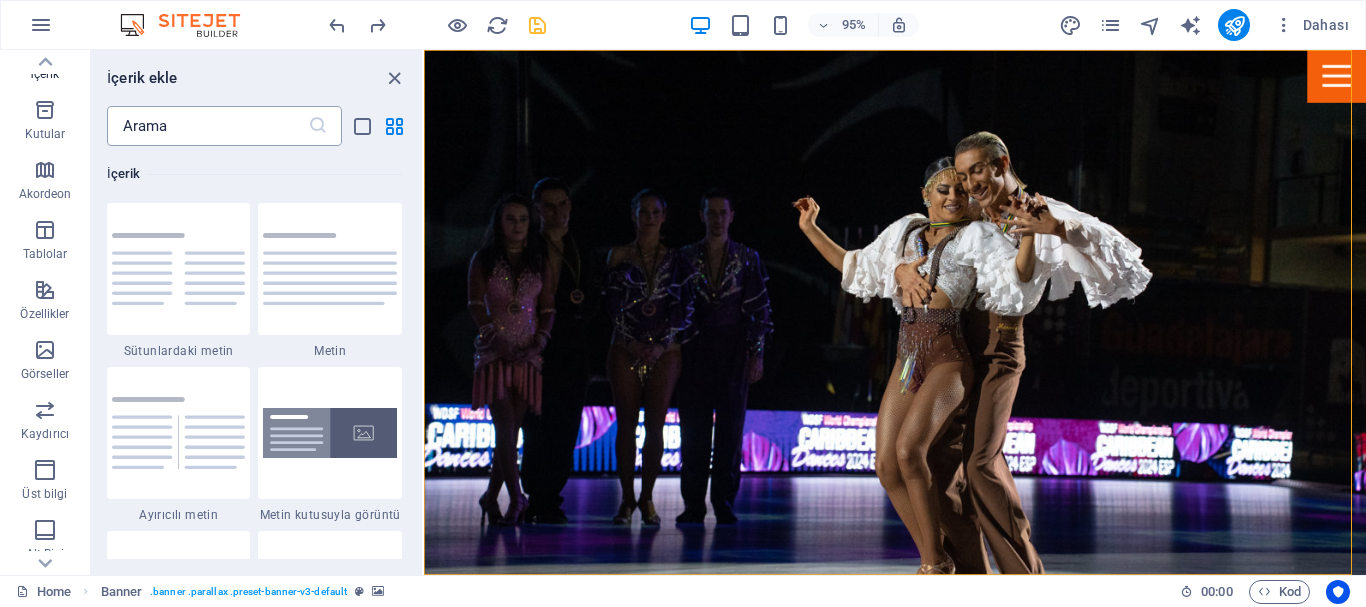 click at bounding box center (207, 126) 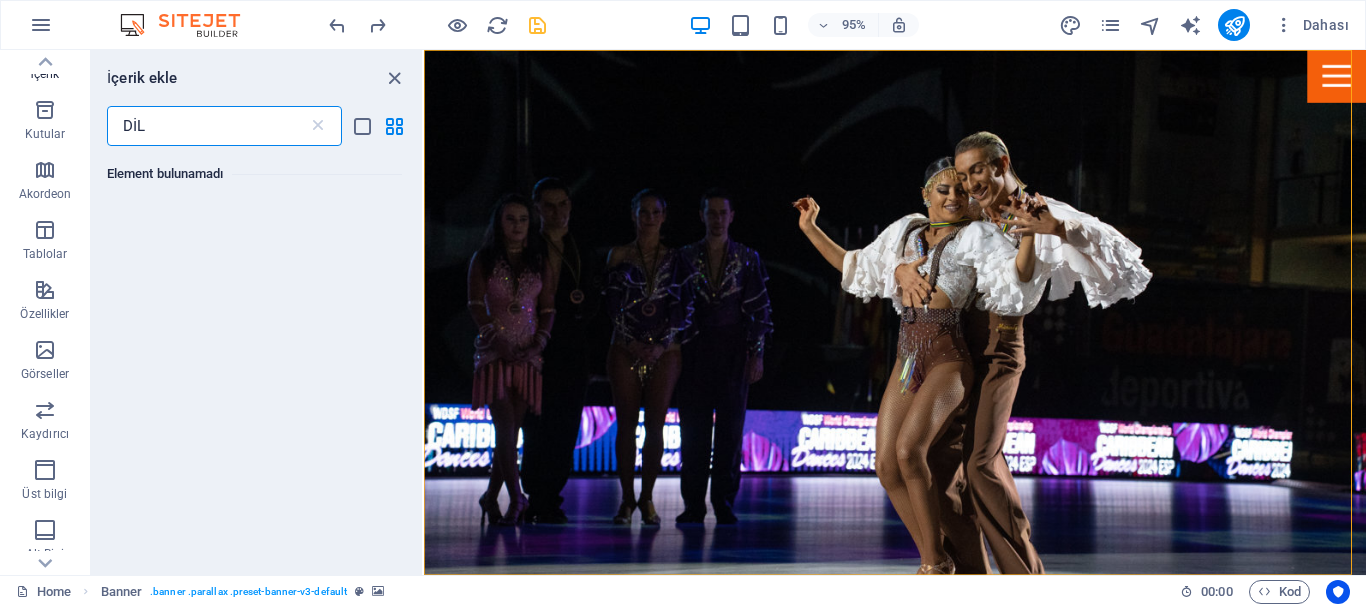 scroll, scrollTop: 0, scrollLeft: 0, axis: both 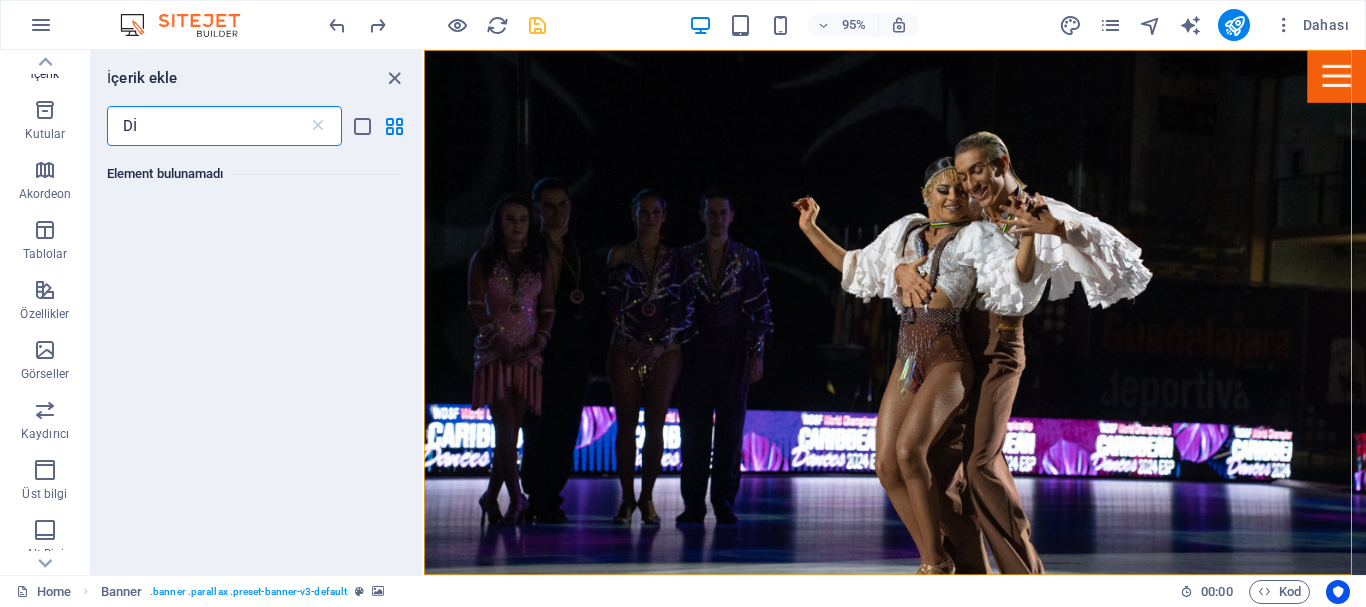 type on "D" 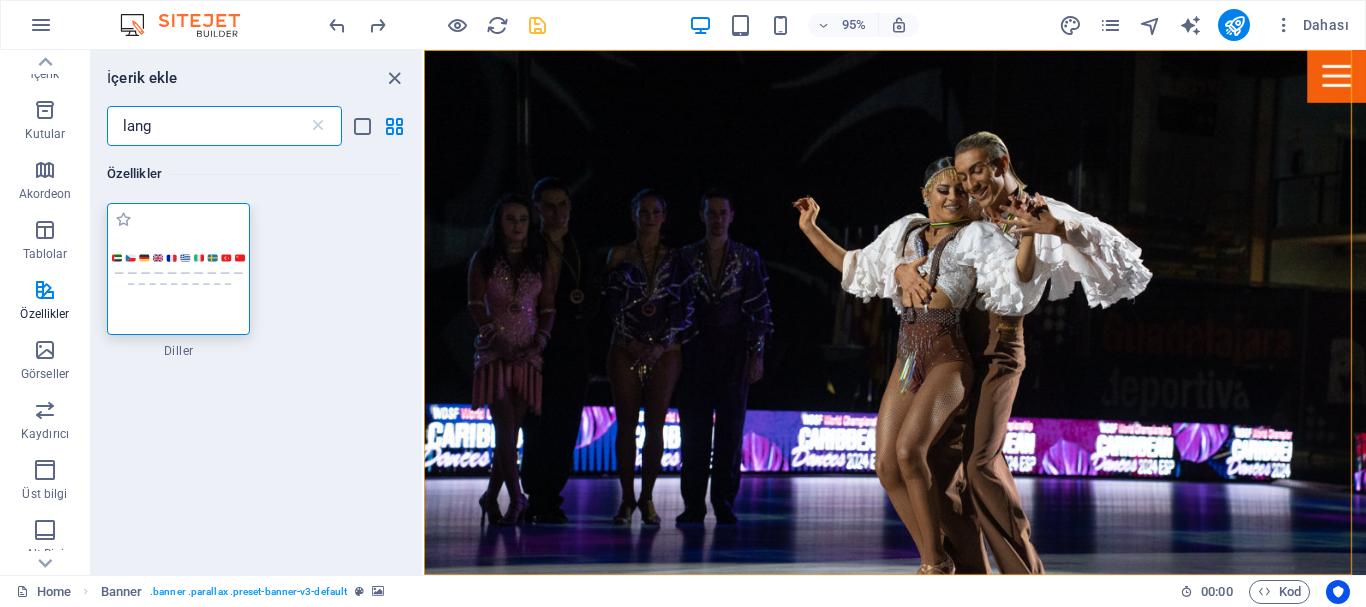 type on "lang" 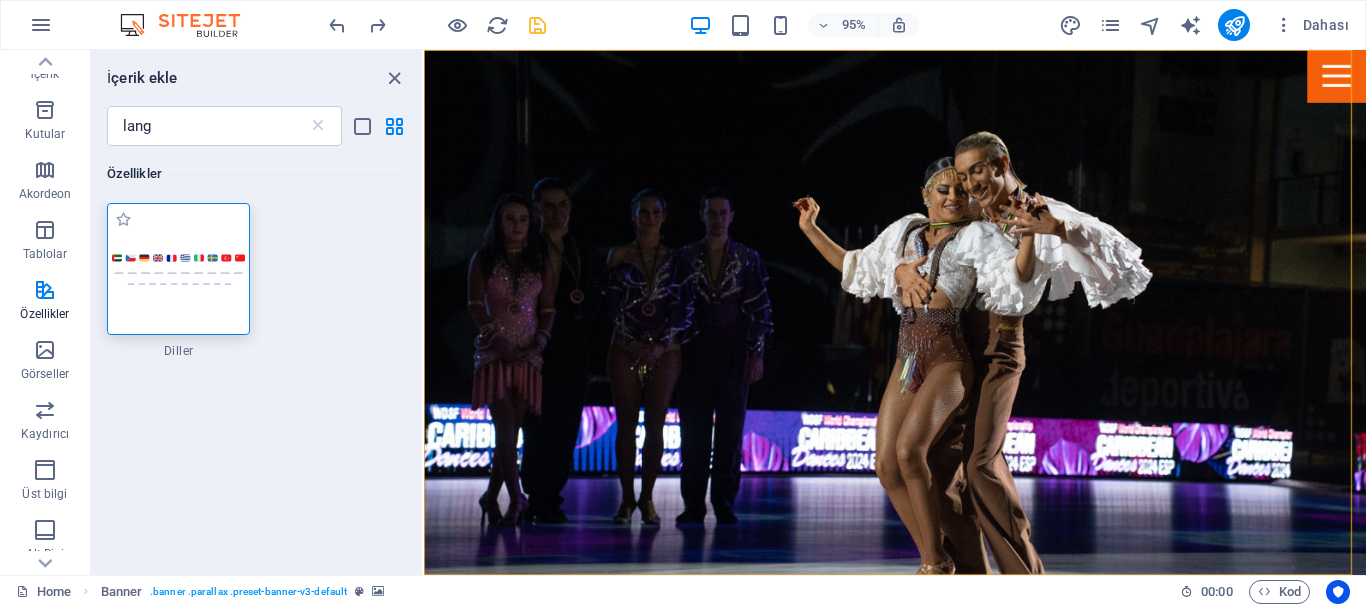 click at bounding box center [179, 269] 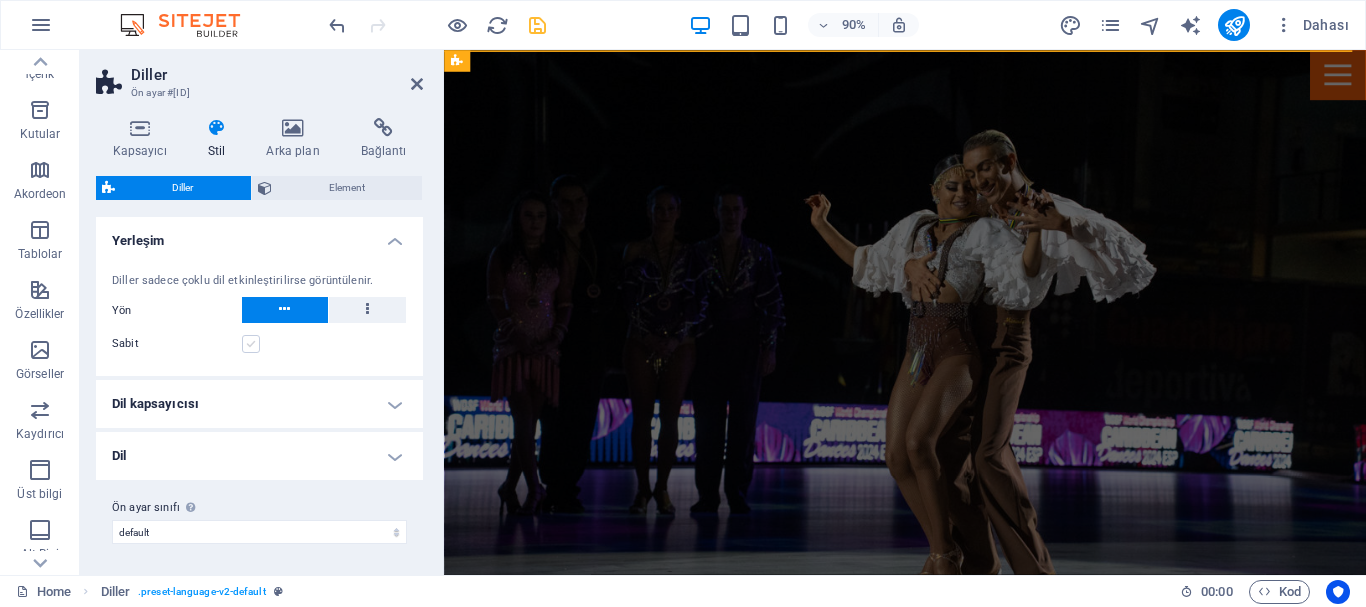 click at bounding box center (251, 344) 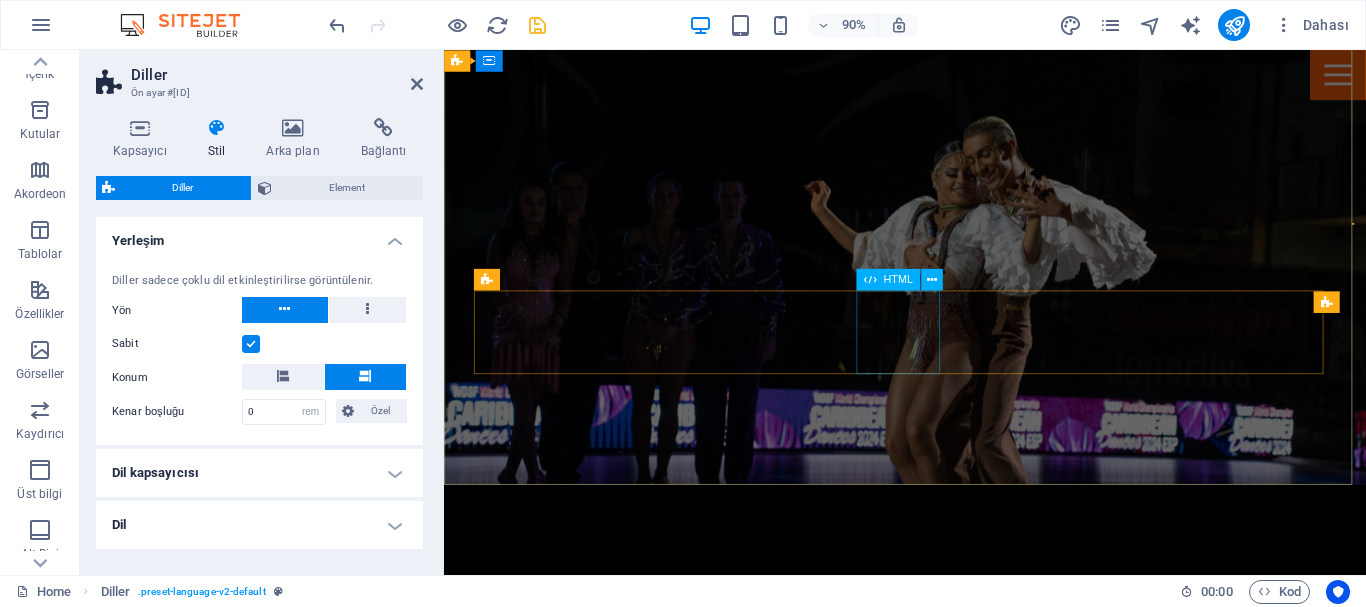 scroll, scrollTop: 0, scrollLeft: 0, axis: both 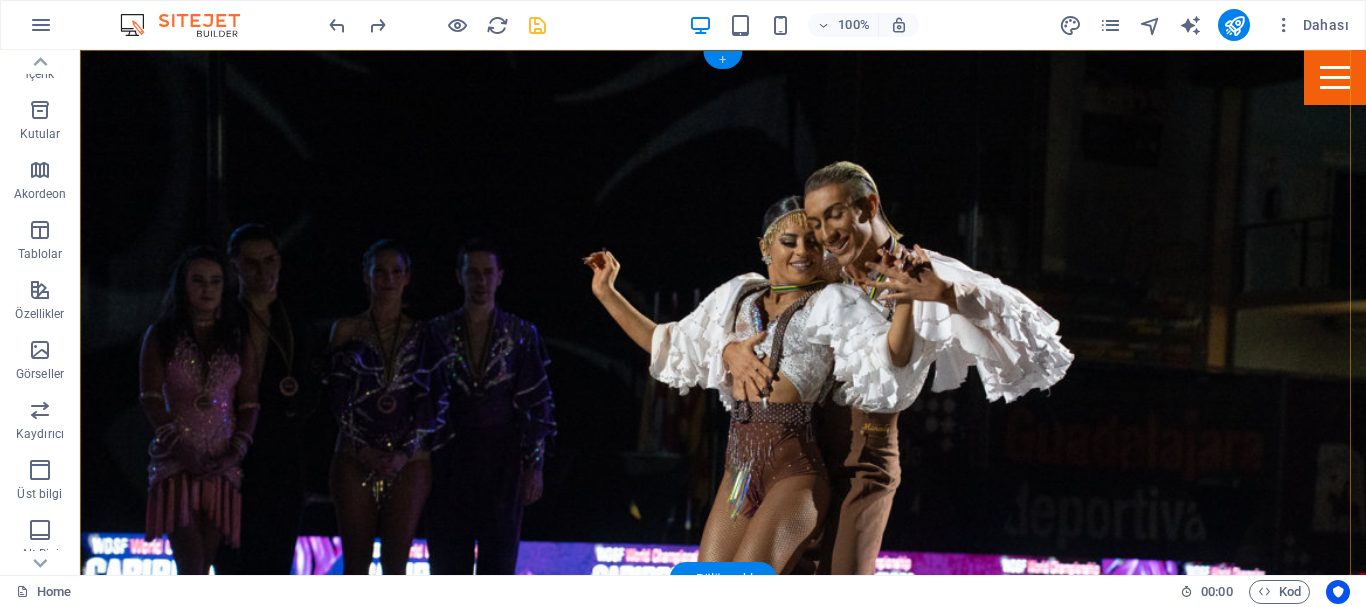 click on "+" at bounding box center (722, 60) 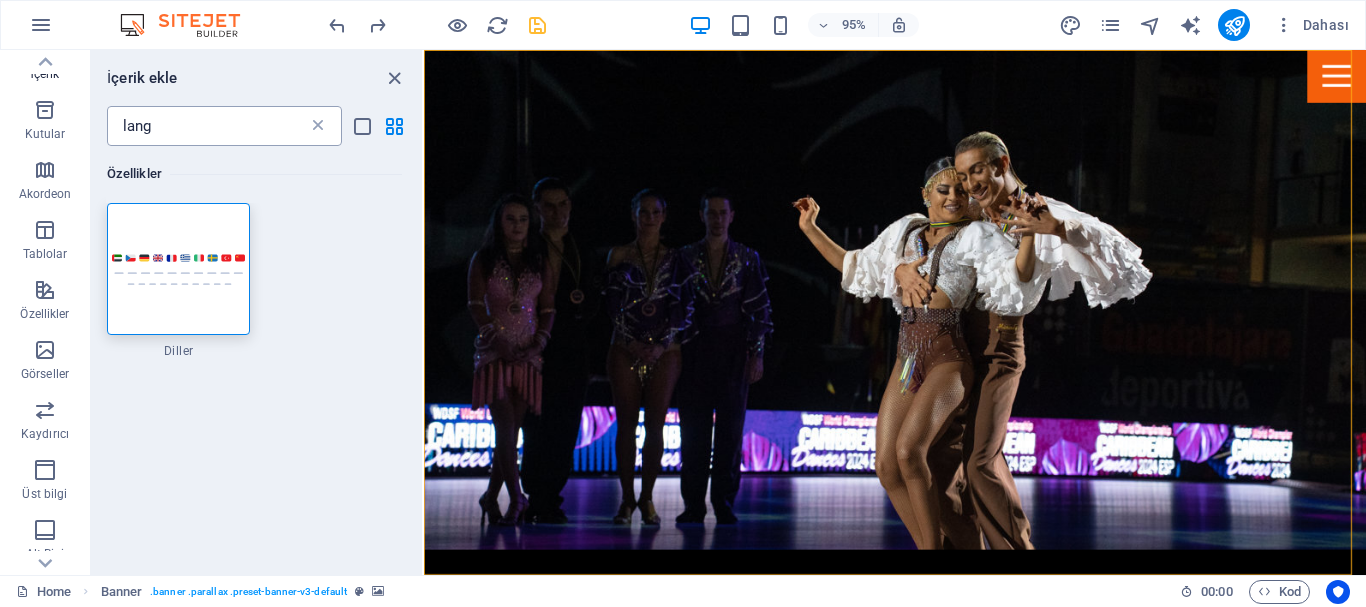 click at bounding box center [318, 126] 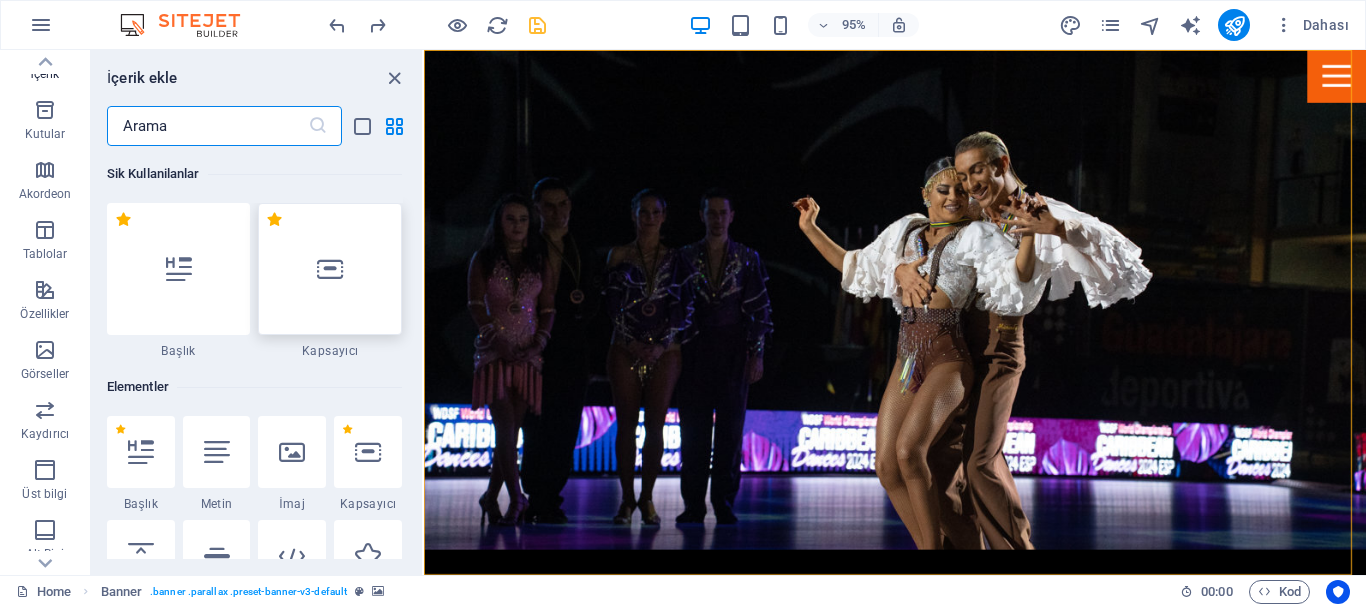 click at bounding box center [330, 269] 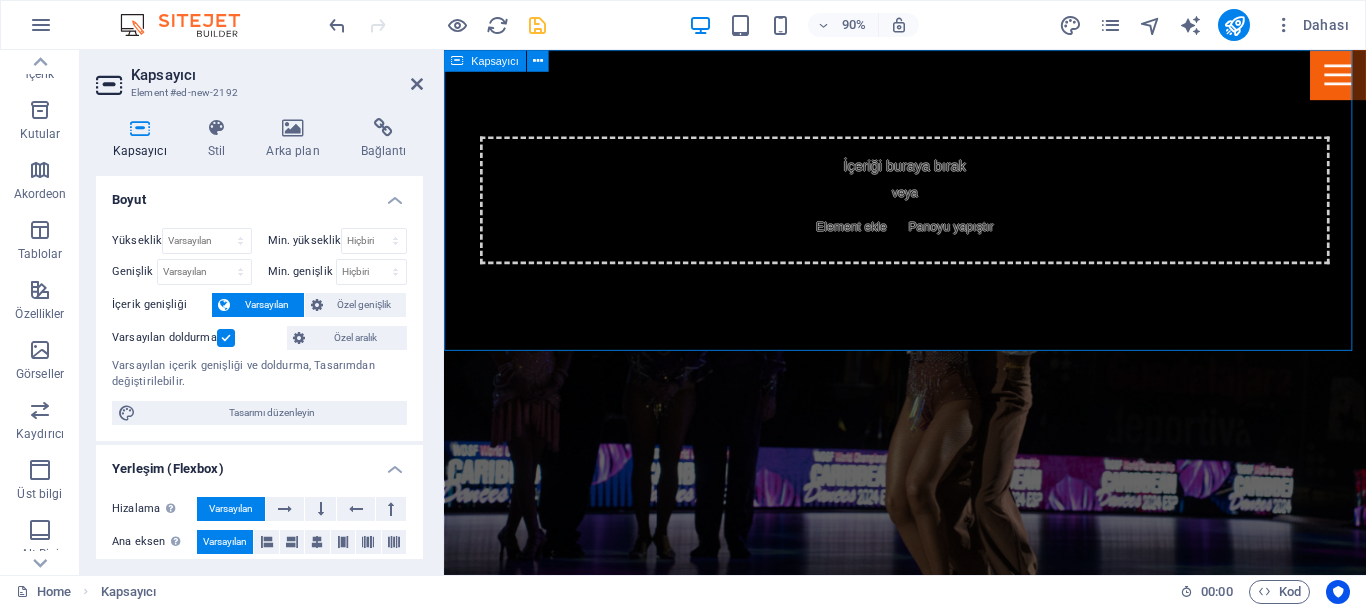 click on "İçeriği buraya bırak veya  Element ekle  Panoyu yapıştır" at bounding box center [956, 217] 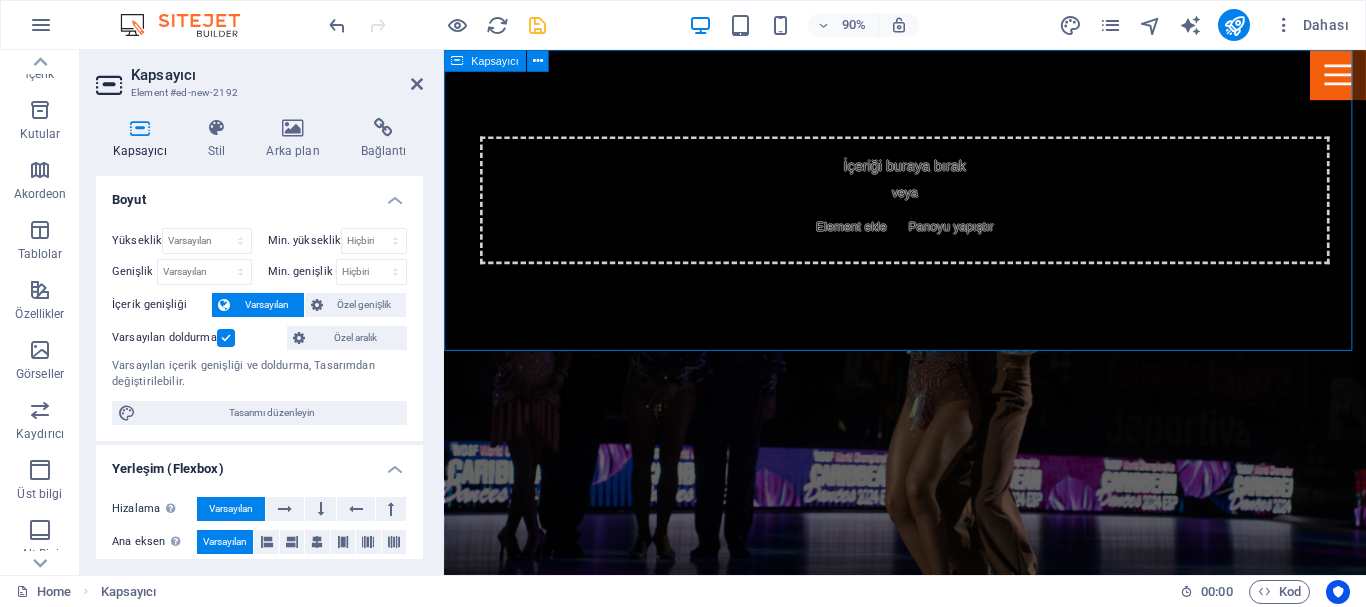 click on "Element ekle" at bounding box center [896, 247] 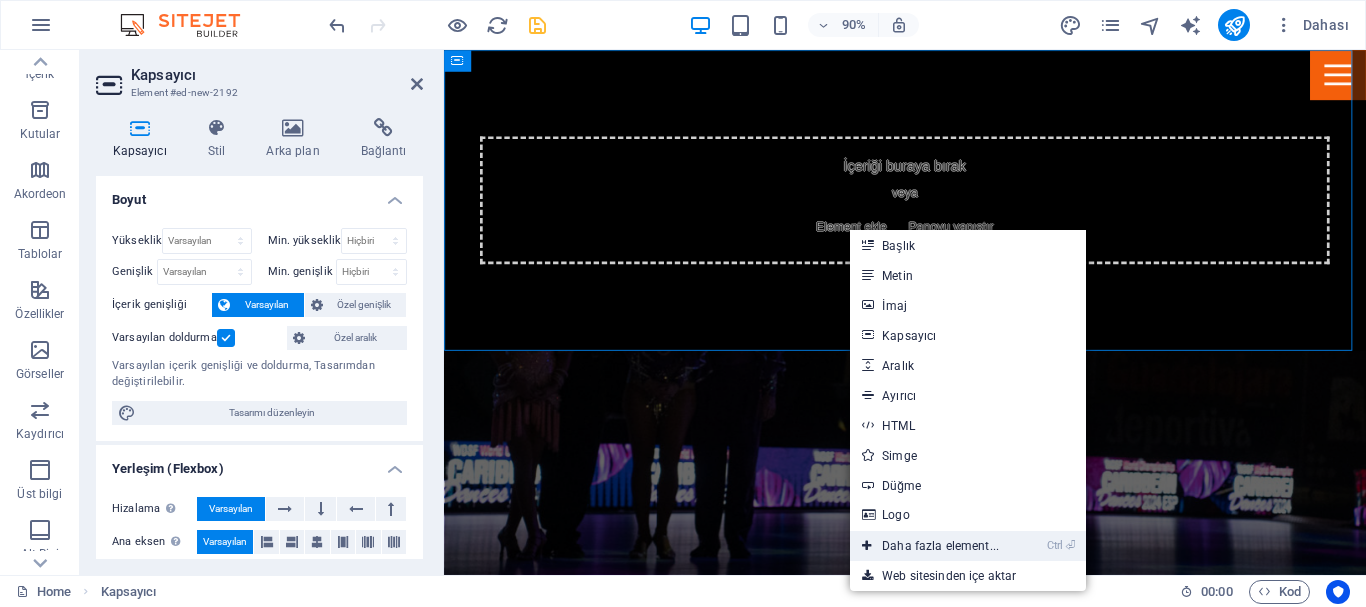 click on "Ctrl ⏎  Daha fazla element..." at bounding box center [930, 546] 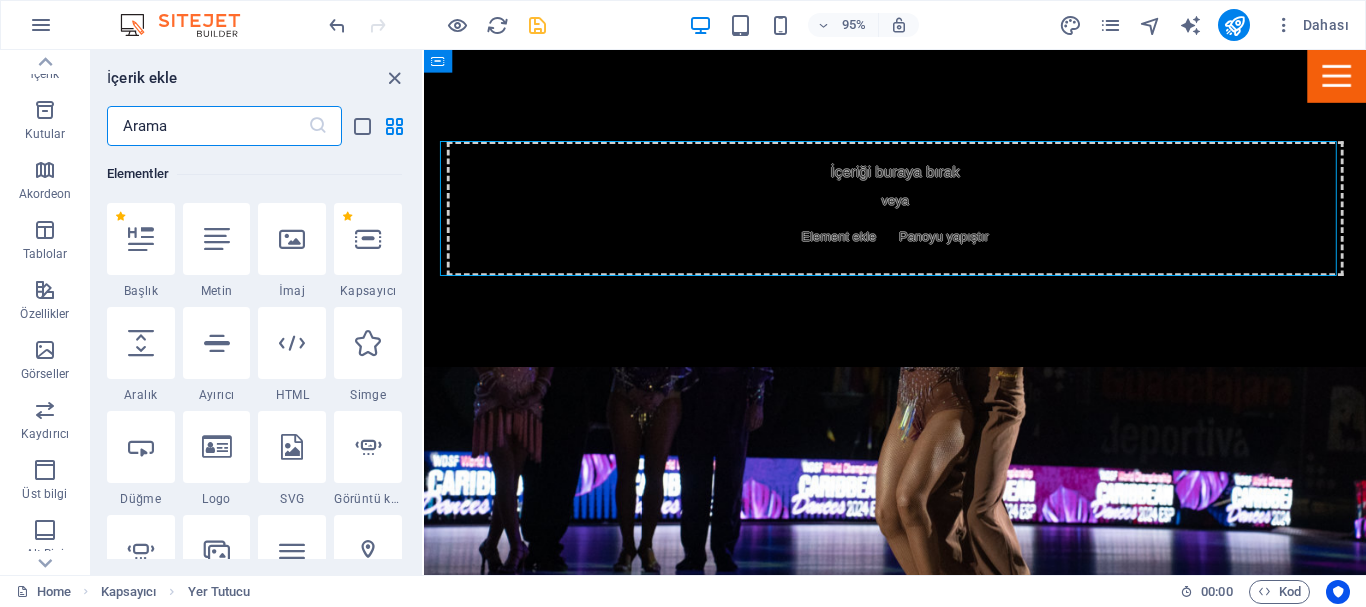 scroll, scrollTop: 213, scrollLeft: 0, axis: vertical 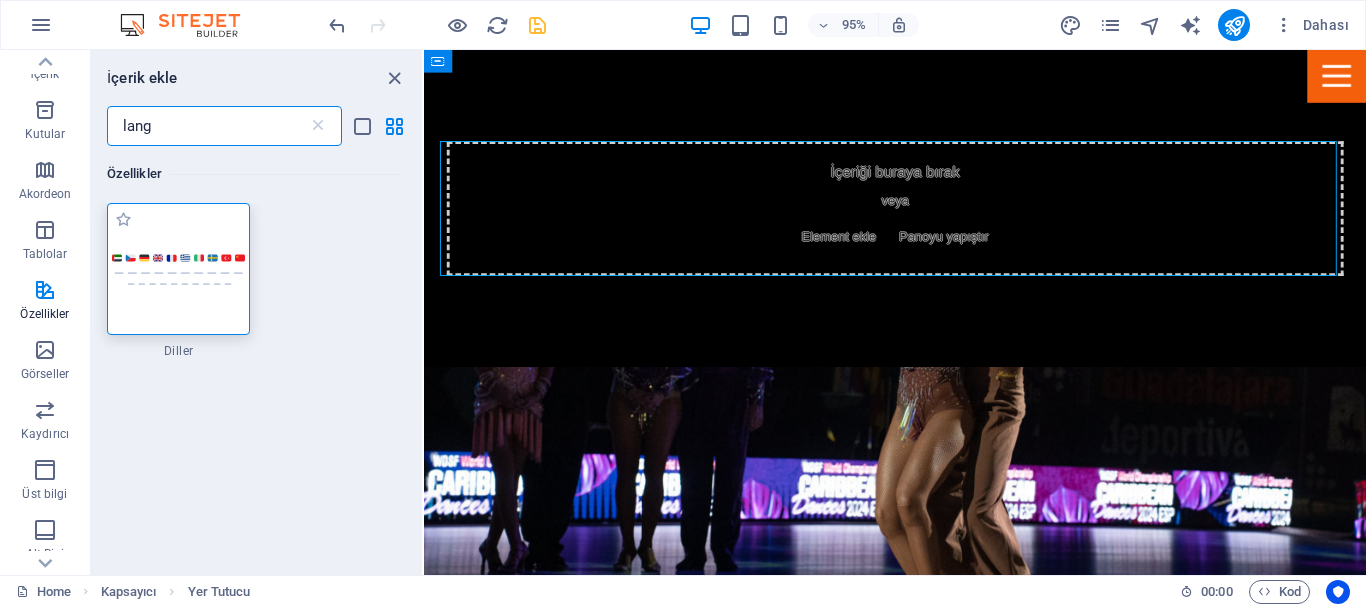 type on "lang" 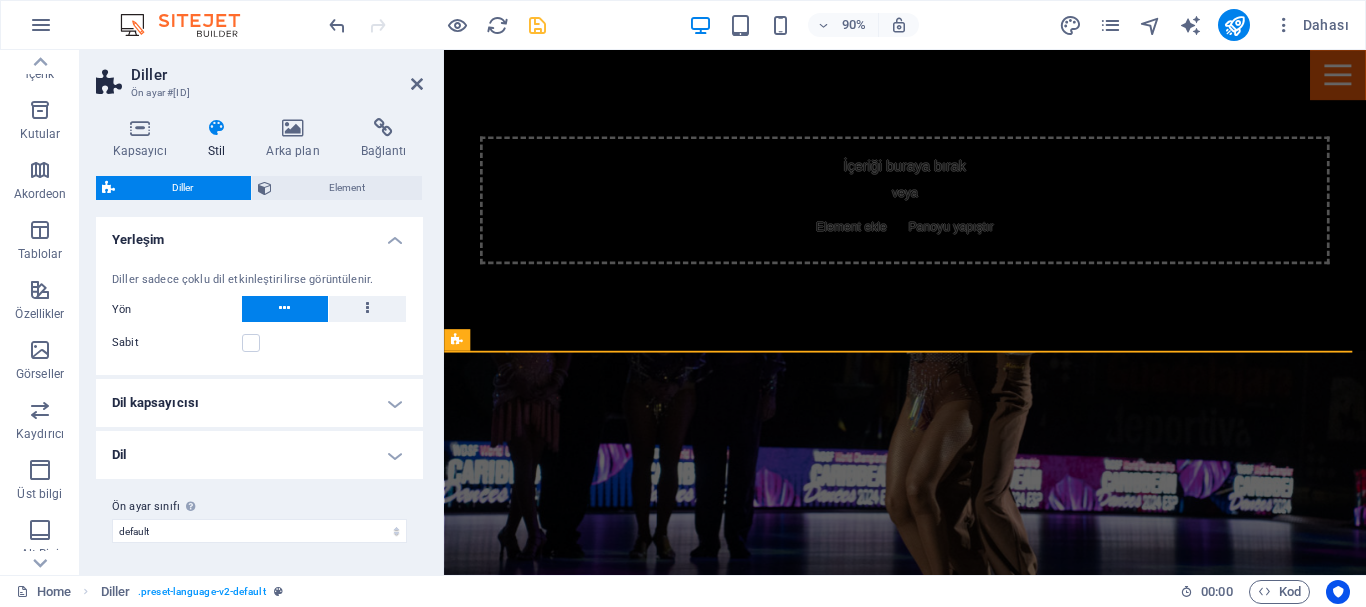 click on "Dil" at bounding box center [259, 455] 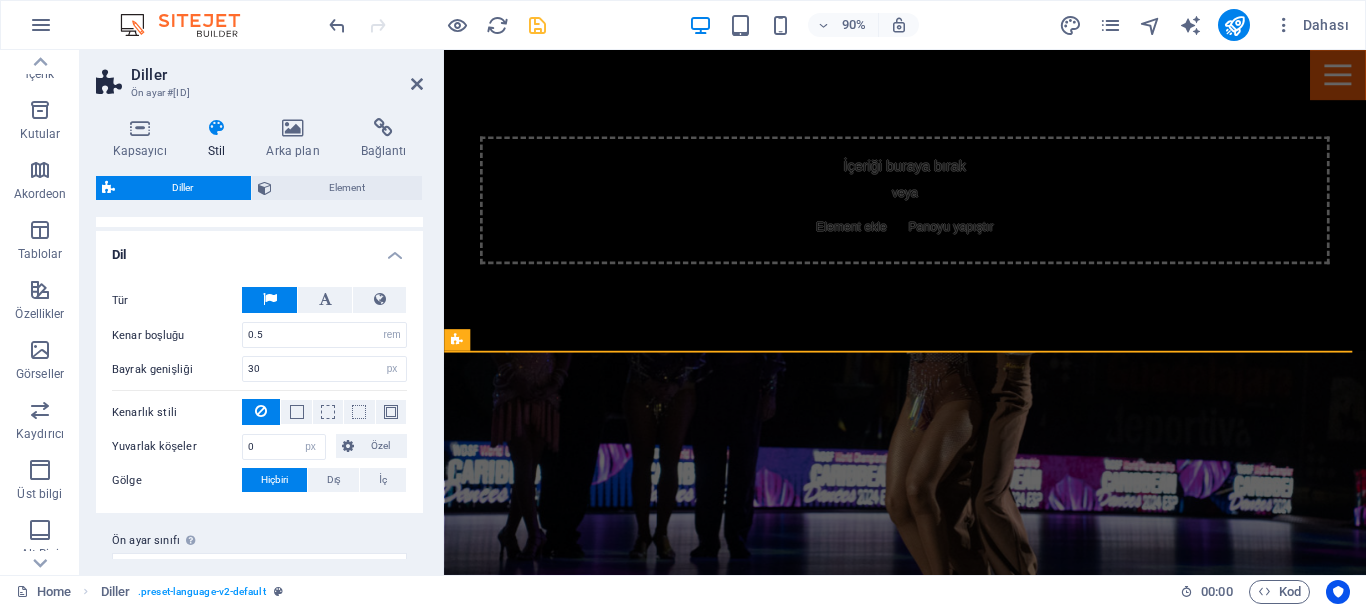scroll, scrollTop: 235, scrollLeft: 0, axis: vertical 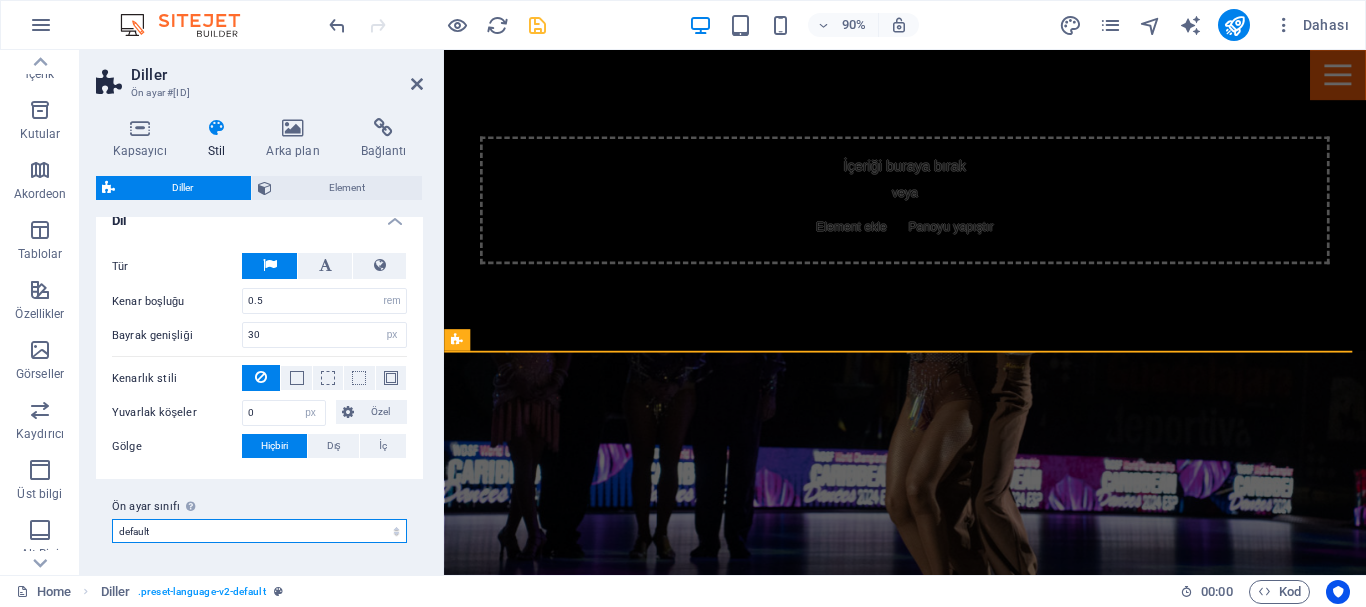 click on "default Ön ayar sınıfı ekle" at bounding box center (259, 531) 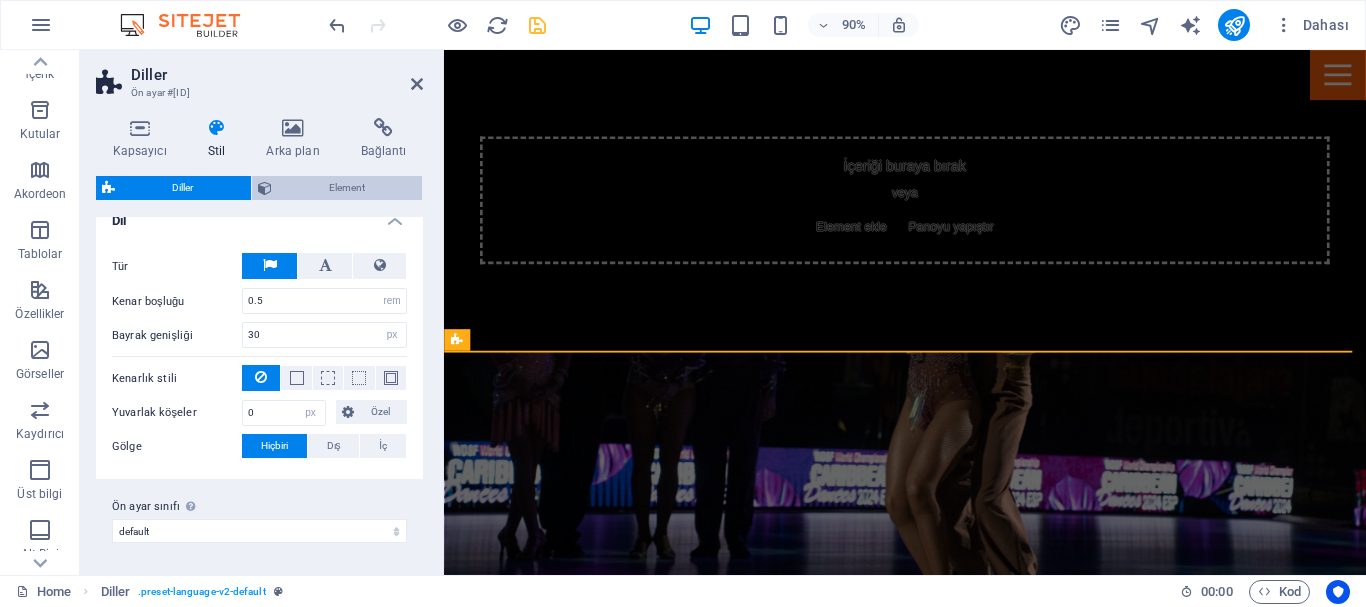 click on "Element" at bounding box center (347, 188) 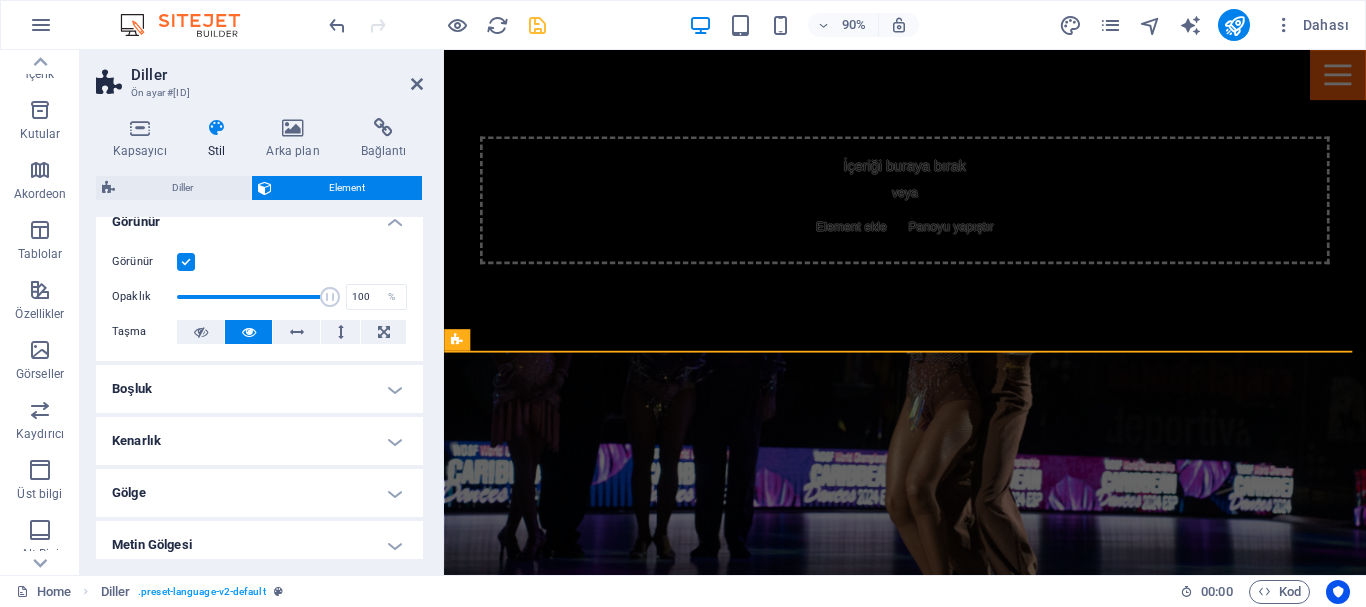 scroll, scrollTop: 0, scrollLeft: 0, axis: both 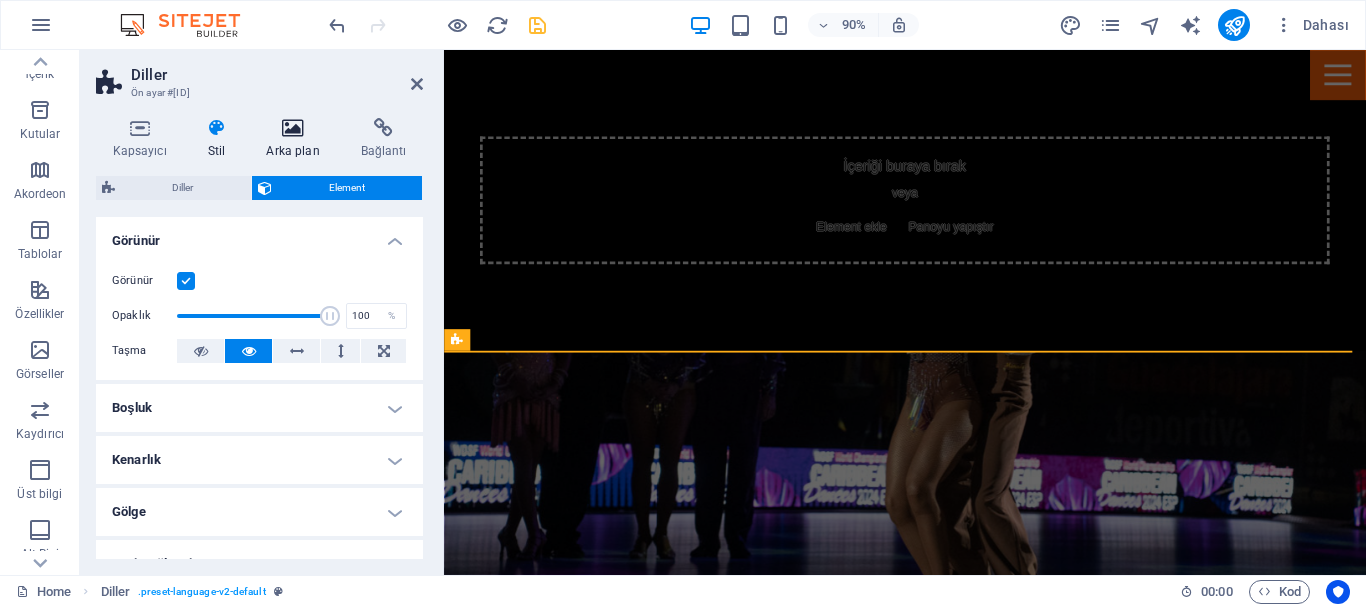 click on "Arka plan" at bounding box center (297, 139) 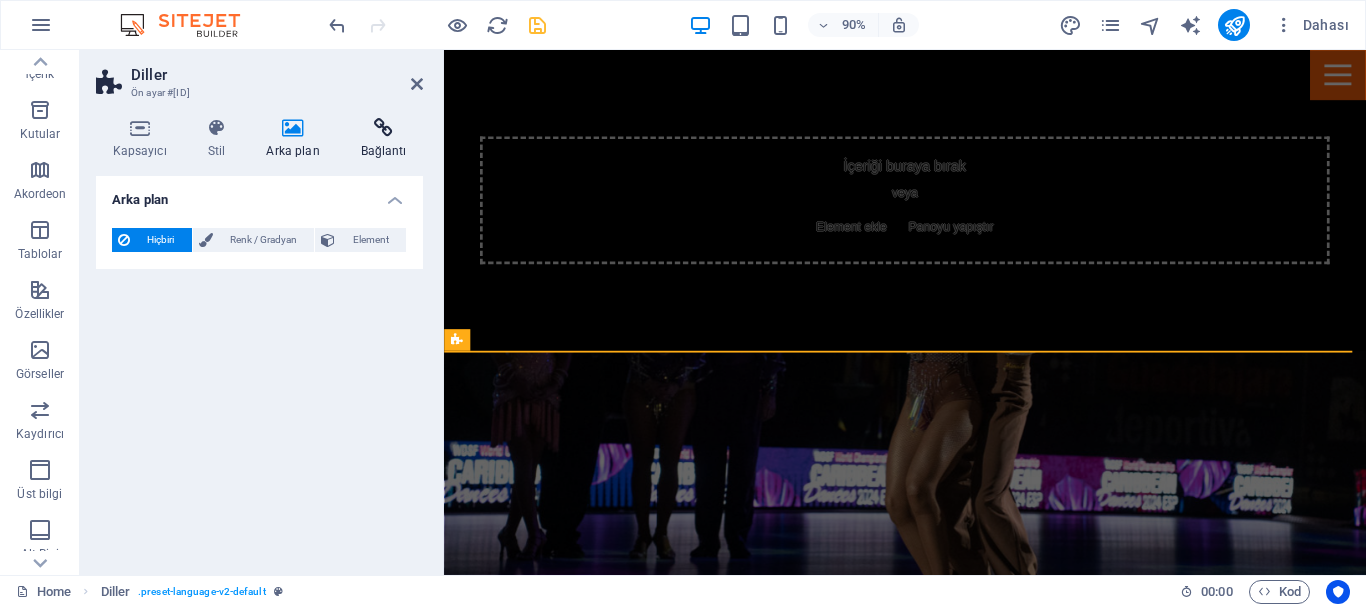 click at bounding box center [383, 128] 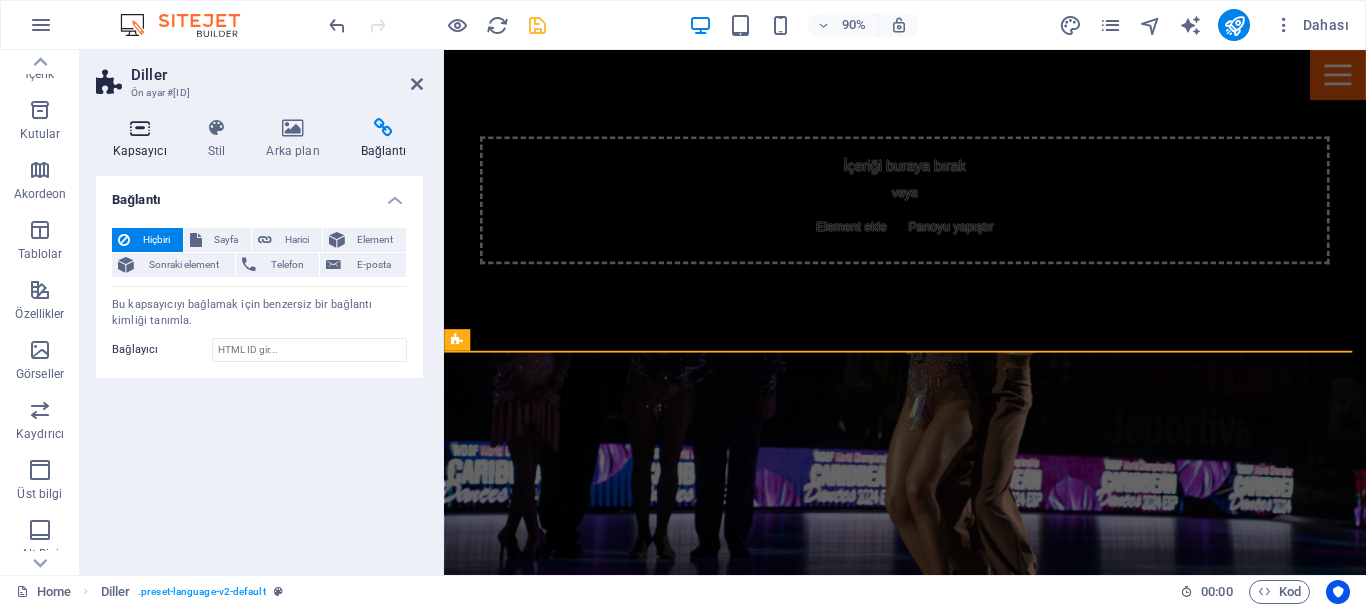 click at bounding box center [139, 128] 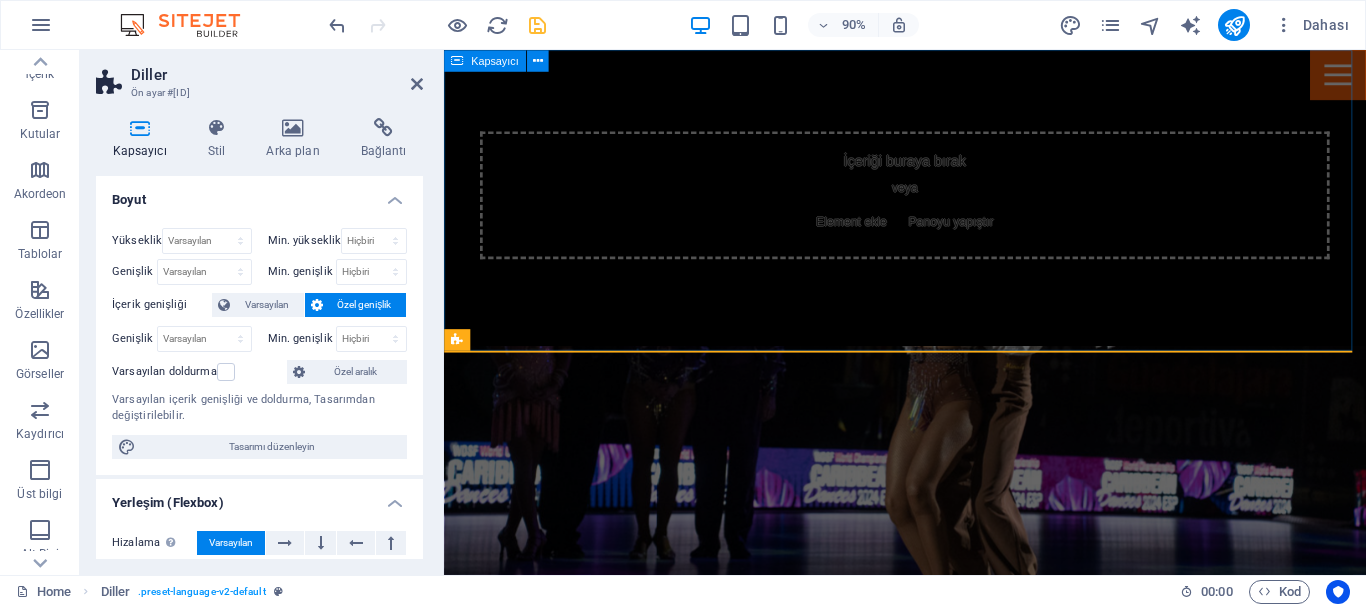 scroll, scrollTop: 0, scrollLeft: 0, axis: both 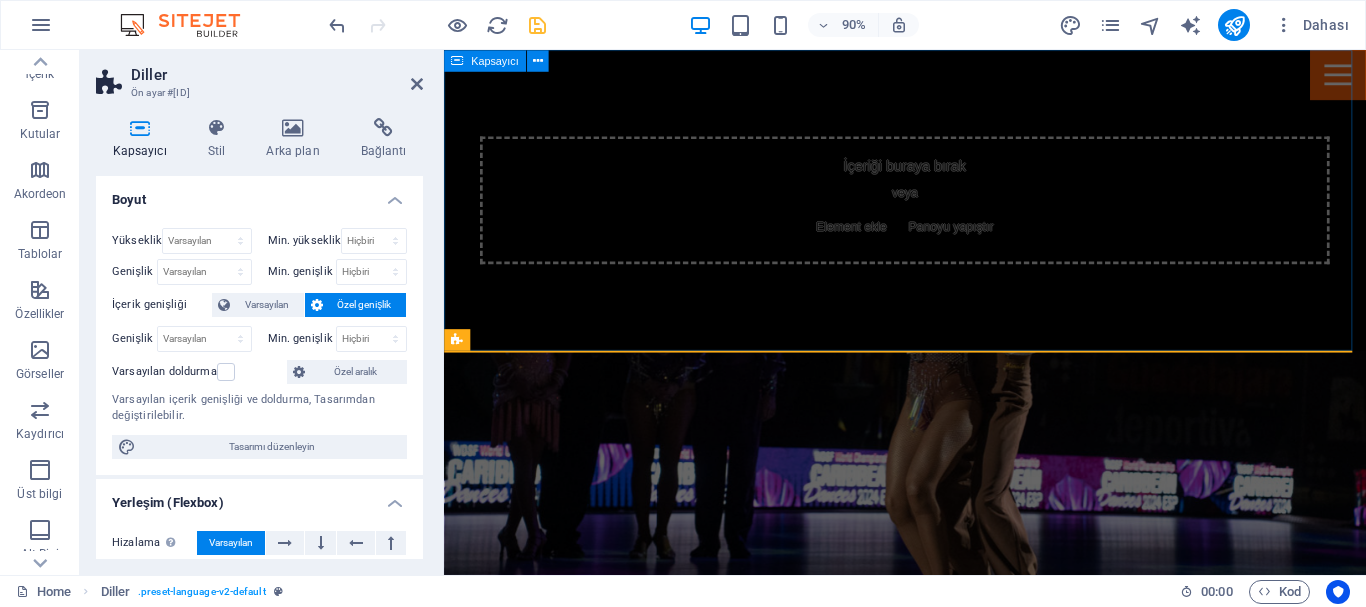 drag, startPoint x: 906, startPoint y: 249, endPoint x: 1227, endPoint y: 229, distance: 321.62244 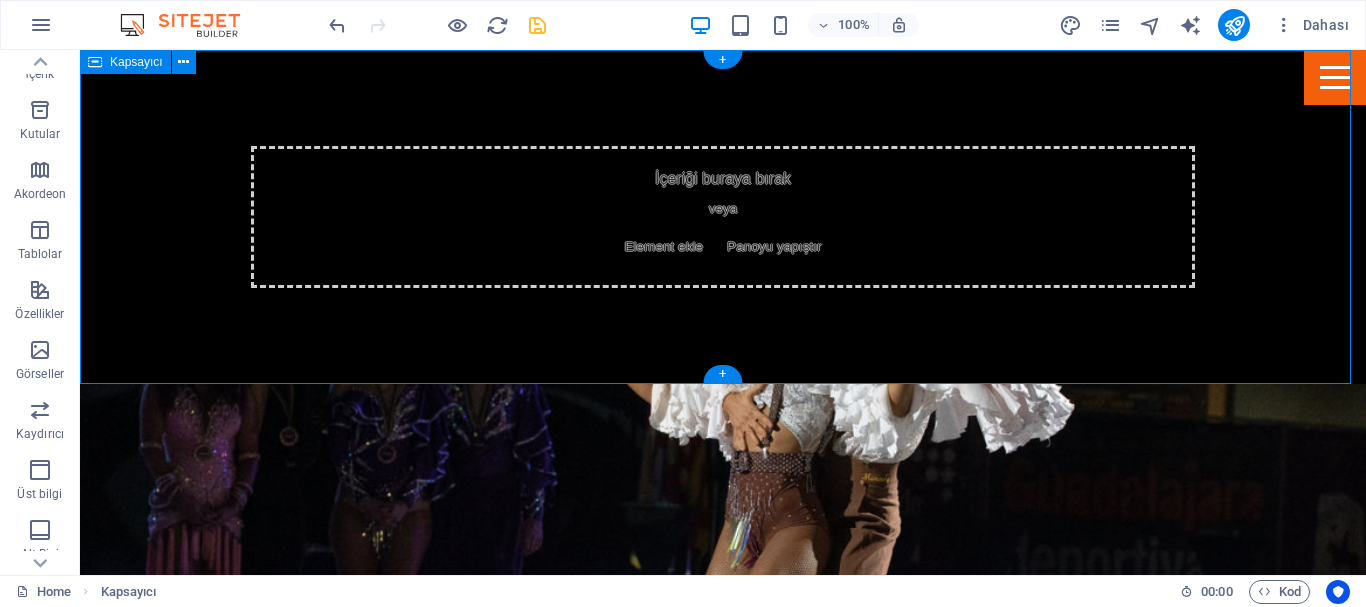 click on "İçeriği buraya bırak veya  Element ekle  Panoyu yapıştır" at bounding box center [723, 217] 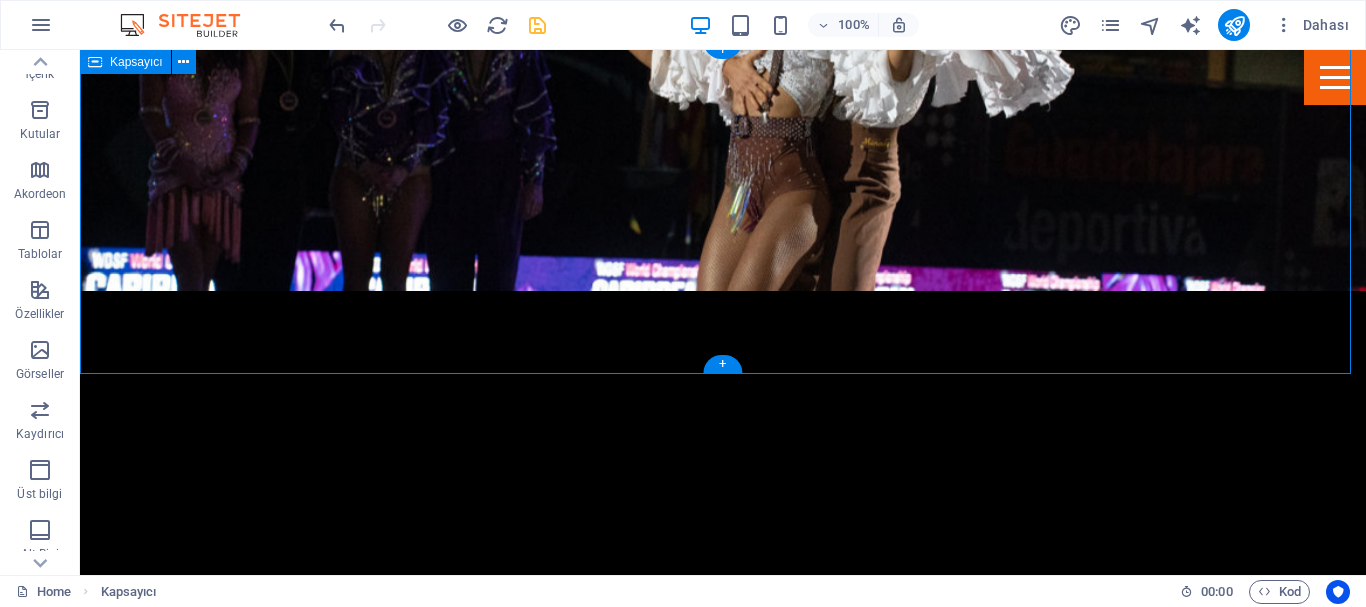 scroll, scrollTop: 0, scrollLeft: 0, axis: both 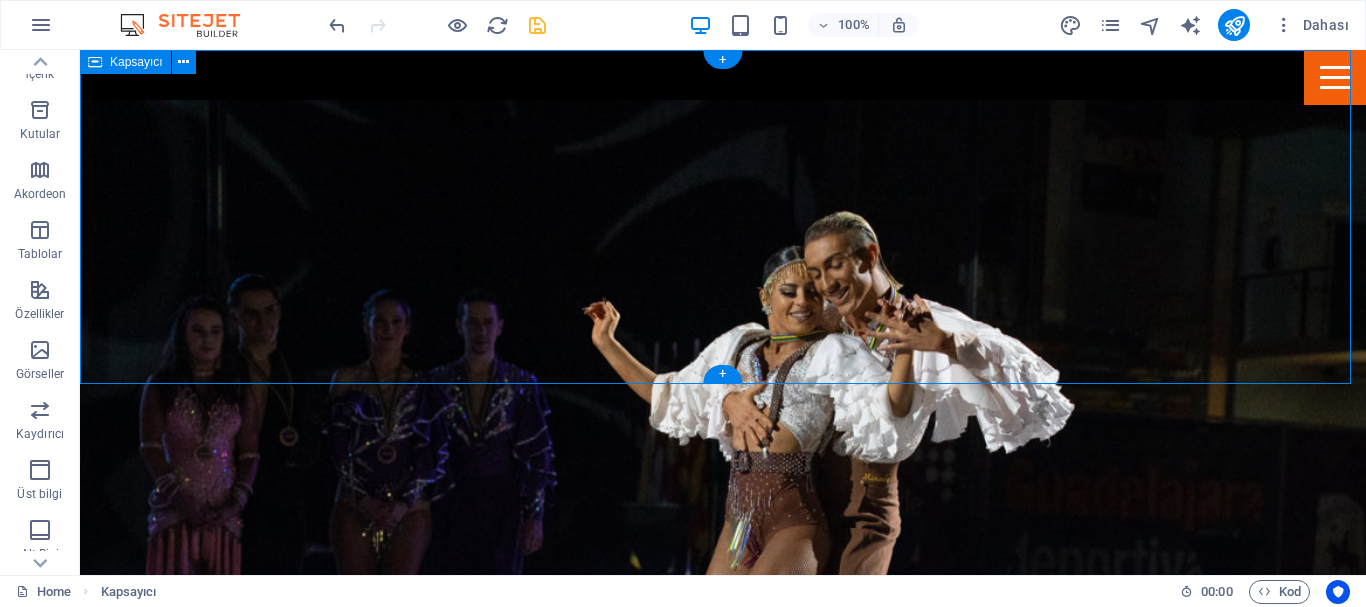 click on "İçeriği buraya bırak veya  Element ekle  Panoyu yapıştır" at bounding box center (723, 217) 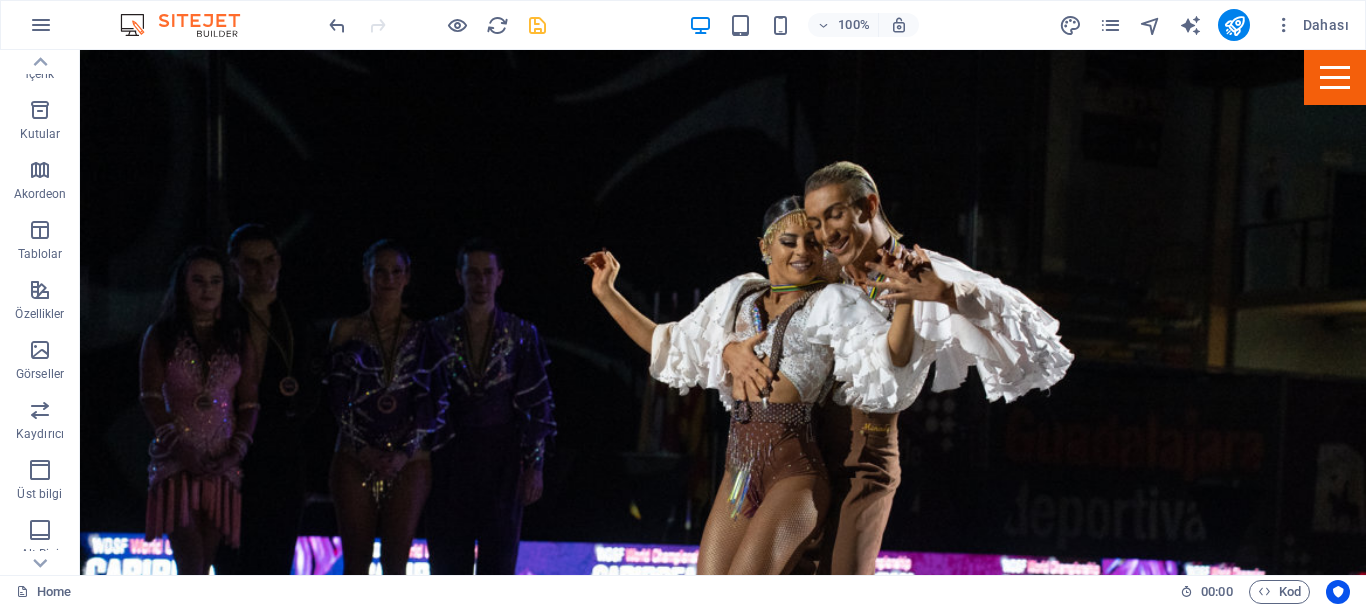 click at bounding box center (537, 25) 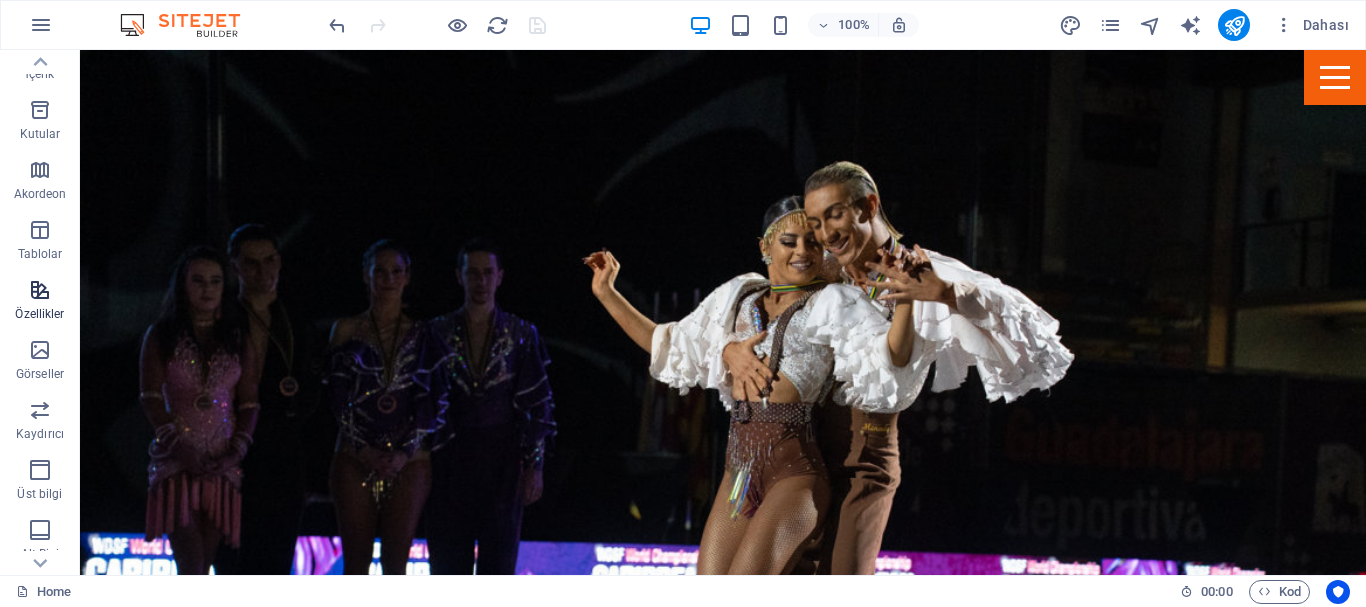 click on "Özellikler" at bounding box center (39, 314) 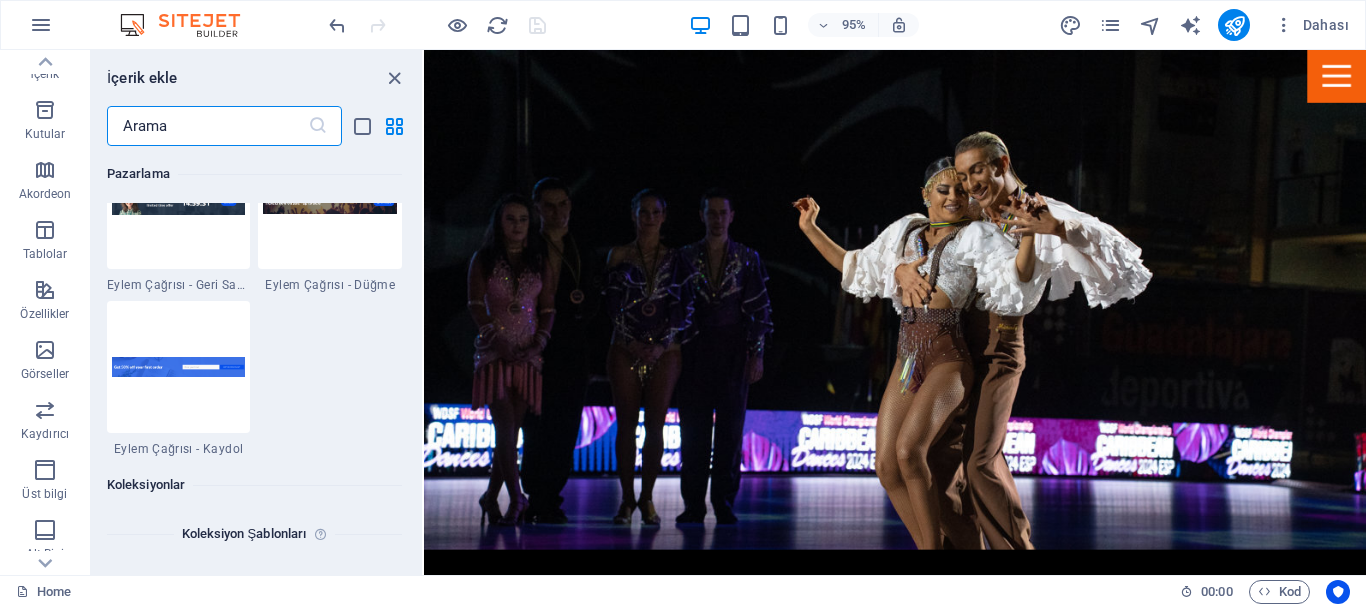 scroll, scrollTop: 17895, scrollLeft: 0, axis: vertical 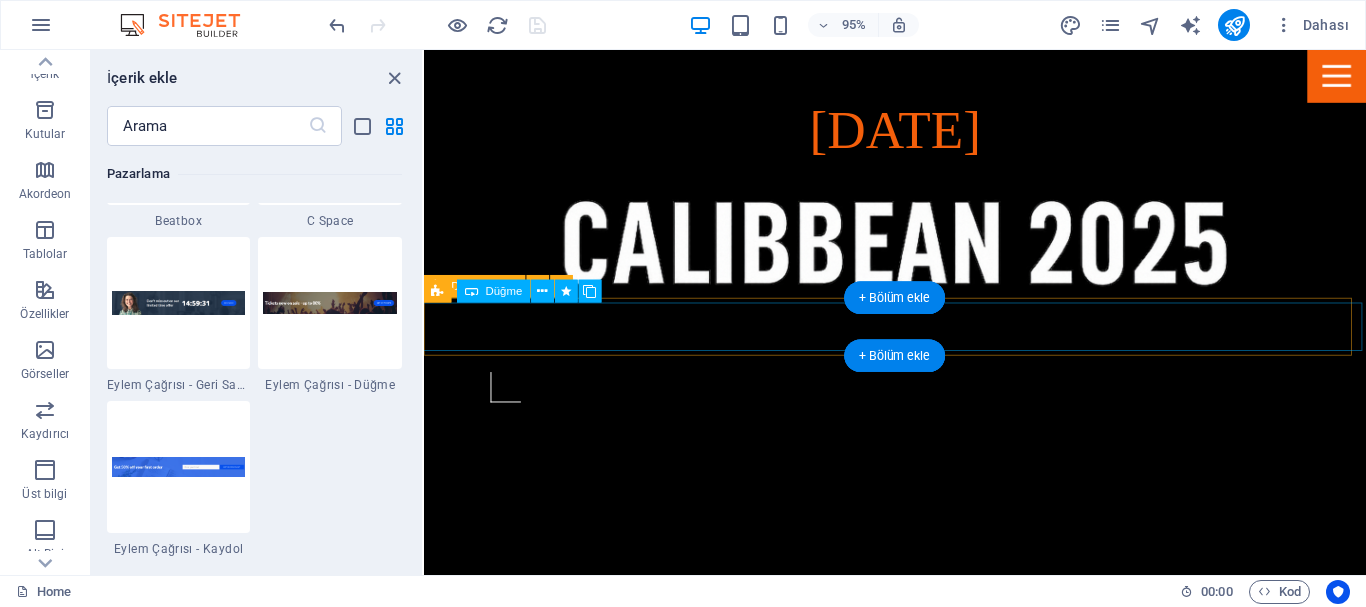 click on "REGISTER" at bounding box center (912, 1880) 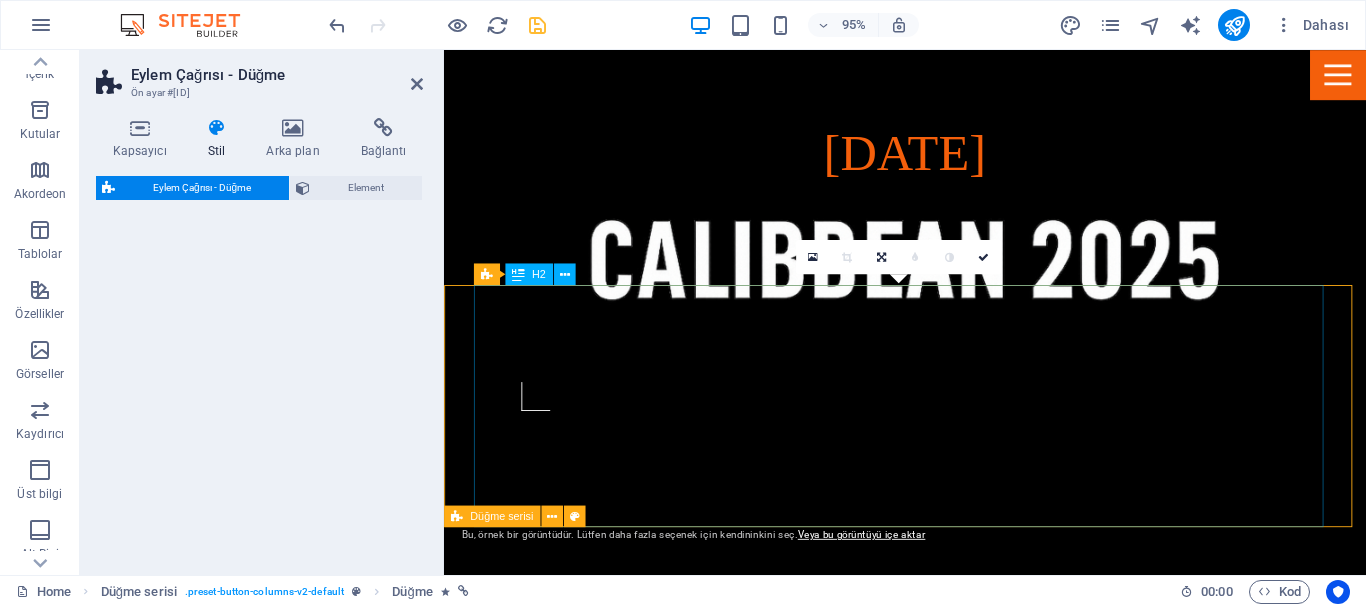 select on "rem" 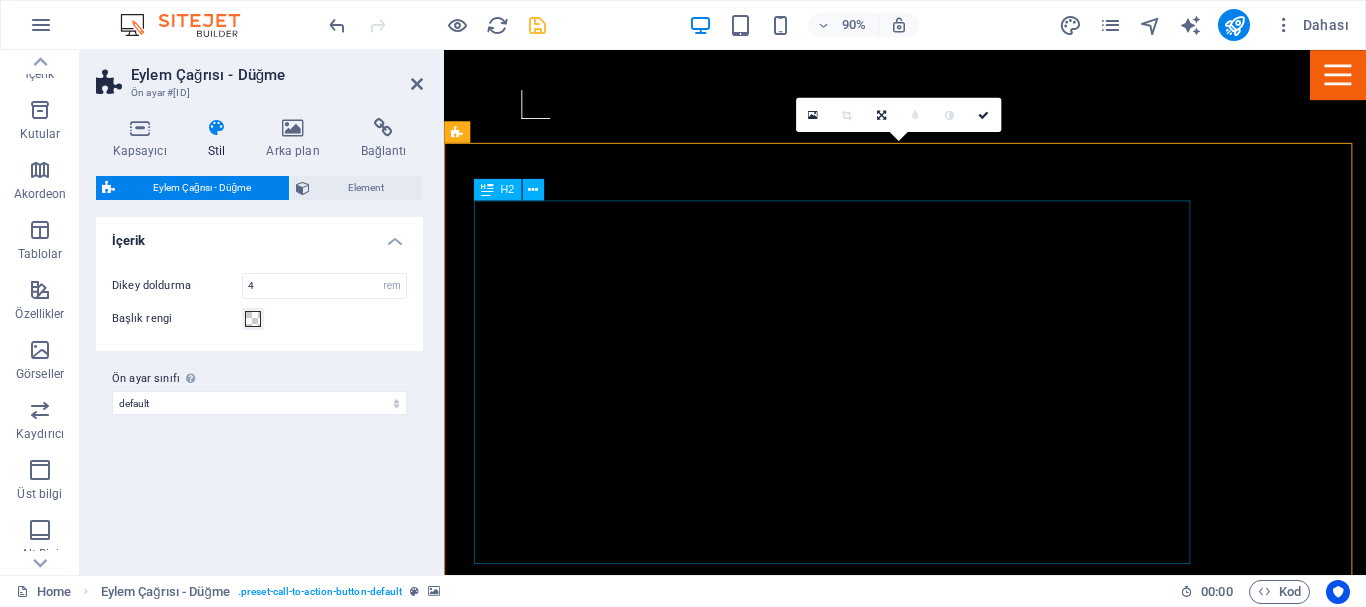 scroll, scrollTop: 930, scrollLeft: 0, axis: vertical 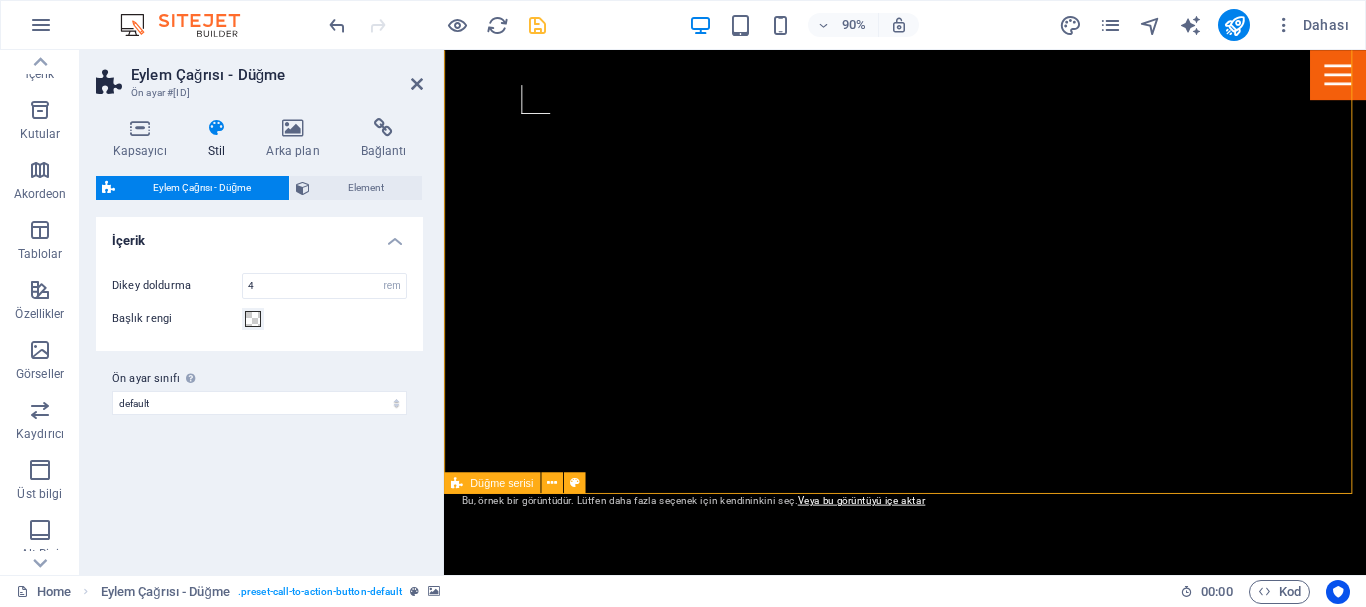 click at bounding box center (956, 1815) 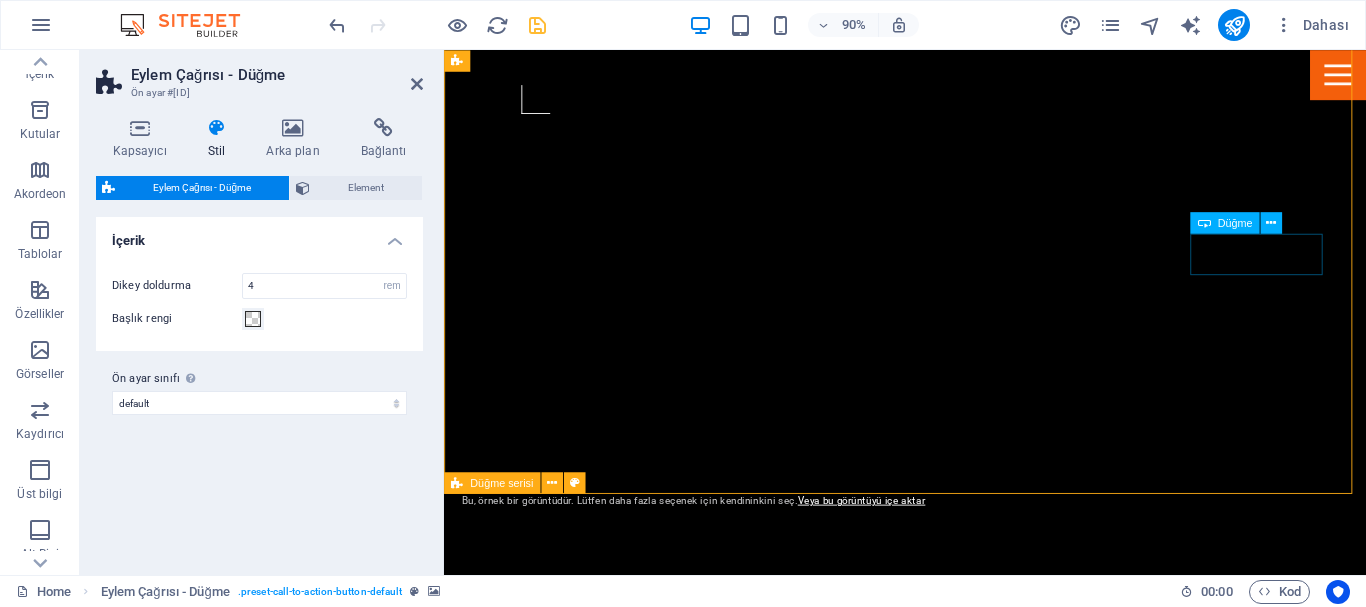 click on "Get my tickets" at bounding box center [956, 2437] 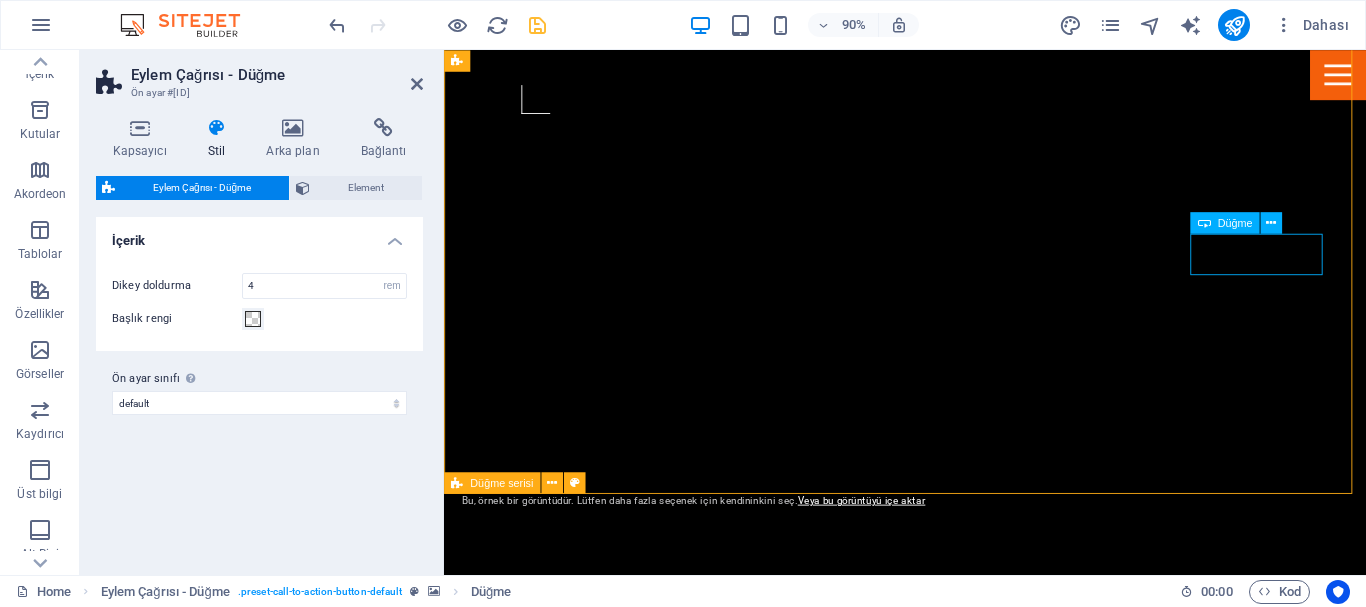 click on "Get my tickets" at bounding box center (956, 2437) 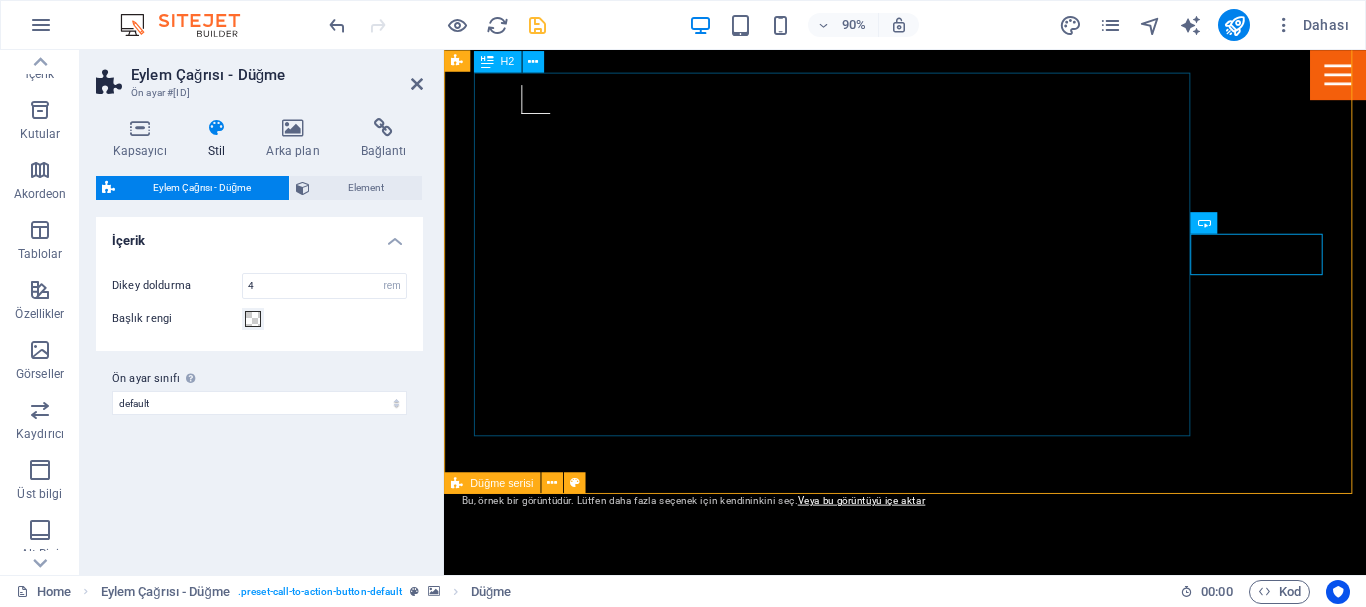 click on "Tickets now on sale - up to 80%" at bounding box center [956, 2279] 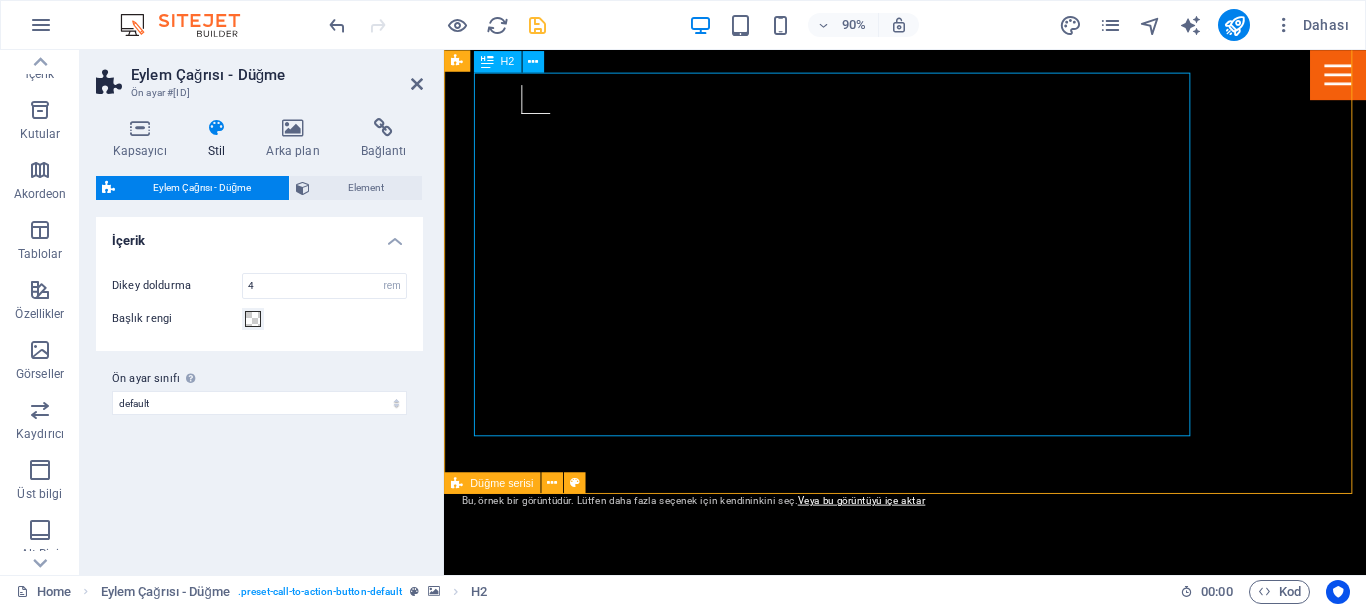 click on "Tickets now on sale - up to 80%" at bounding box center (956, 2279) 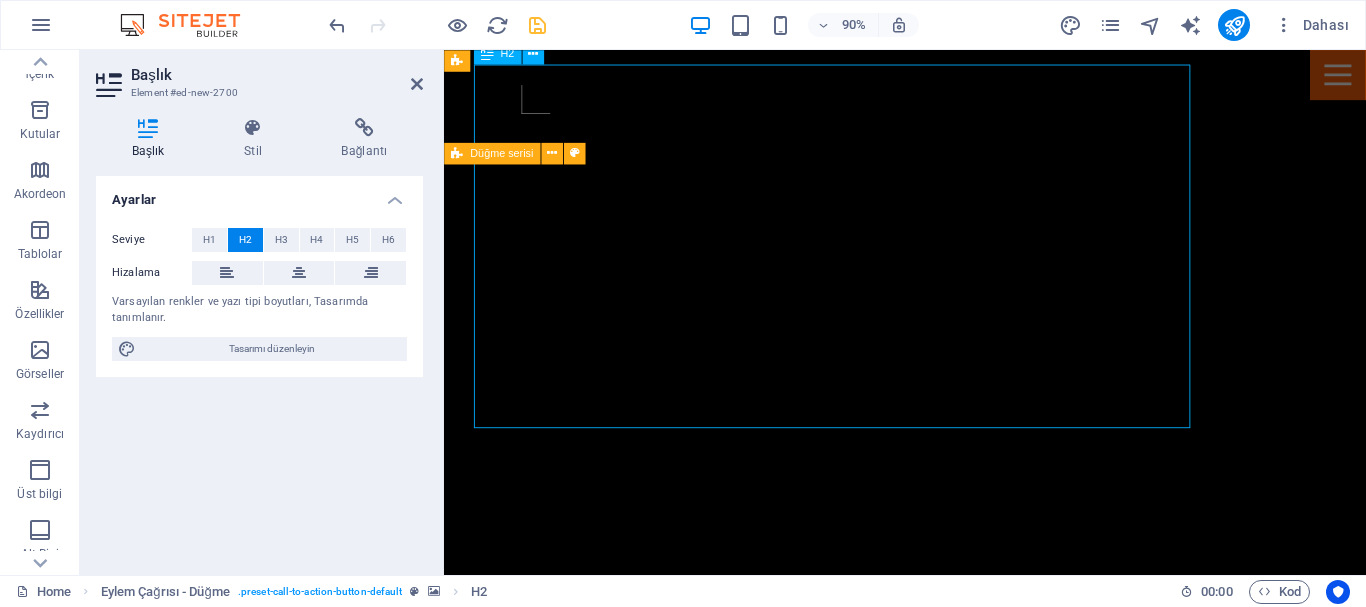 click on "Tickets now on sale - up to 80%" at bounding box center (956, 1923) 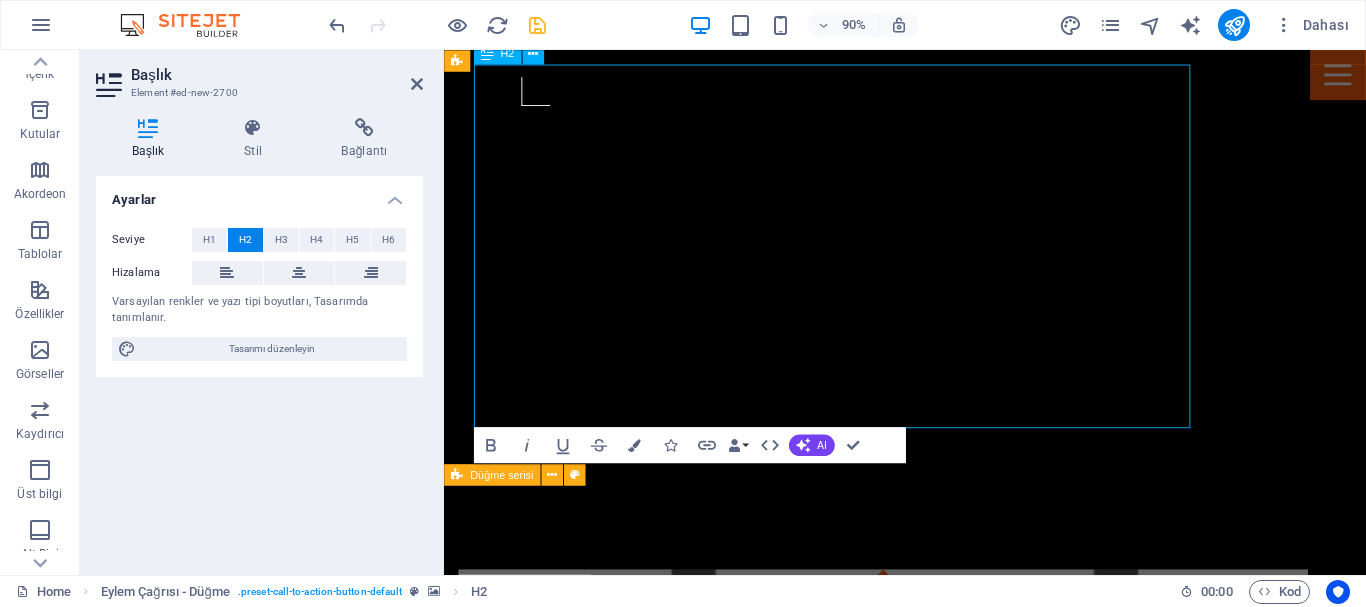 type 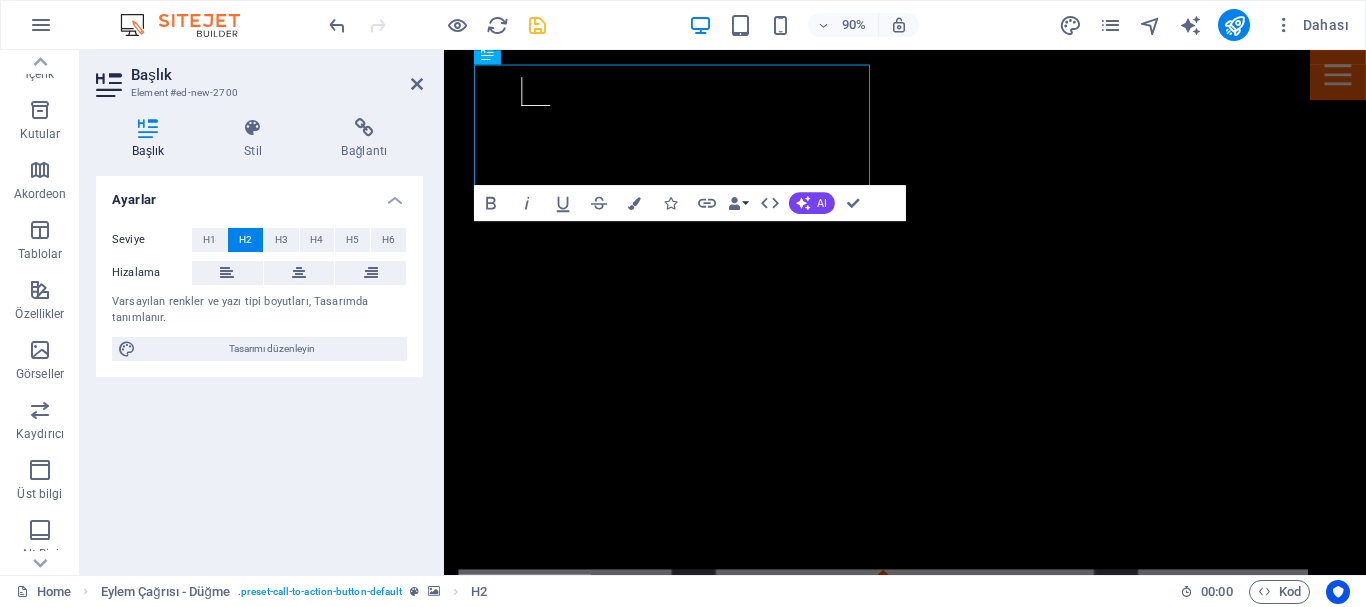 drag, startPoint x: 1031, startPoint y: 249, endPoint x: 1038, endPoint y: 257, distance: 10.630146 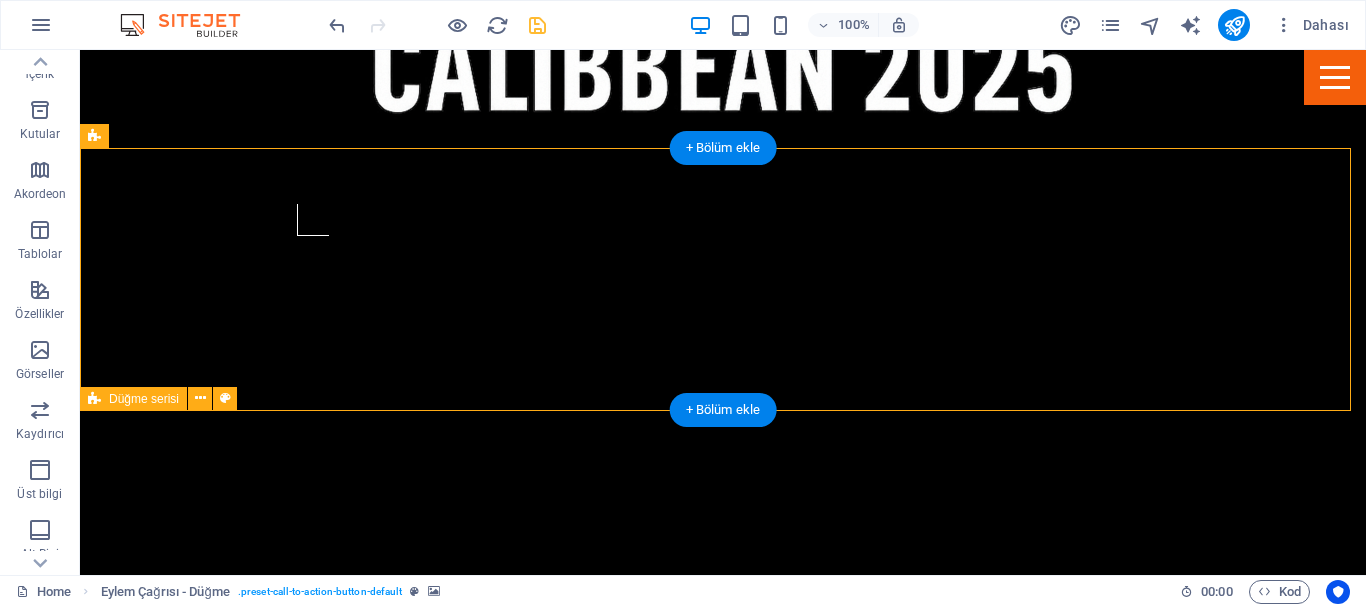 scroll, scrollTop: 739, scrollLeft: 0, axis: vertical 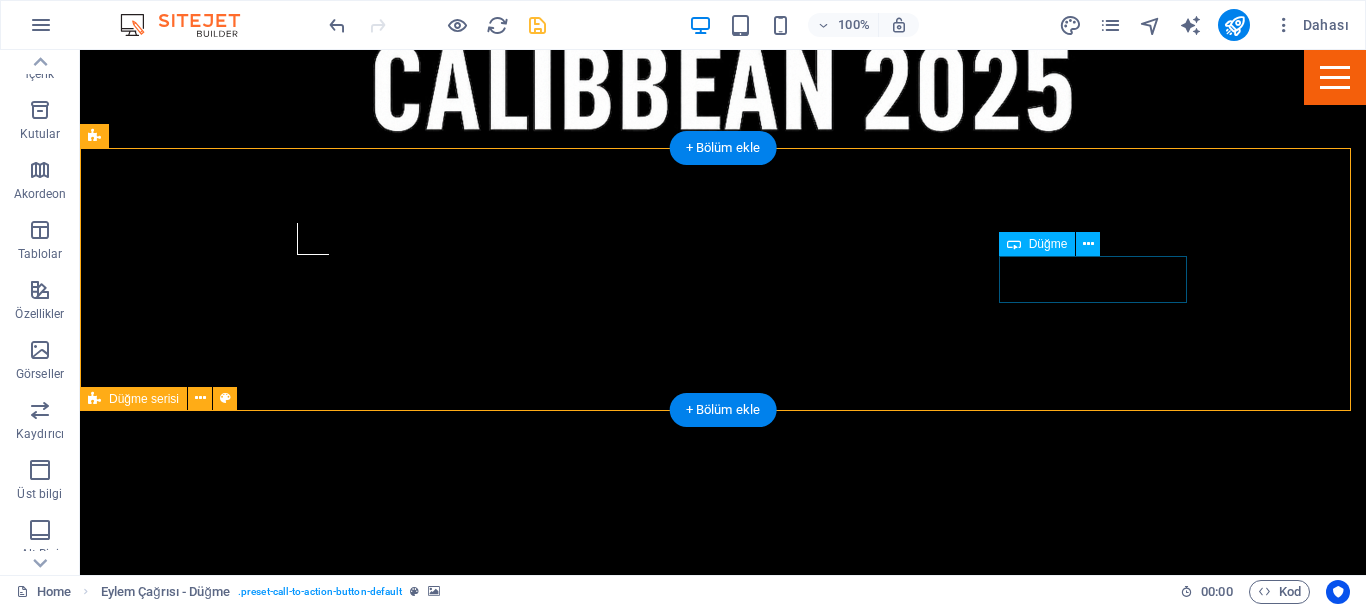 click on "Get my tickets" at bounding box center (723, 2167) 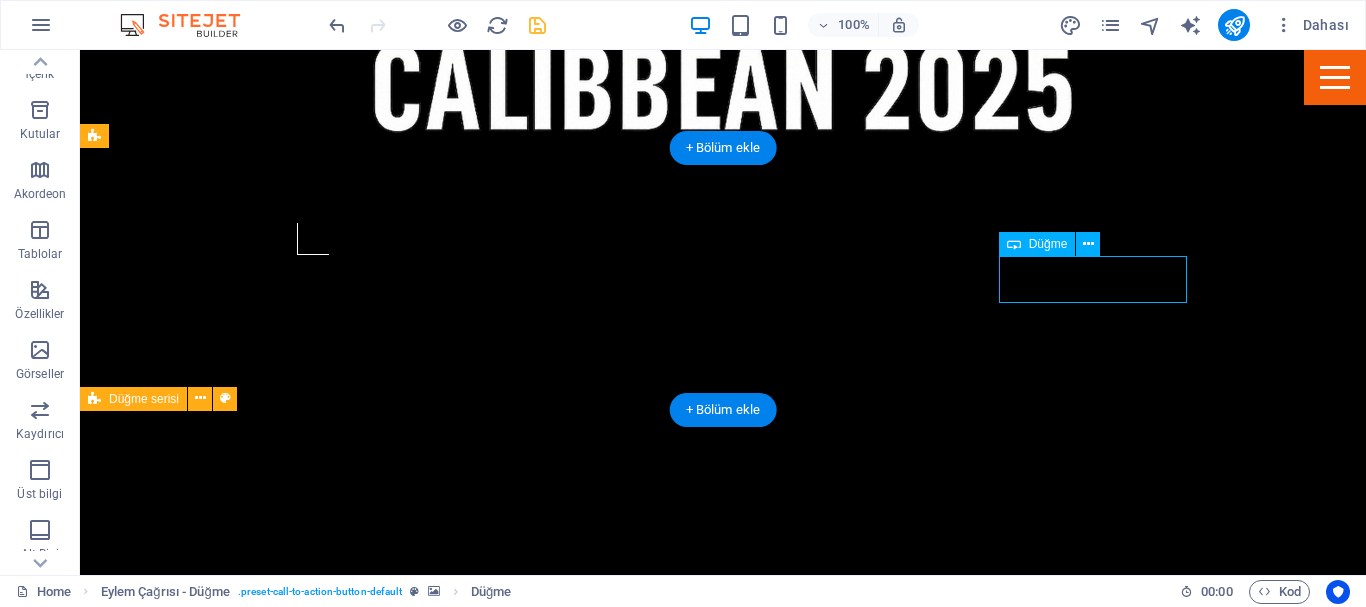 click on "Get my tickets" at bounding box center (723, 2167) 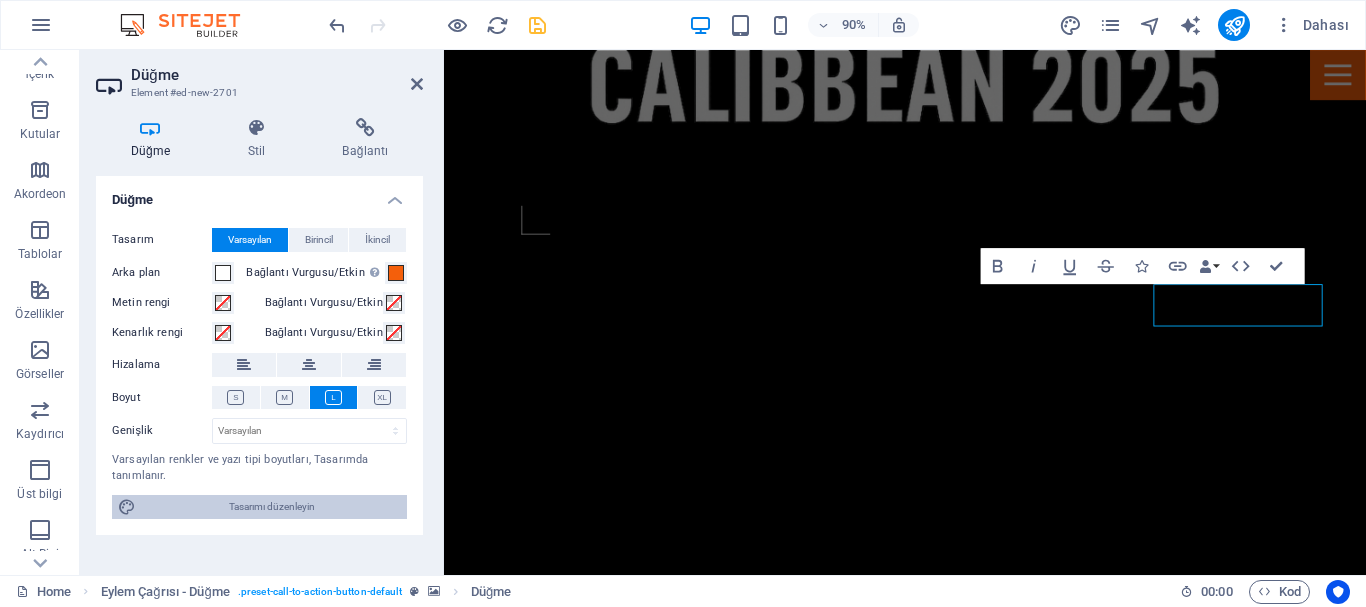 click on "Tasarımı düzenleyin" at bounding box center [271, 507] 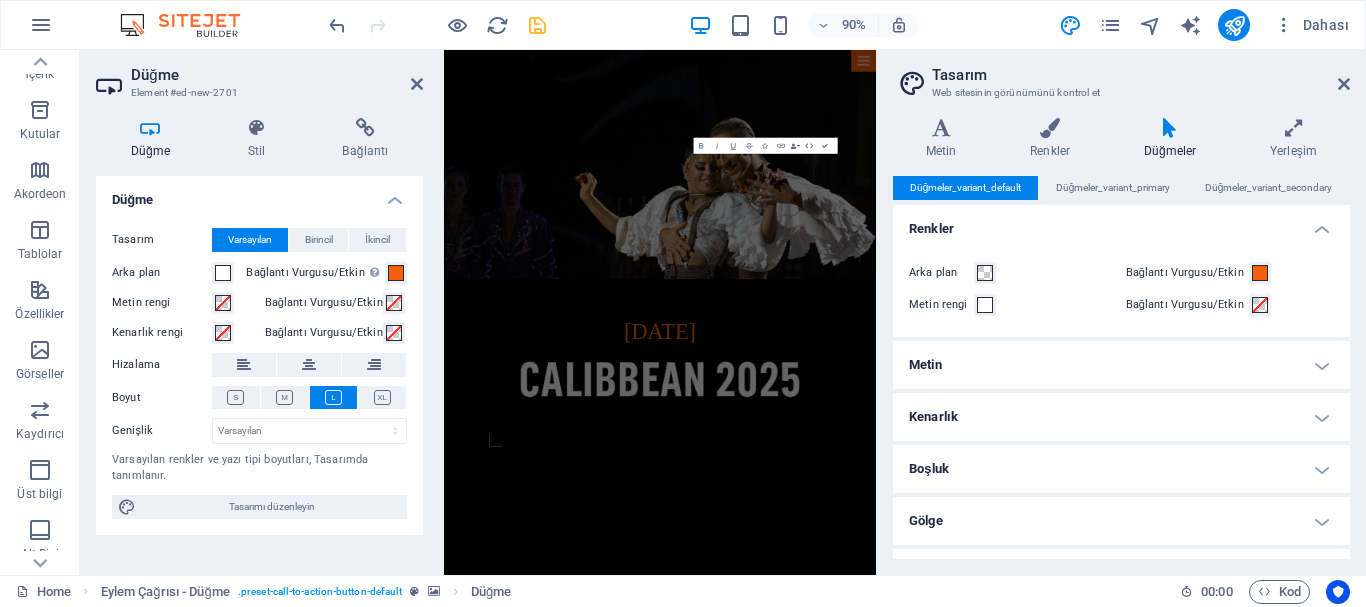 scroll, scrollTop: 1469, scrollLeft: 0, axis: vertical 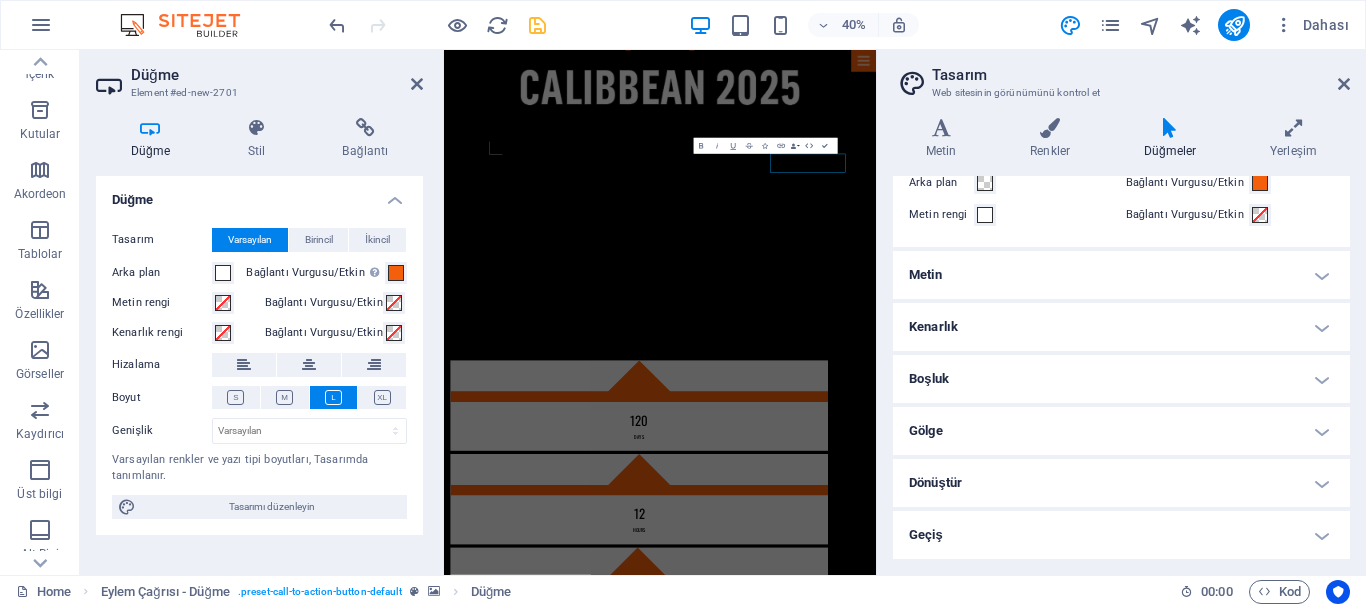click on "Metin" at bounding box center [1121, 275] 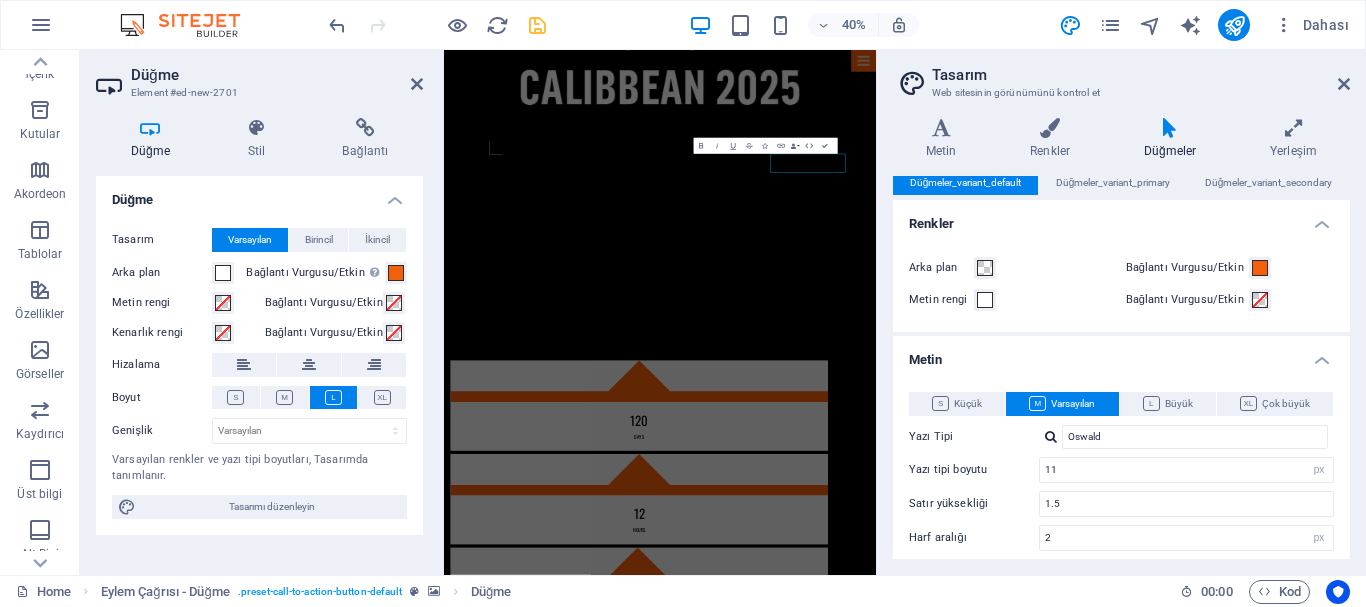 scroll, scrollTop: 0, scrollLeft: 0, axis: both 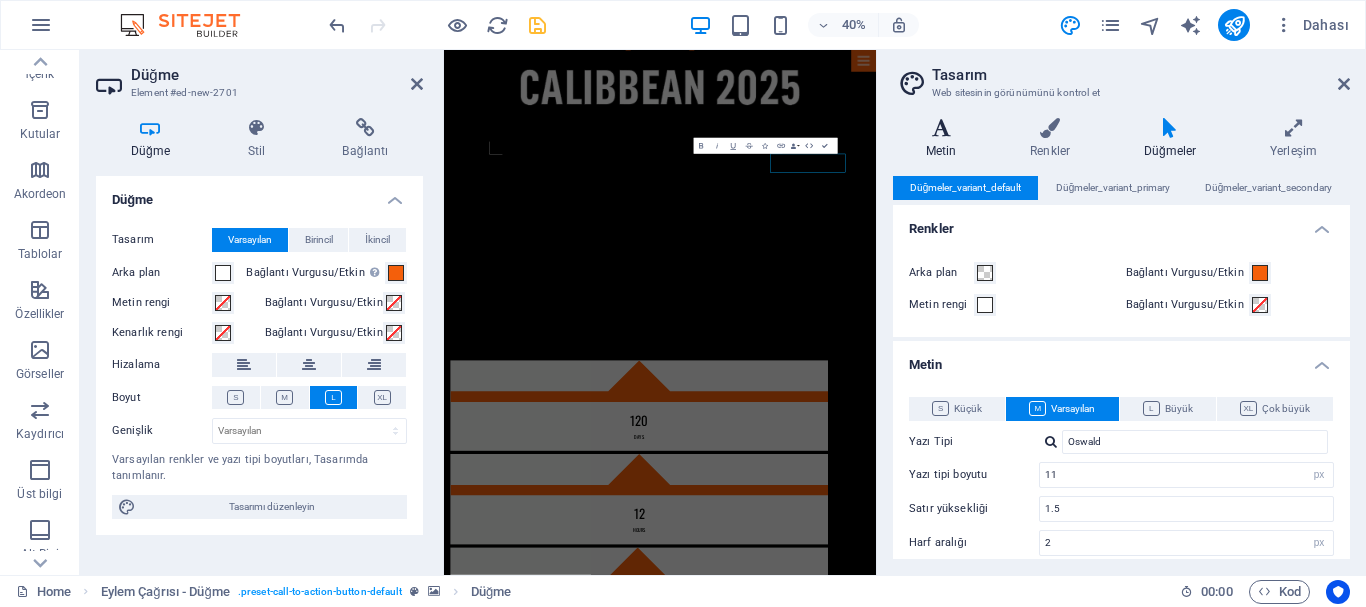 click on "Metin" at bounding box center [945, 139] 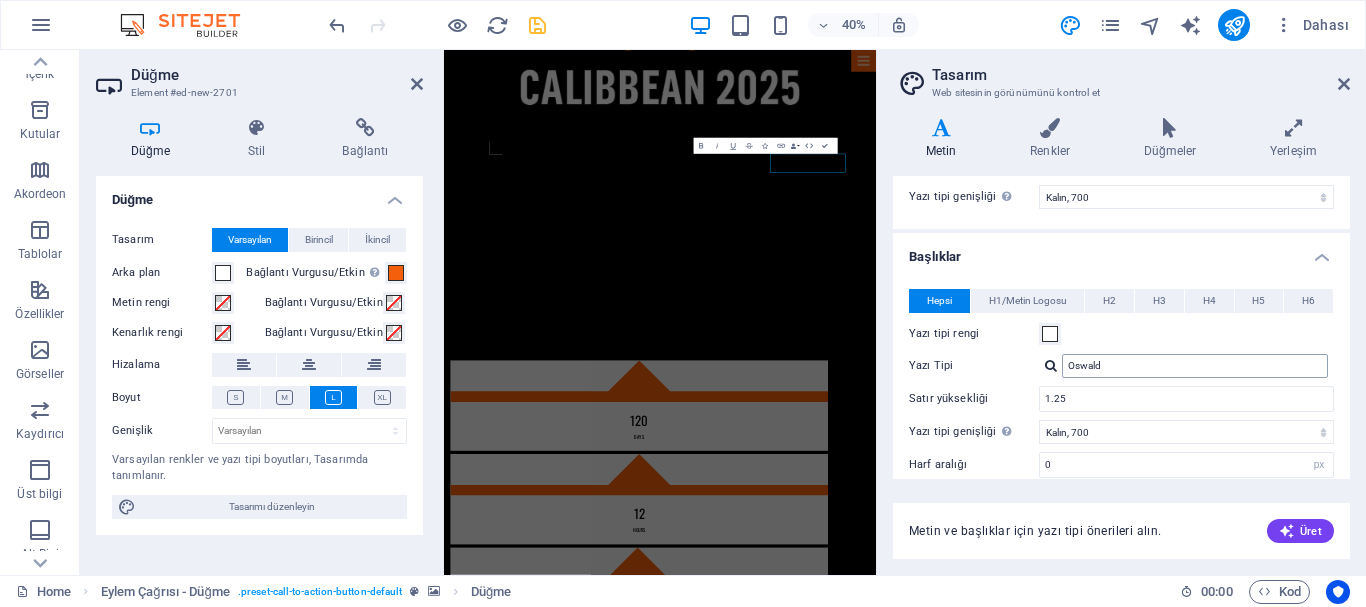 scroll, scrollTop: 100, scrollLeft: 0, axis: vertical 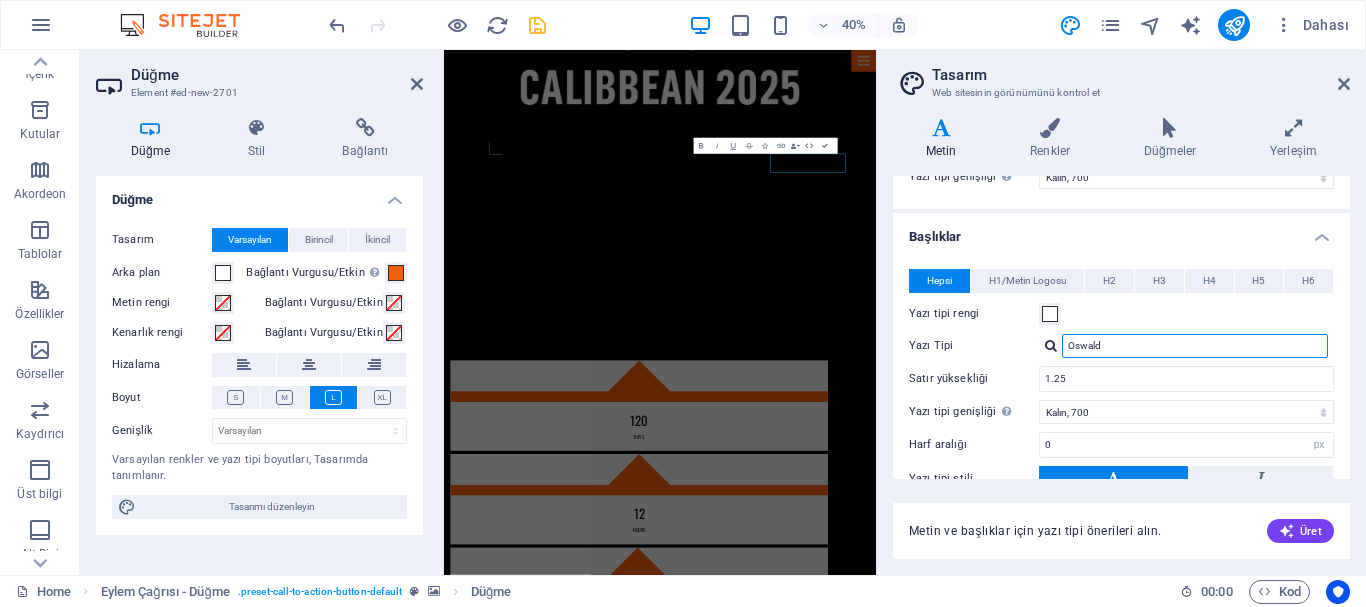 click on "Oswald" at bounding box center [1195, 346] 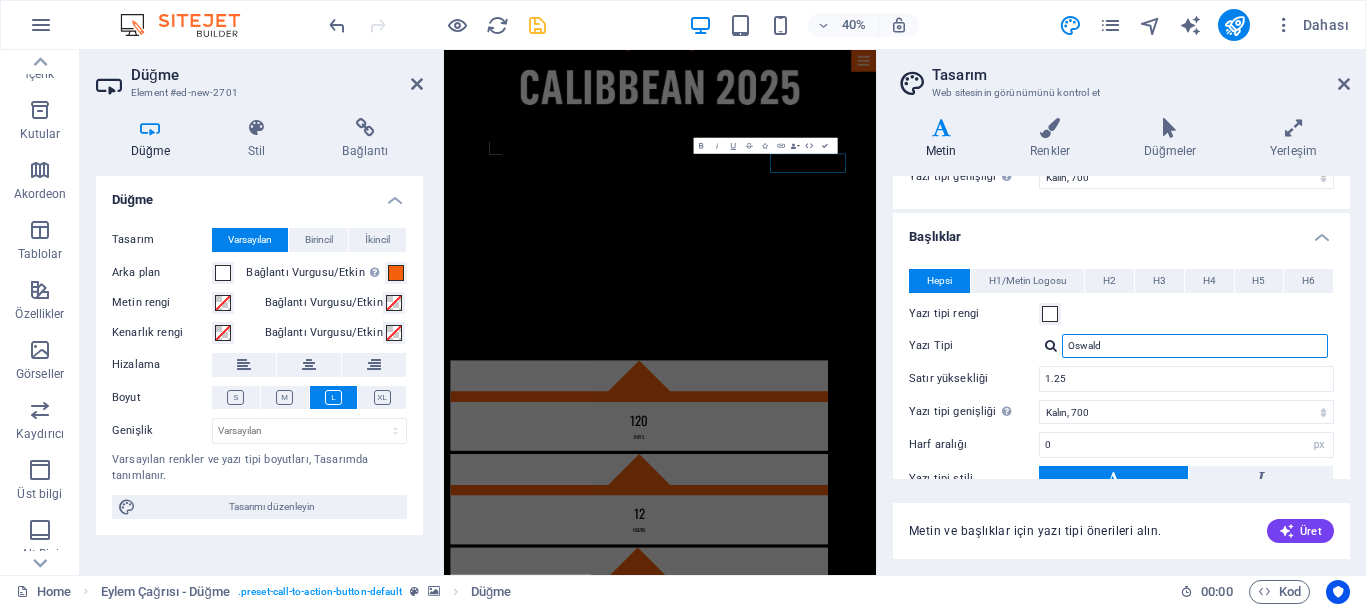 click on "Oswald" at bounding box center [1195, 346] 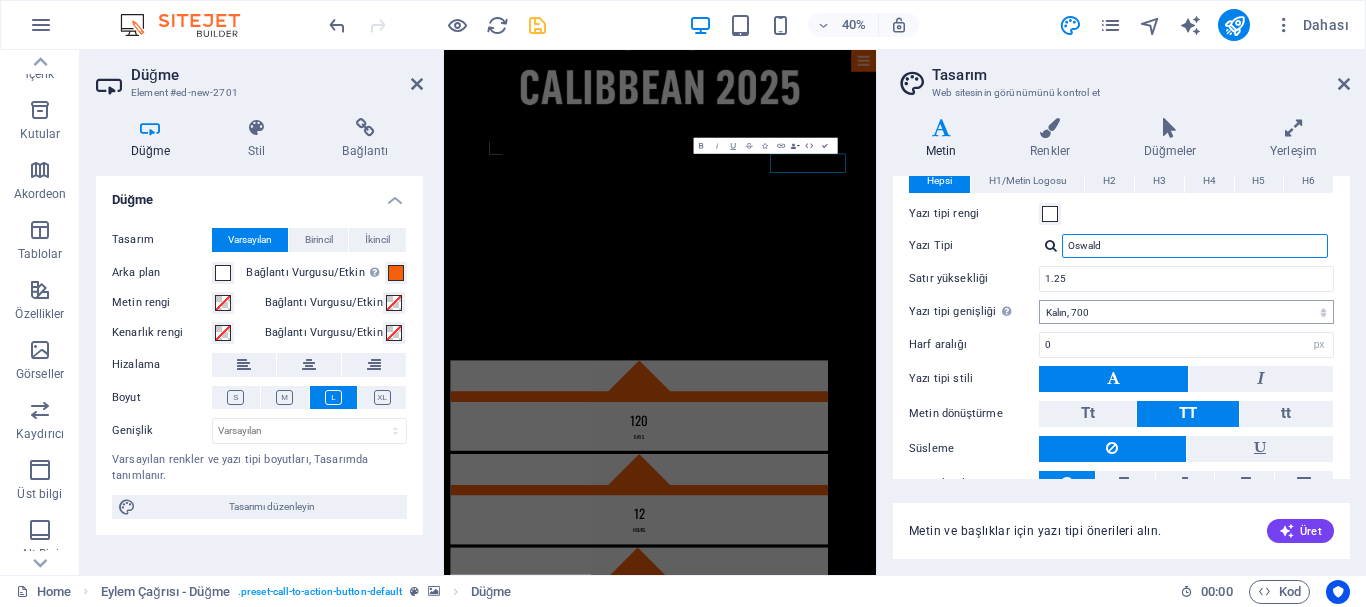 scroll, scrollTop: 273, scrollLeft: 0, axis: vertical 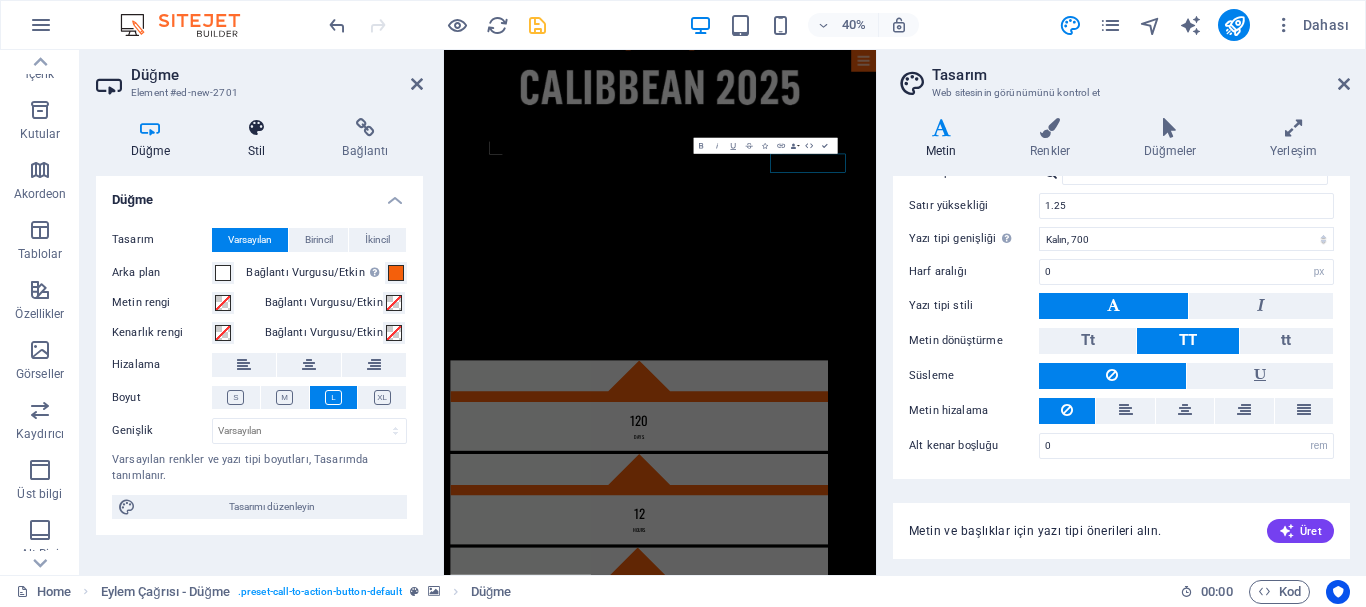click at bounding box center [256, 128] 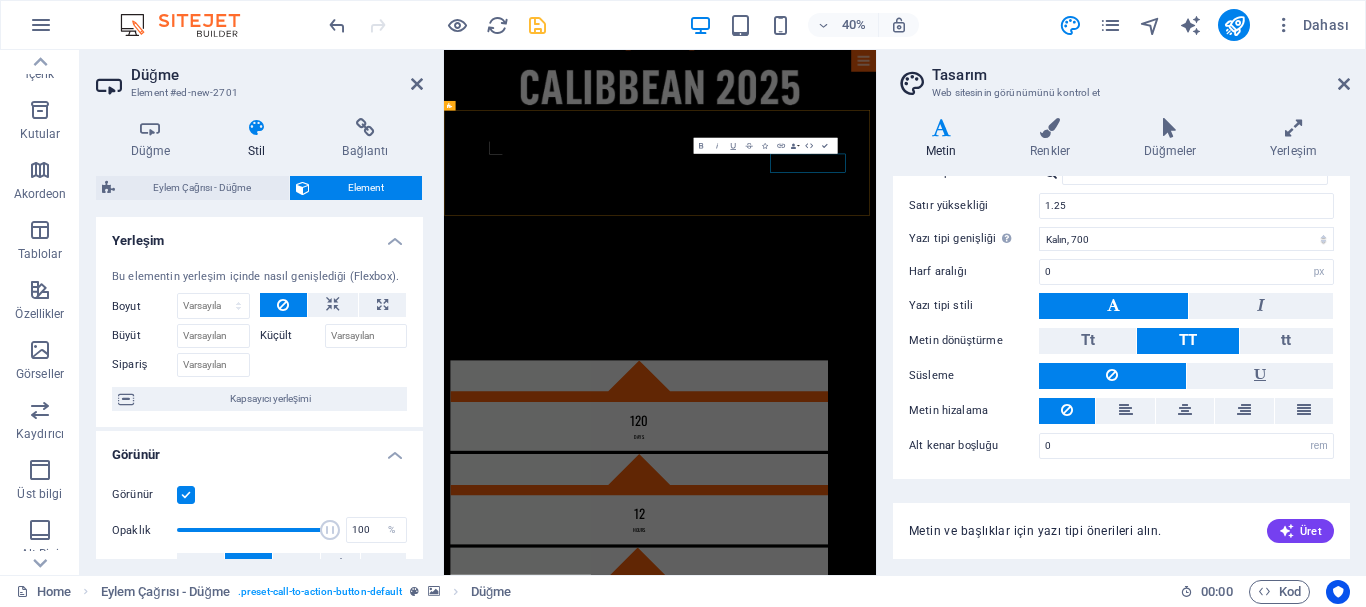 click on "Get my tickets" at bounding box center (984, 2224) 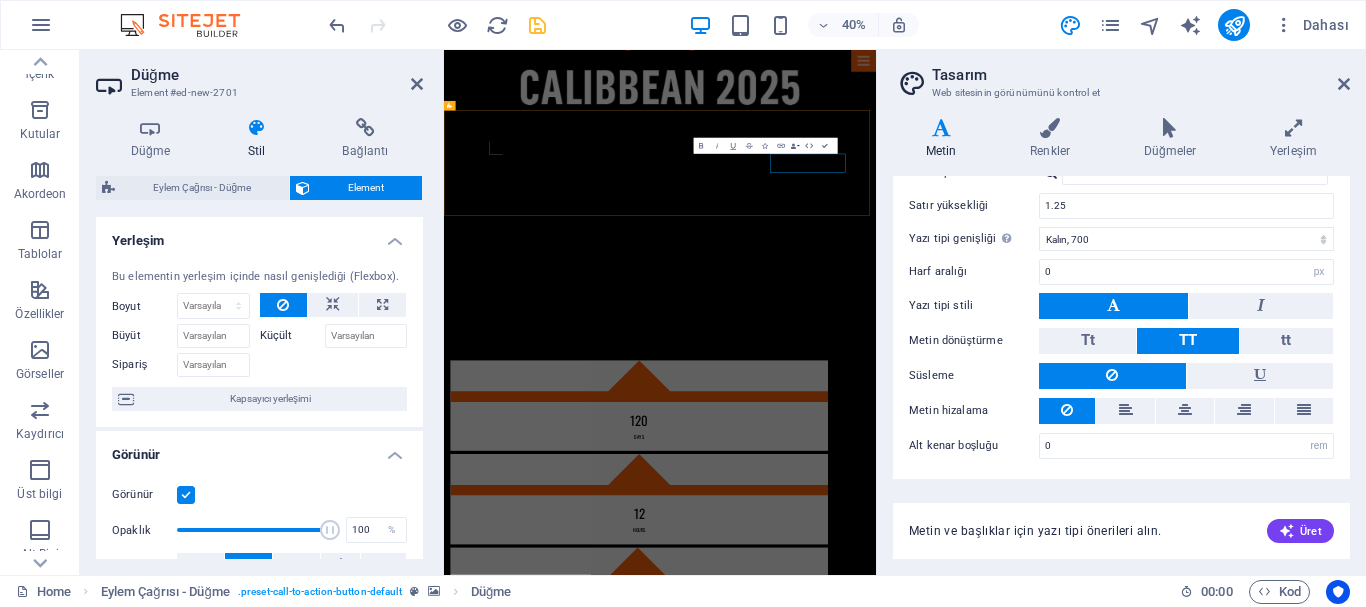 click on "Get my tickets" at bounding box center (984, 2224) 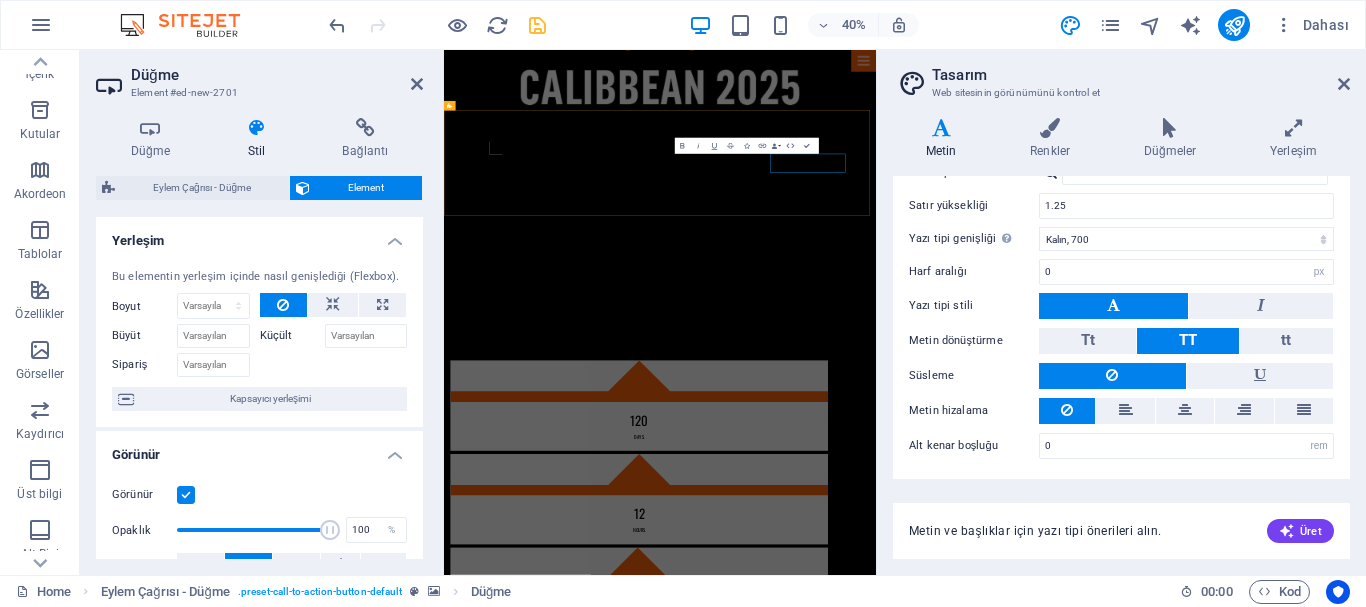 type 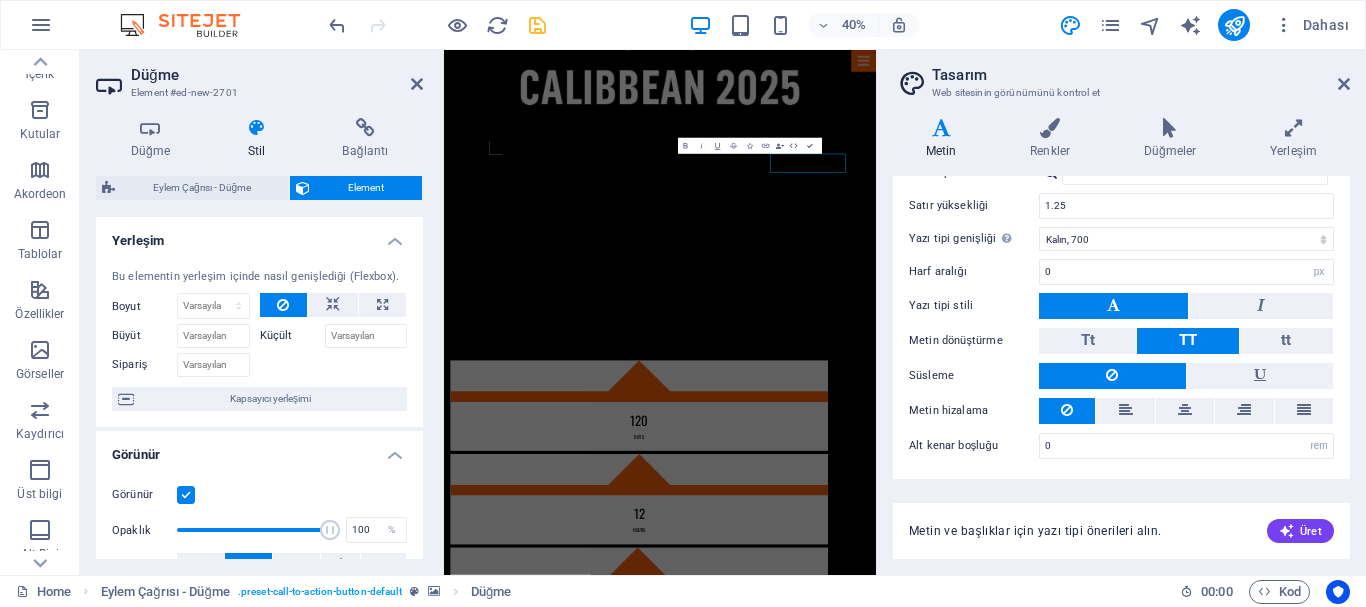click at bounding box center (984, 1872) 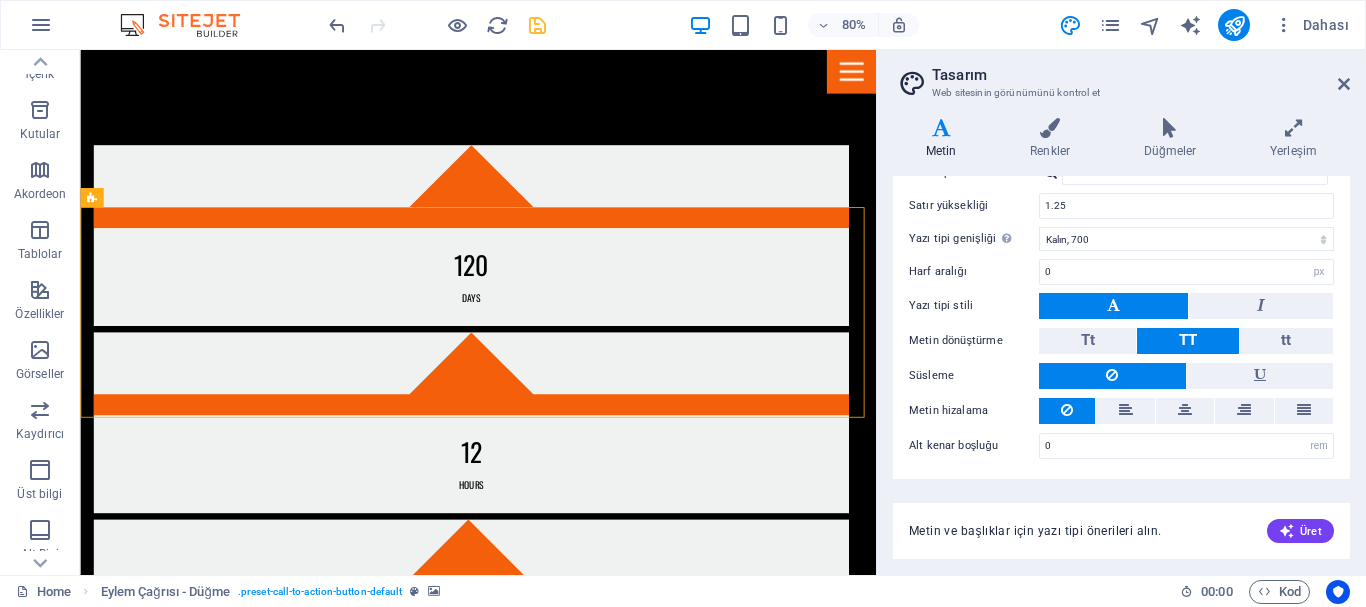 scroll, scrollTop: 767, scrollLeft: 0, axis: vertical 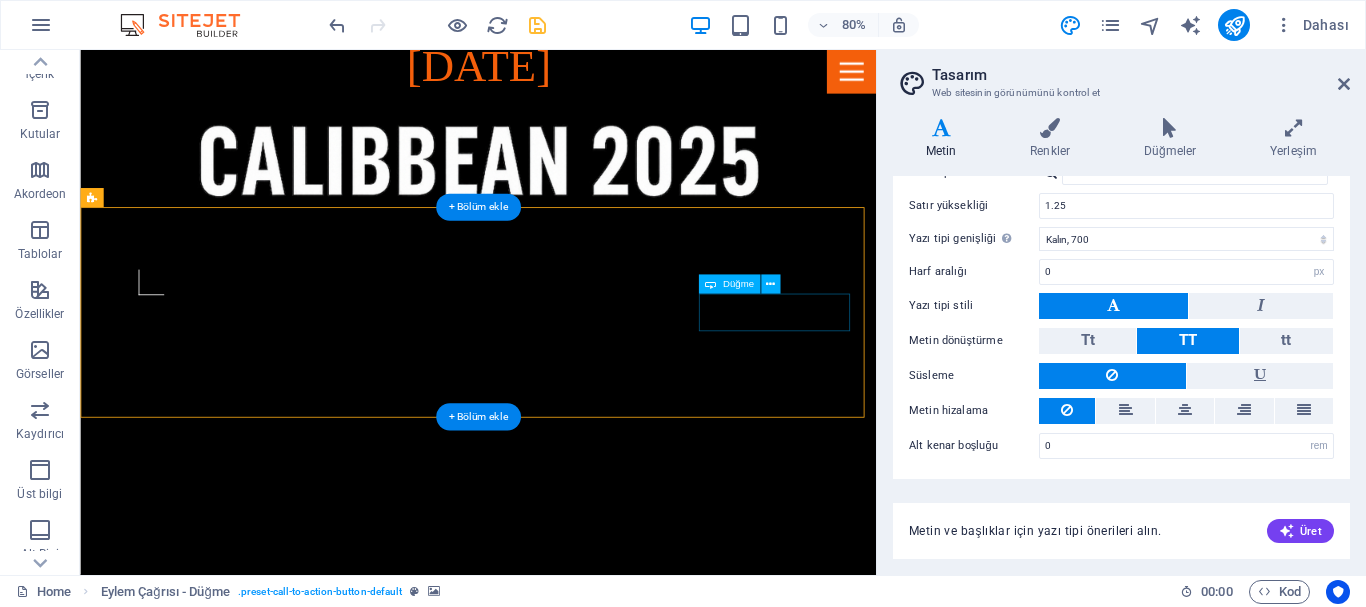 click on "go" at bounding box center (578, 2269) 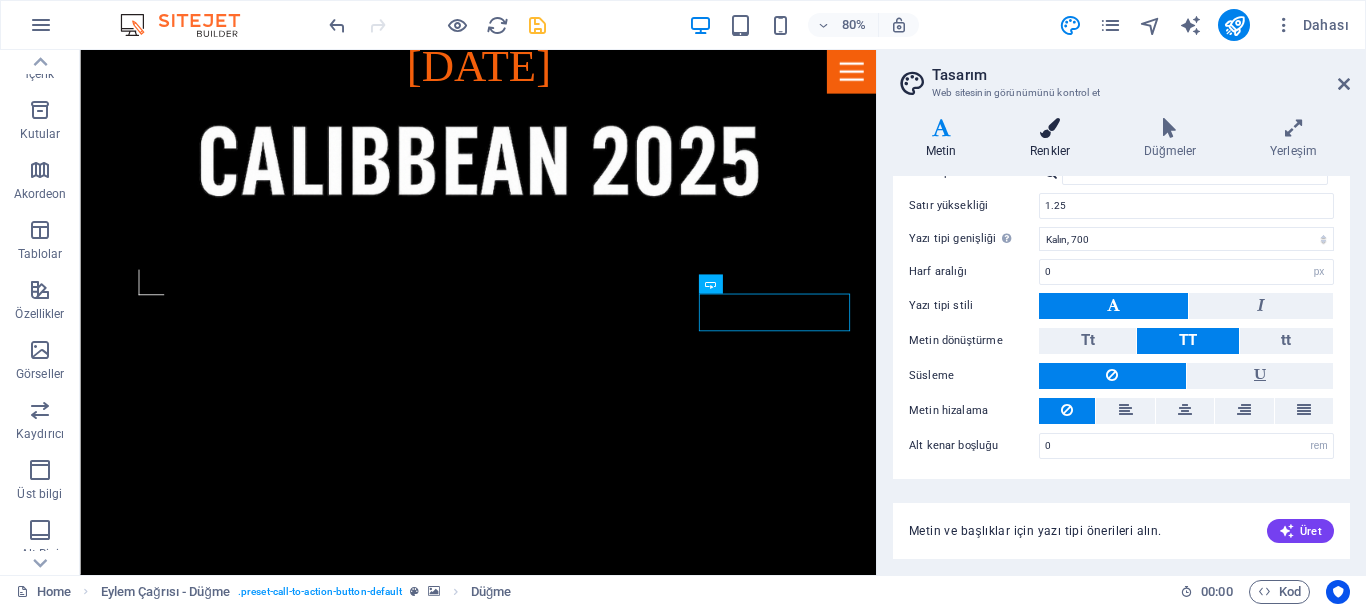click on "Renkler" at bounding box center (1054, 139) 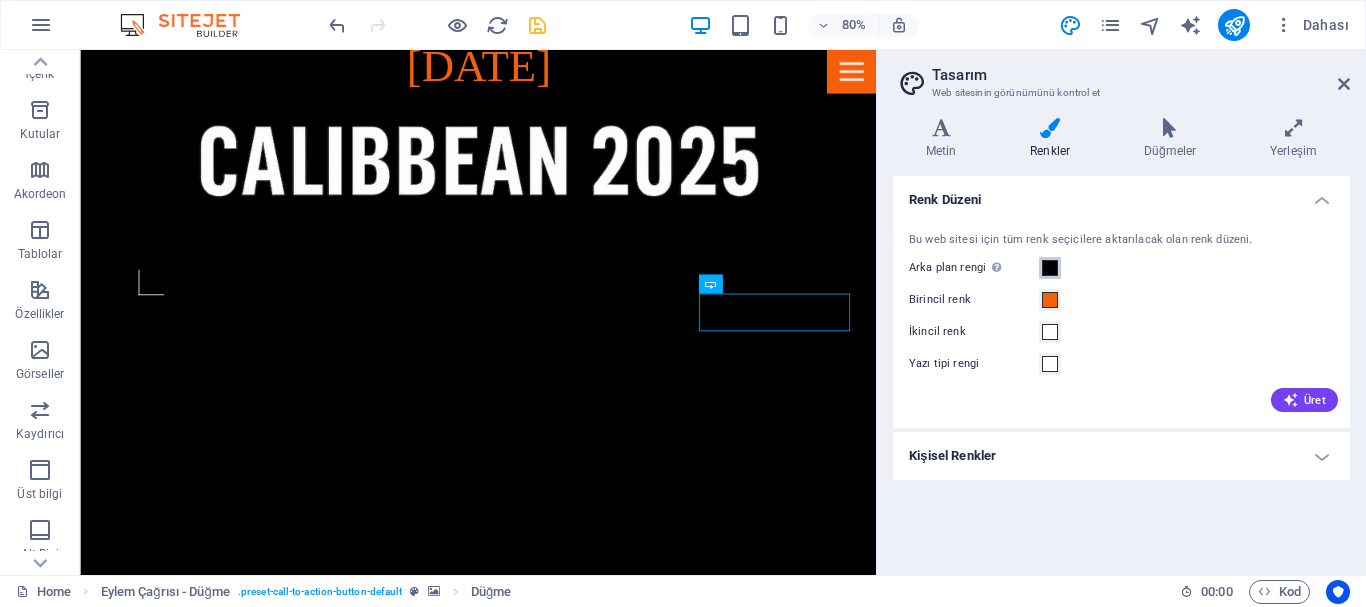 click at bounding box center [1050, 268] 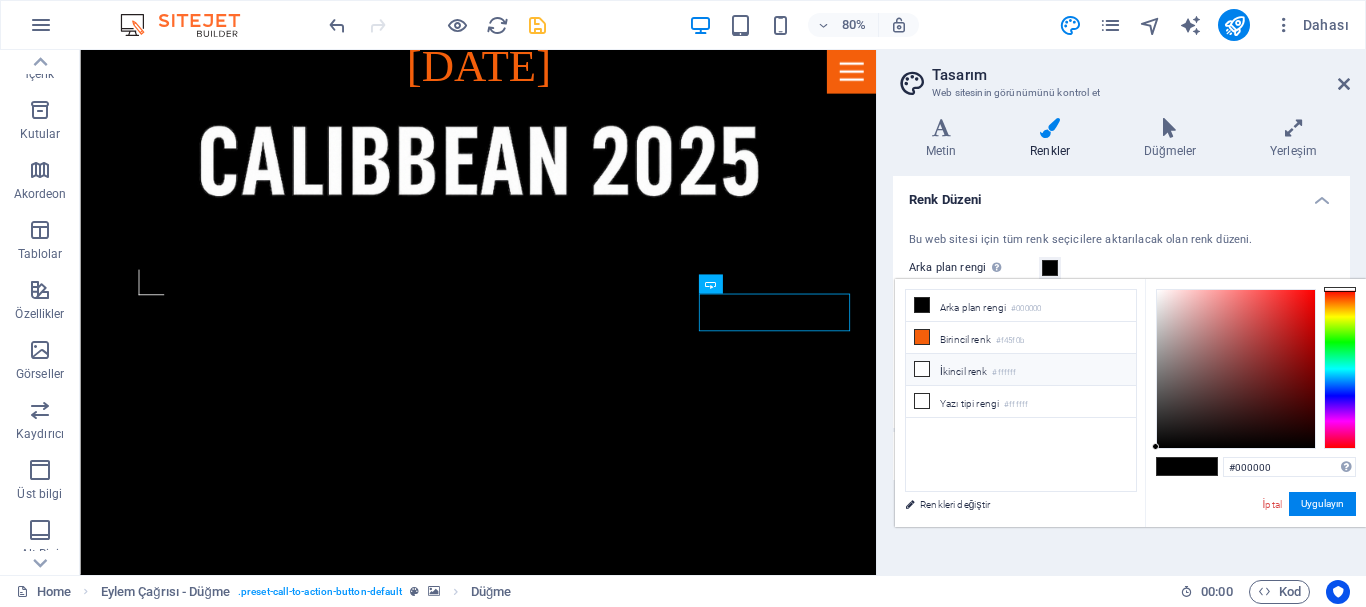 click at bounding box center [922, 369] 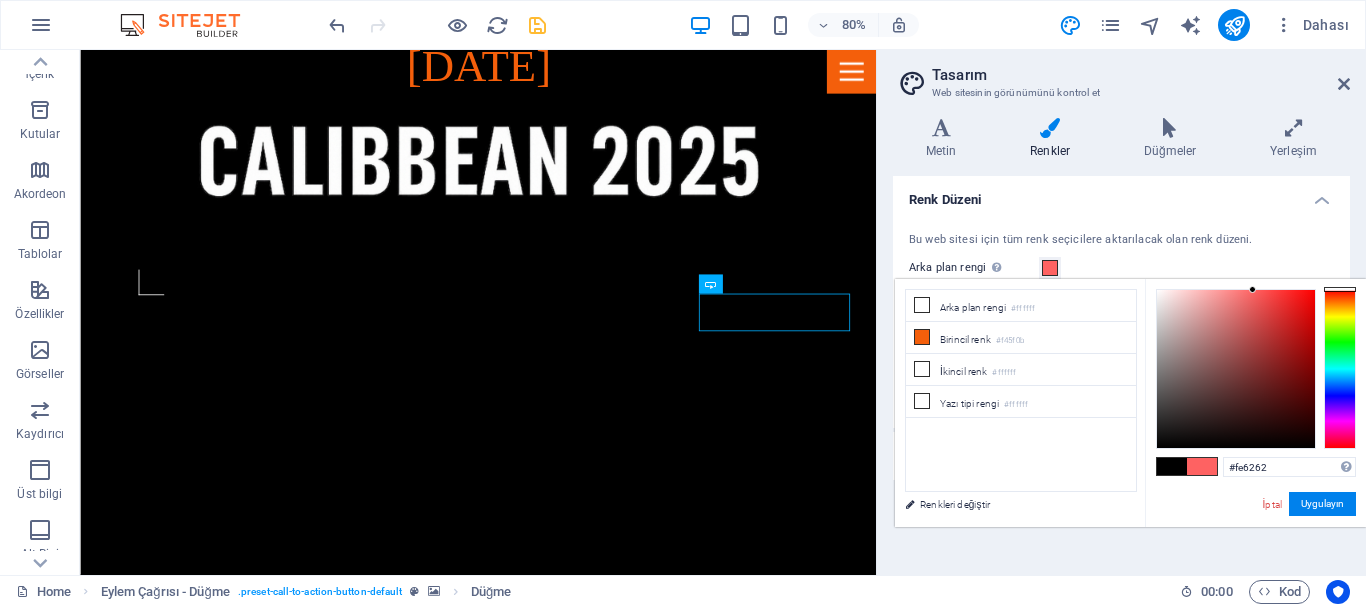 click at bounding box center (1236, 369) 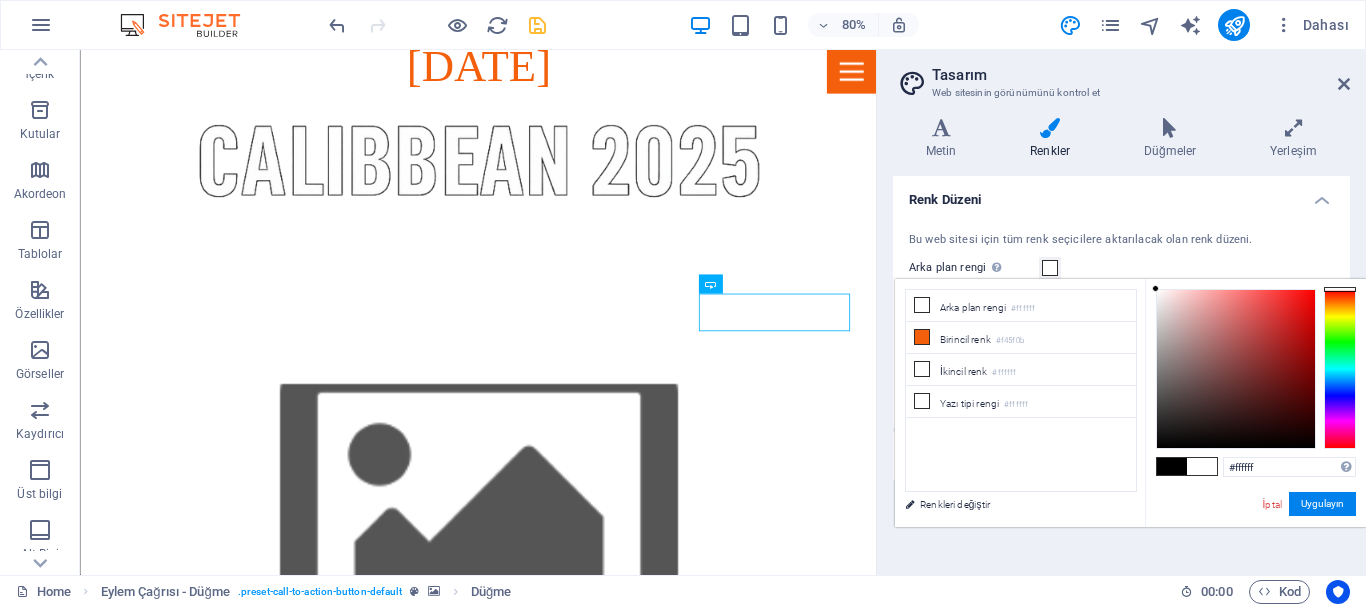 click at bounding box center [1236, 369] 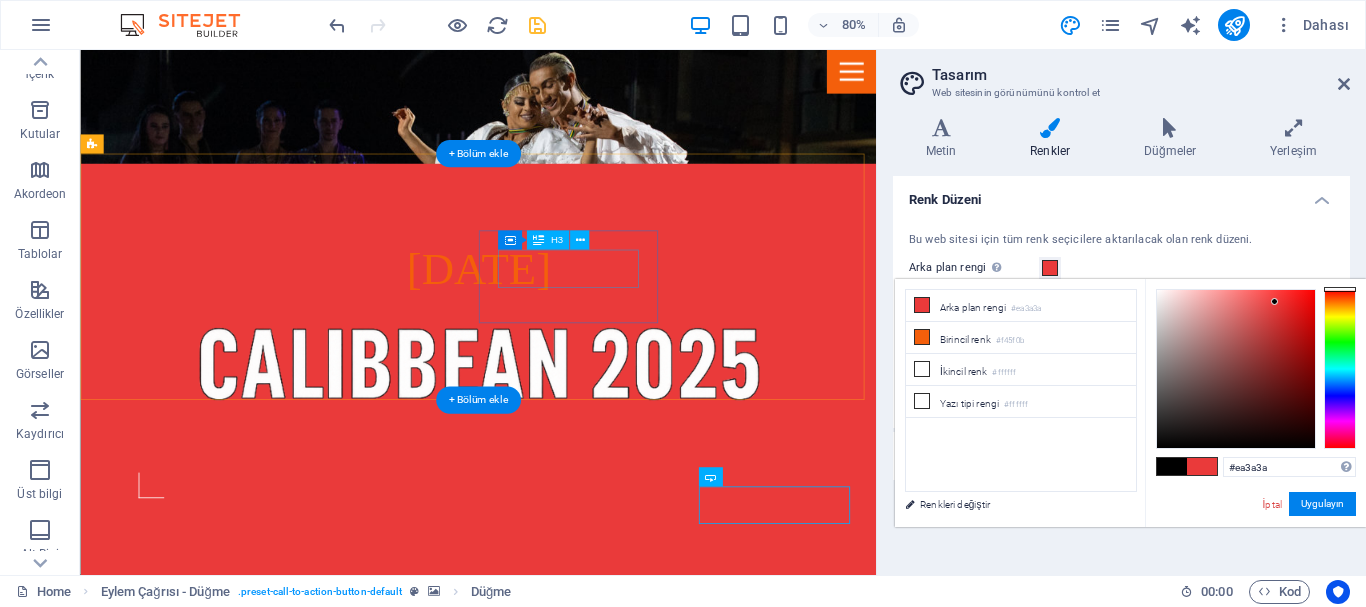 scroll, scrollTop: 567, scrollLeft: 0, axis: vertical 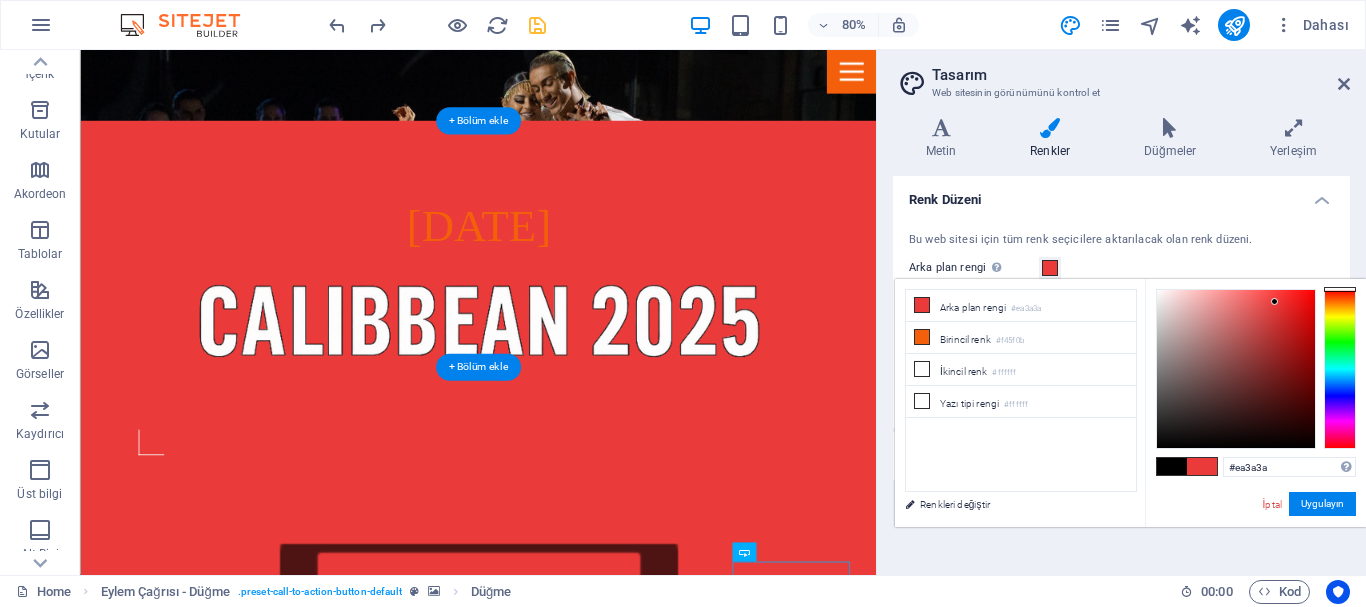 click at bounding box center (577, 822) 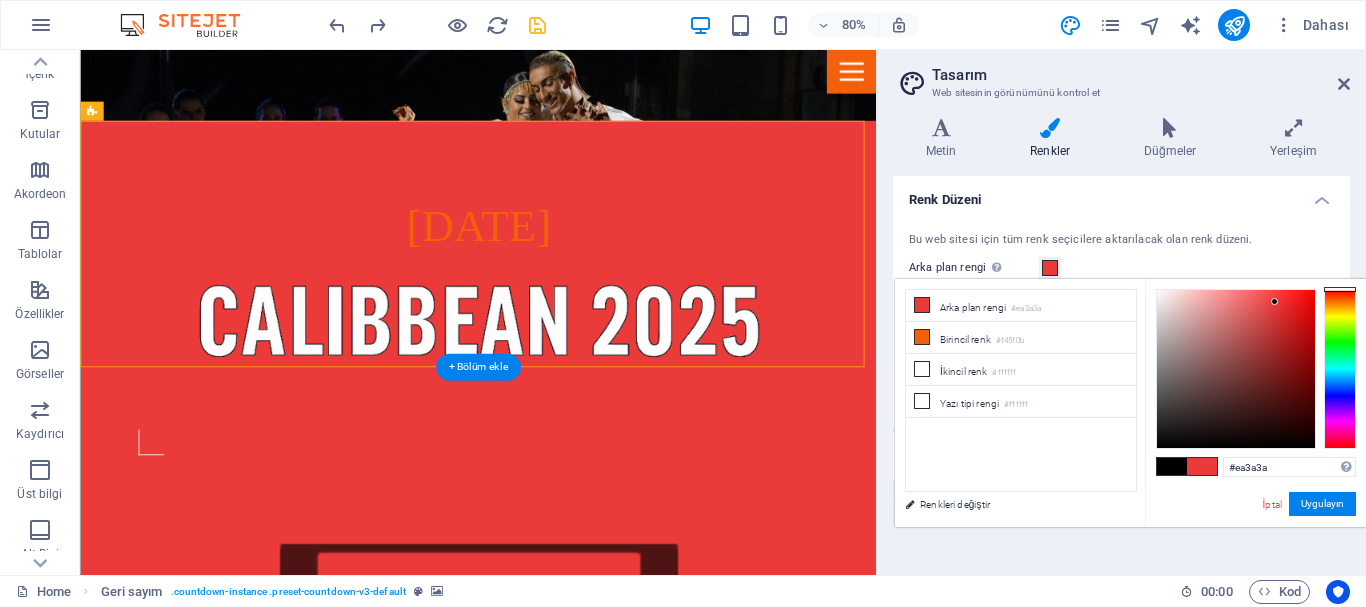 click at bounding box center [577, 2251] 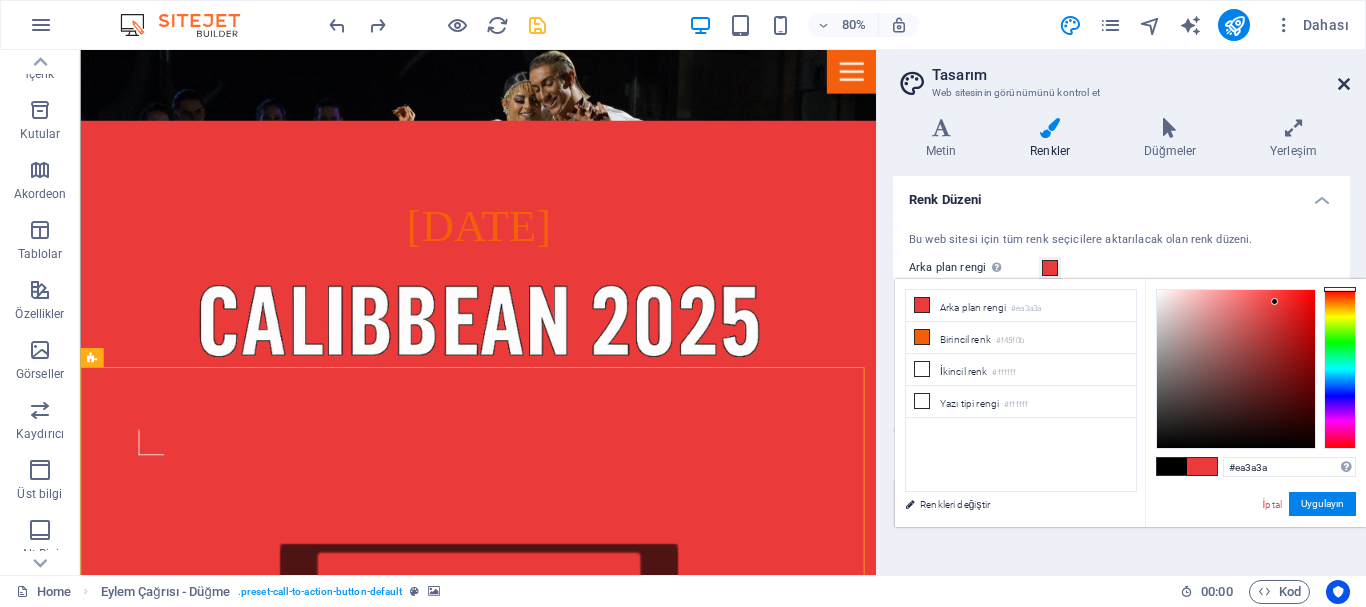 click at bounding box center [1344, 84] 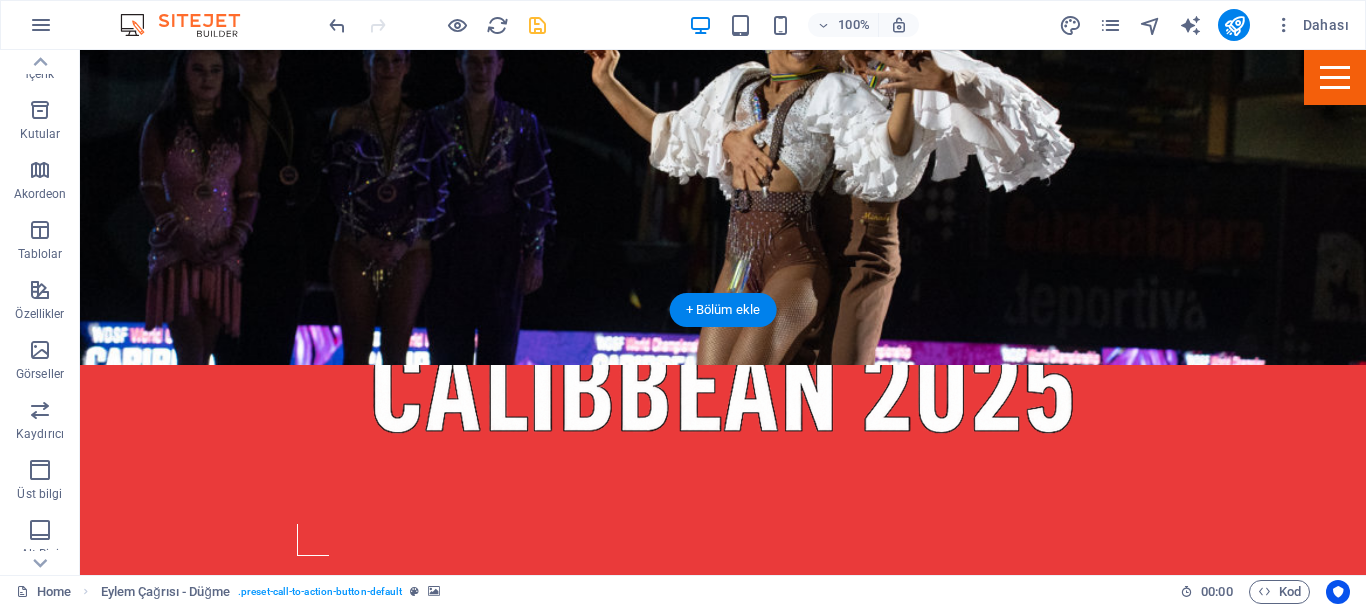 scroll, scrollTop: 267, scrollLeft: 0, axis: vertical 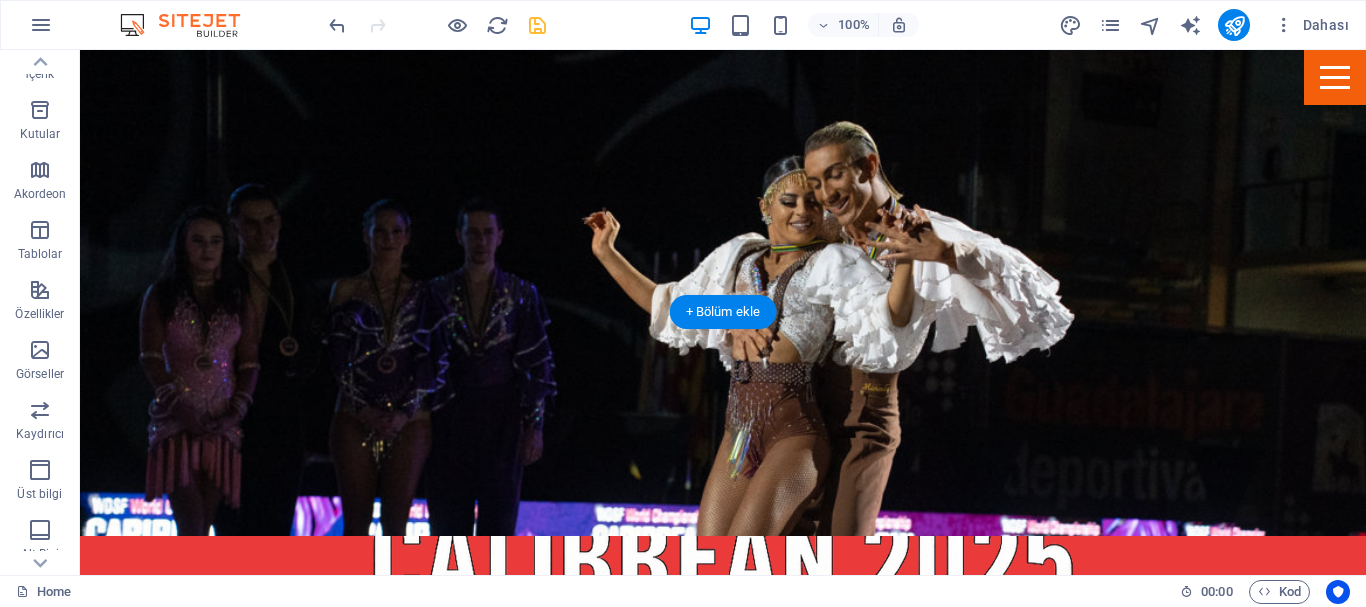 click at bounding box center [723, 992] 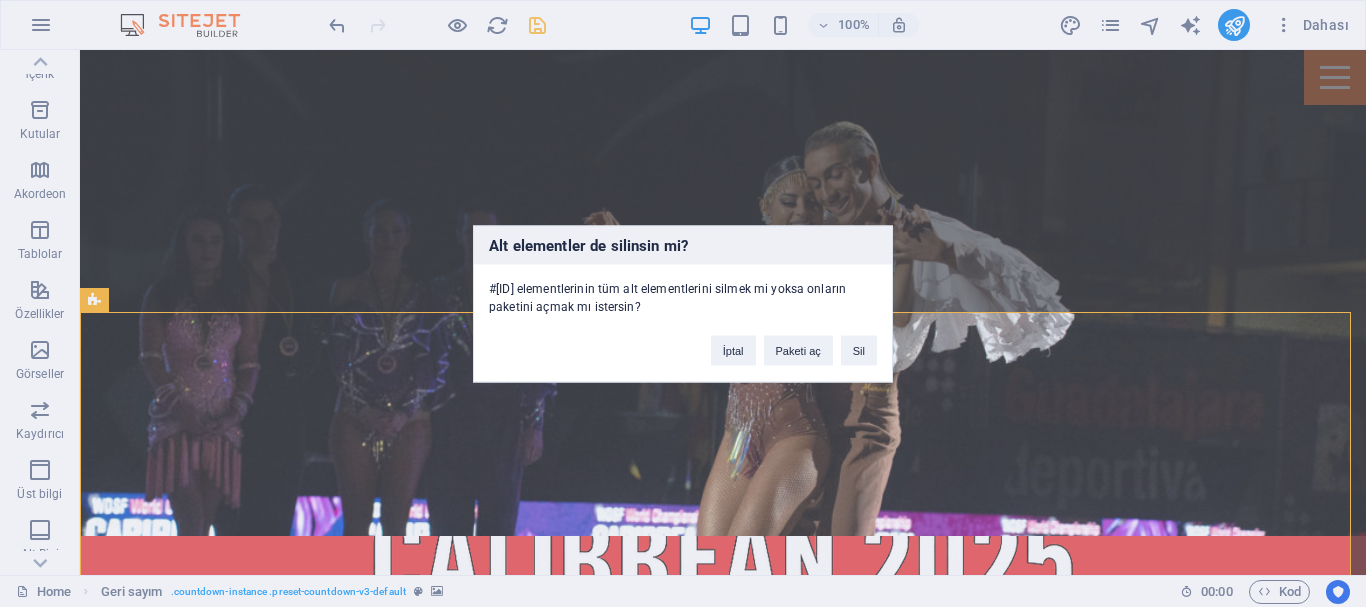 type 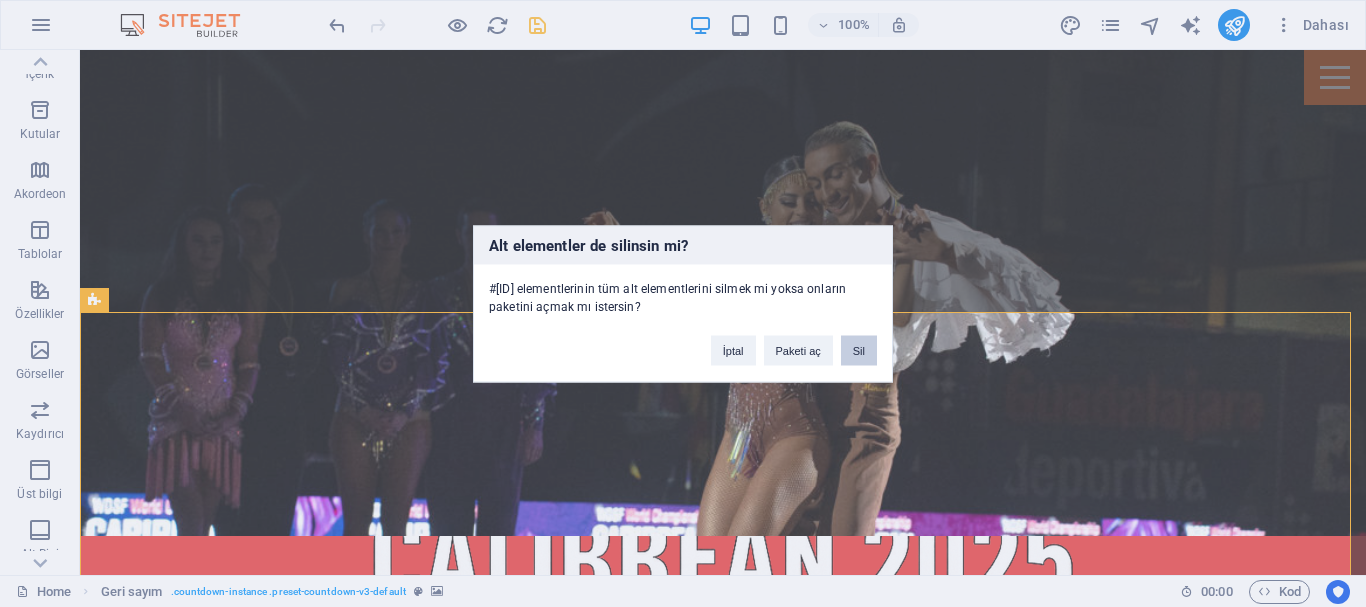 click on "Sil" at bounding box center (859, 350) 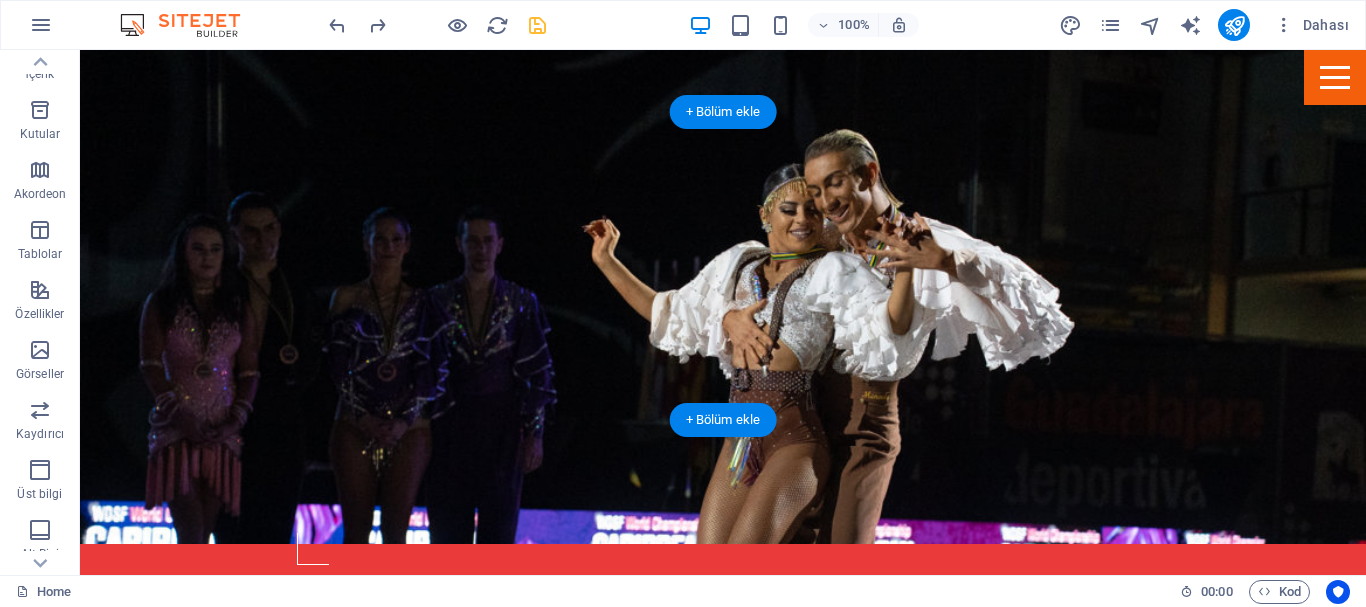 scroll, scrollTop: 467, scrollLeft: 0, axis: vertical 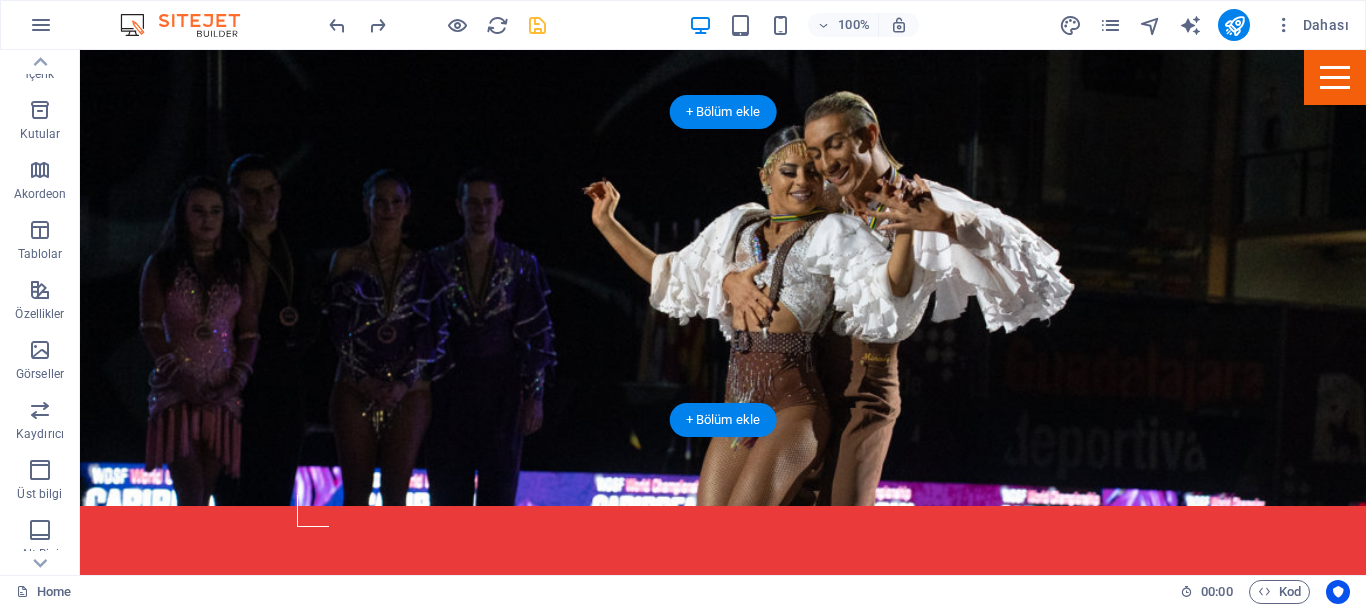 click at bounding box center [723, 792] 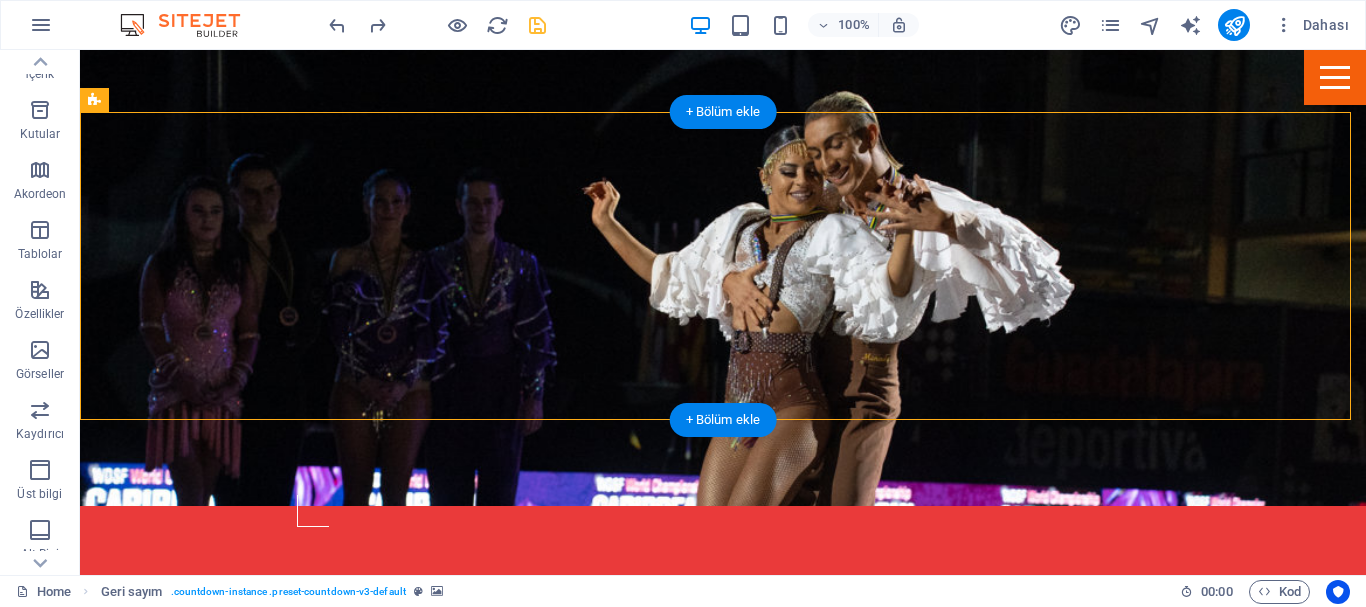 click at bounding box center [723, 792] 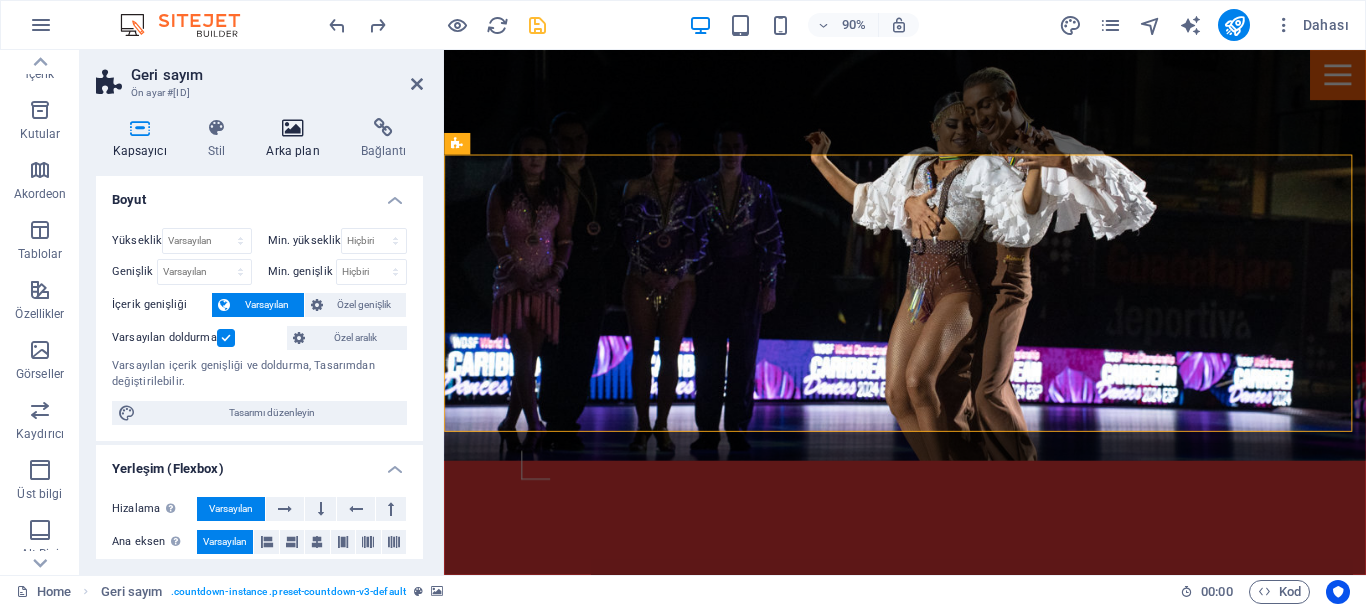click on "Arka plan" at bounding box center (297, 139) 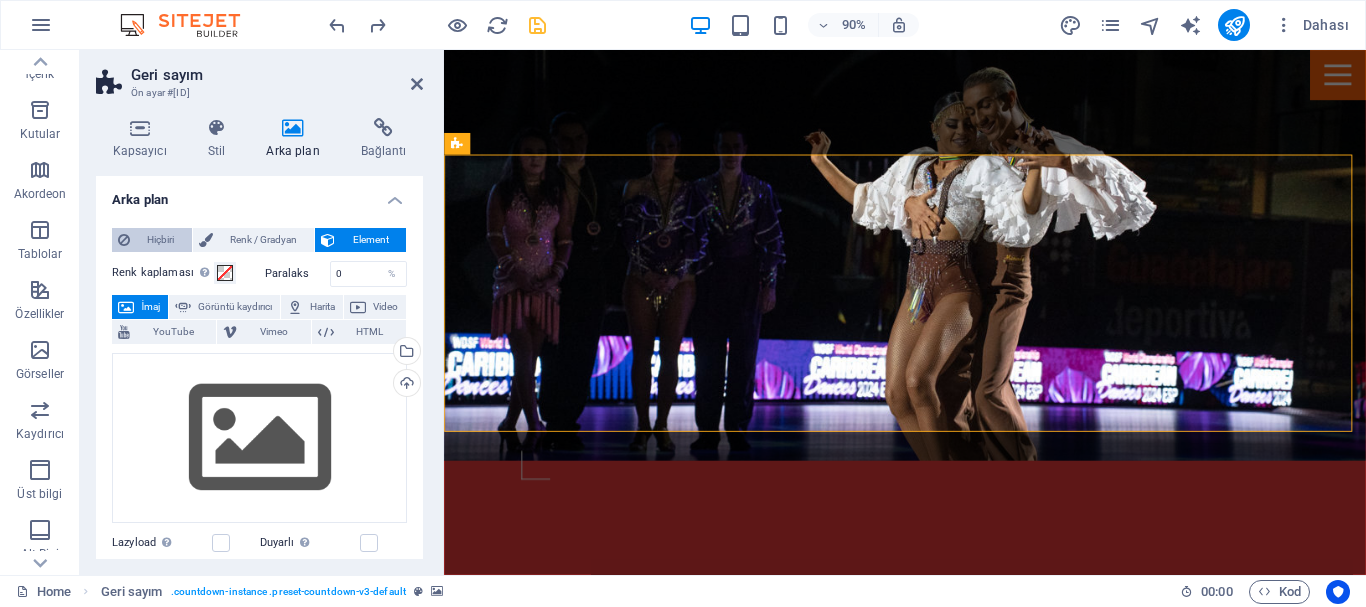 click on "Hiçbiri" at bounding box center [161, 240] 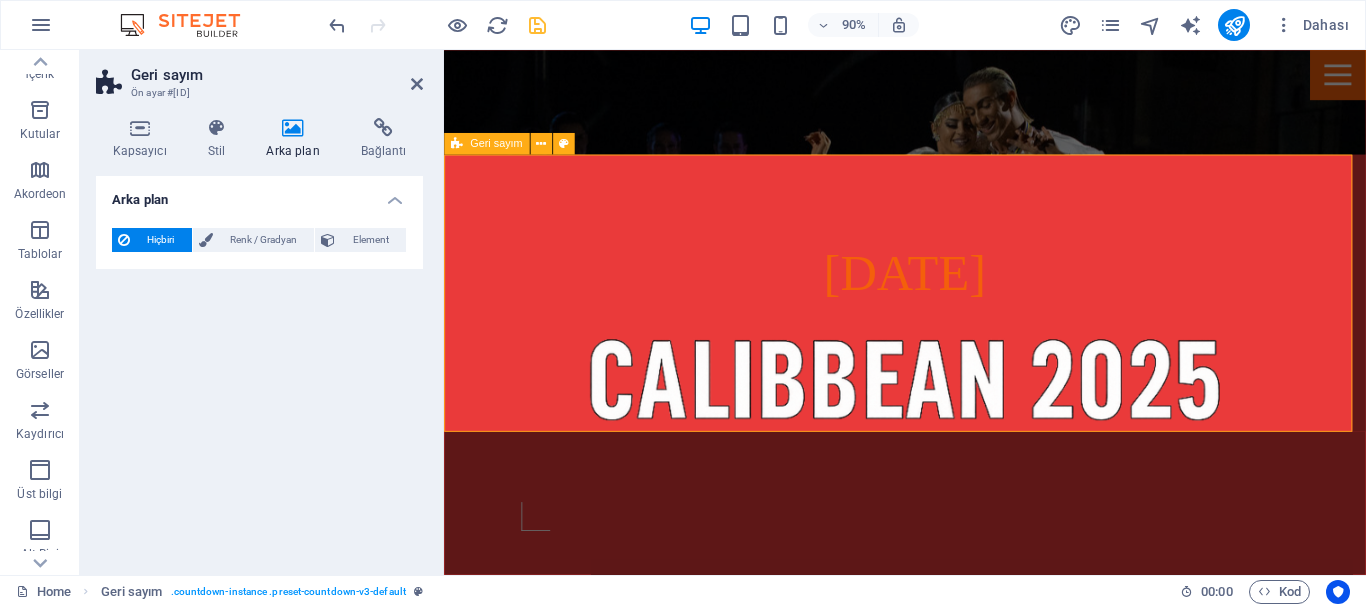 click on "[NUMBER] Days [NUMBER] Hours [NUMBER] Minutes [NUMBER] Seconds" at bounding box center [956, 1200] 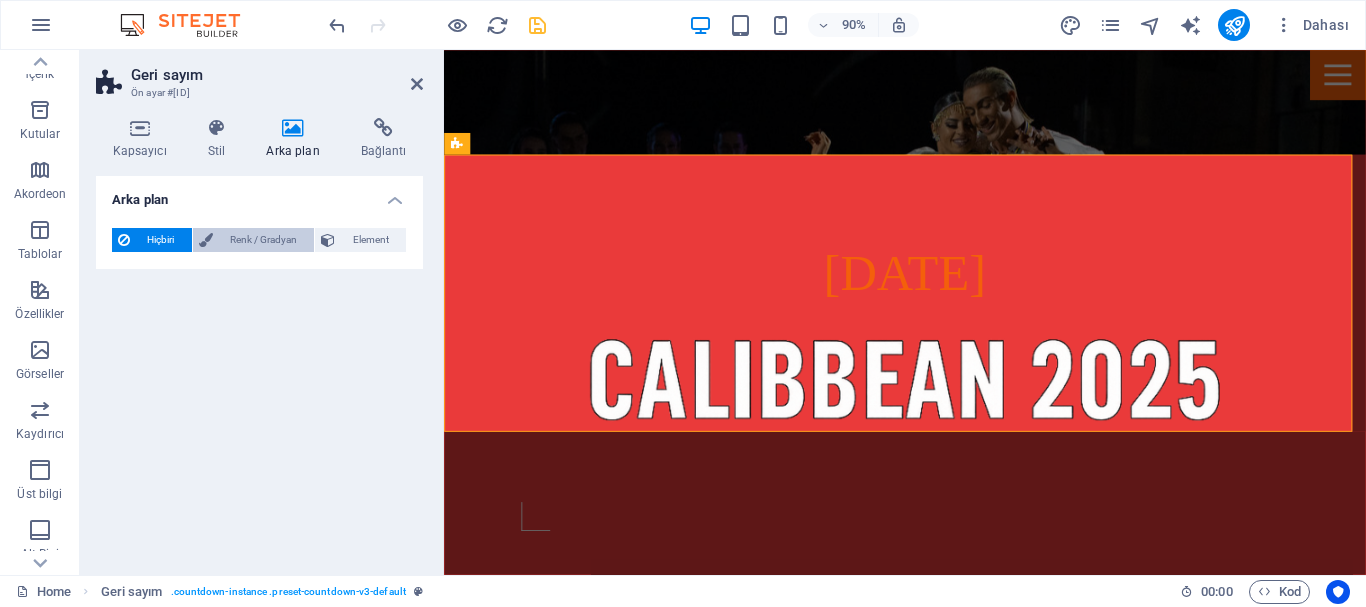 click on "Renk / Gradyan" at bounding box center [264, 240] 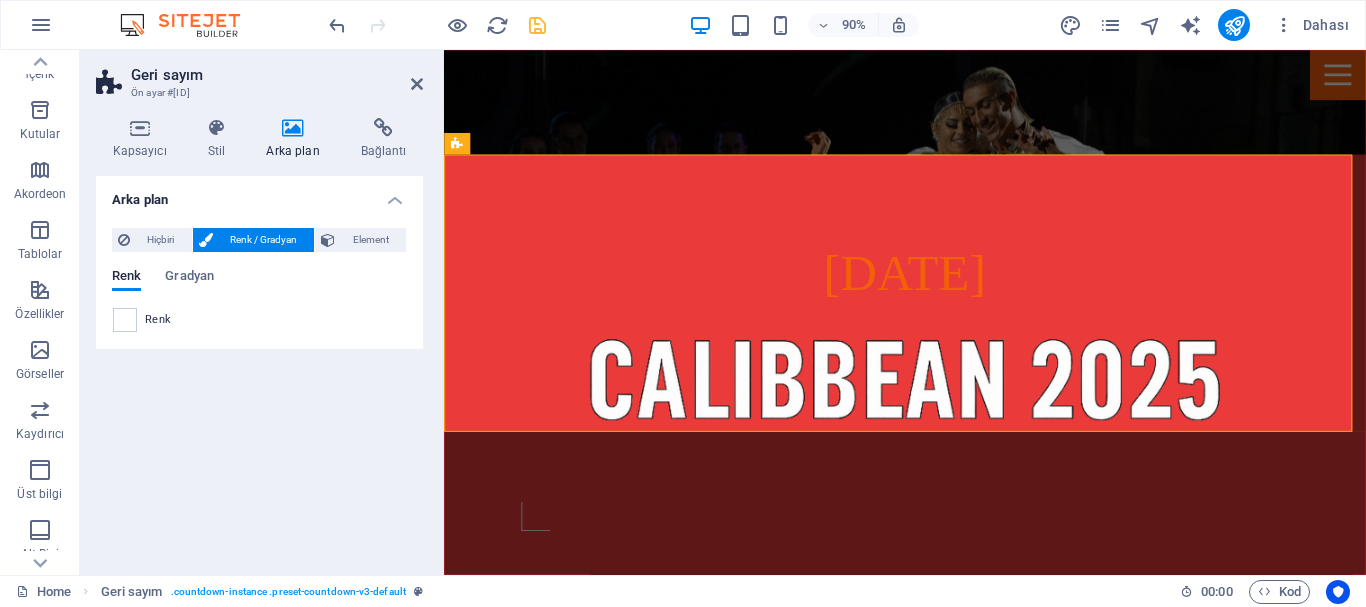 click at bounding box center [125, 320] 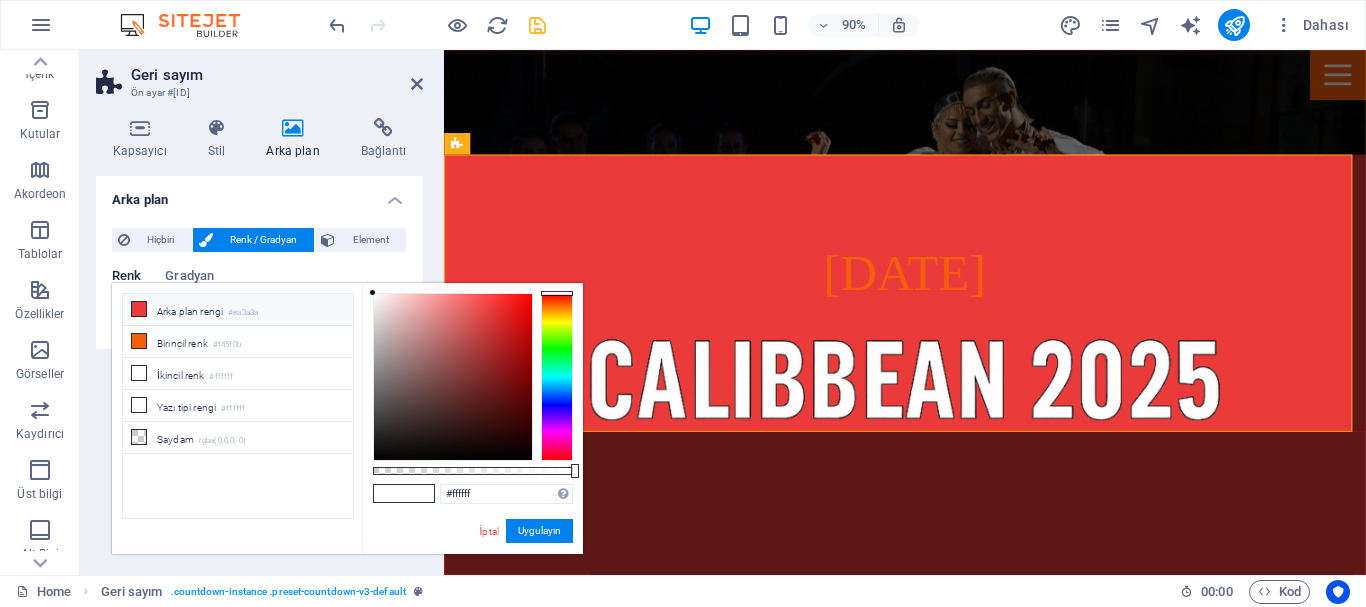 click on "Arka plan rengi
#[HEX]" at bounding box center (238, 310) 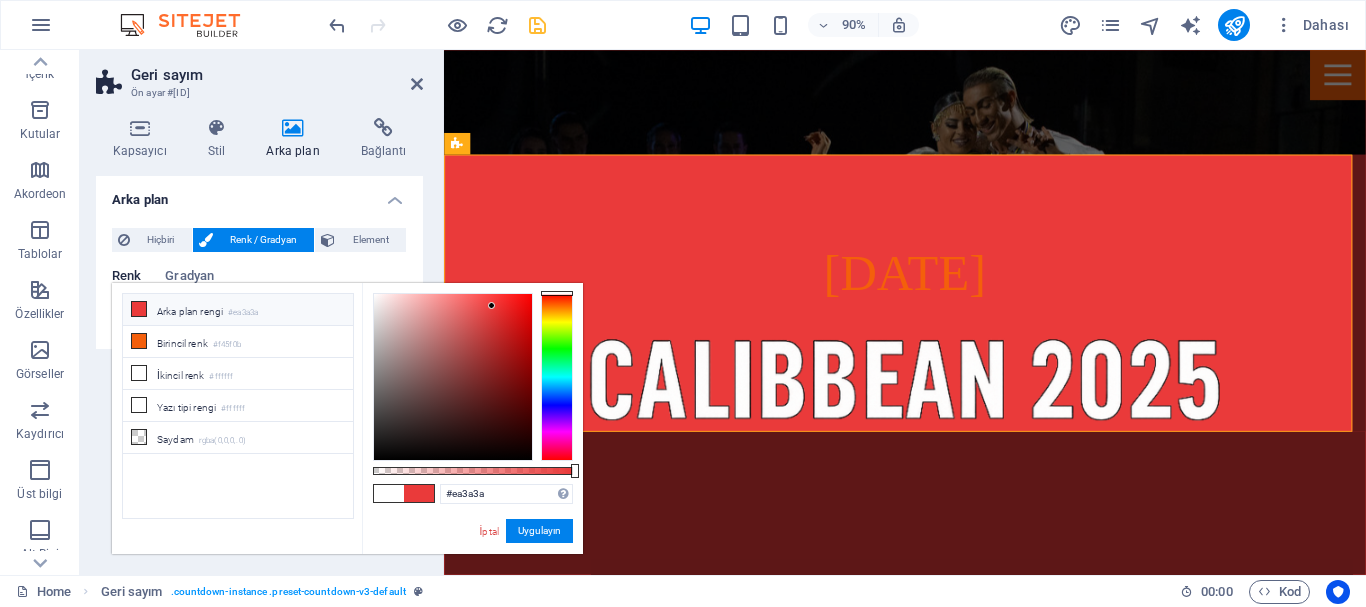 click on "Arka plan rengi
#[HEX]" at bounding box center (238, 310) 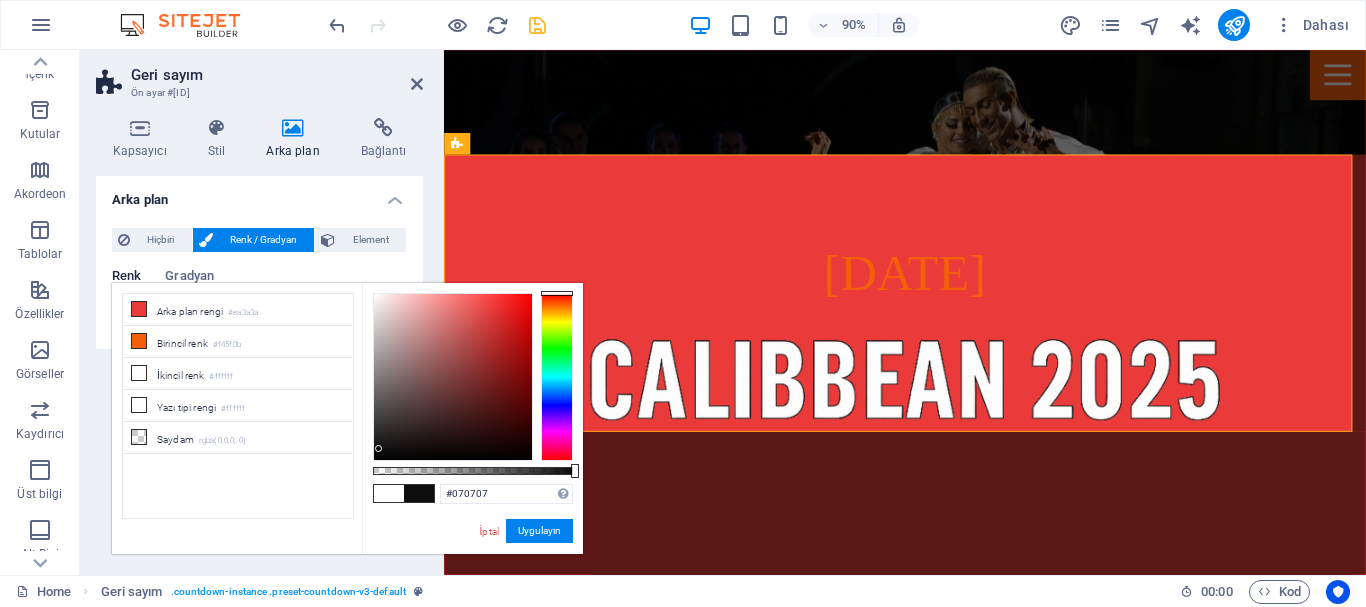 type on "#000000" 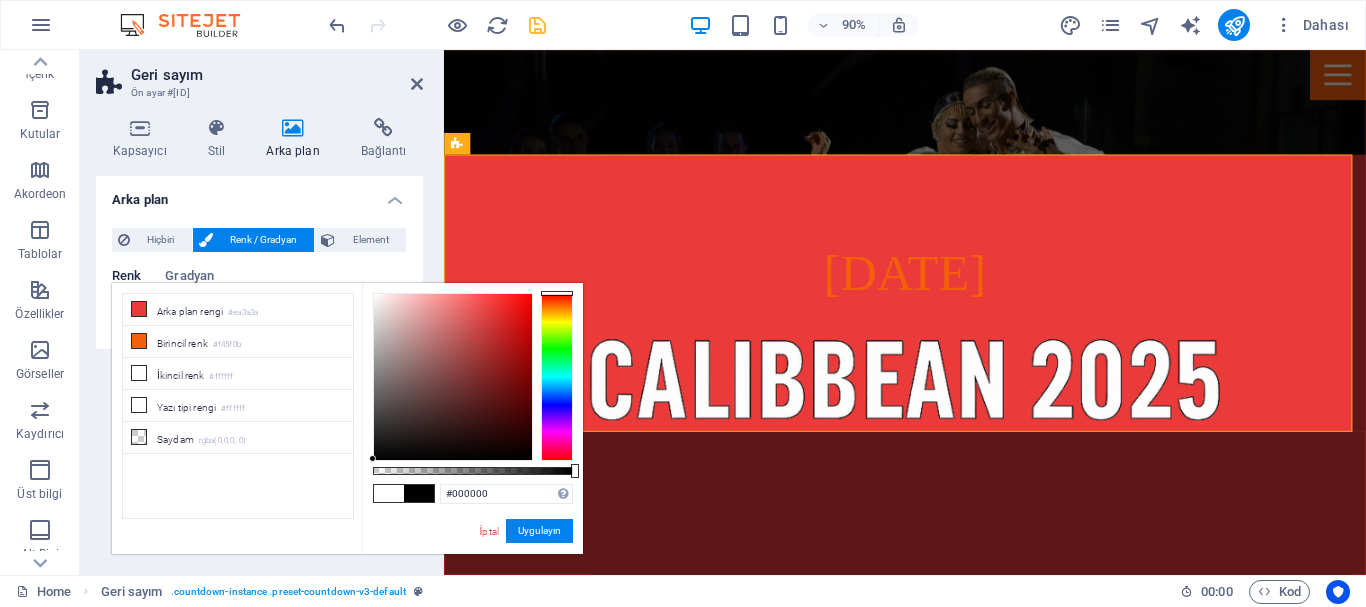 drag, startPoint x: 470, startPoint y: 306, endPoint x: 360, endPoint y: 484, distance: 209.24626 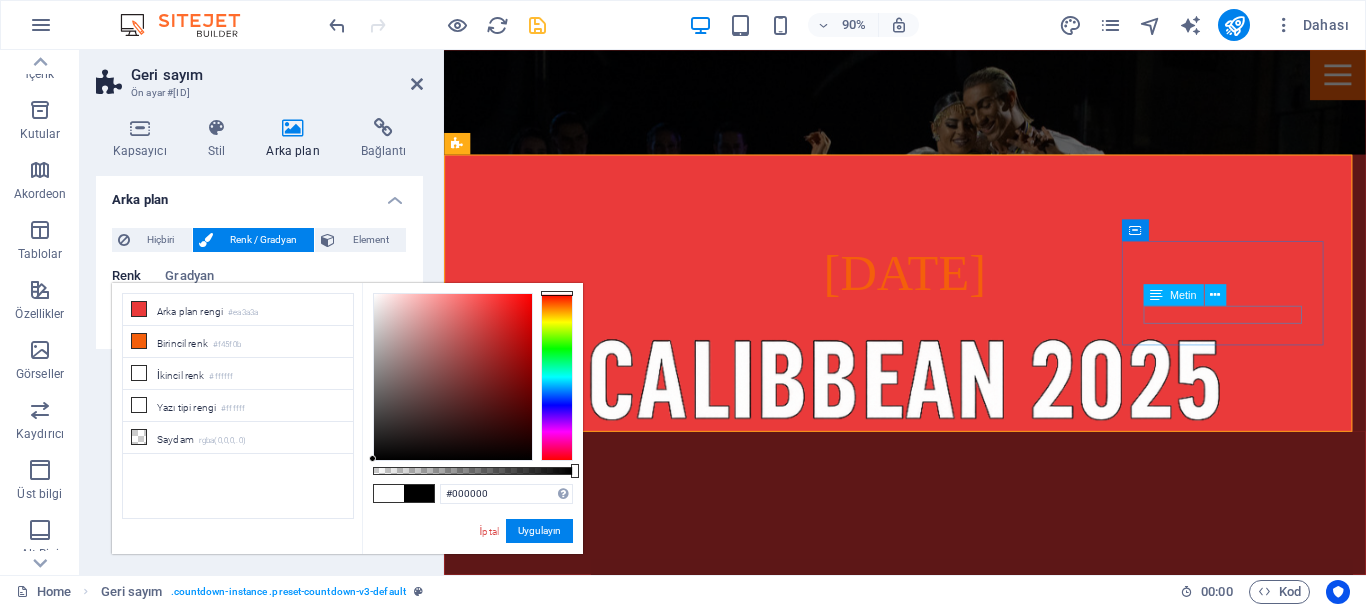click on "Seconds" at bounding box center (932, 1575) 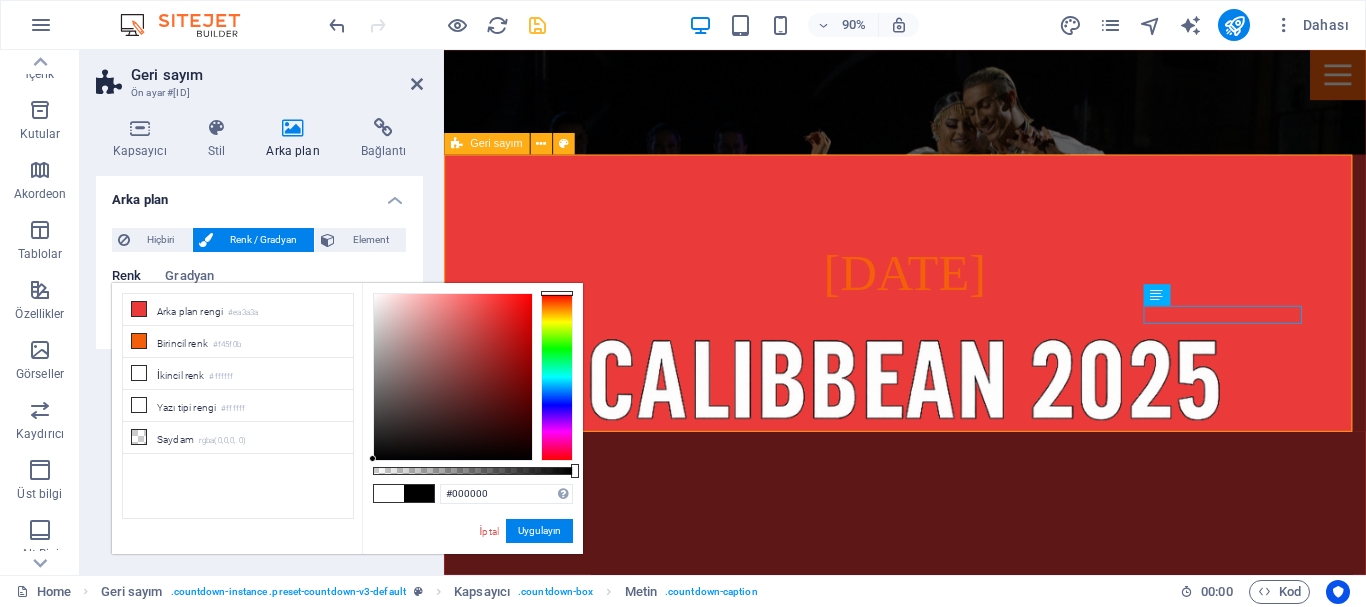 click on "[NUMBER] Days [NUMBER] Hours [NUMBER] Minutes [NUMBER] Seconds" at bounding box center (956, 1200) 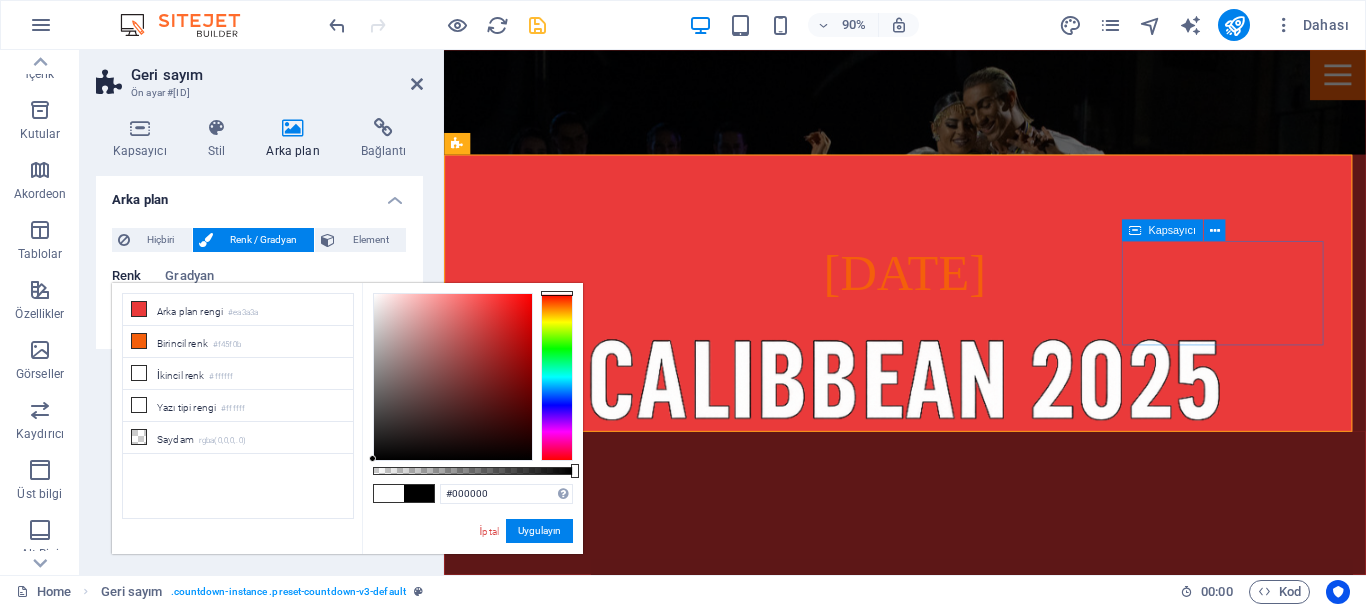 click on "[NUMBER] Seconds" at bounding box center [932, 1551] 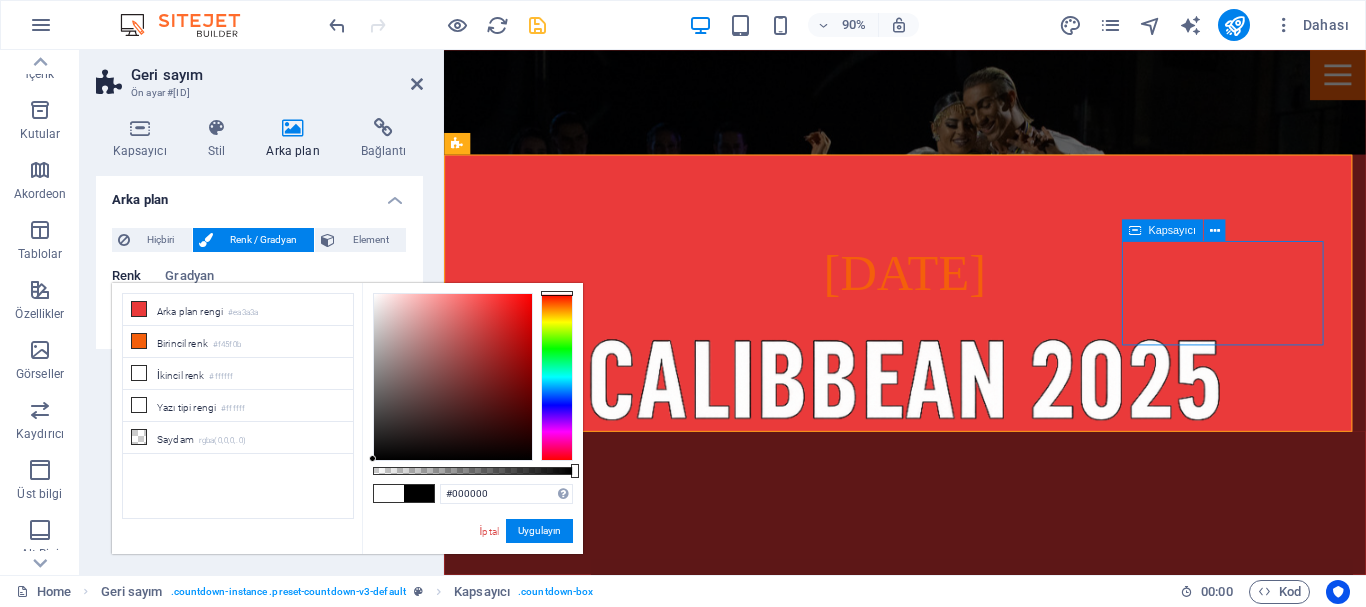 click on "[NUMBER] Seconds" at bounding box center [932, 1551] 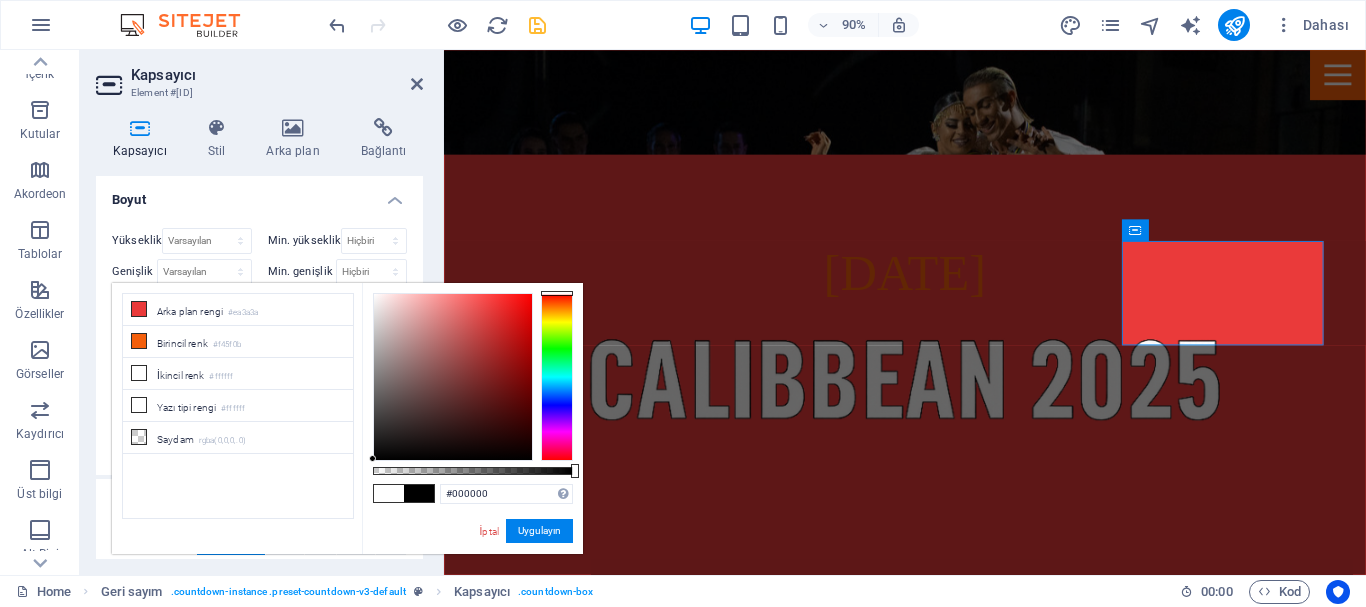 click on "Yükseklik Varsayılan px rem % vh vw Min. yükseklik Hiçbiri px rem % vh vw Genişlik Varsayılan px rem % em vh vw Min. genişlik Hiçbiri px rem % vh vw İçerik genişliği Varsayılan Özel genişlik Genişlik Varsayılan px rem % em vh vw Min. genişlik Hiçbiri px rem % vh vw Varsayılan doldurma Özel aralık Varsayılan içerik genişliği ve doldurma, Tasarımdan değiştirilebilir. Tasarımı düzenleyin" at bounding box center (259, 343) 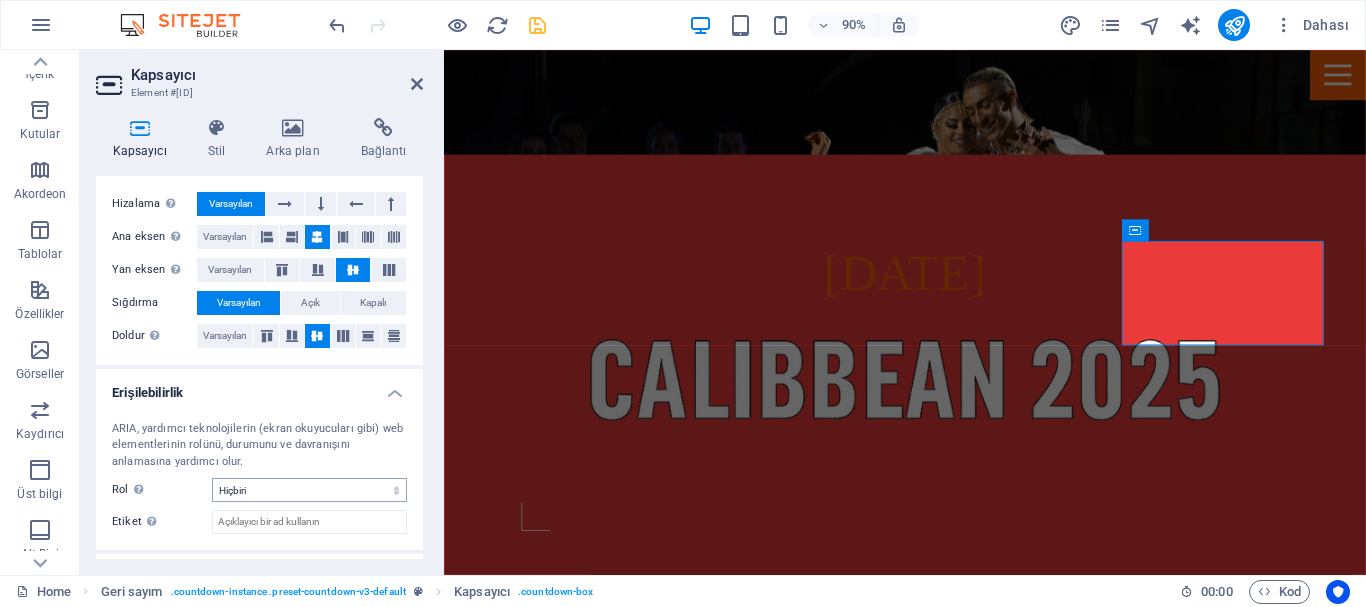 scroll, scrollTop: 426, scrollLeft: 0, axis: vertical 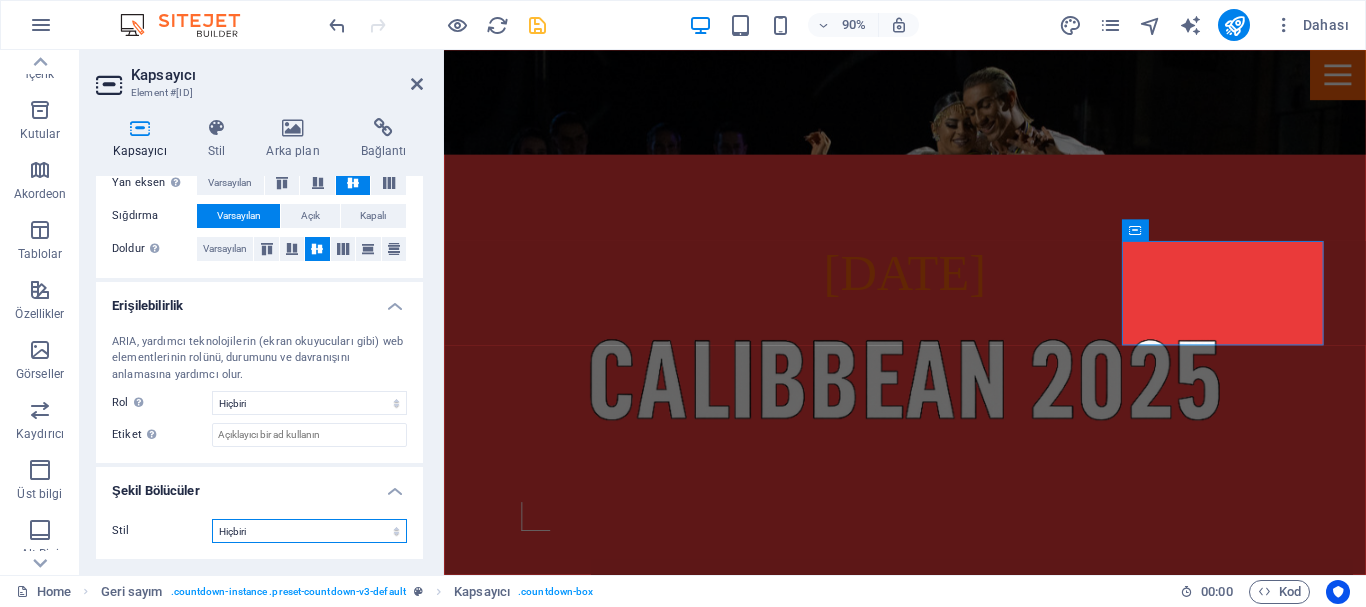 click on "Hiçbiri Üçgen Kare Çapraz Çokgen 1 Çokgen 2 Zikzak Çoklu Zikzaklar Dalgalar Çoklu Dalgalar Yarım Daire Daire Daire Gölge Bloklar Altıgenler Bulutlar Çoklu Bulutlar Yelpaze Piramitler Kitap Boya Akıntısı Ateş Parçalanmış Kağıt Ok" at bounding box center (309, 531) 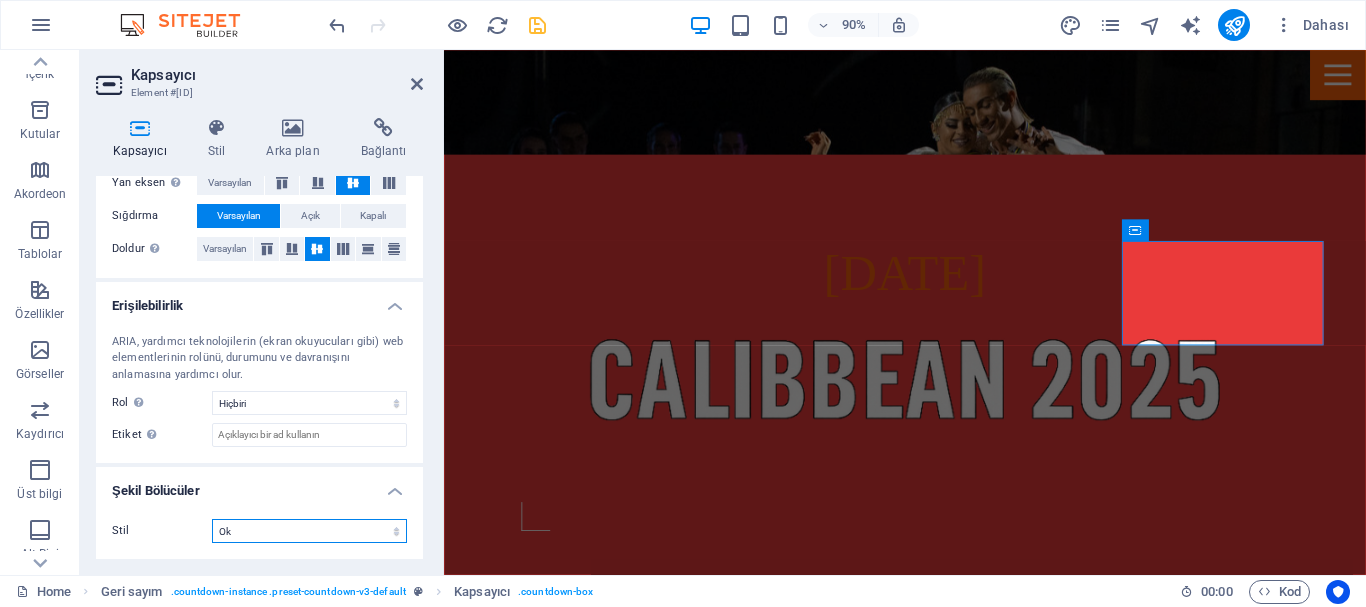 click on "Hiçbiri Üçgen Kare Çapraz Çokgen 1 Çokgen 2 Zikzak Çoklu Zikzaklar Dalgalar Çoklu Dalgalar Yarım Daire Daire Daire Gölge Bloklar Altıgenler Bulutlar Çoklu Bulutlar Yelpaze Piramitler Kitap Boya Akıntısı Ateş Parçalanmış Kağıt Ok" at bounding box center [309, 531] 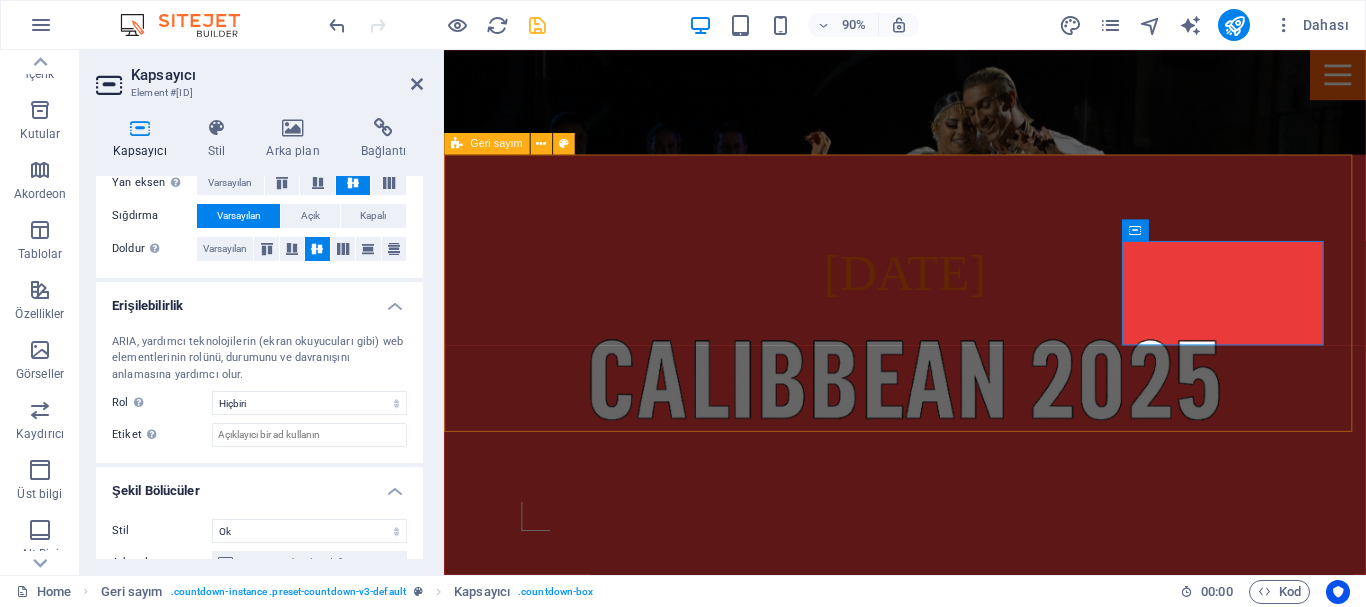 click on "[NUMBER] Days [NUMBER] Hours [NUMBER] Minutes [NUMBER] Seconds" at bounding box center [956, 1255] 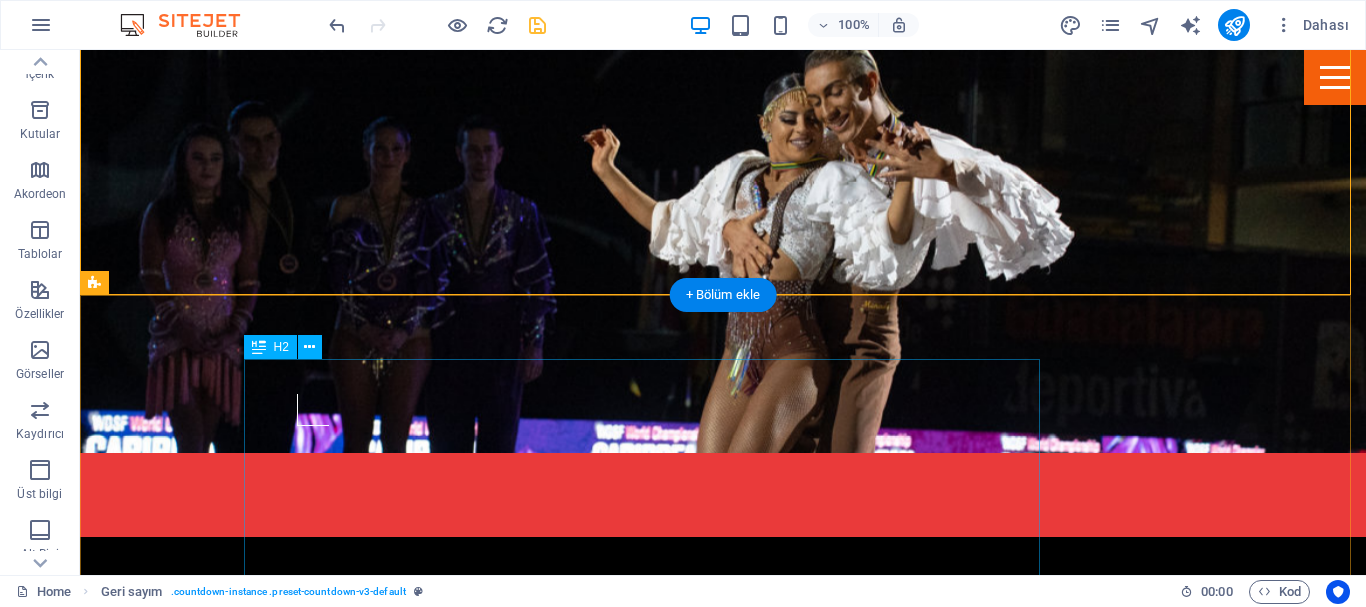 scroll, scrollTop: 667, scrollLeft: 0, axis: vertical 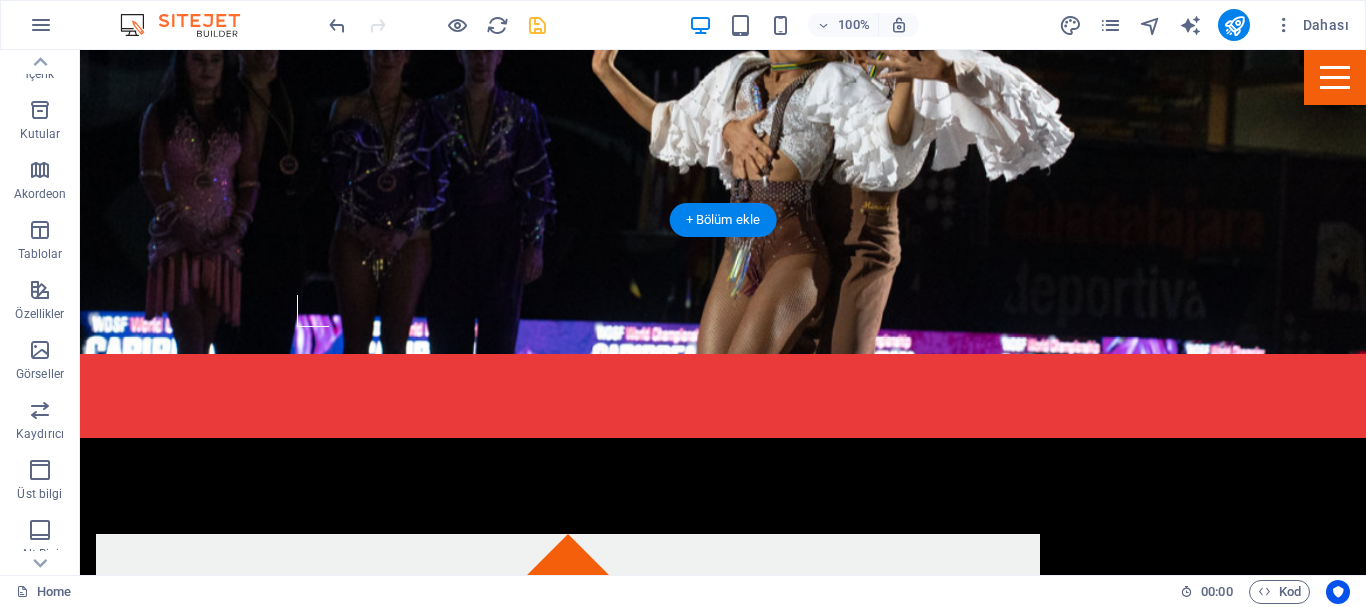 click at bounding box center (723, 1822) 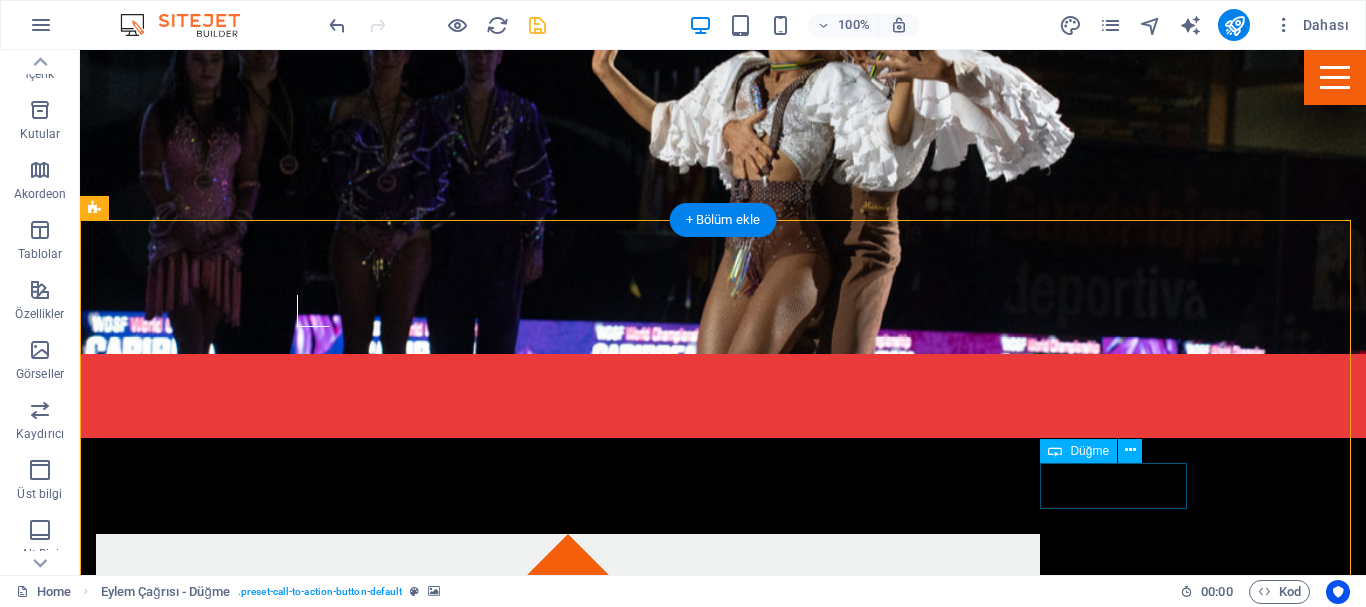 click on "Get my tickets" at bounding box center (723, 2444) 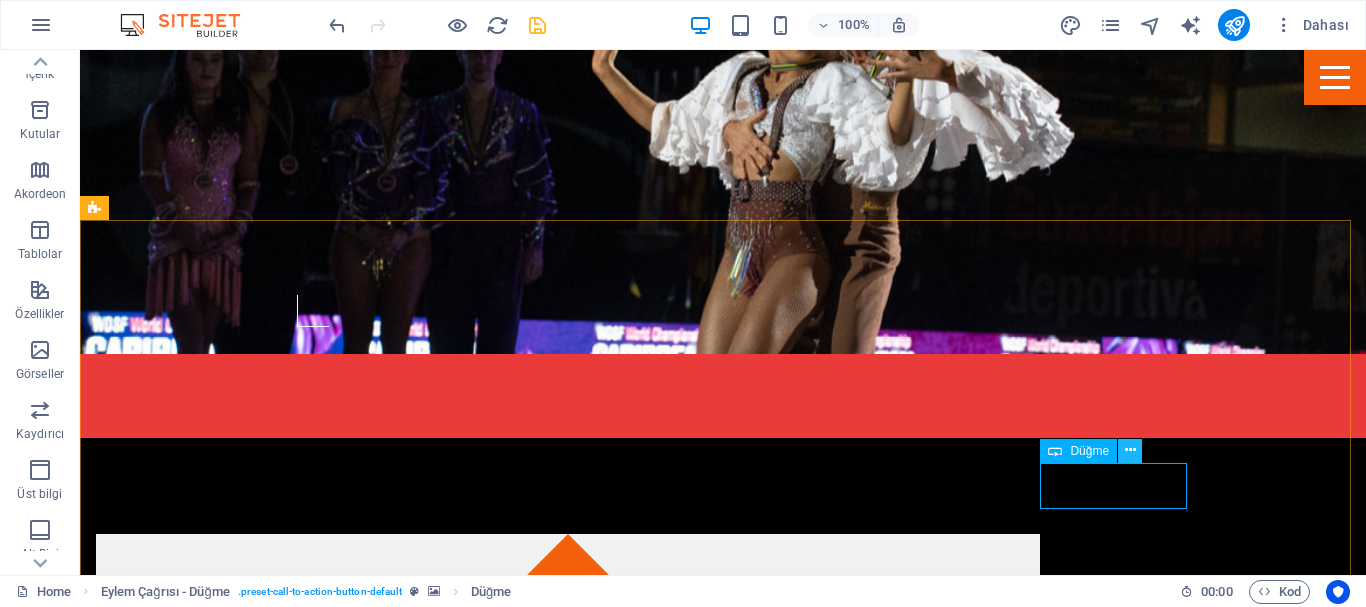 click at bounding box center [1130, 450] 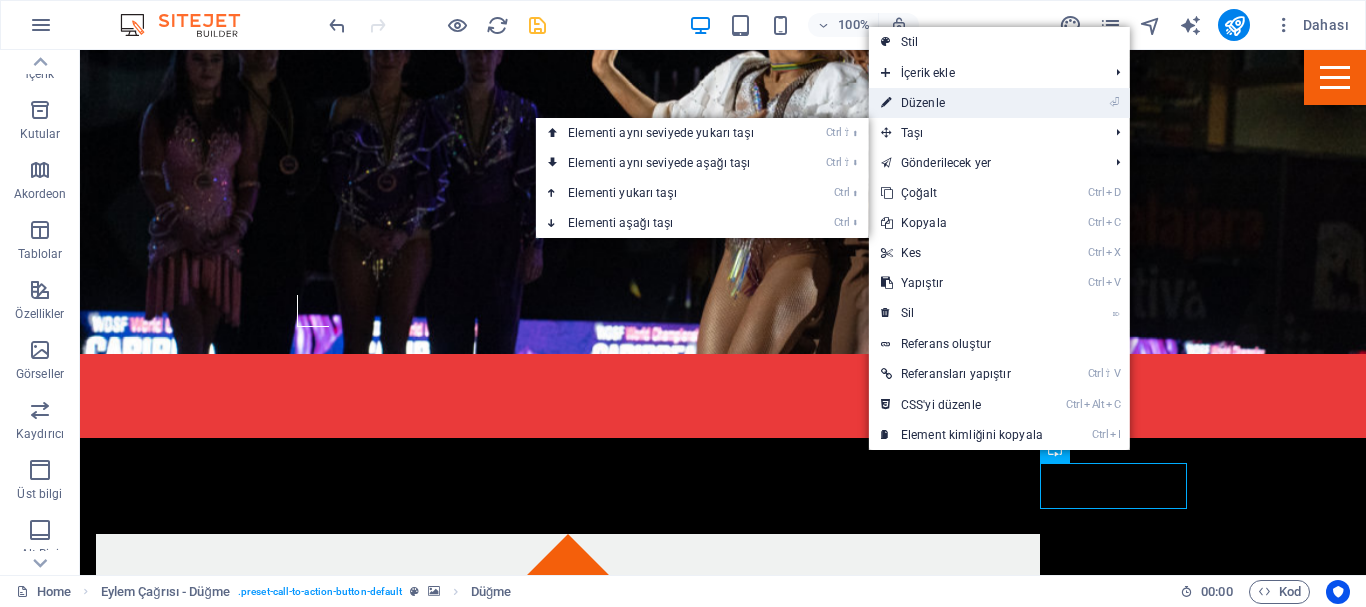 click on "⏎  Düzenle" at bounding box center [962, 103] 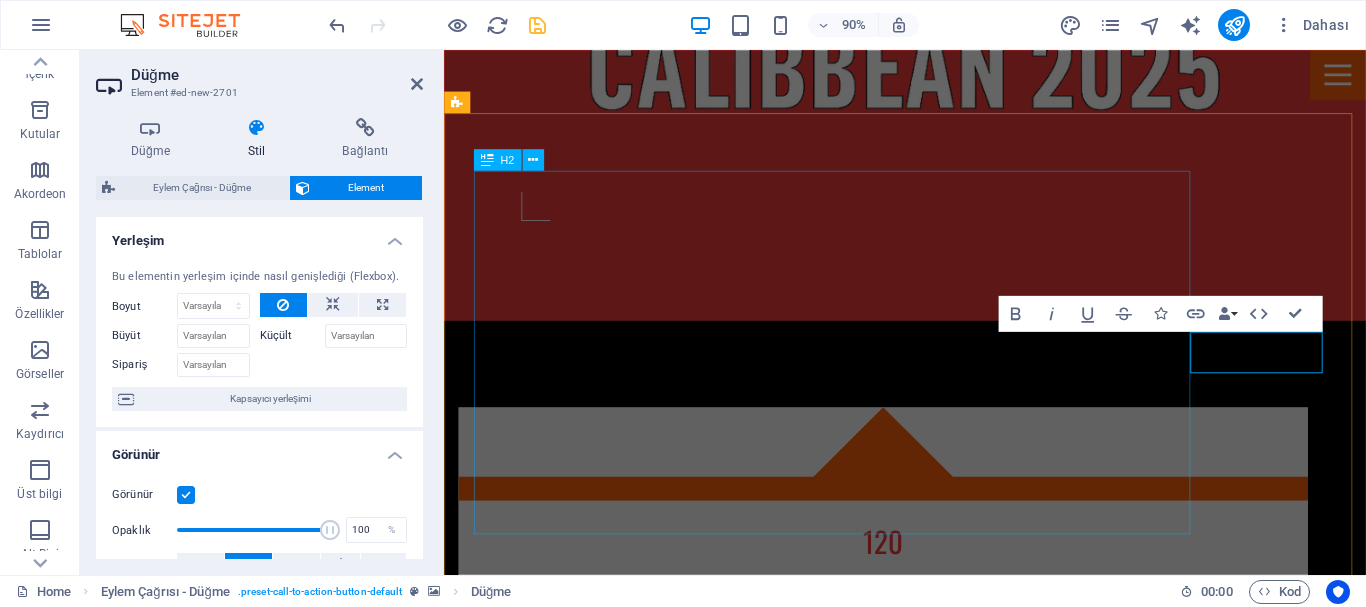scroll, scrollTop: 821, scrollLeft: 0, axis: vertical 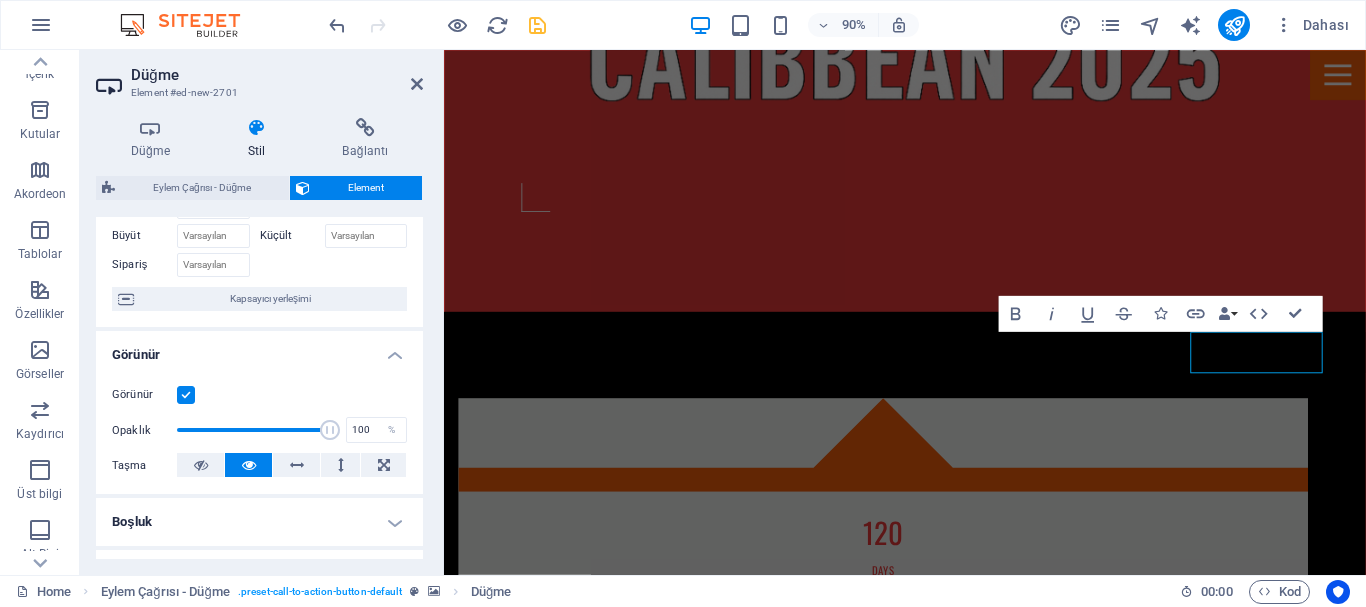 click at bounding box center [186, 395] 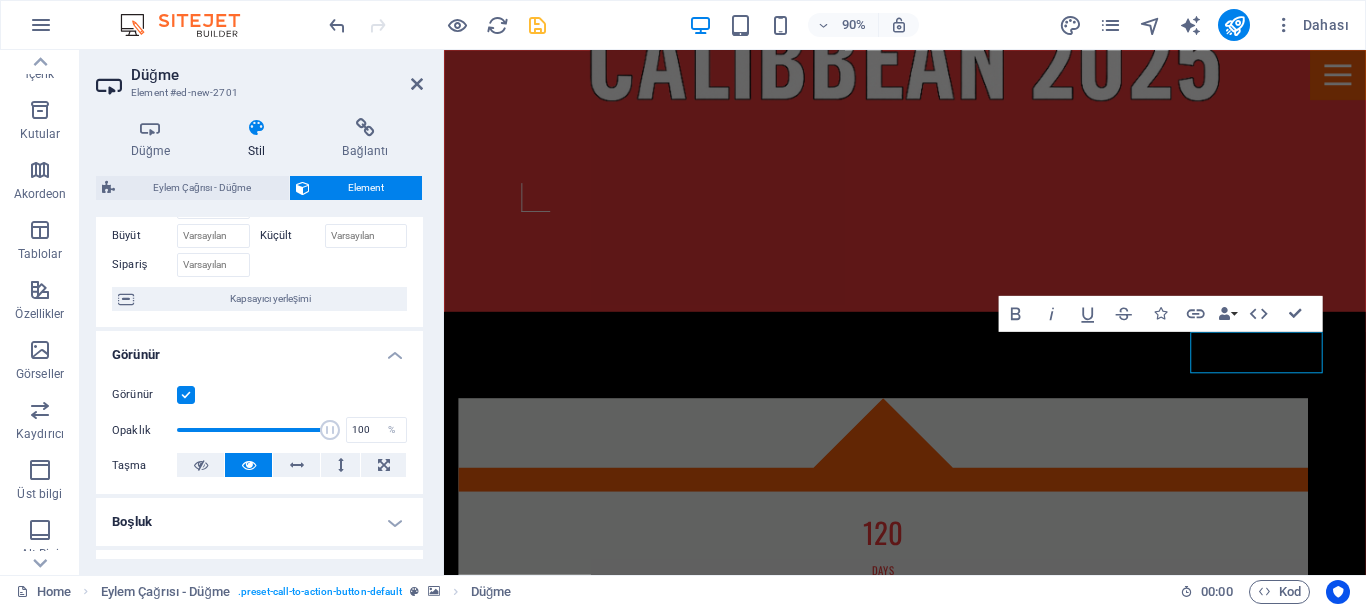 click on "Görünür" at bounding box center (0, 0) 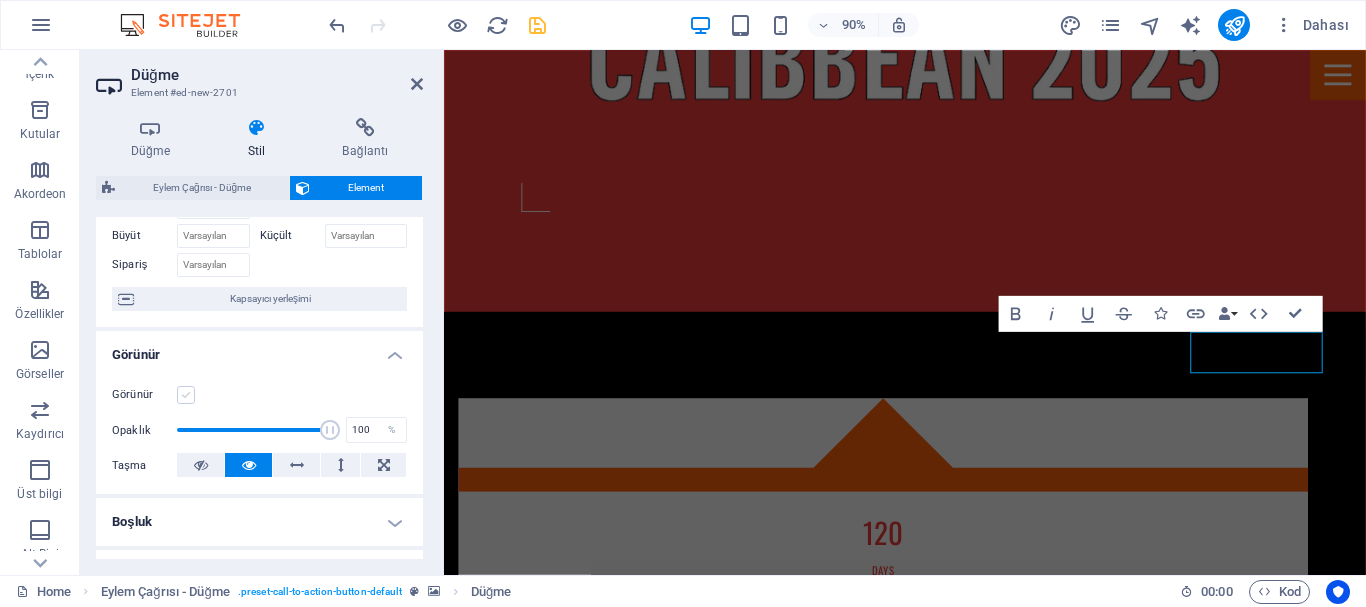 click at bounding box center [186, 395] 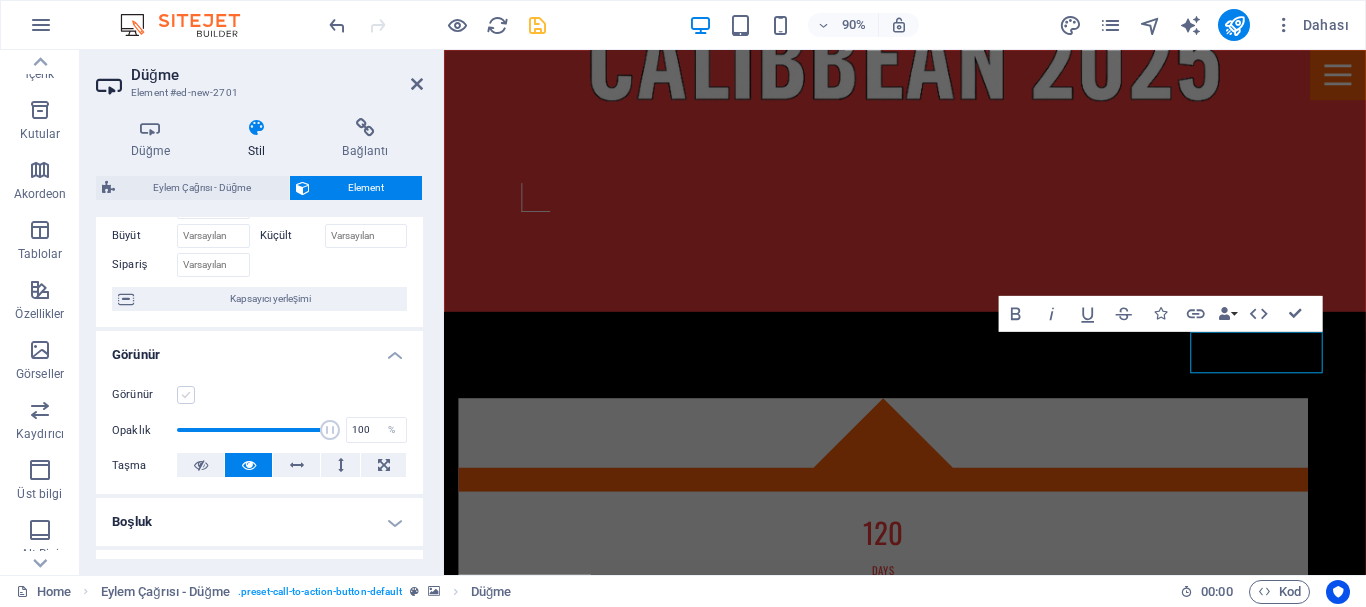 click on "Görünür" at bounding box center (0, 0) 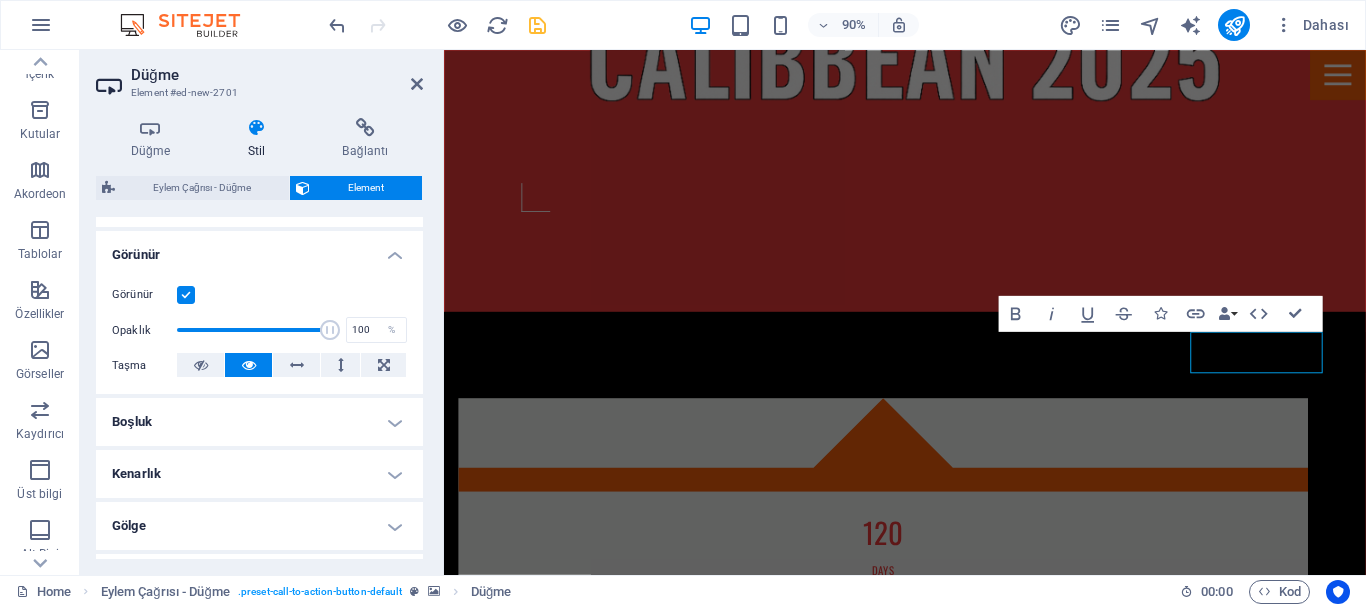 scroll, scrollTop: 300, scrollLeft: 0, axis: vertical 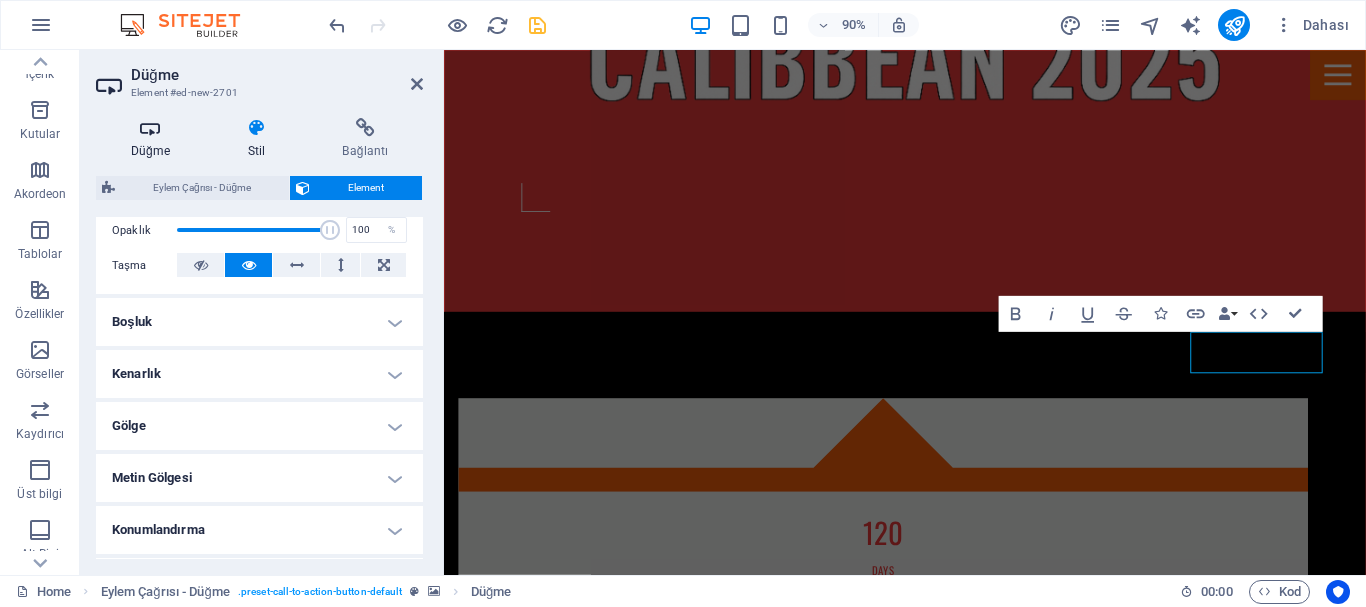 click on "Düğme" at bounding box center [154, 139] 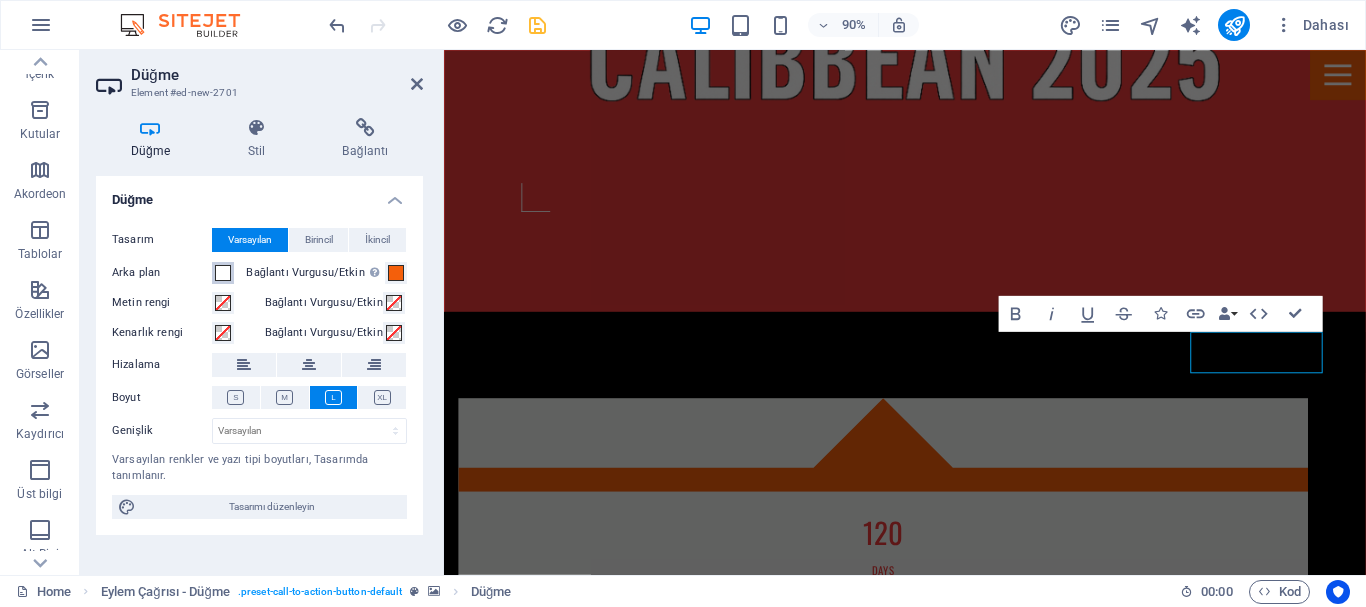 click at bounding box center (223, 273) 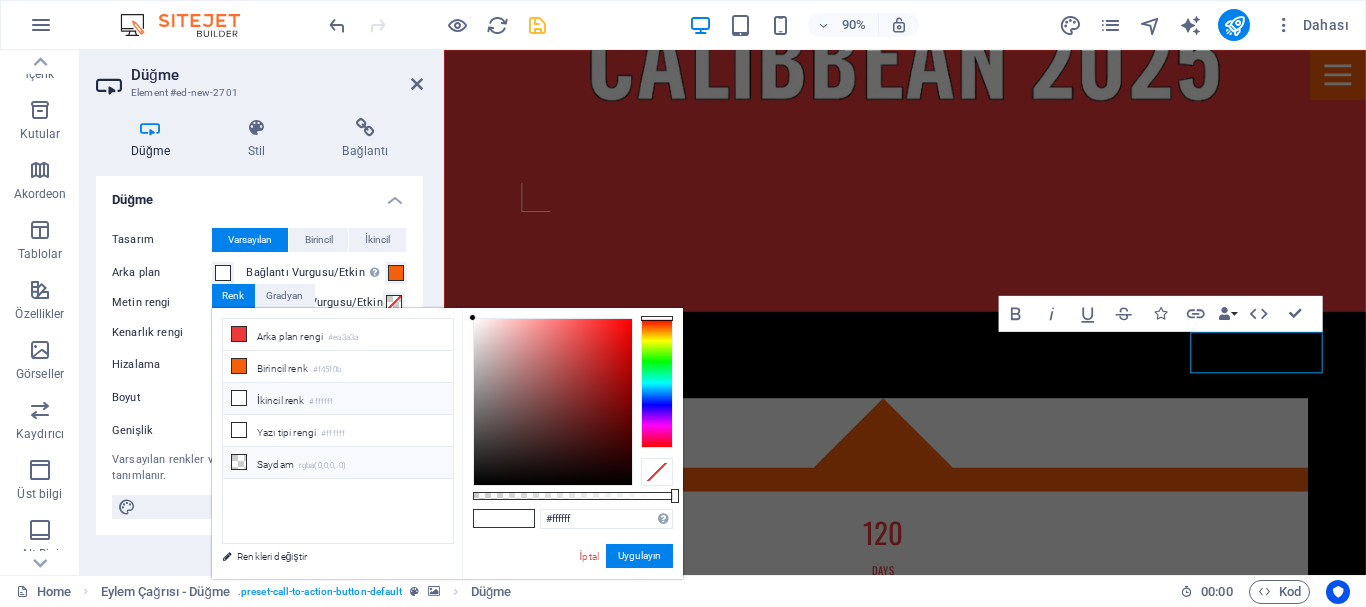 click at bounding box center (239, 462) 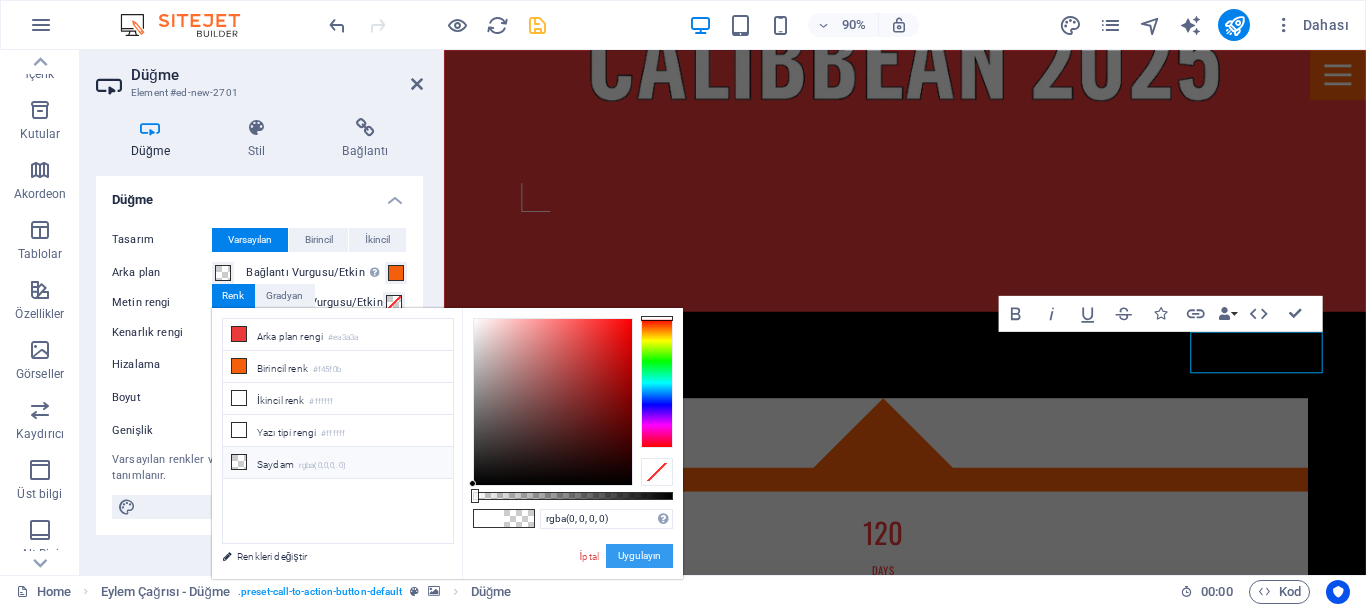 click on "Uygulayın" at bounding box center [639, 556] 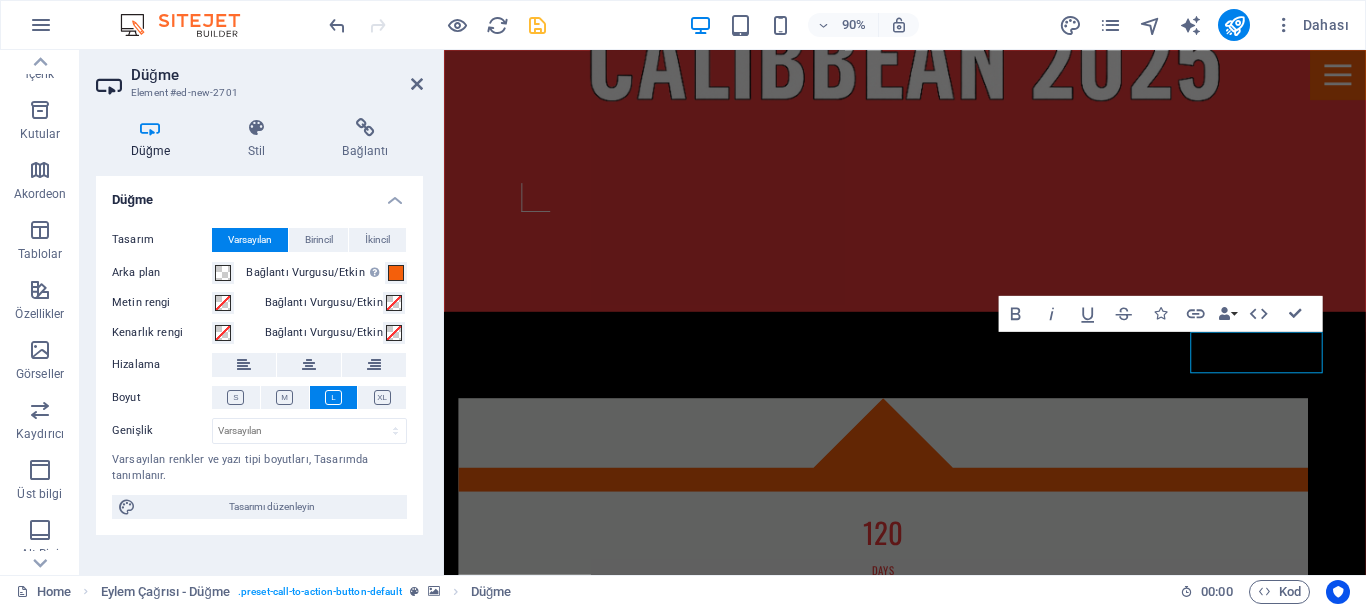 click at bounding box center (956, 1725) 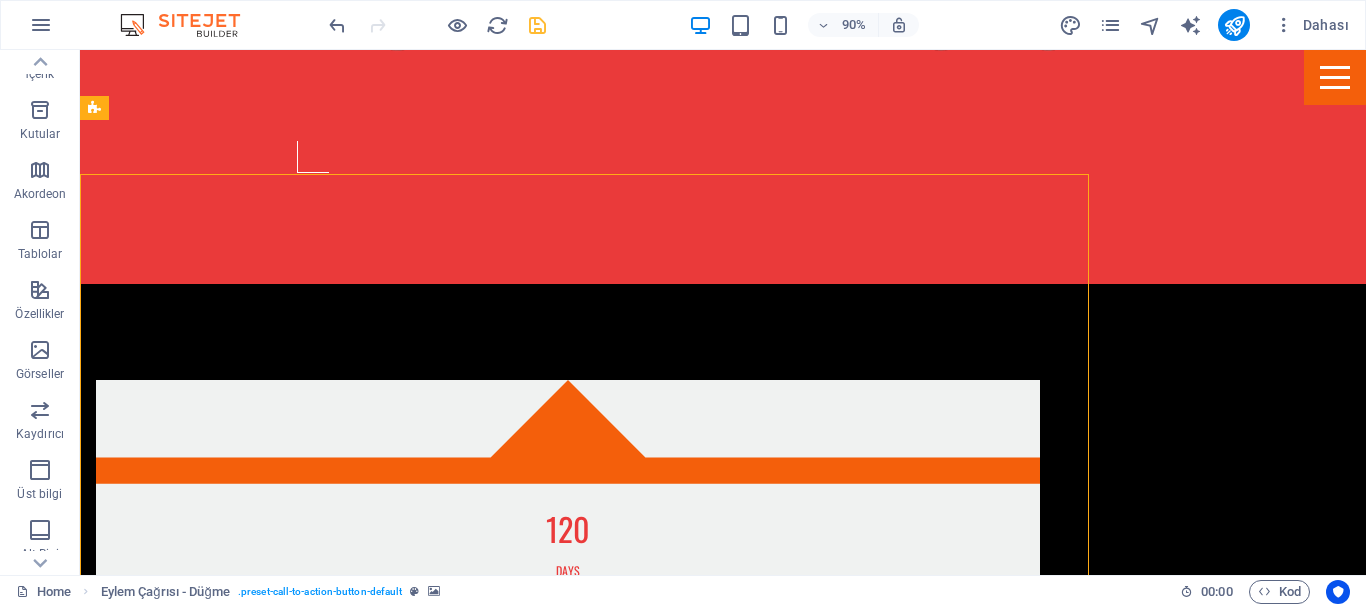 scroll, scrollTop: 767, scrollLeft: 0, axis: vertical 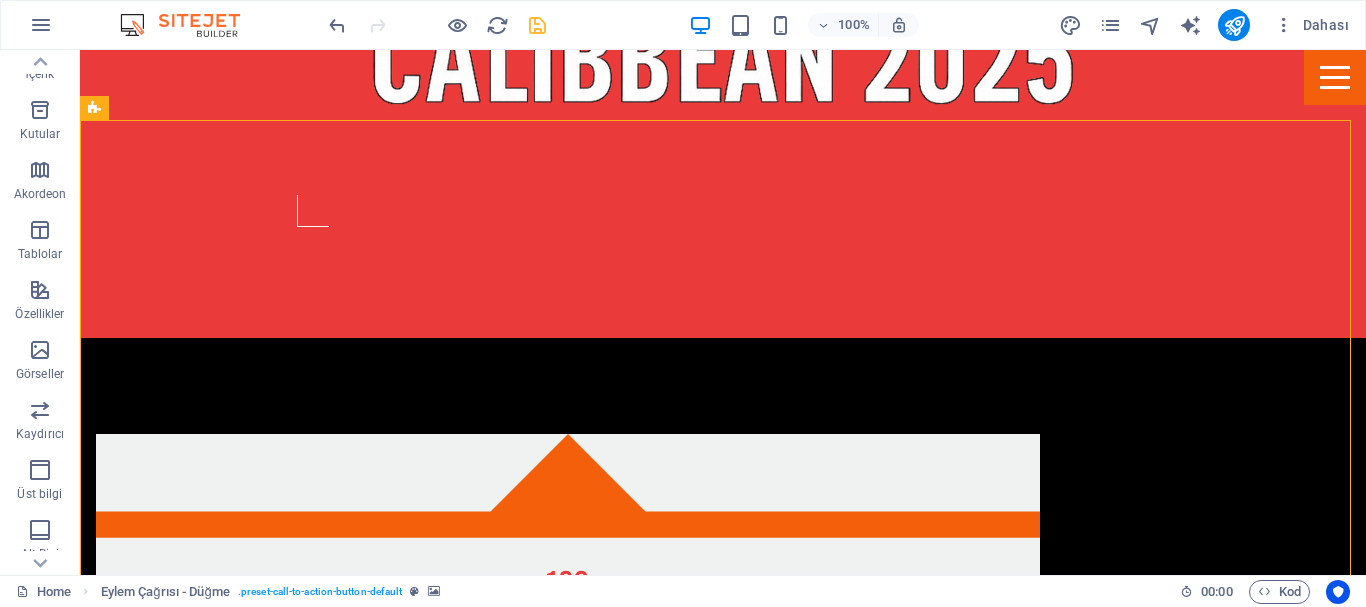 click at bounding box center [723, 1722] 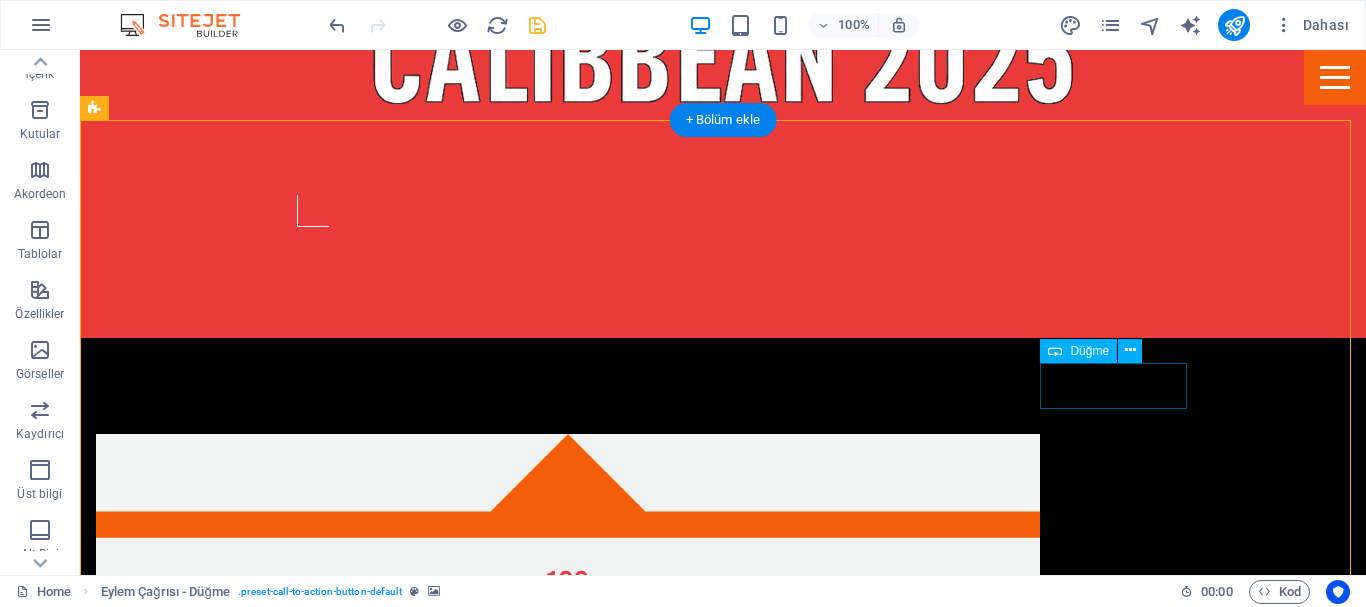 click on "Get my tickets" at bounding box center (723, 2344) 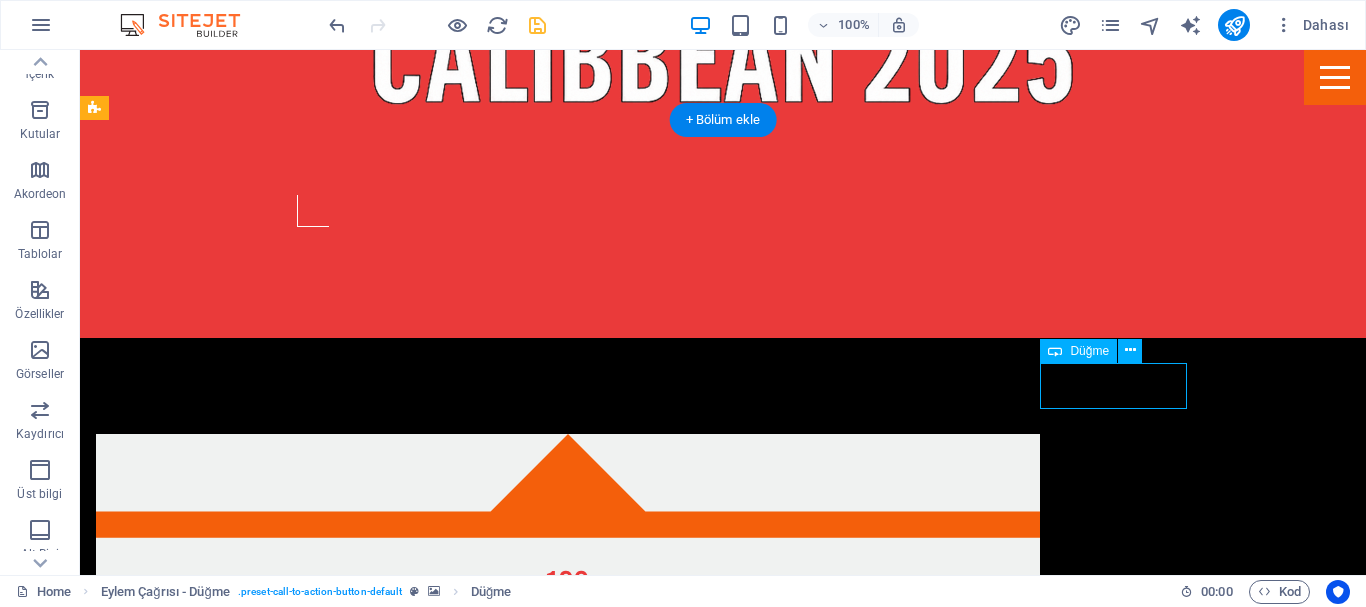 click on "Get my tickets" at bounding box center [723, 2344] 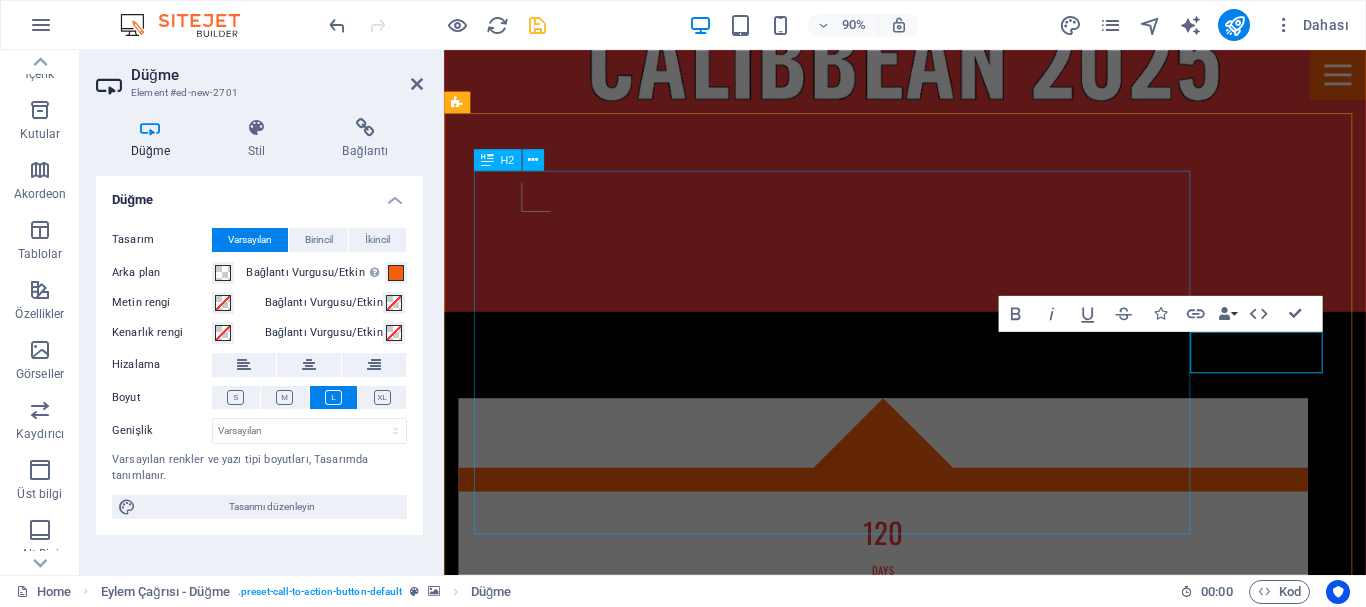 scroll, scrollTop: 754, scrollLeft: 0, axis: vertical 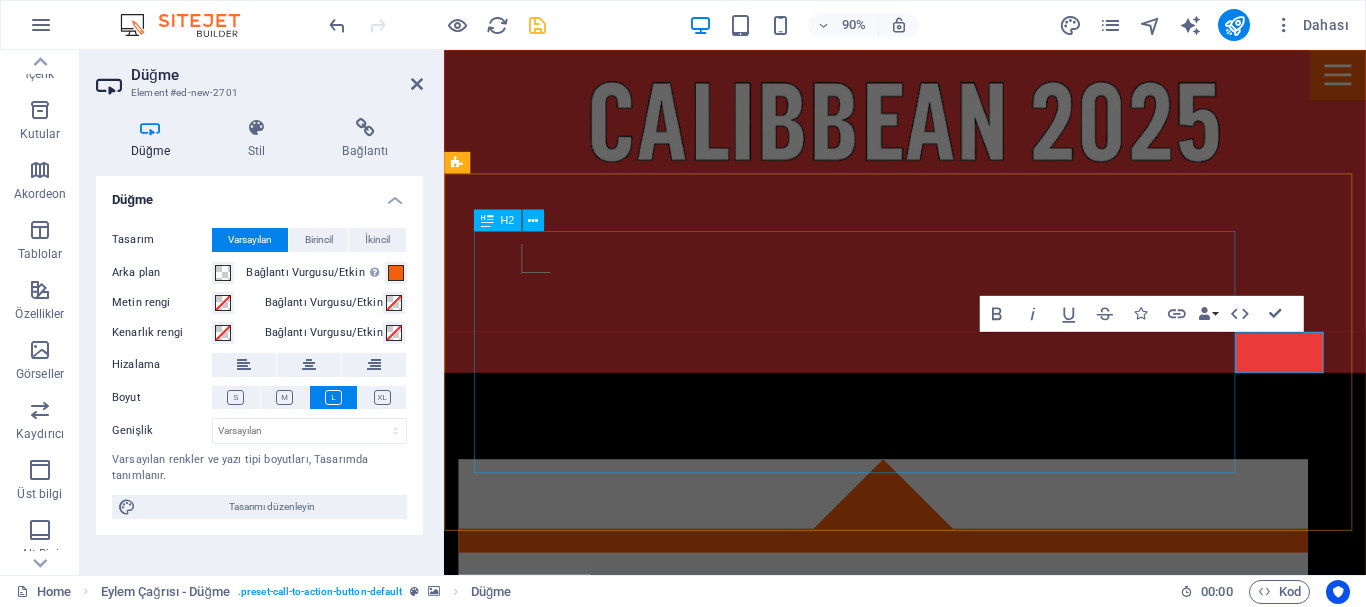 type 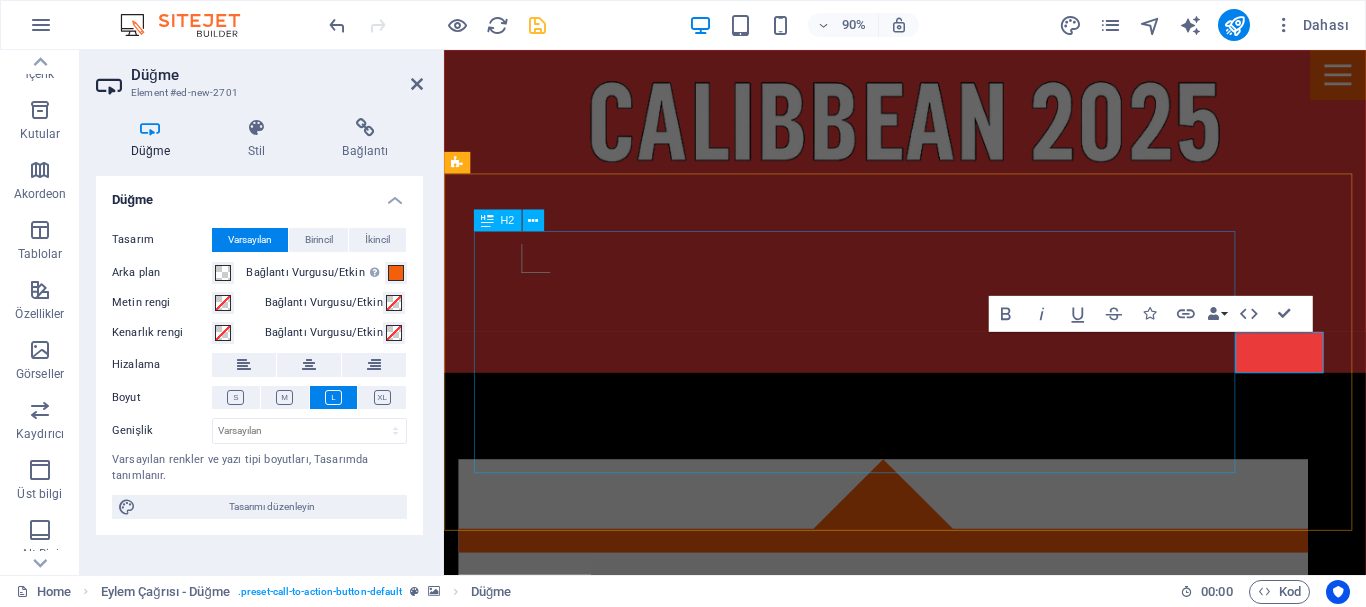 click on "Tickets now on sale - up to 80%" at bounding box center [956, 2122] 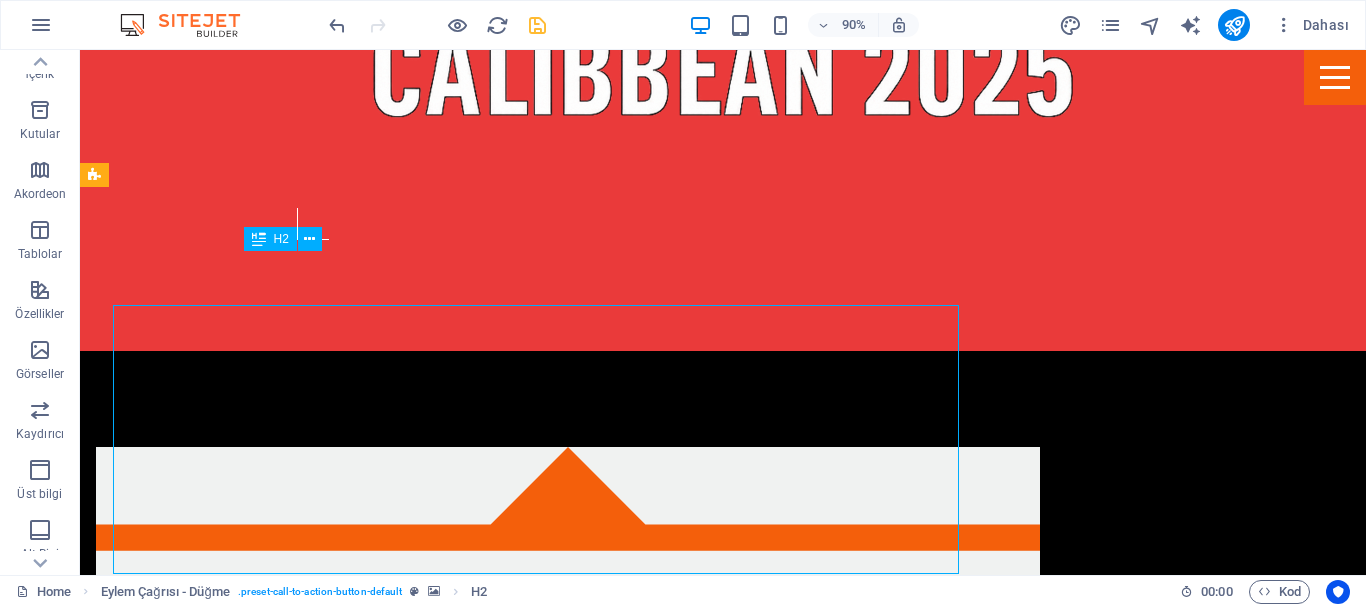 scroll, scrollTop: 700, scrollLeft: 0, axis: vertical 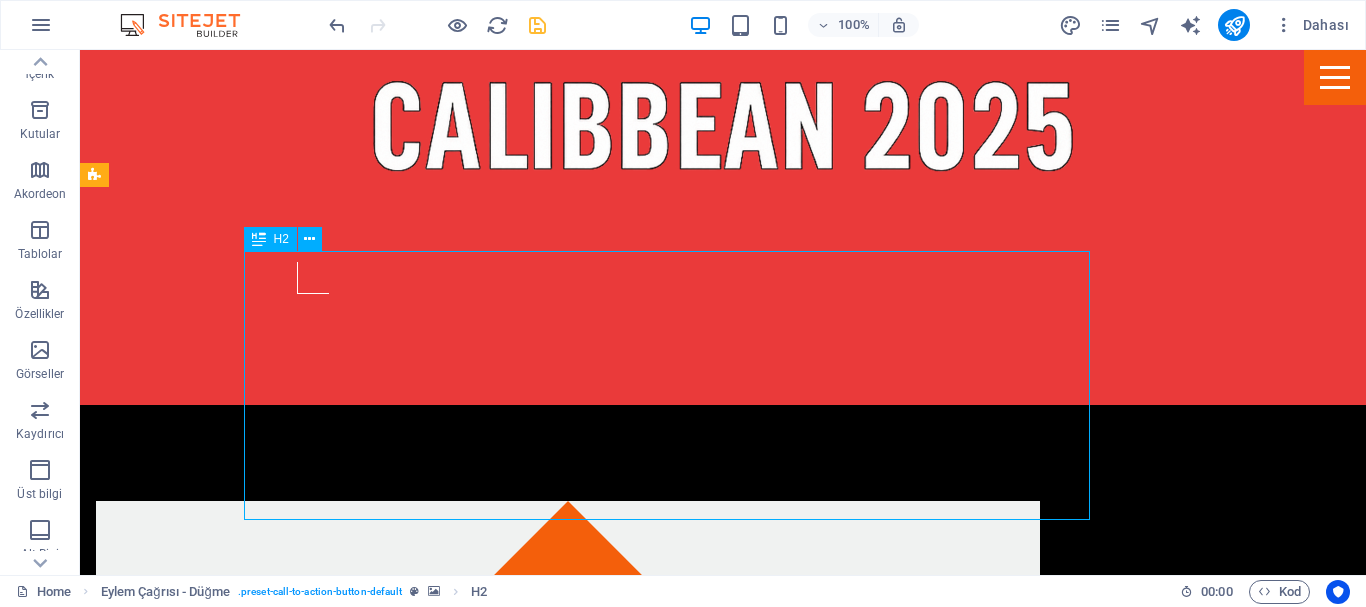 click on "Tickets now on sale - up to 80%" at bounding box center (723, 2119) 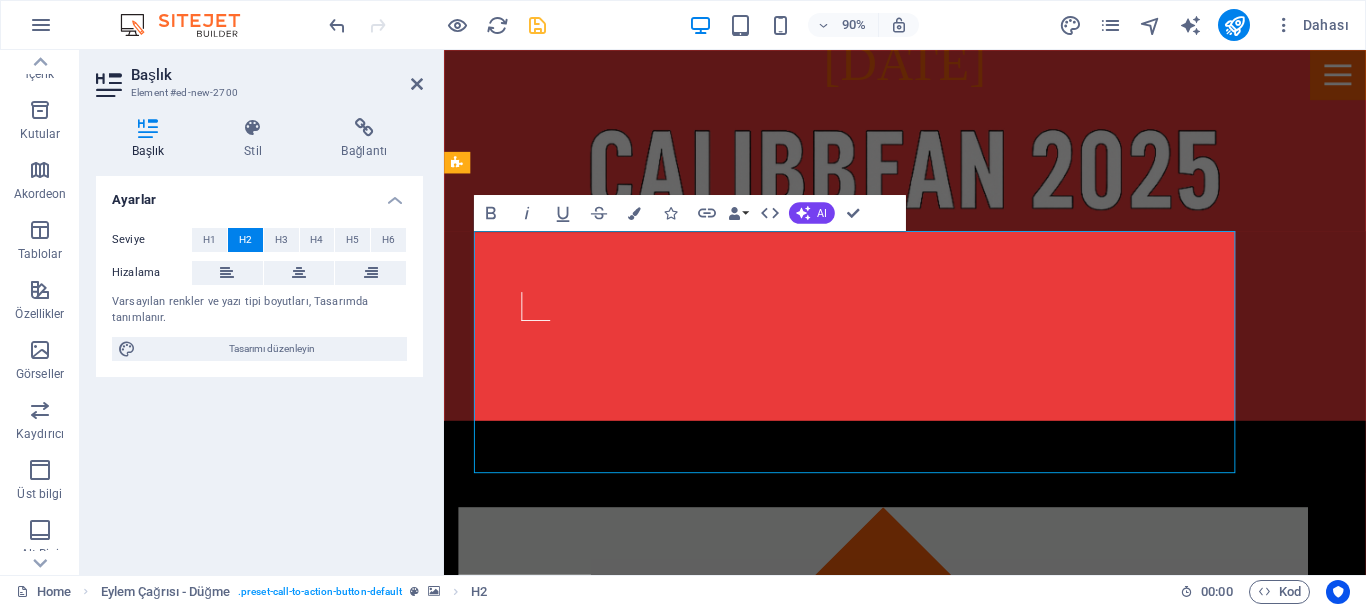 scroll, scrollTop: 754, scrollLeft: 0, axis: vertical 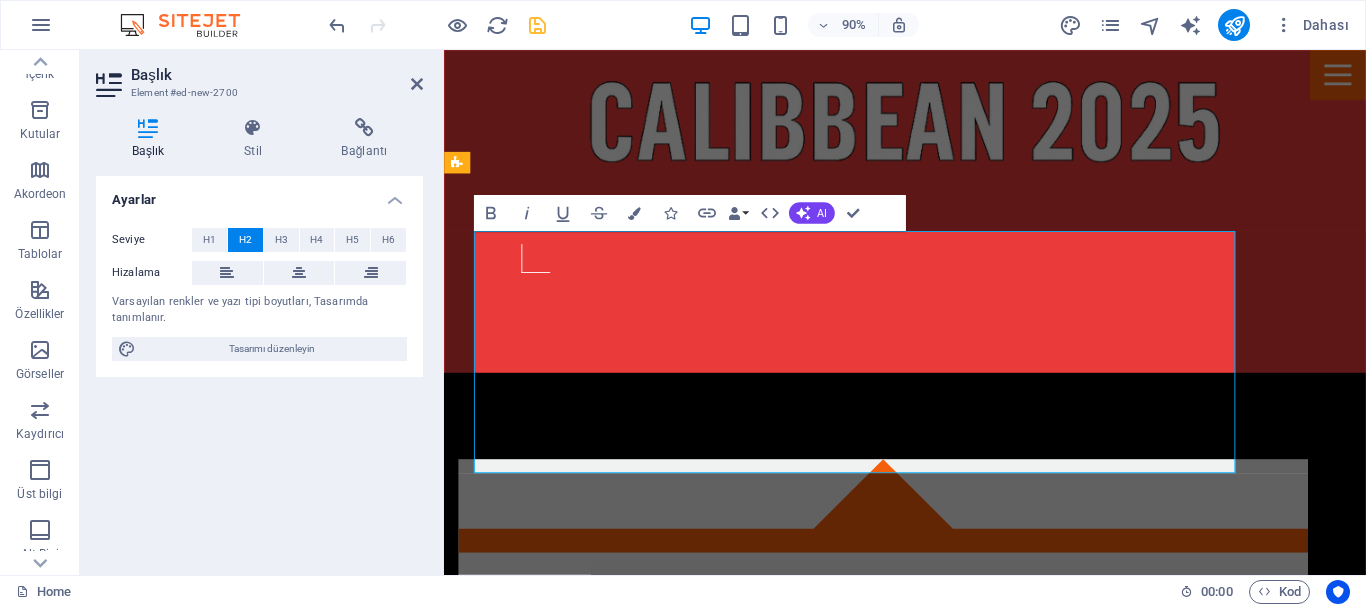 type 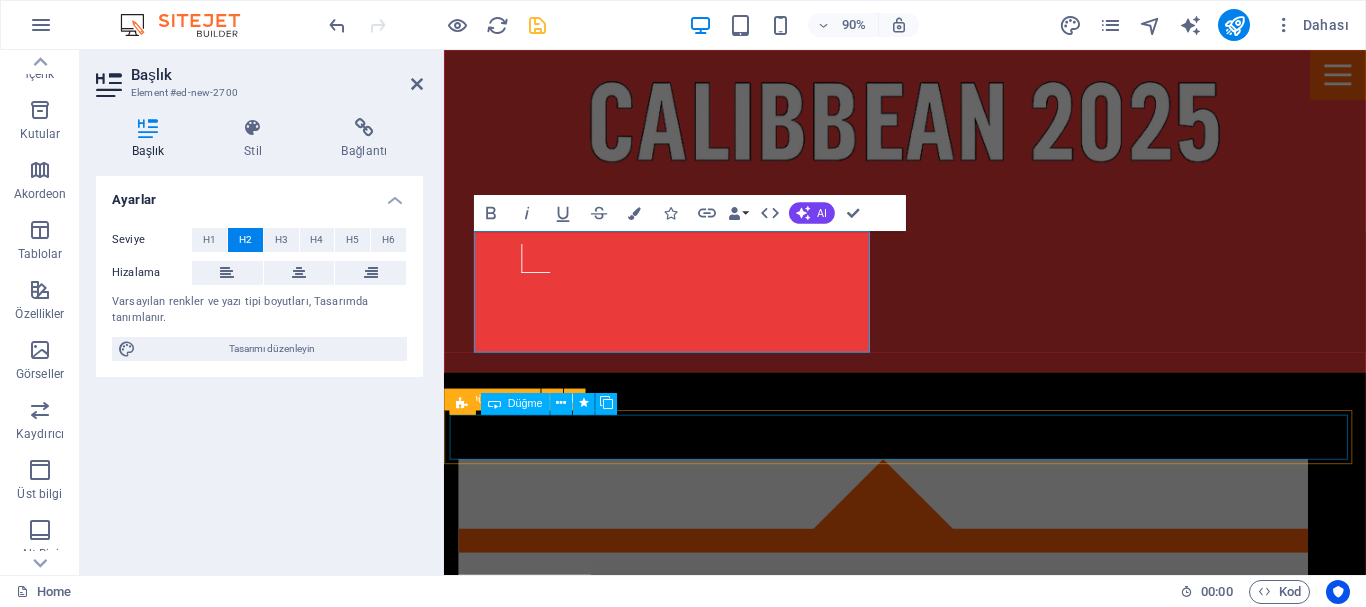 click on "REGISTER" at bounding box center (932, 2128) 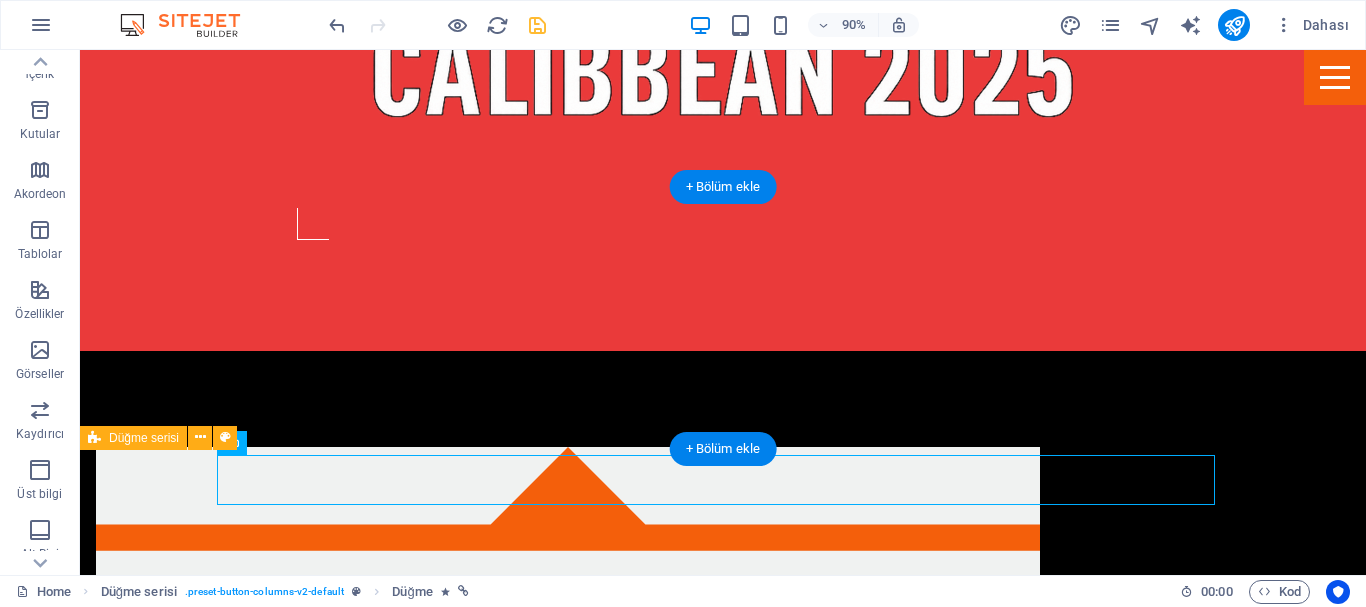 scroll, scrollTop: 700, scrollLeft: 0, axis: vertical 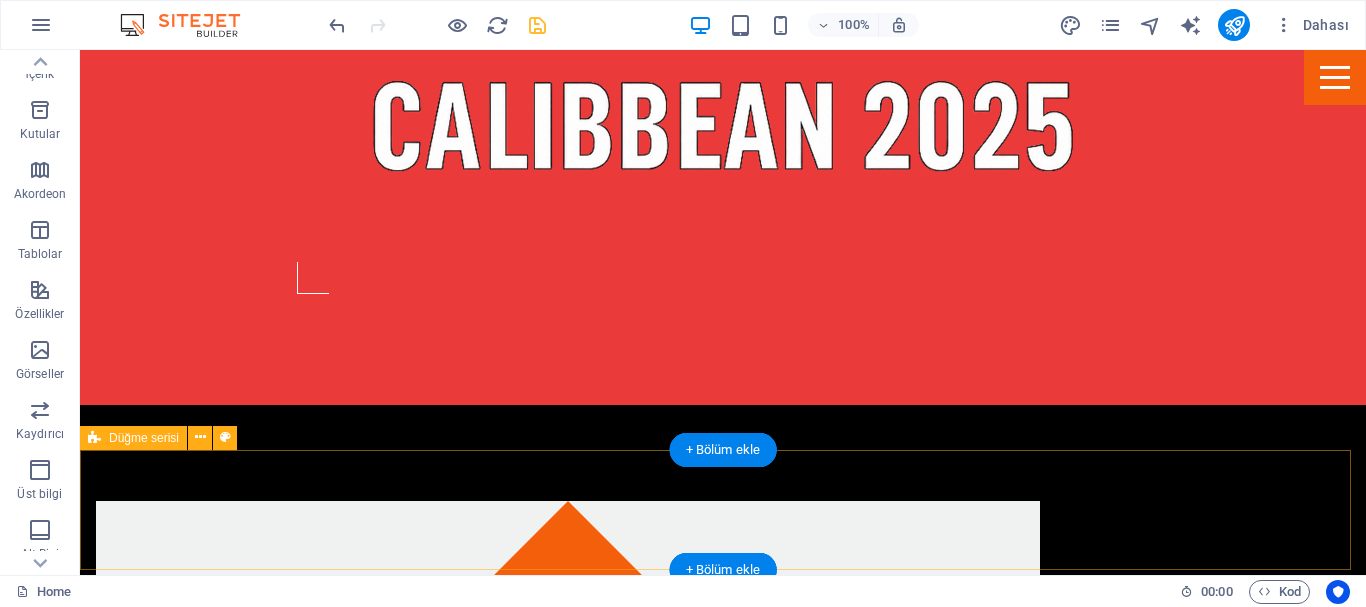 click on "İçeriği buraya bırak veya  Element ekle  Panoyu yapıştır" at bounding box center [568, 2155] 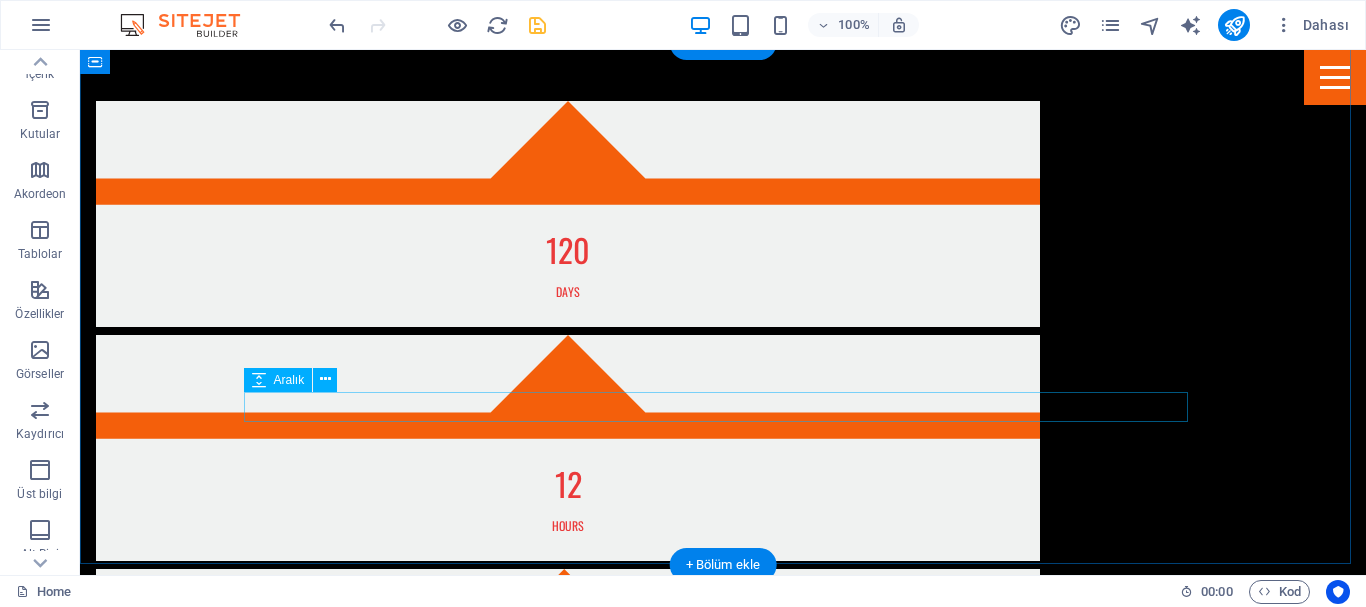 scroll, scrollTop: 1300, scrollLeft: 0, axis: vertical 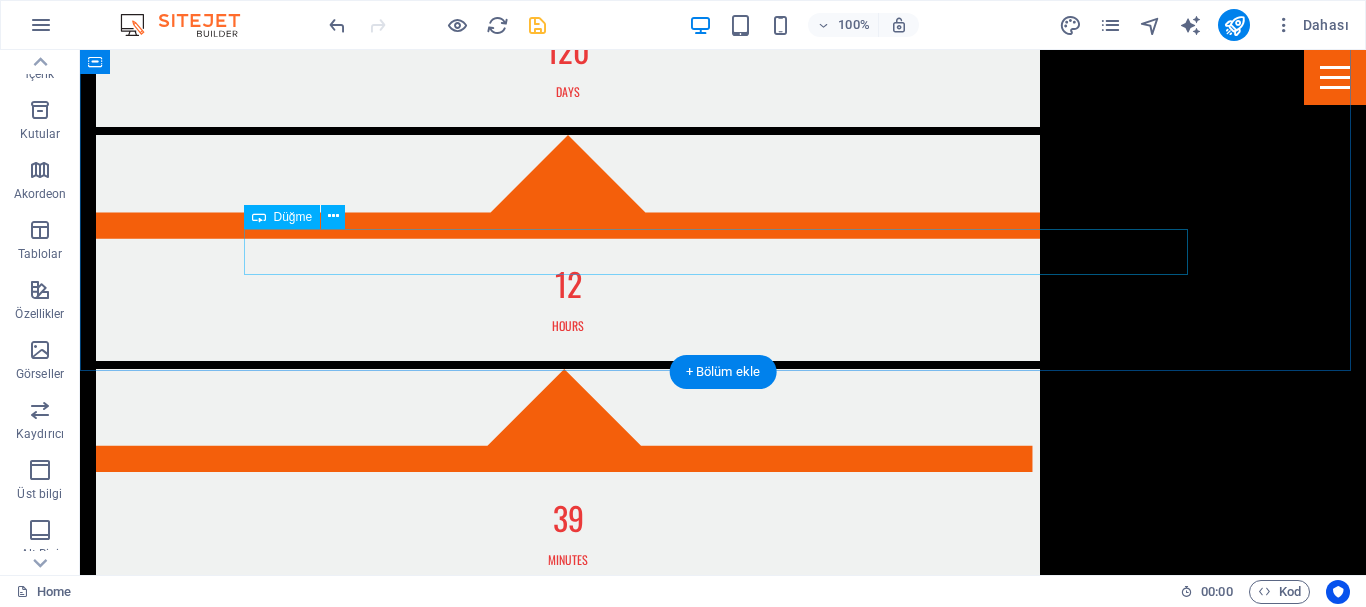 click on "Read more" at bounding box center (723, 2420) 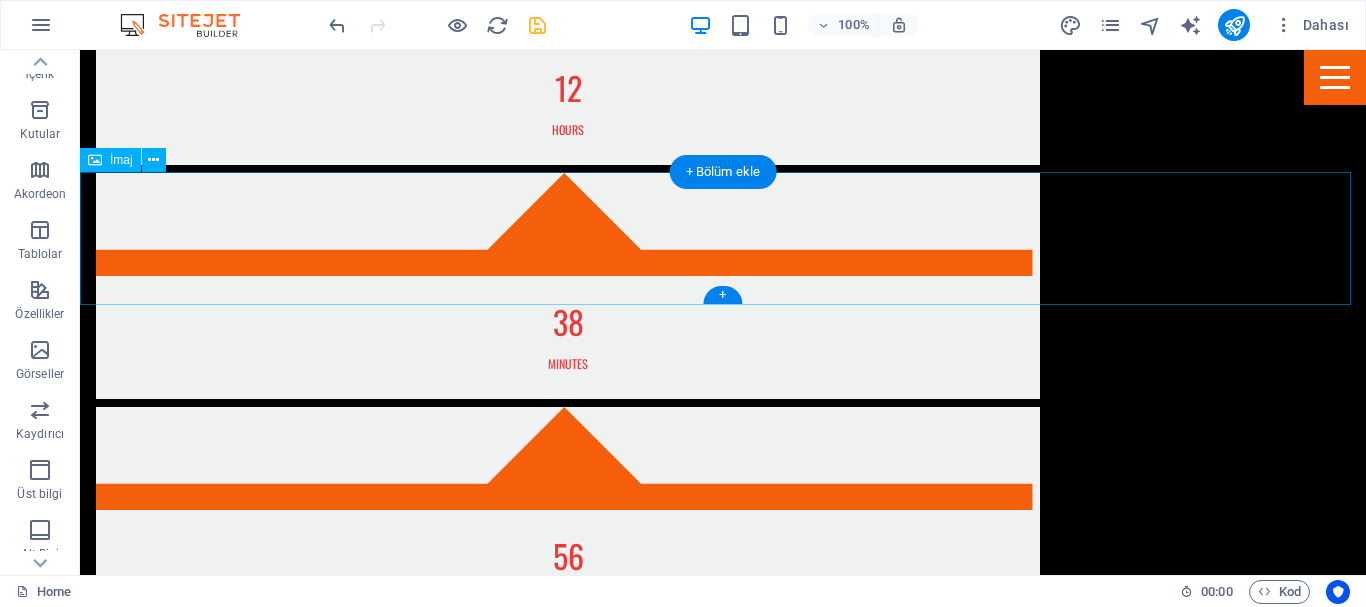 scroll, scrollTop: 1500, scrollLeft: 0, axis: vertical 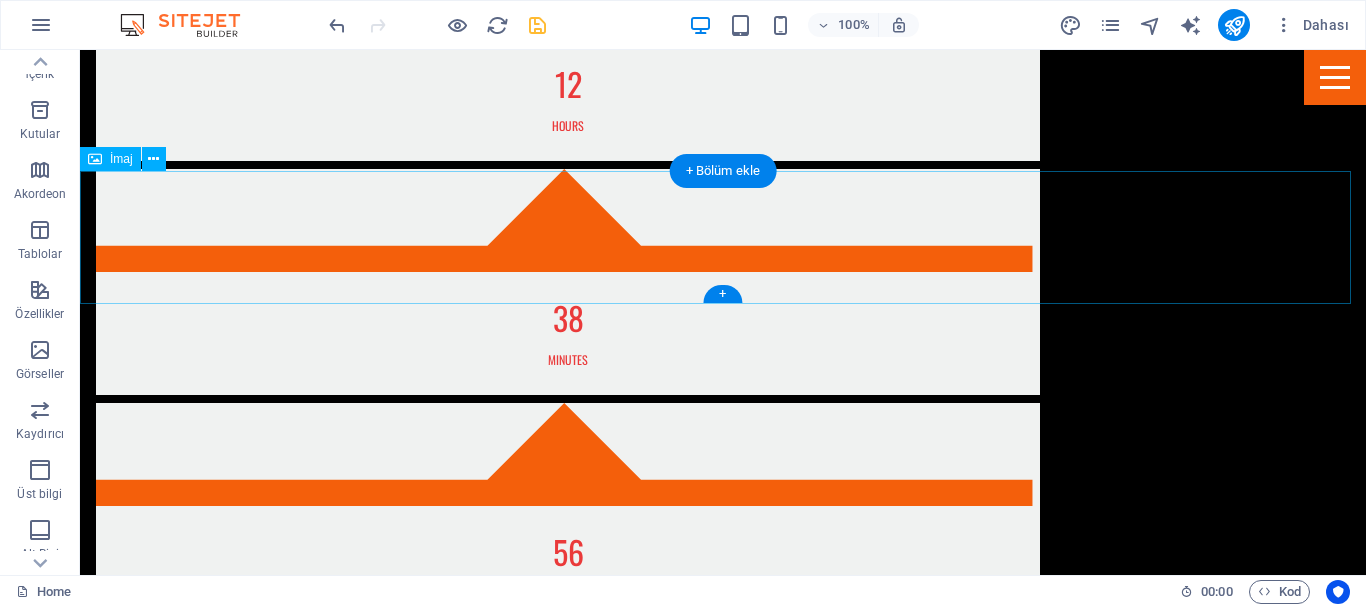 click at bounding box center [723, 2406] 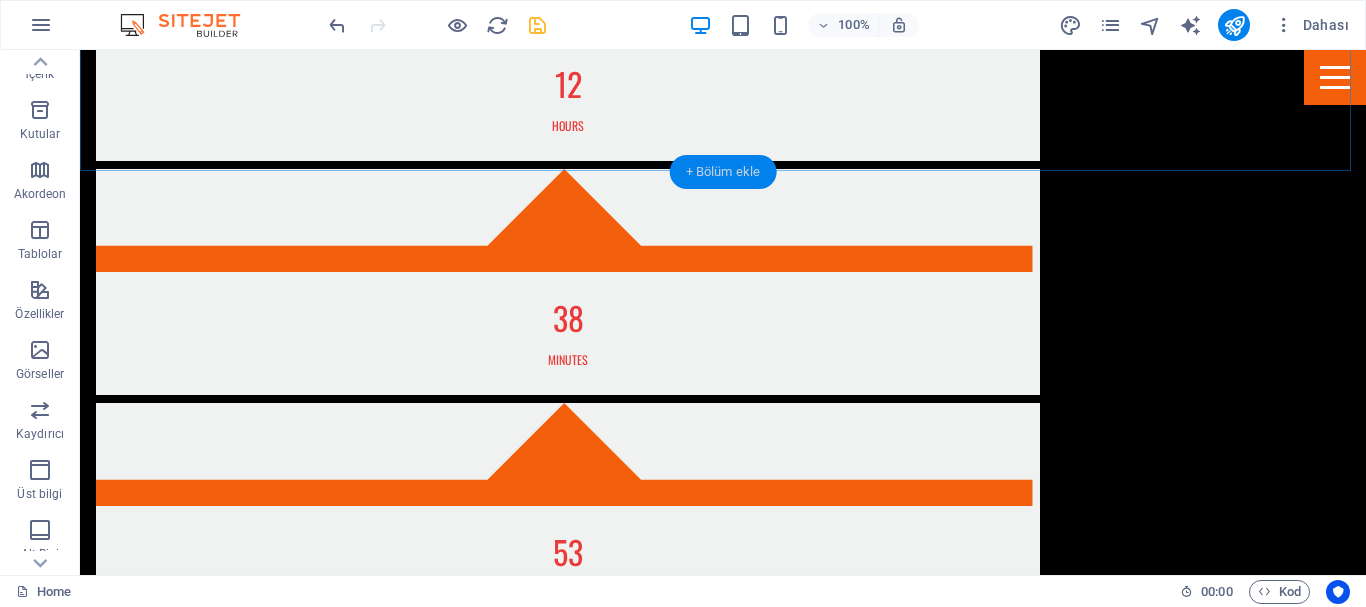 click on "+ Bölüm ekle" at bounding box center [723, 172] 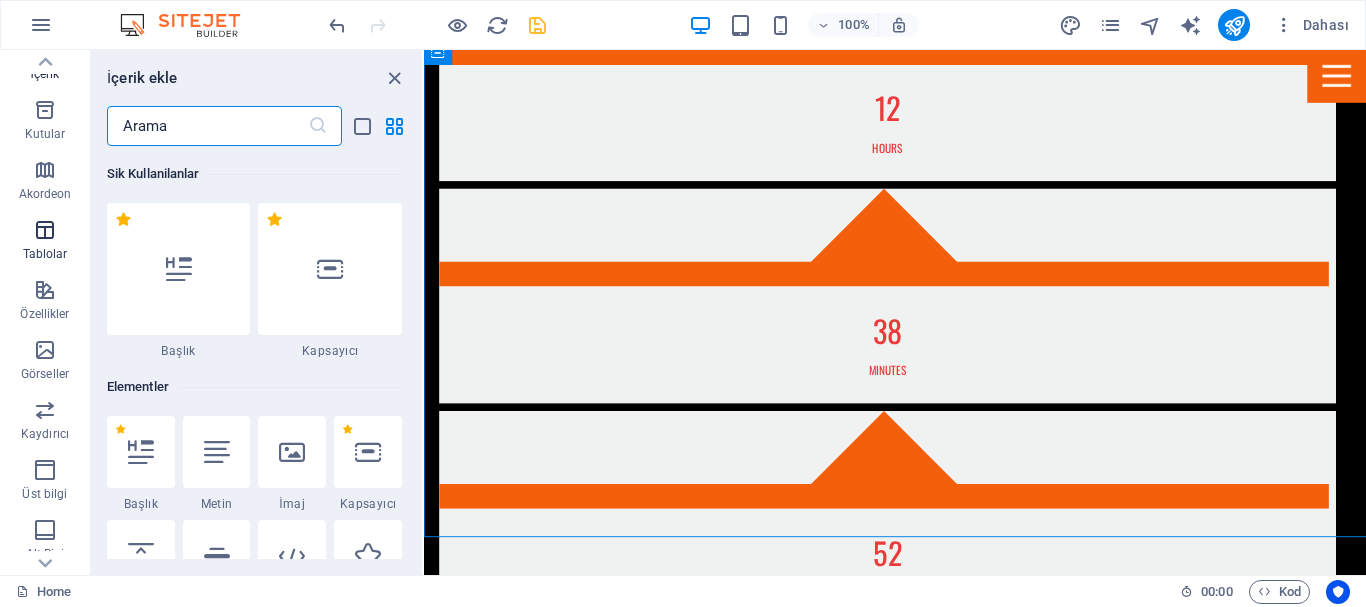 scroll, scrollTop: 1108, scrollLeft: 0, axis: vertical 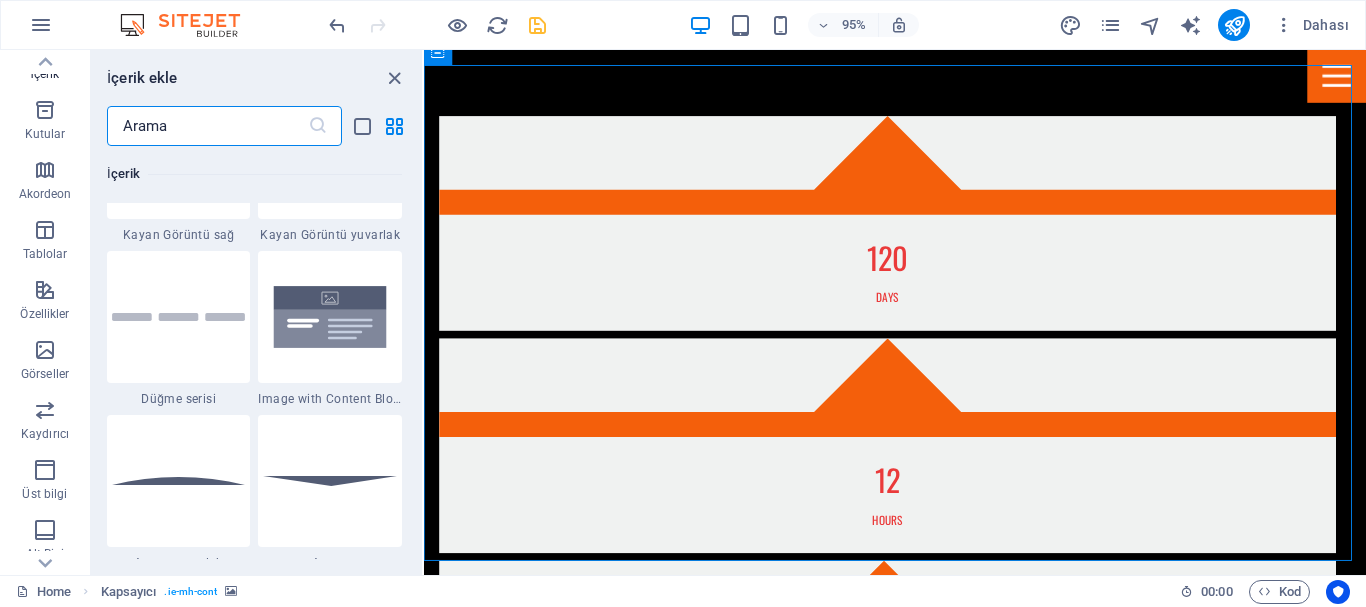 click at bounding box center (207, 126) 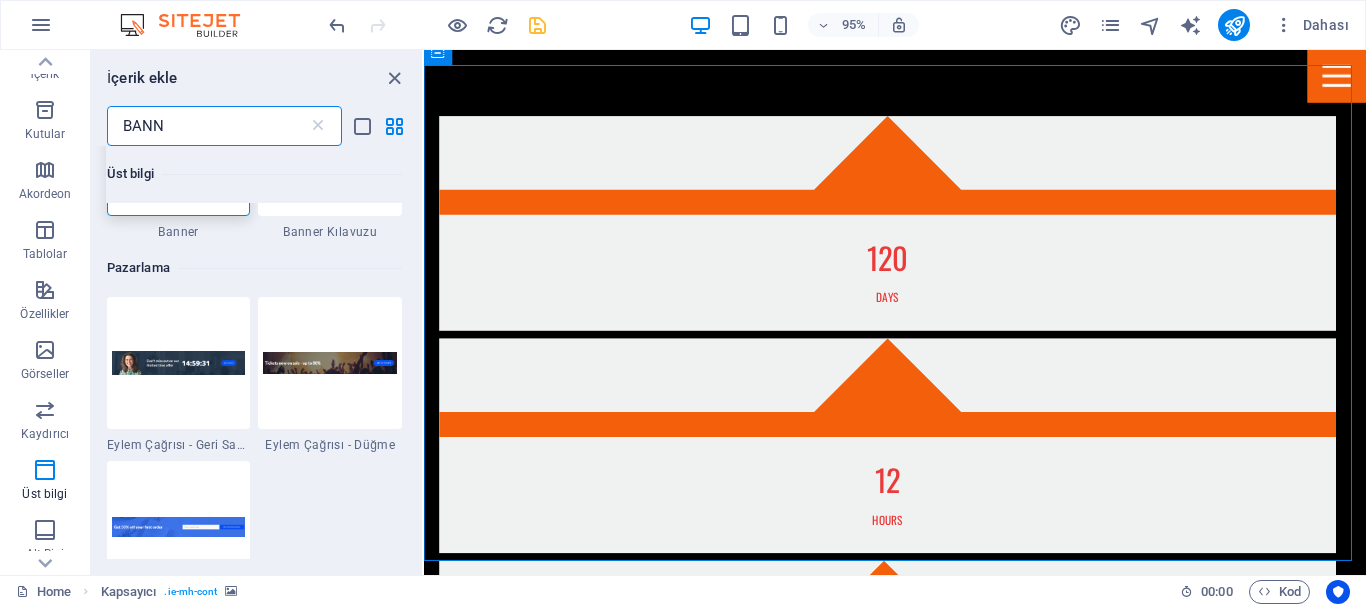 scroll, scrollTop: 0, scrollLeft: 0, axis: both 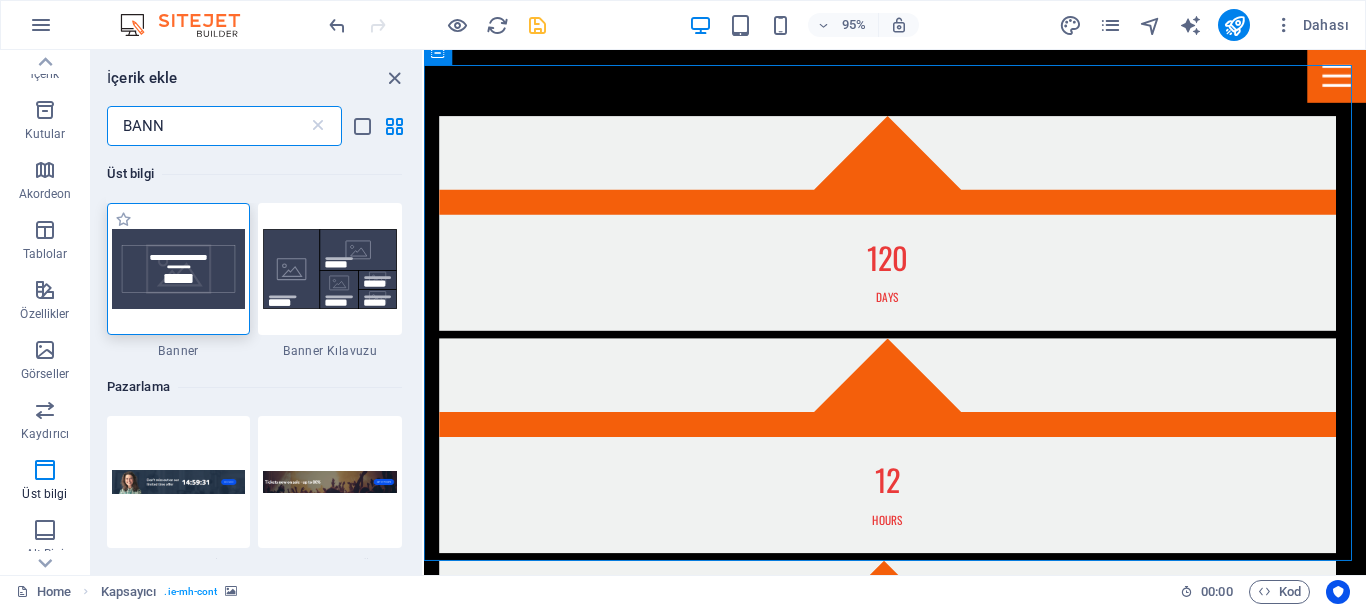 type on "BANN" 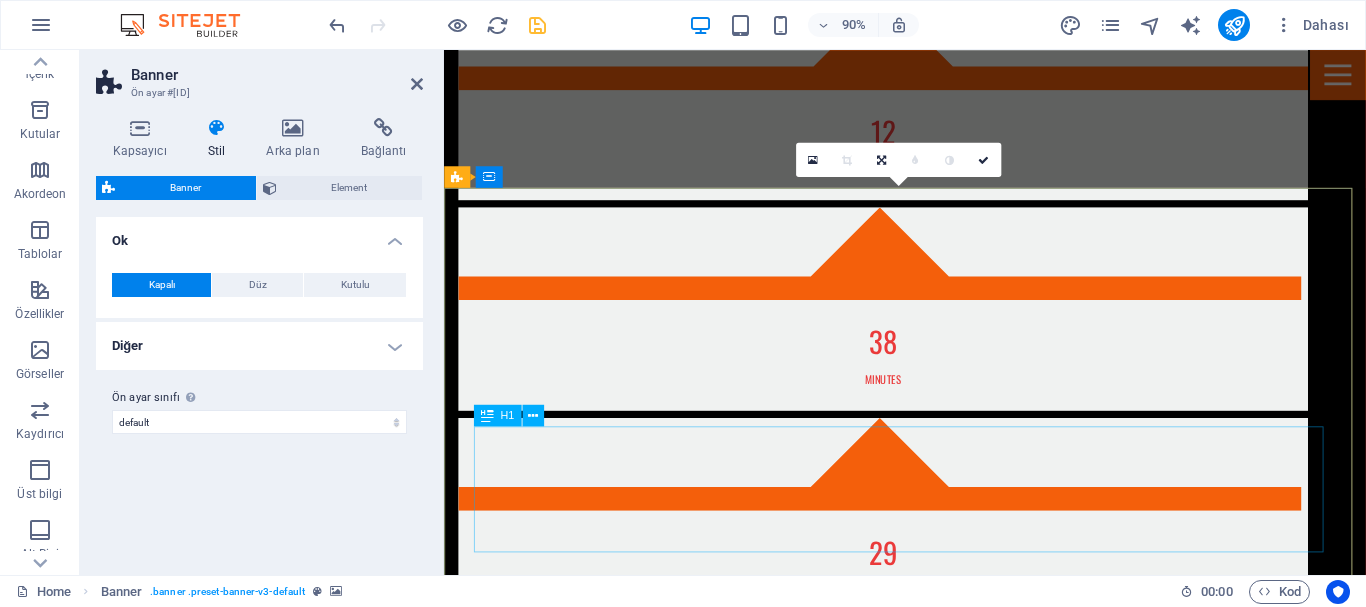 scroll, scrollTop: 1533, scrollLeft: 0, axis: vertical 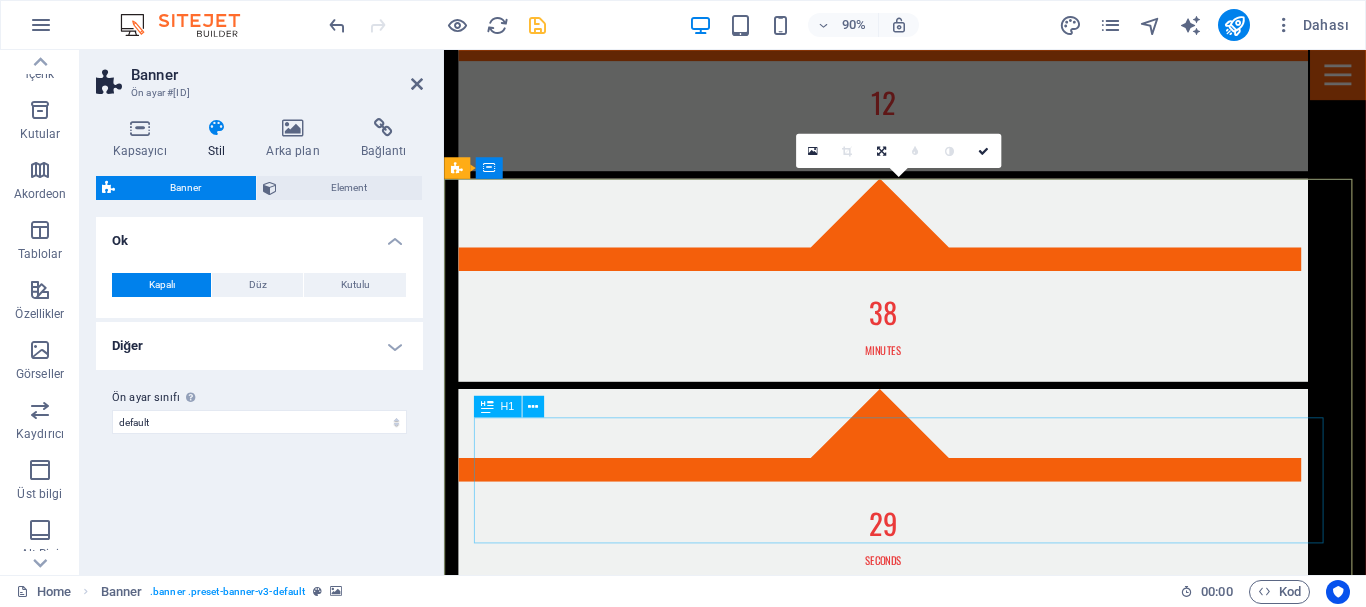 click on "Company Claim" at bounding box center [956, 3411] 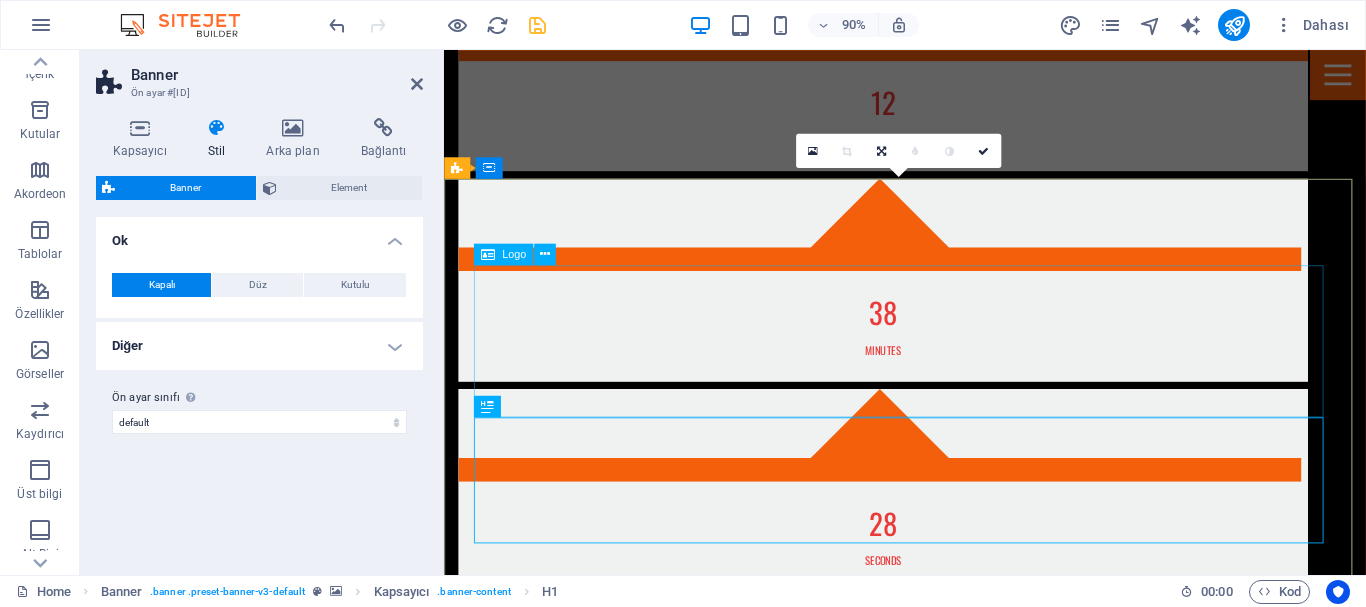 click at bounding box center [956, 3249] 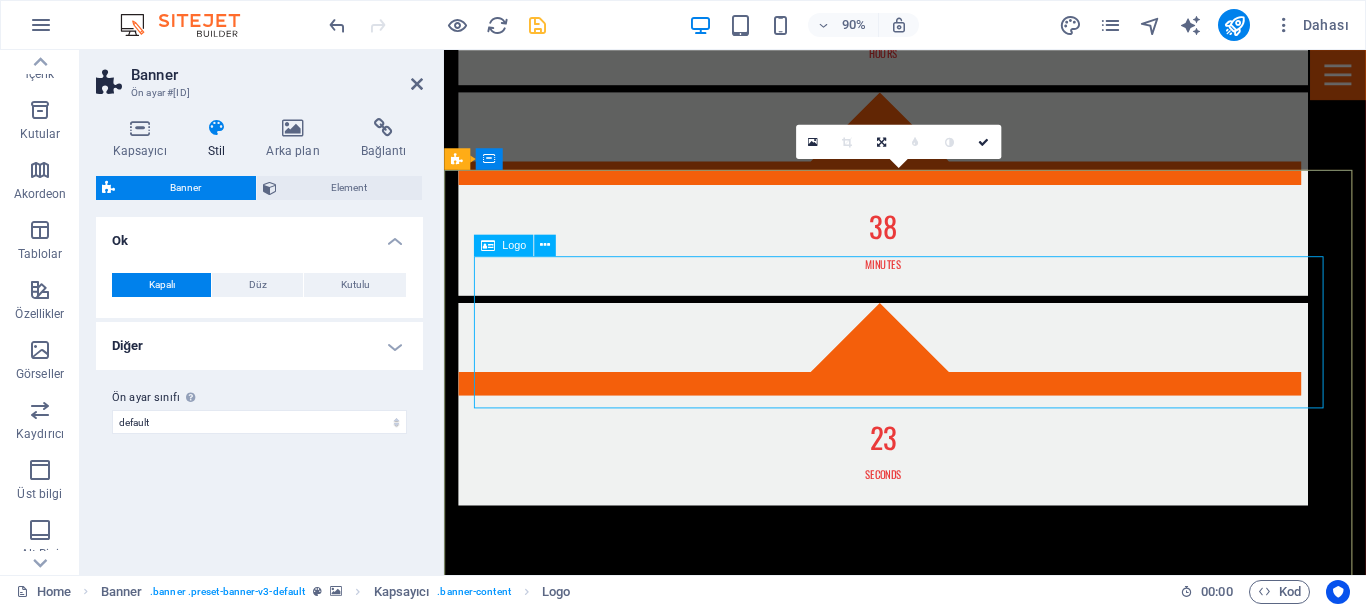 scroll, scrollTop: 1633, scrollLeft: 0, axis: vertical 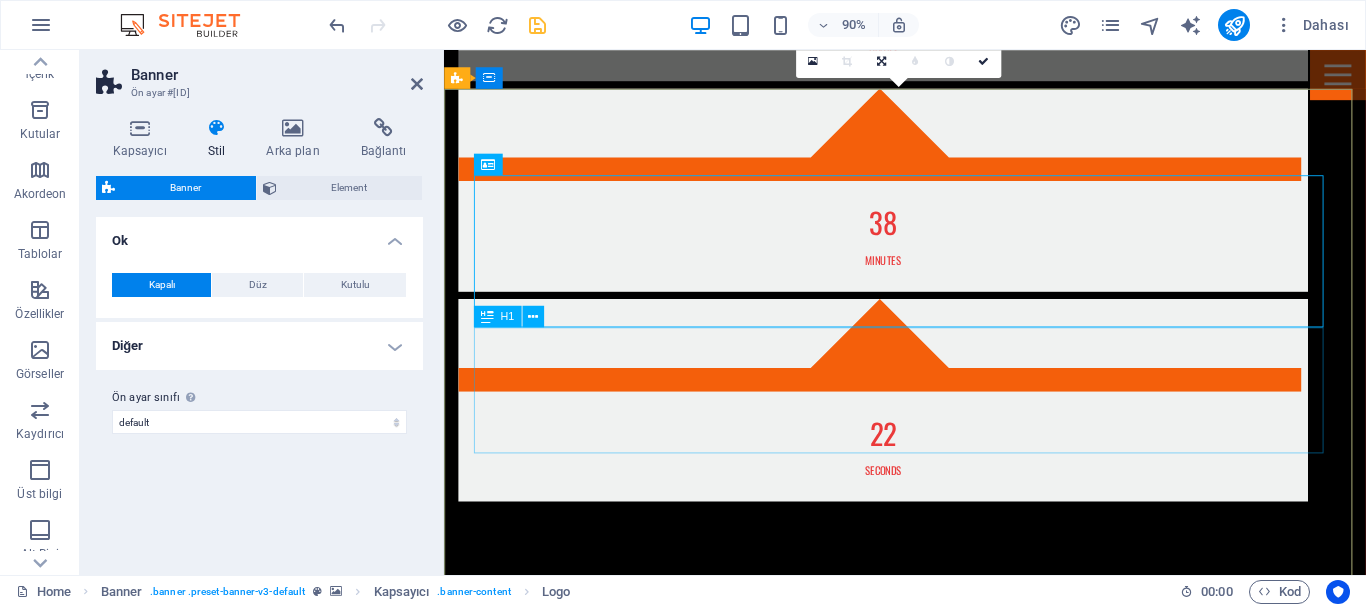 click on "Company Claim" at bounding box center [956, 3311] 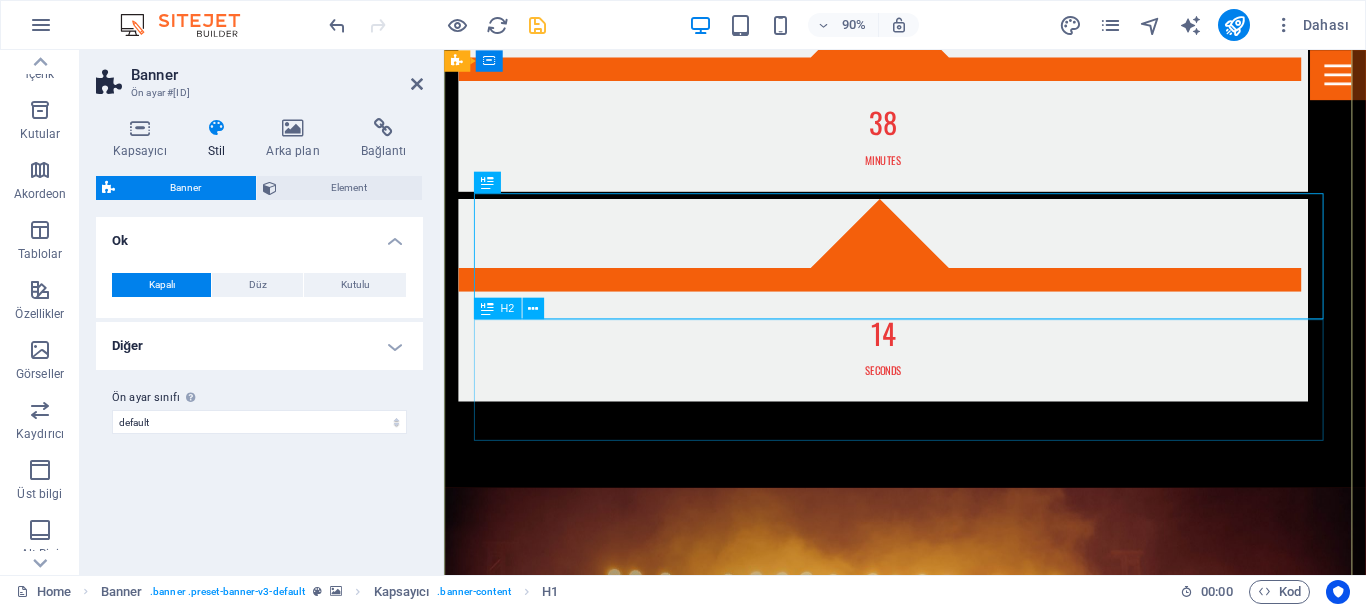 scroll, scrollTop: 1733, scrollLeft: 0, axis: vertical 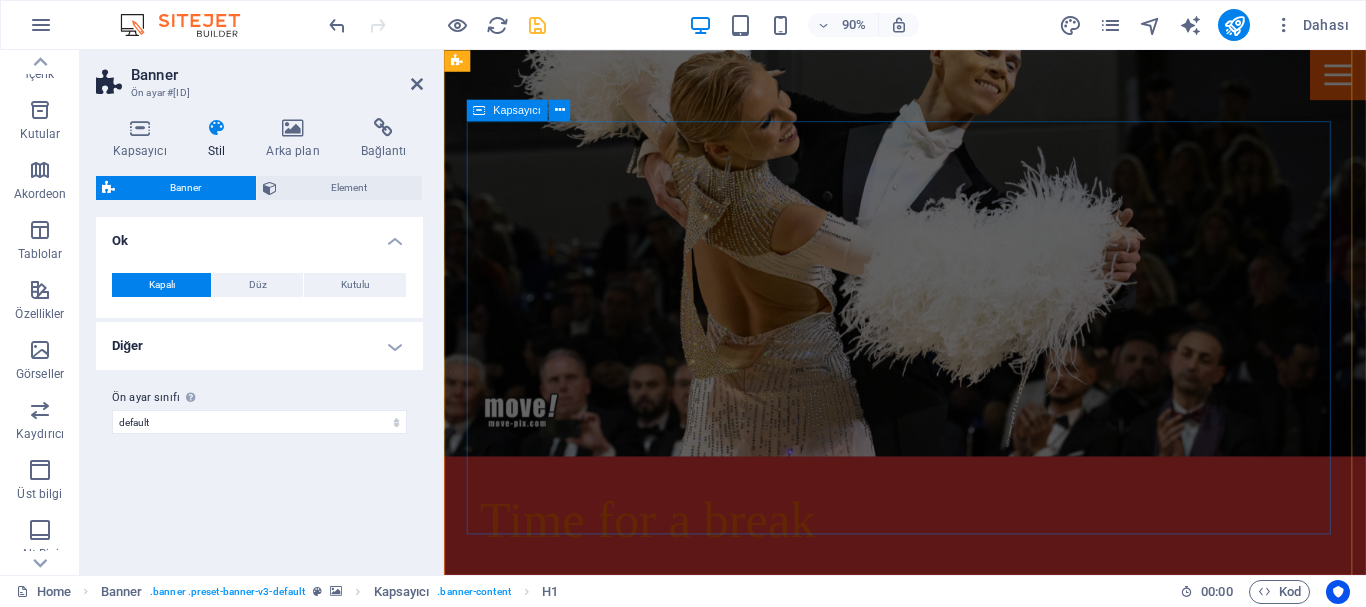 click at bounding box center (899, 3556) 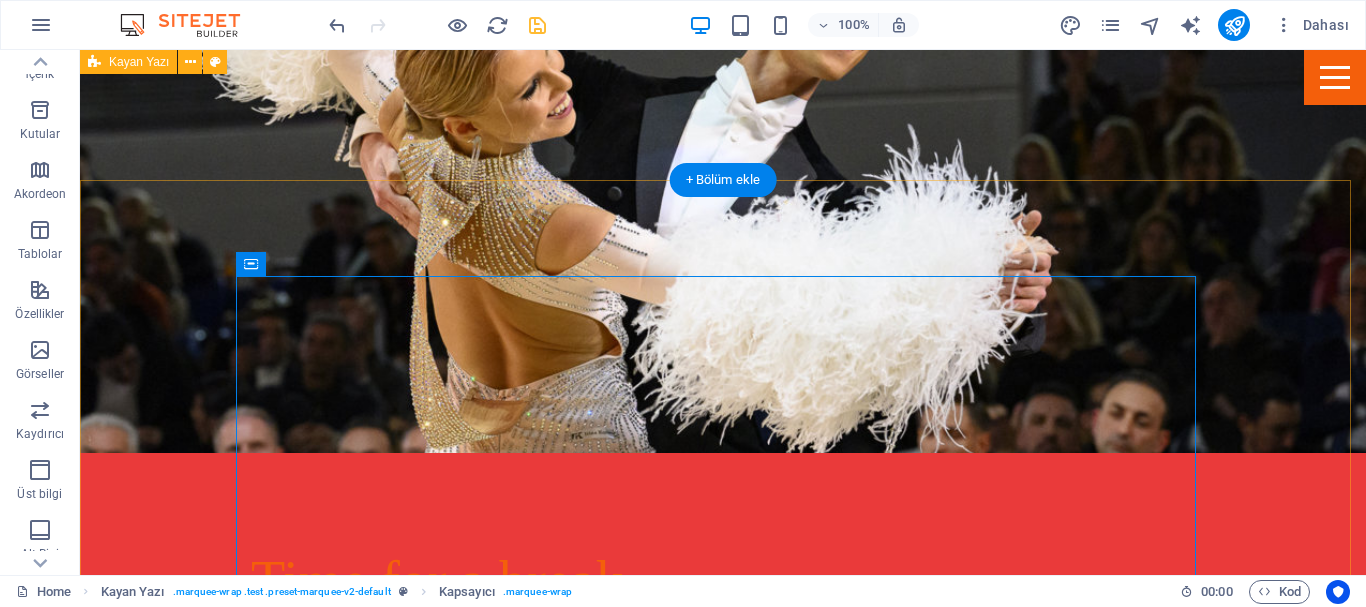 scroll, scrollTop: 2467, scrollLeft: 0, axis: vertical 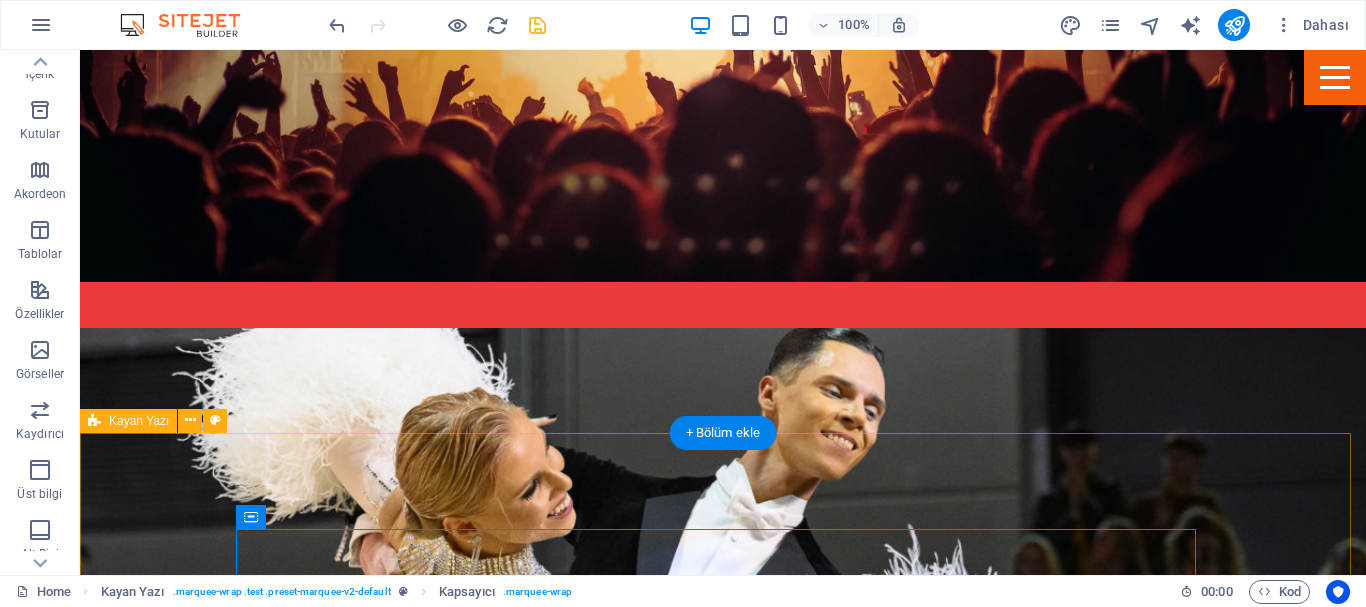 click at bounding box center (723, 4473) 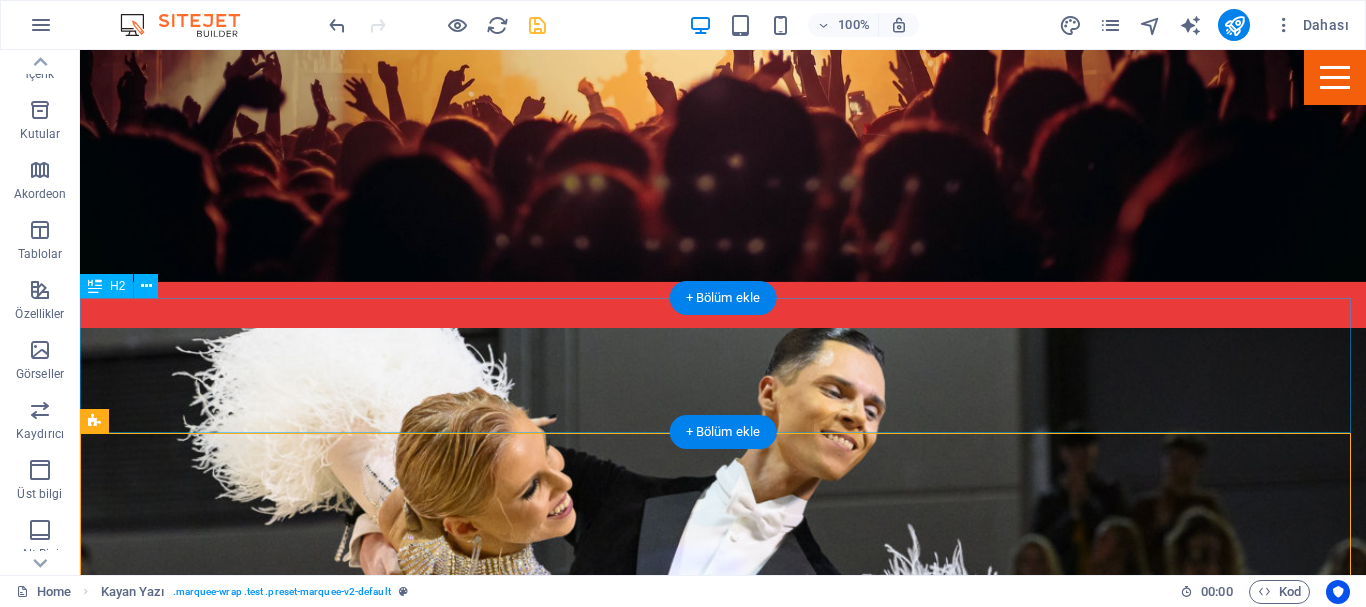 click on "sponsored" at bounding box center [723, 3799] 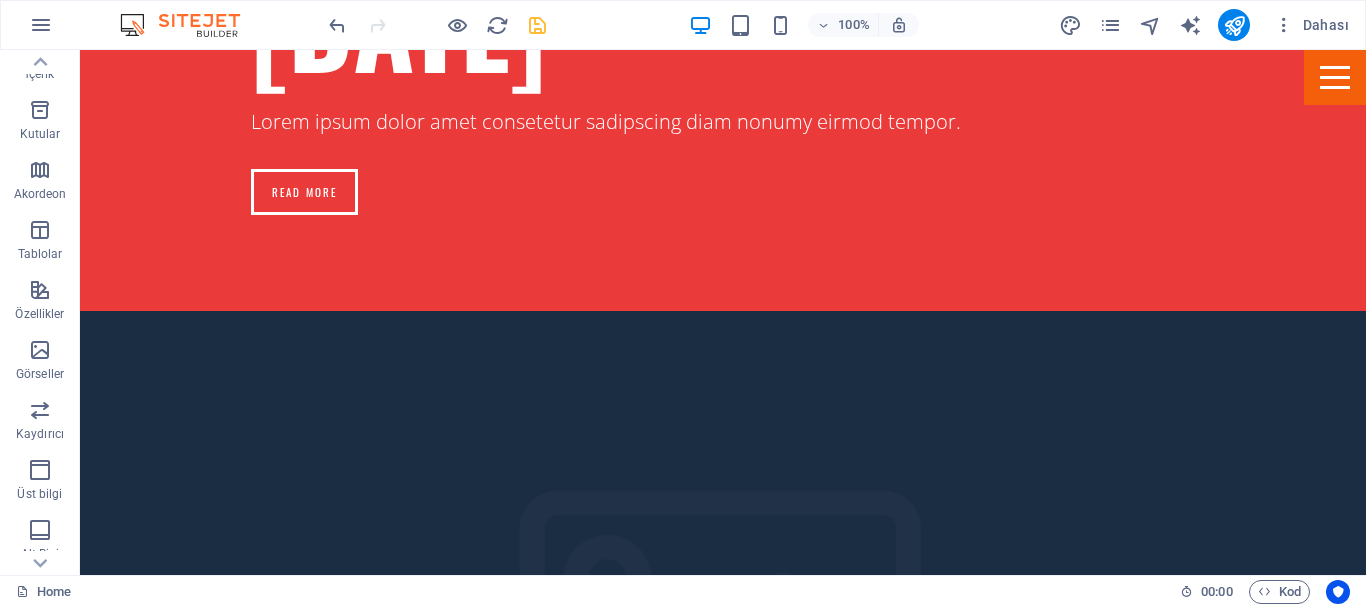 scroll, scrollTop: 3481, scrollLeft: 0, axis: vertical 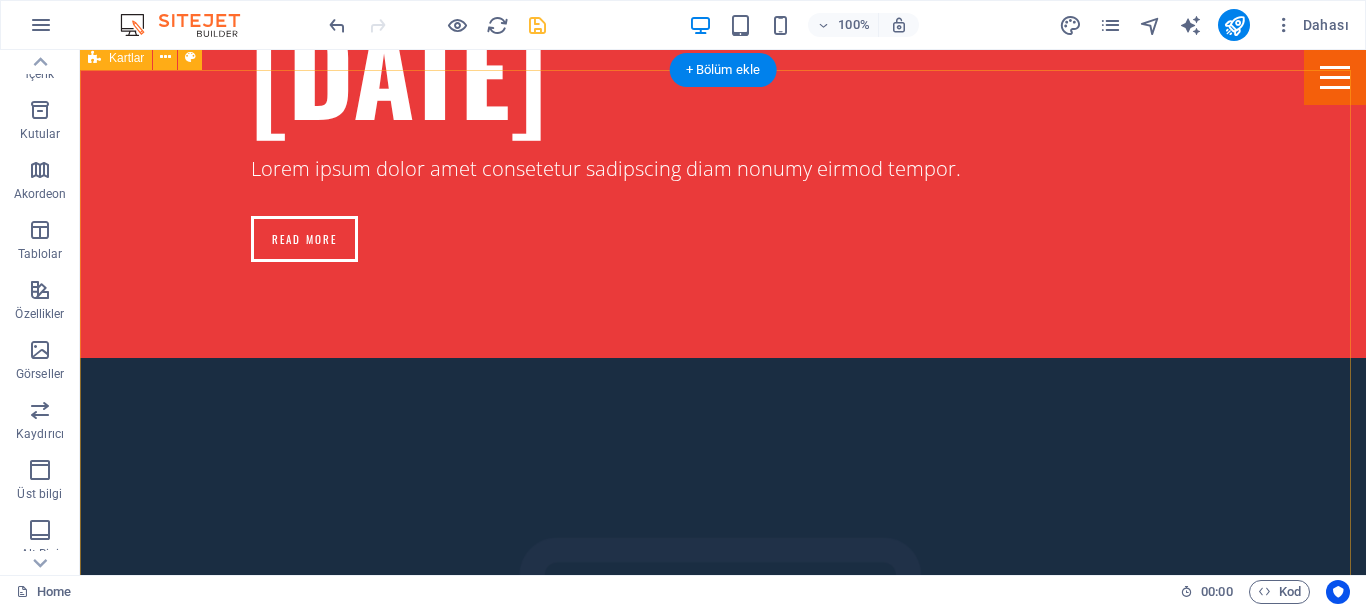 click on "Headline Lorem ipsum dolor sit amet, consectetuer adipiscing elit. Aenean commodo ligula eget dolor. Lorem ipsum dolor sit amet. Headline Lorem ipsum dolor sit amet, consectetuer adipiscing elit. Aenean commodo ligula eget dolor. Lorem ipsum dolor sit amet. Headline Lorem ipsum dolor sit amet, consectetuer adipiscing elit. Aenean commodo ligula eget dolor. Lorem ipsum dolor sit amet." at bounding box center (723, 4683) 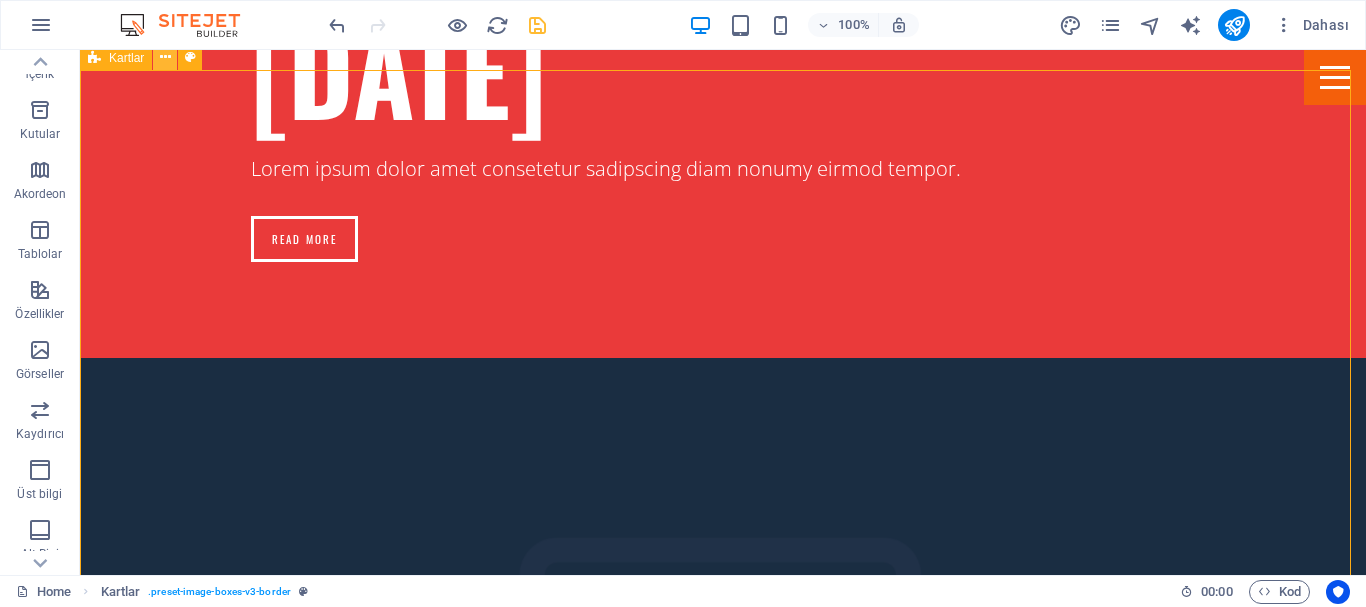 click at bounding box center [165, 57] 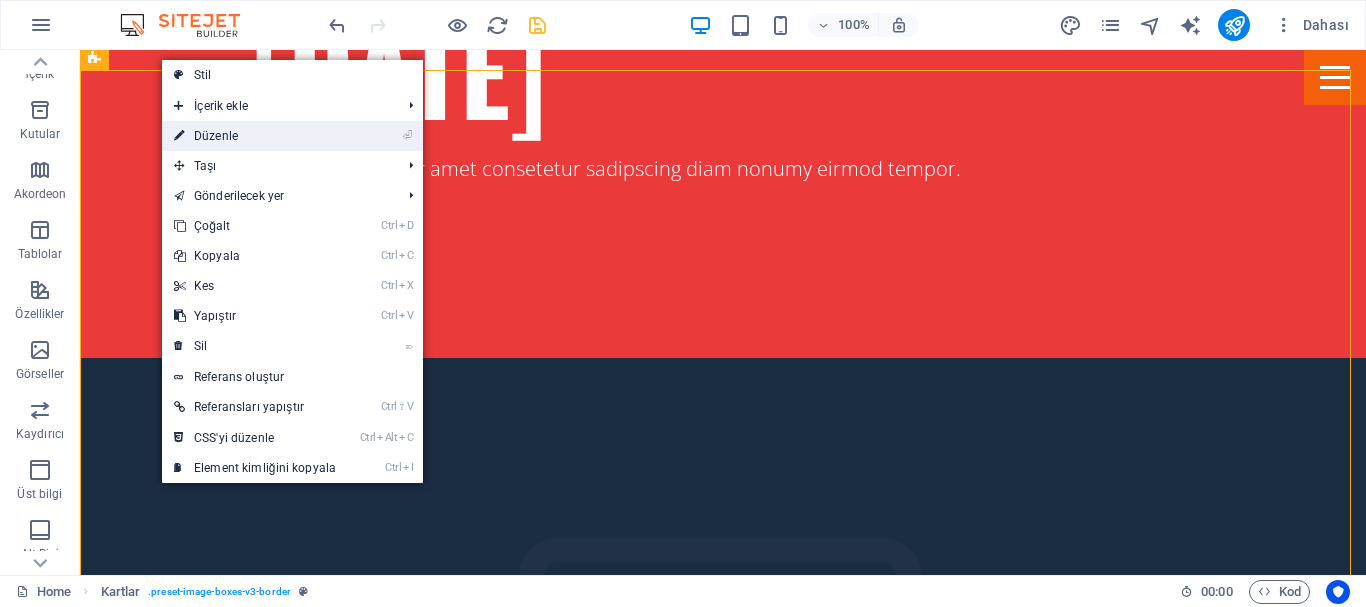 click on "⏎  Düzenle" at bounding box center (255, 136) 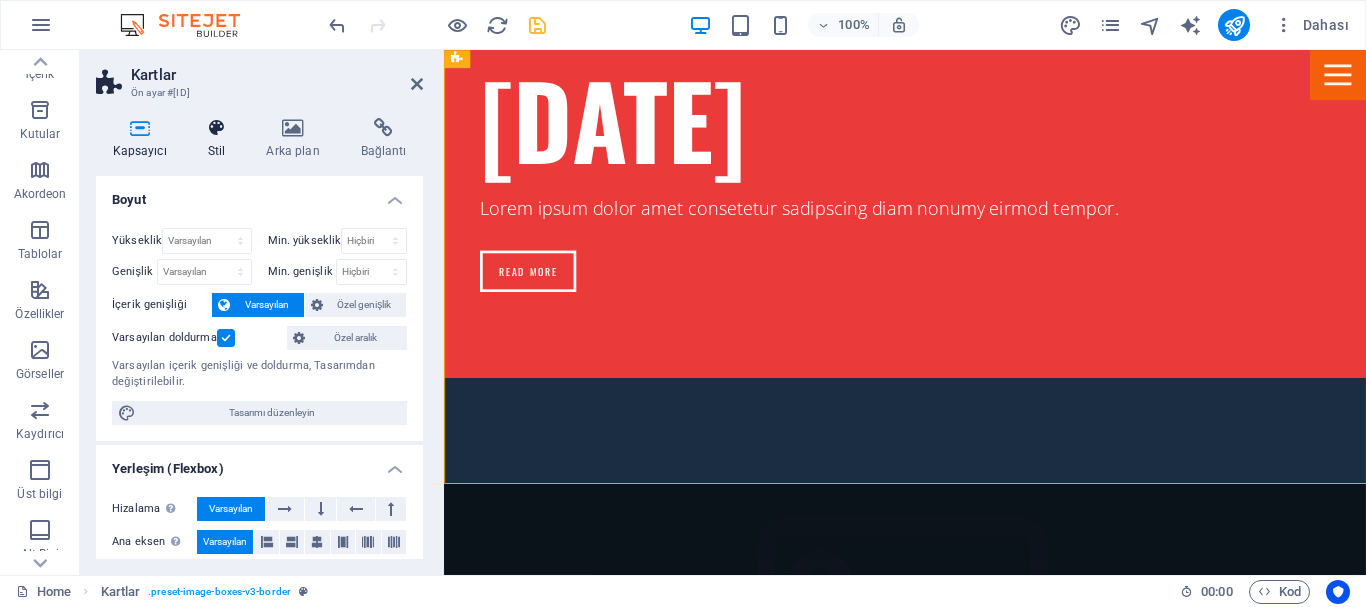scroll, scrollTop: 3547, scrollLeft: 0, axis: vertical 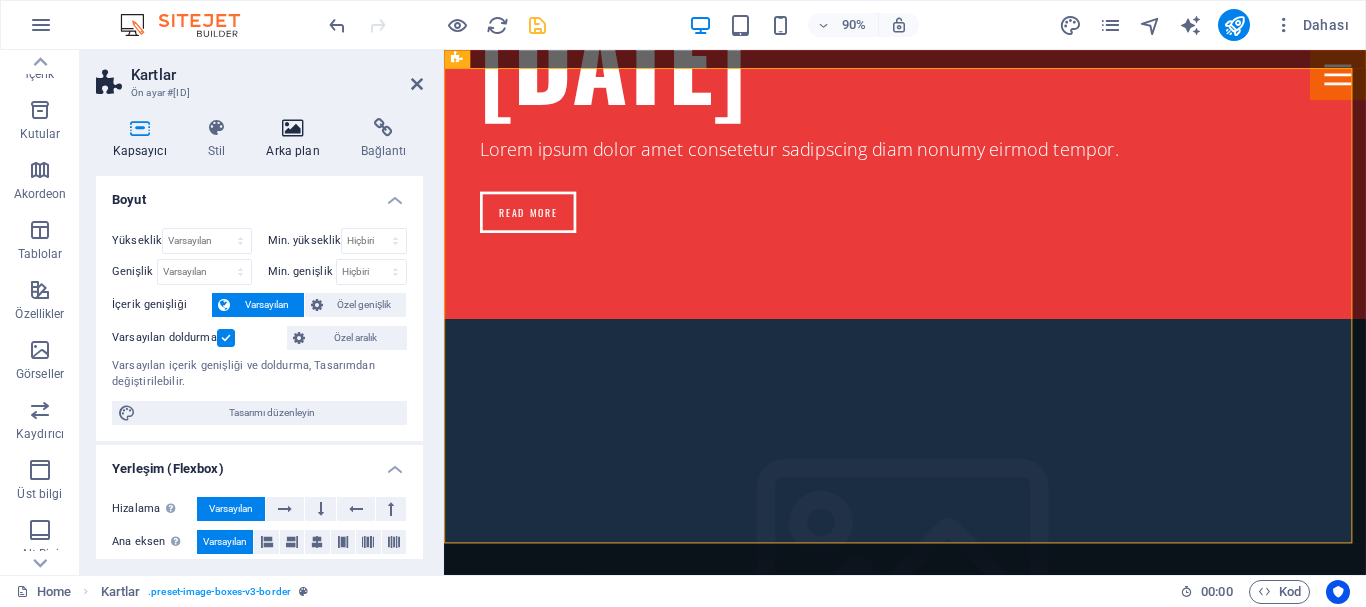 click on "Arka plan" at bounding box center (297, 139) 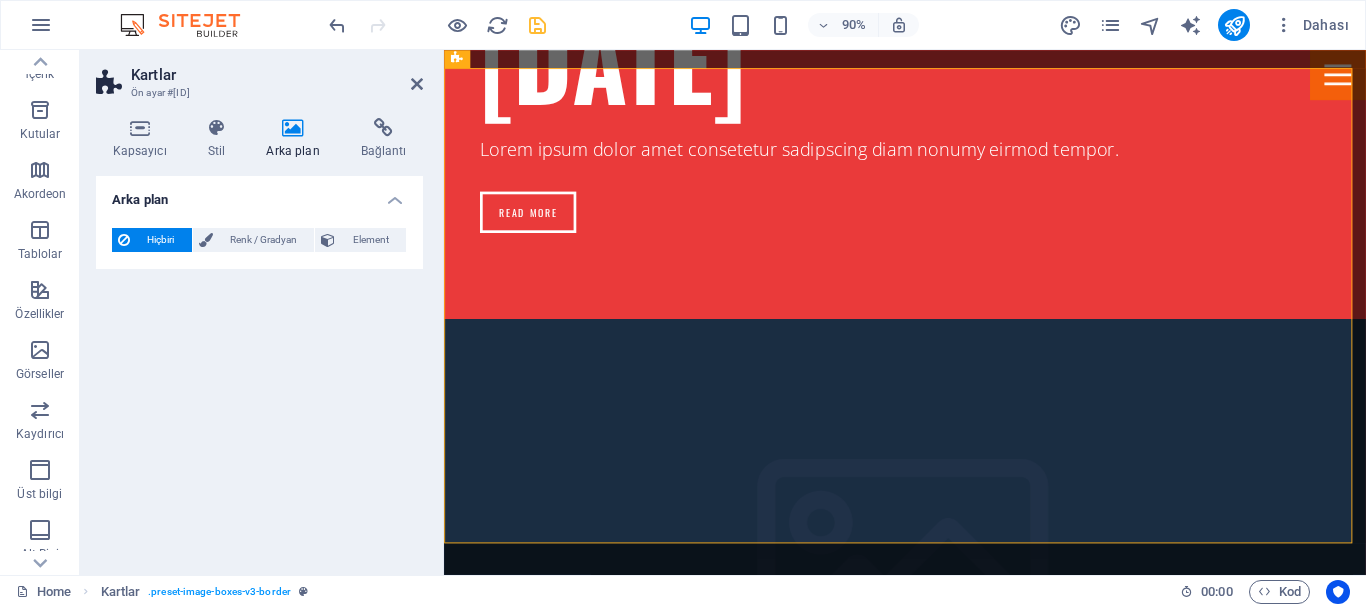 click on "Hiçbiri" at bounding box center (161, 240) 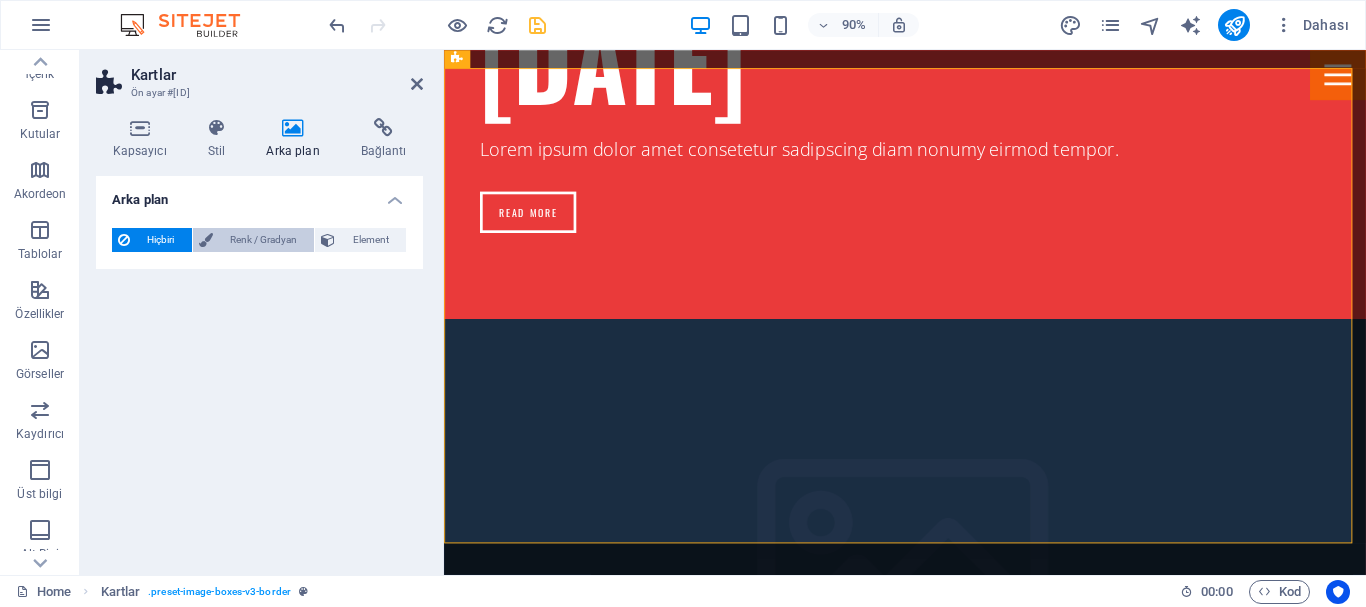 click on "Renk / Gradyan" at bounding box center [264, 240] 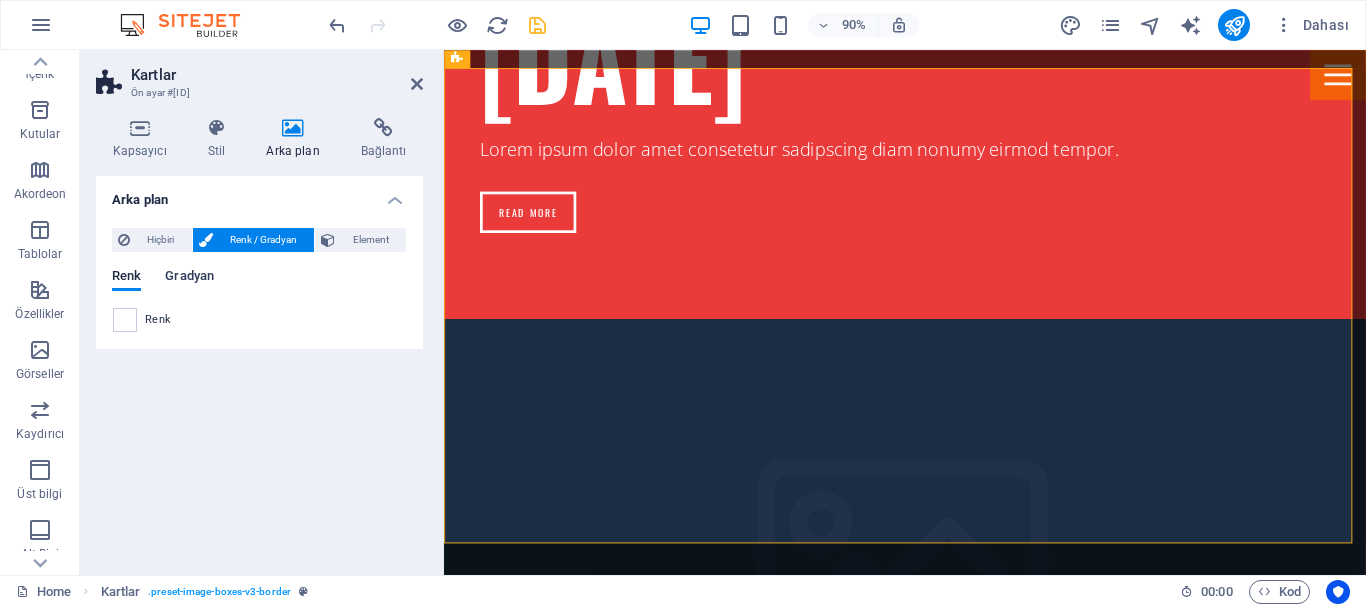 click on "Gradyan" at bounding box center (189, 278) 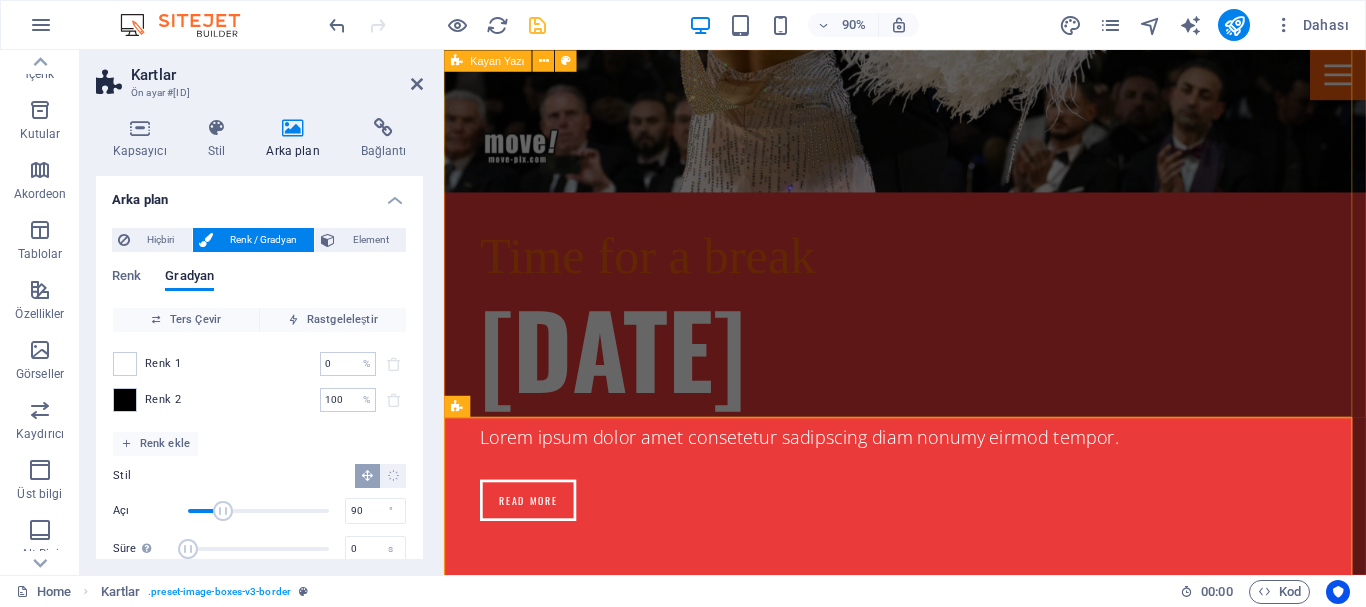 scroll, scrollTop: 3147, scrollLeft: 0, axis: vertical 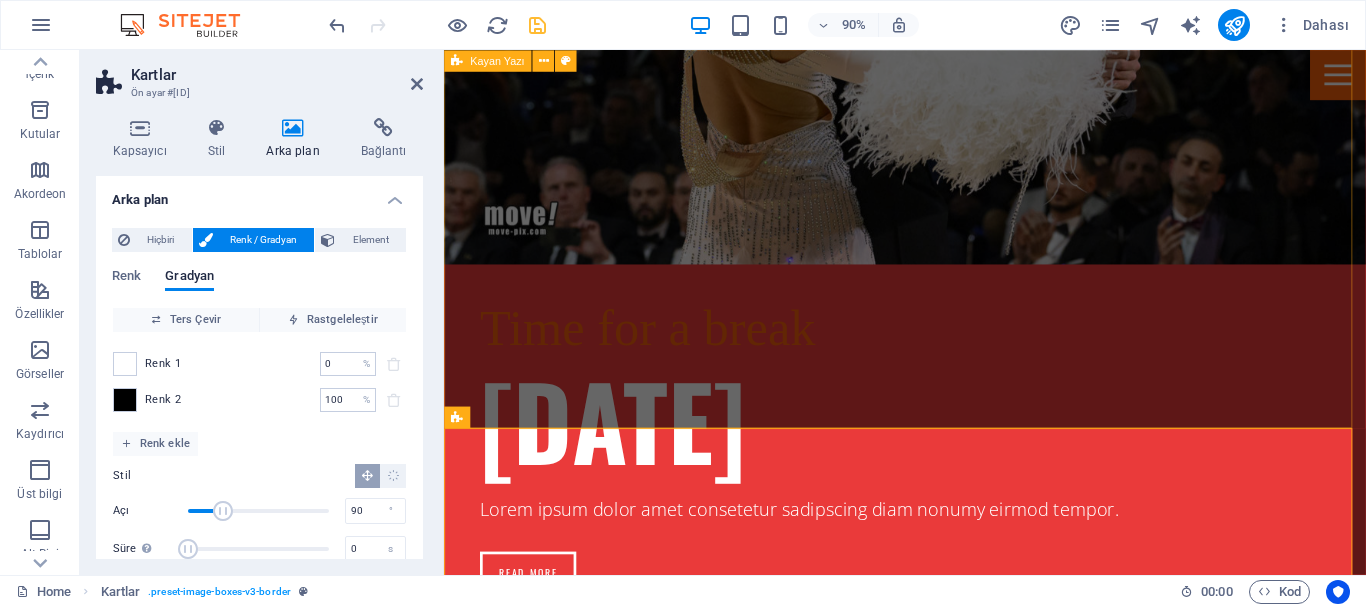 click at bounding box center (956, 3854) 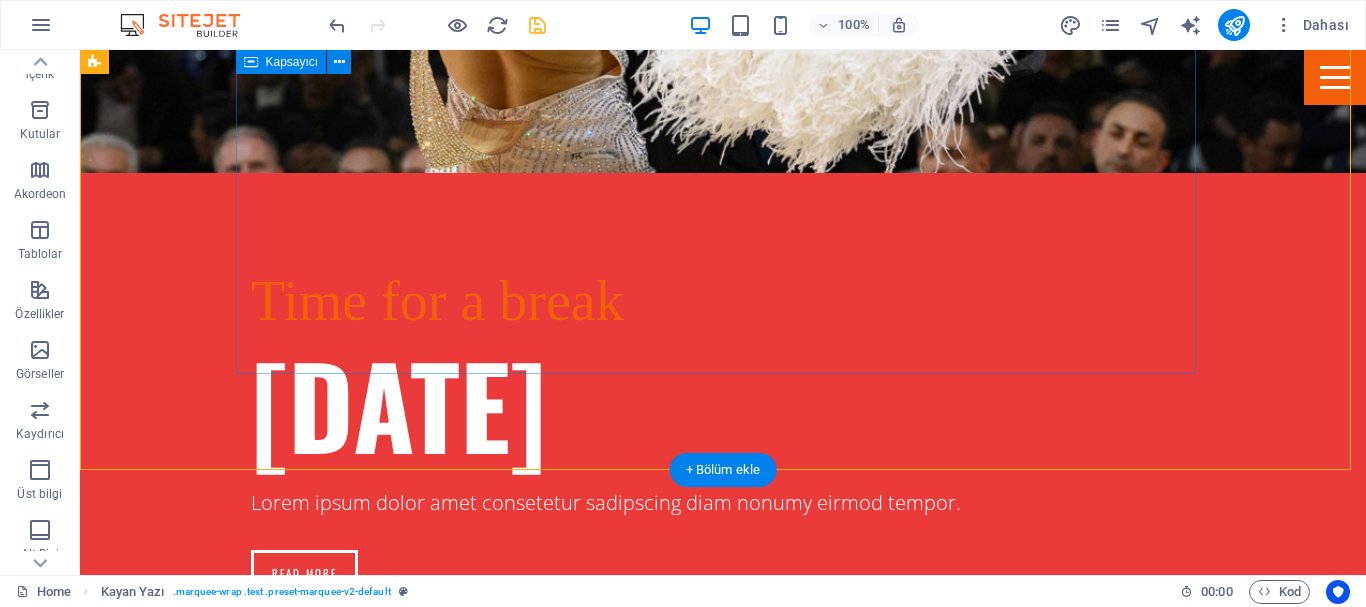 scroll, scrollTop: 3081, scrollLeft: 0, axis: vertical 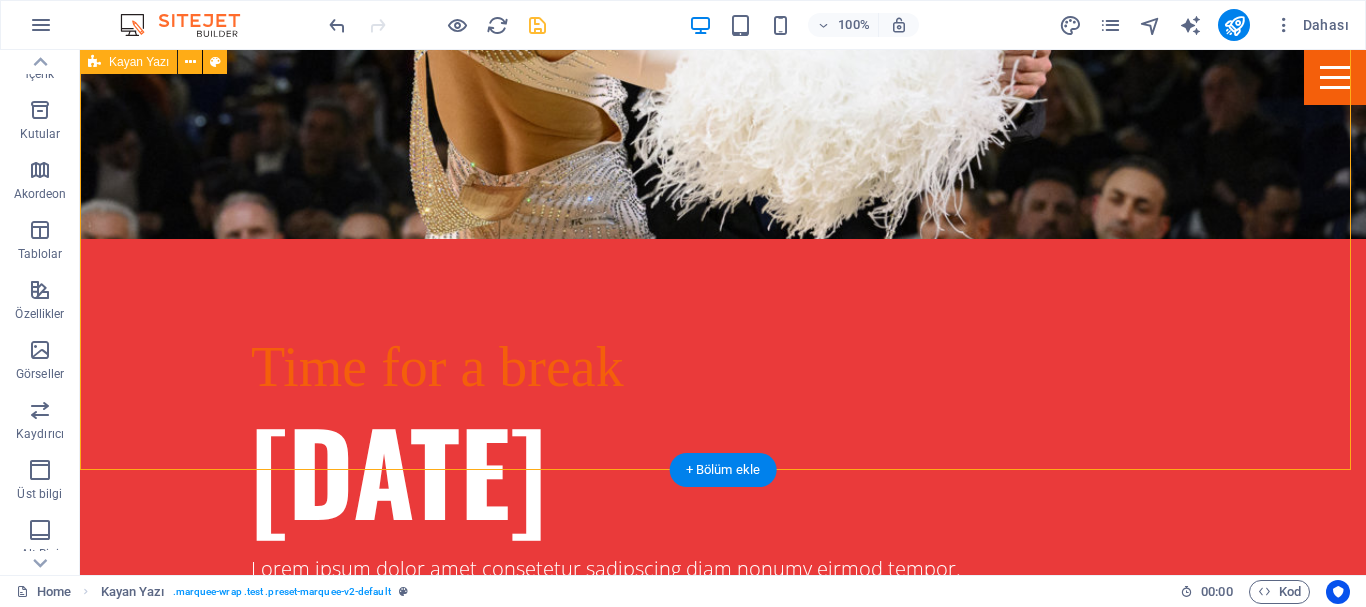 click at bounding box center (723, 3859) 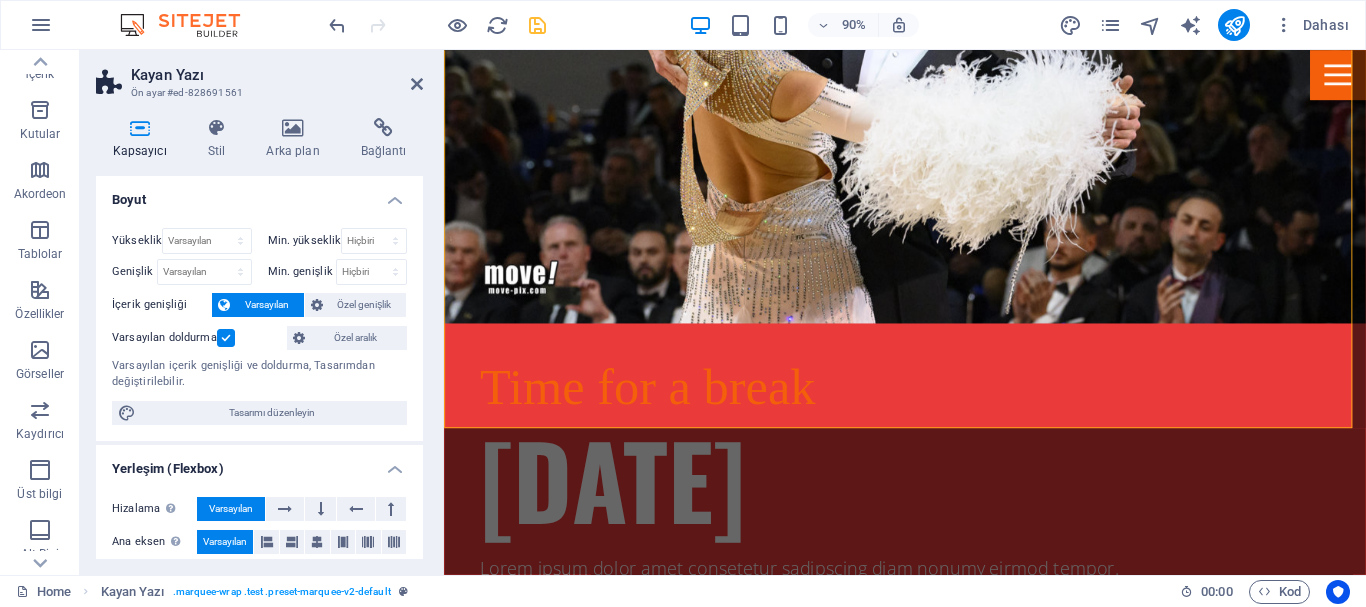 scroll, scrollTop: 3147, scrollLeft: 0, axis: vertical 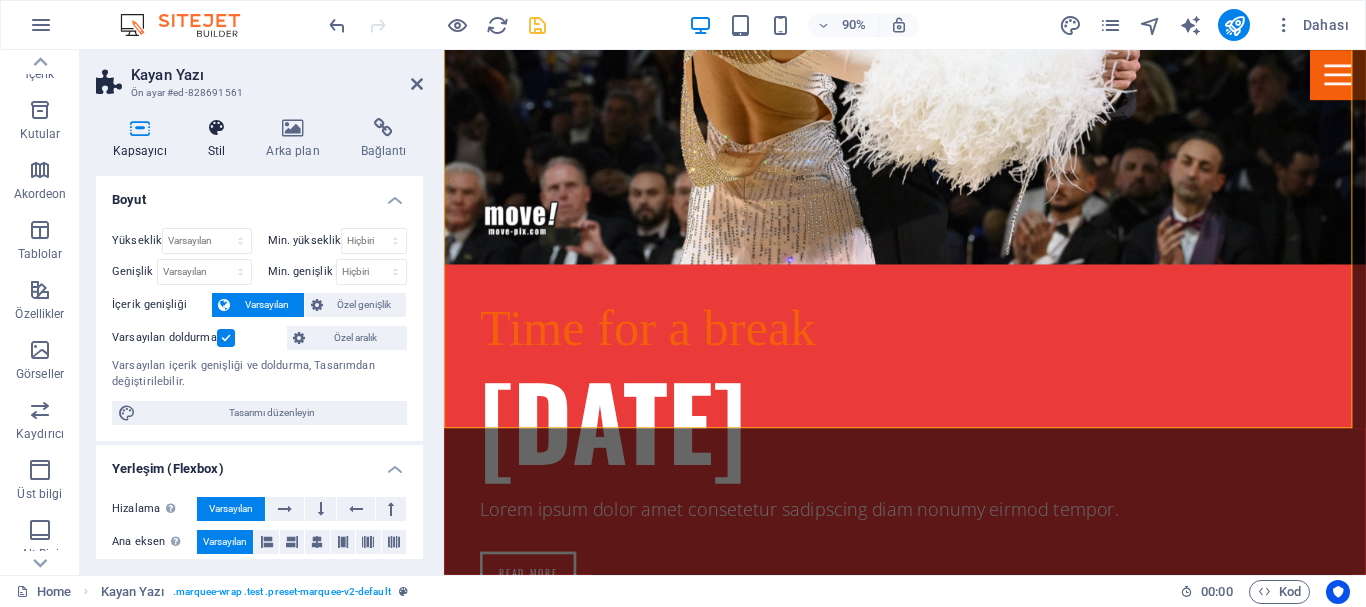 click on "Stil" at bounding box center (220, 139) 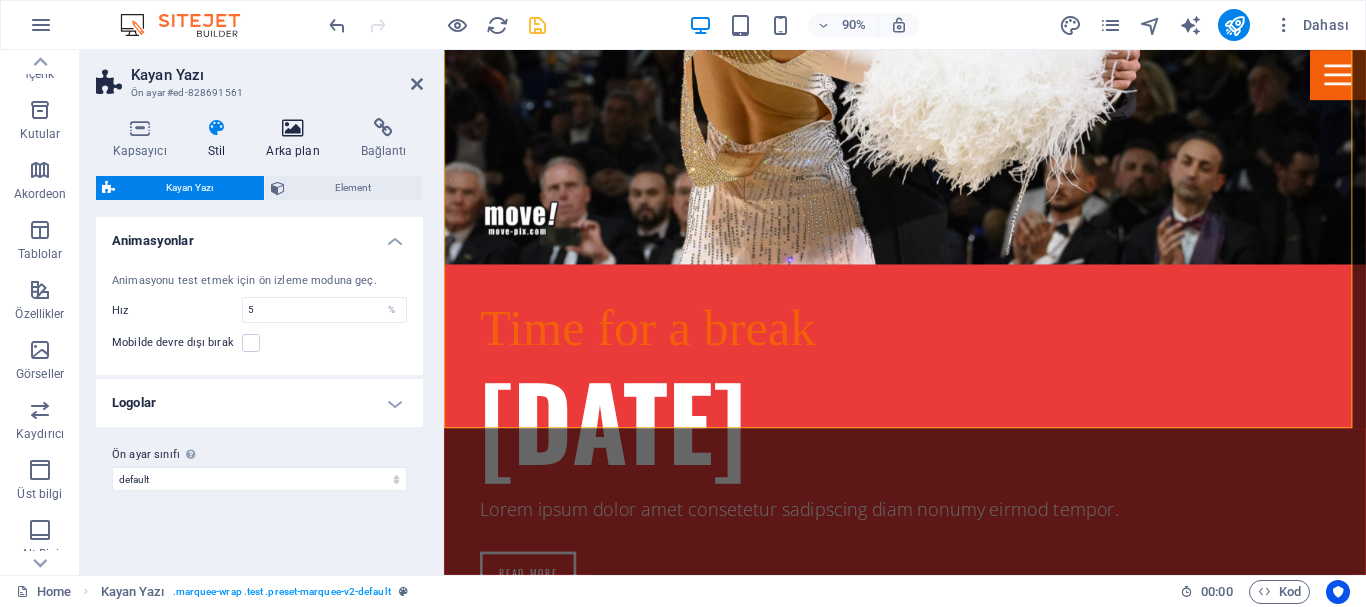 click on "Arka plan" at bounding box center (297, 139) 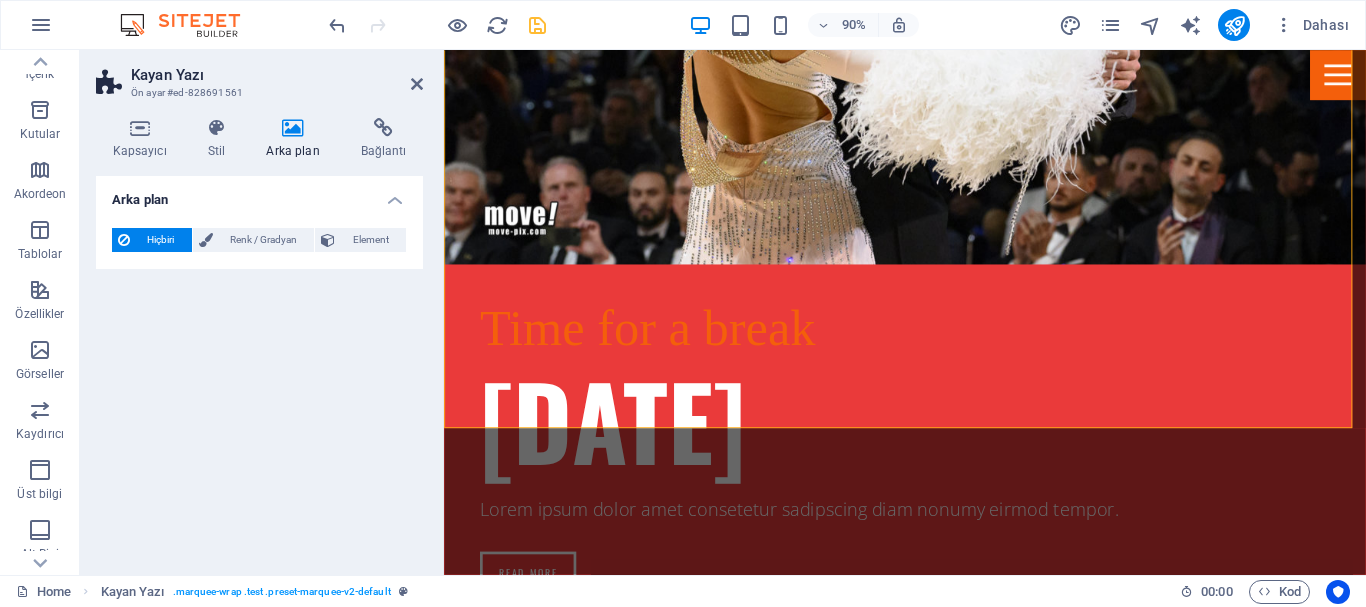 click on "Hiçbiri" at bounding box center [161, 240] 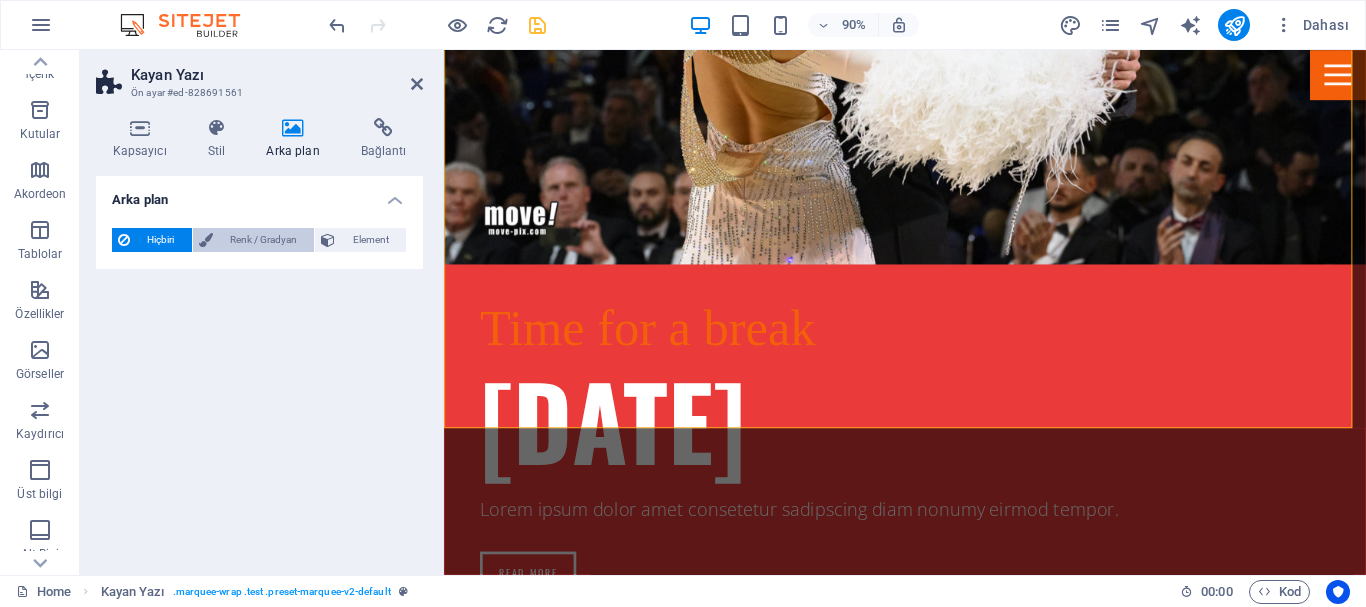click at bounding box center [206, 240] 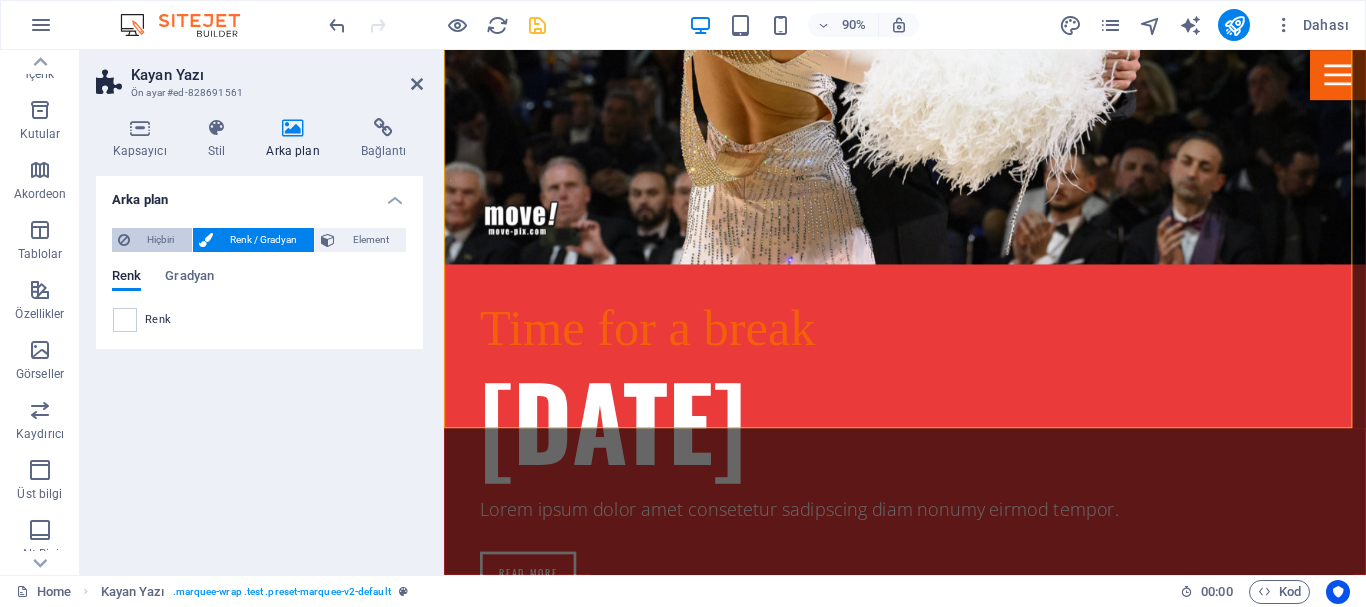 click on "Hiçbiri" at bounding box center [161, 240] 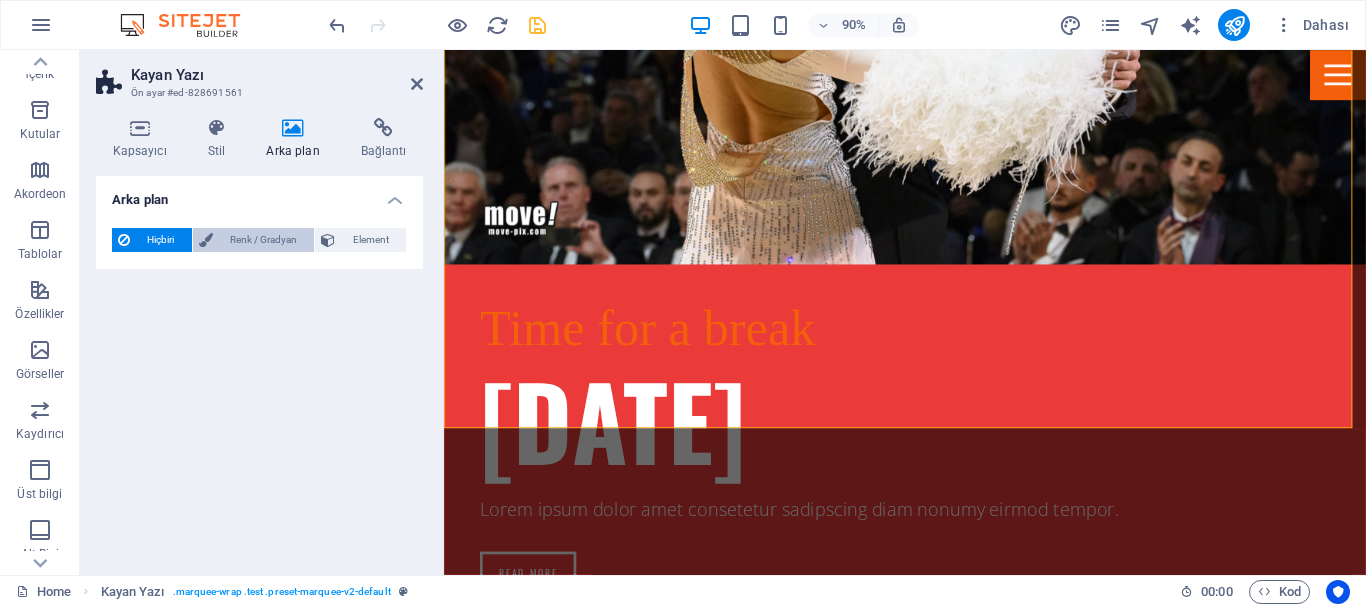 click on "Renk / Gradyan" at bounding box center (264, 240) 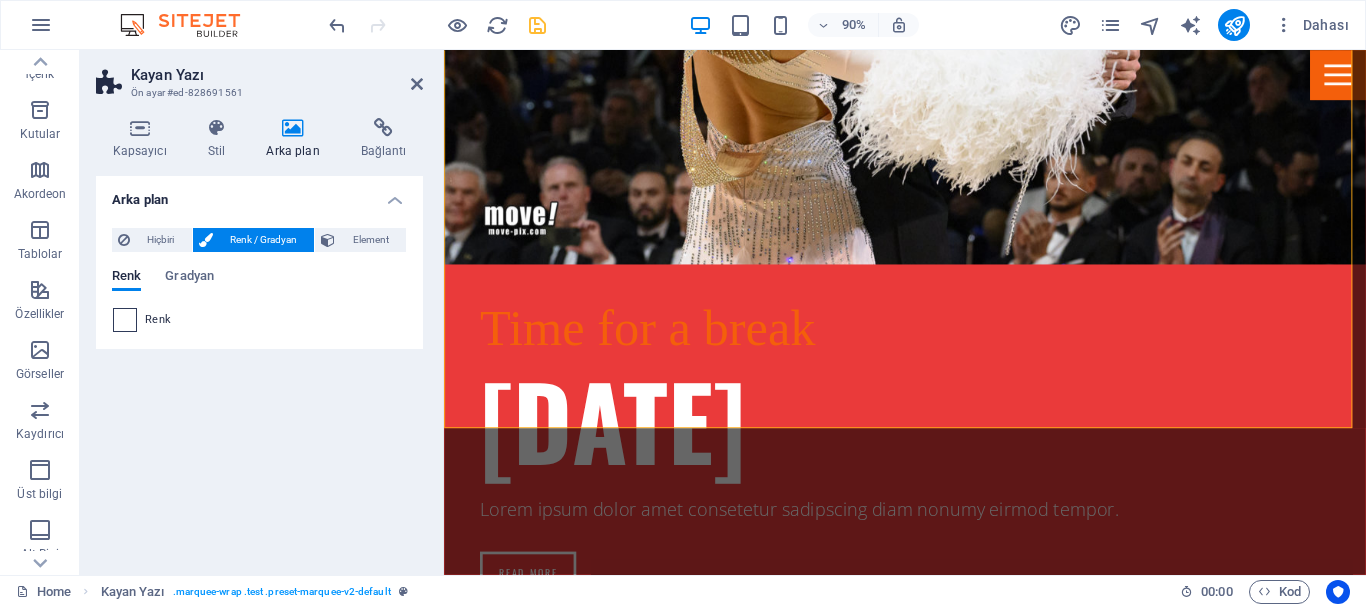 click at bounding box center [125, 320] 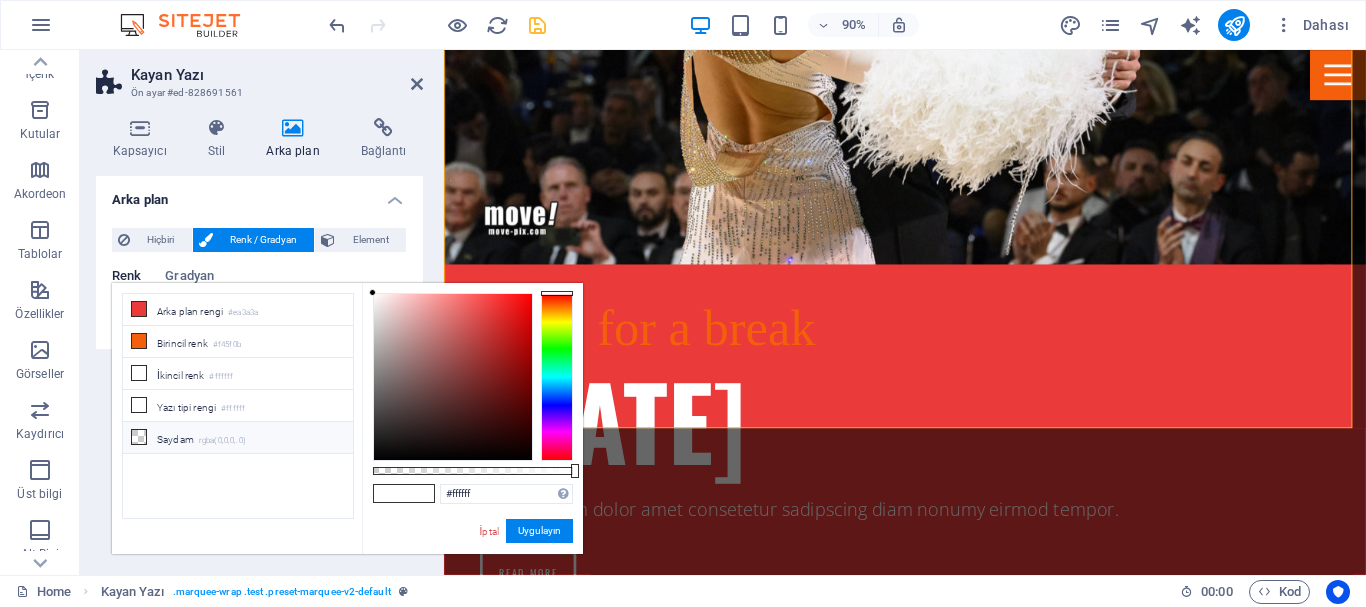 click on "Saydam
rgba(0,0,0,.0)" at bounding box center [238, 438] 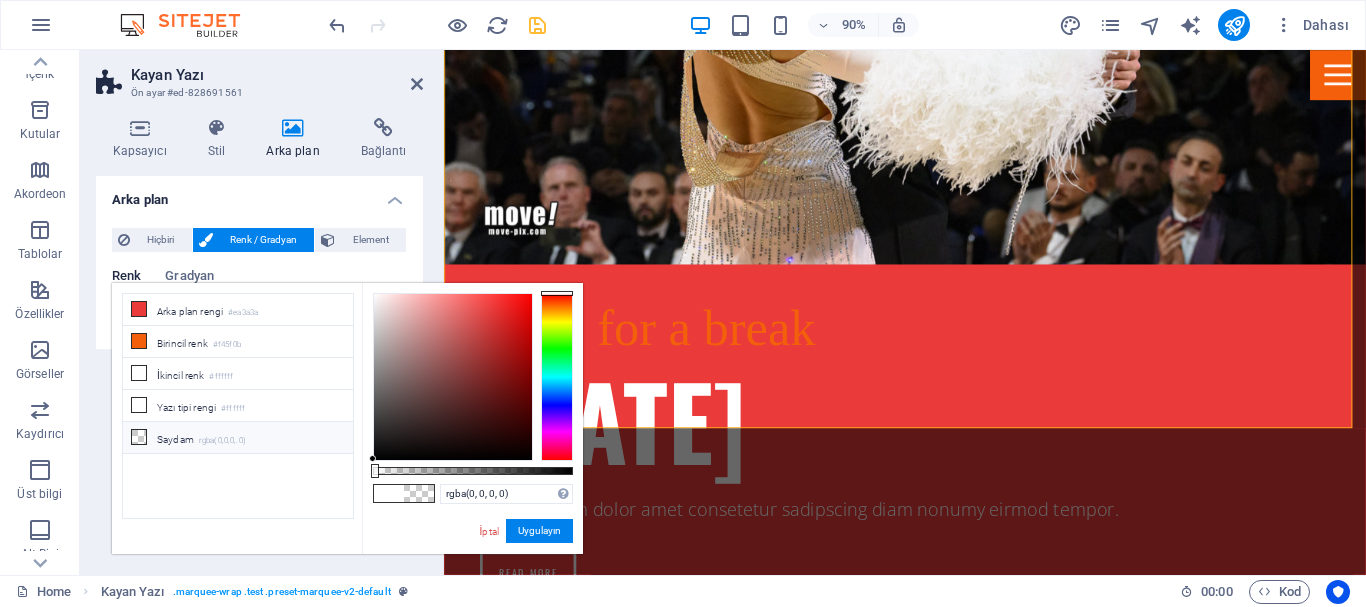 click on "Saydam
rgba(0,0,0,.0)" at bounding box center [238, 438] 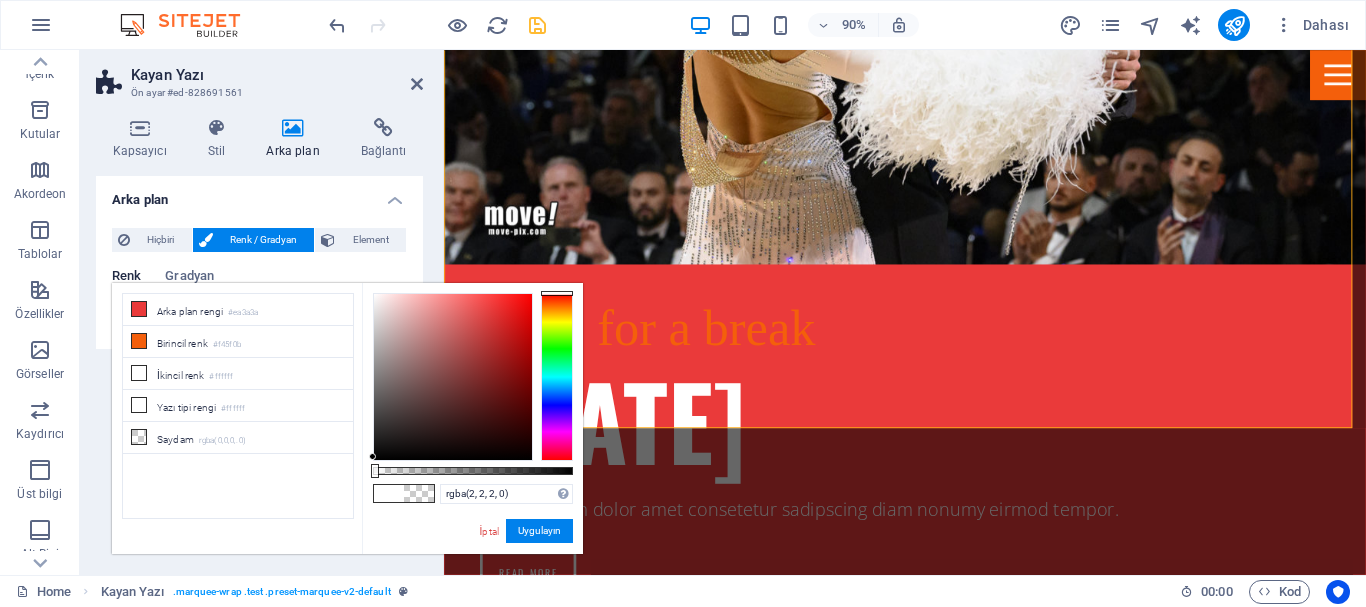 drag, startPoint x: 398, startPoint y: 441, endPoint x: 368, endPoint y: 457, distance: 34 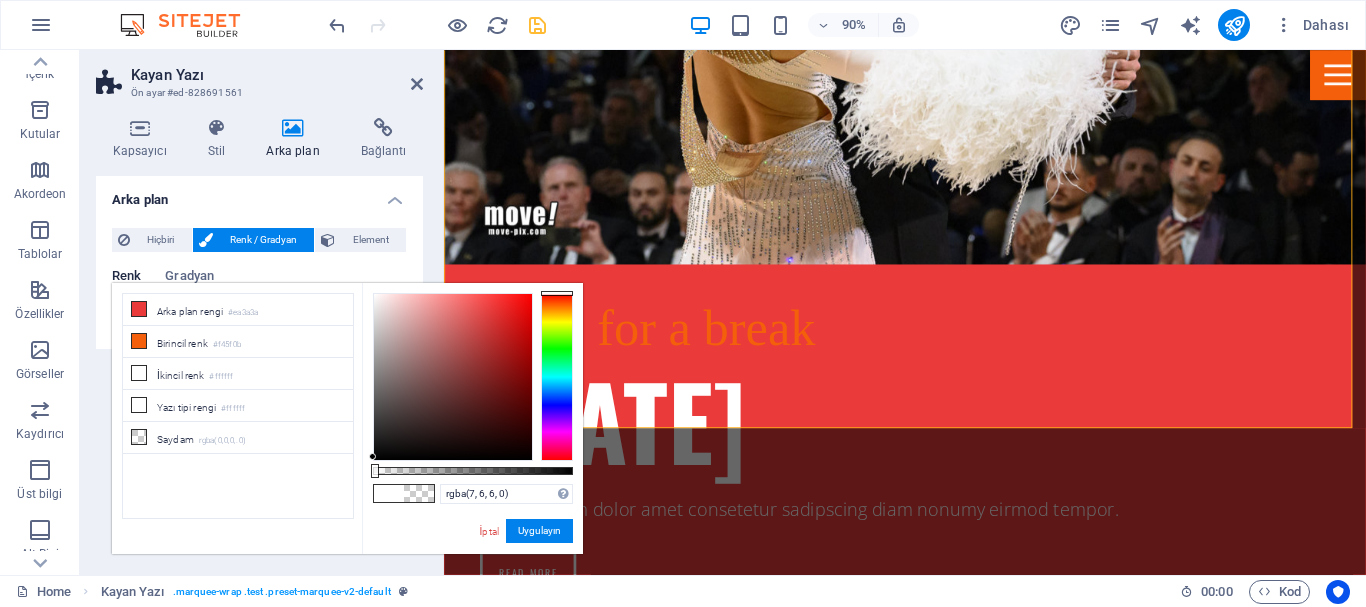click at bounding box center (453, 377) 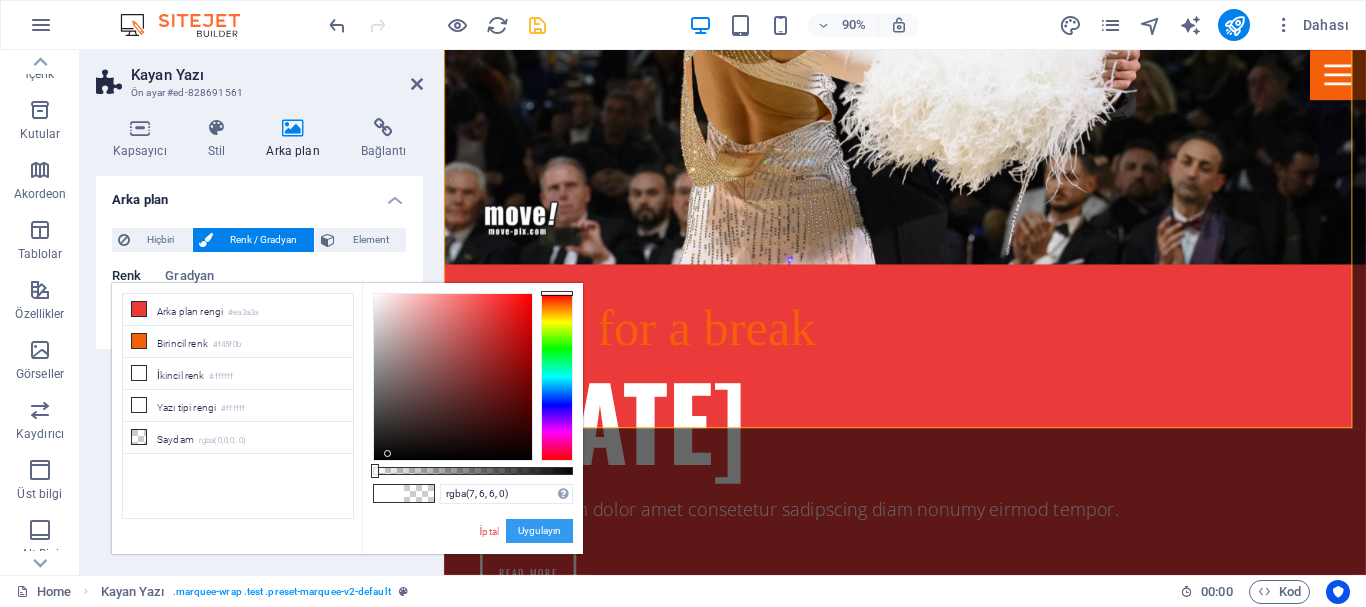 click on "Uygulayın" at bounding box center (539, 531) 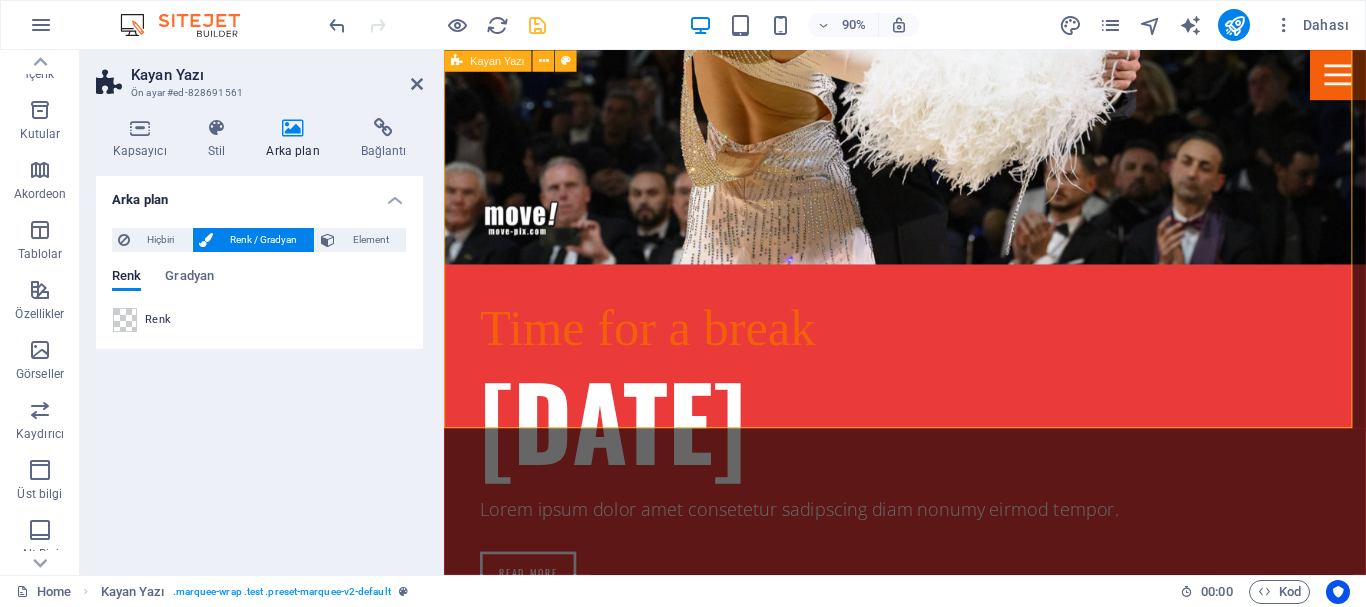 click at bounding box center [956, 3854] 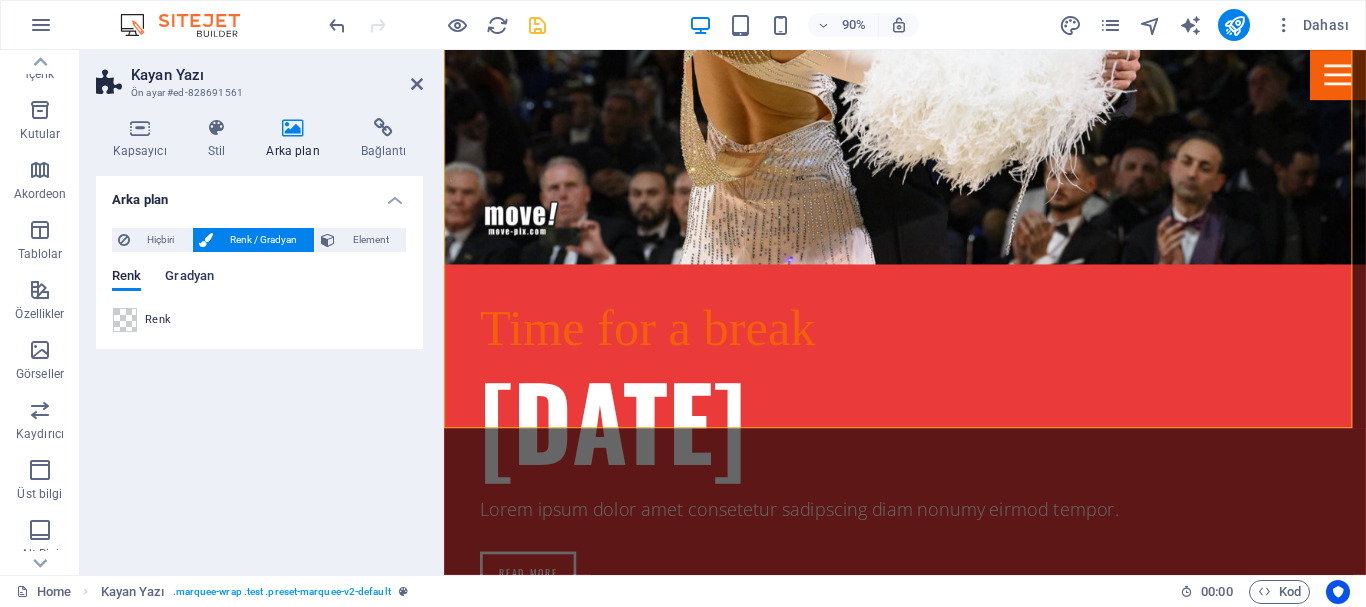 click on "Gradyan" at bounding box center (189, 278) 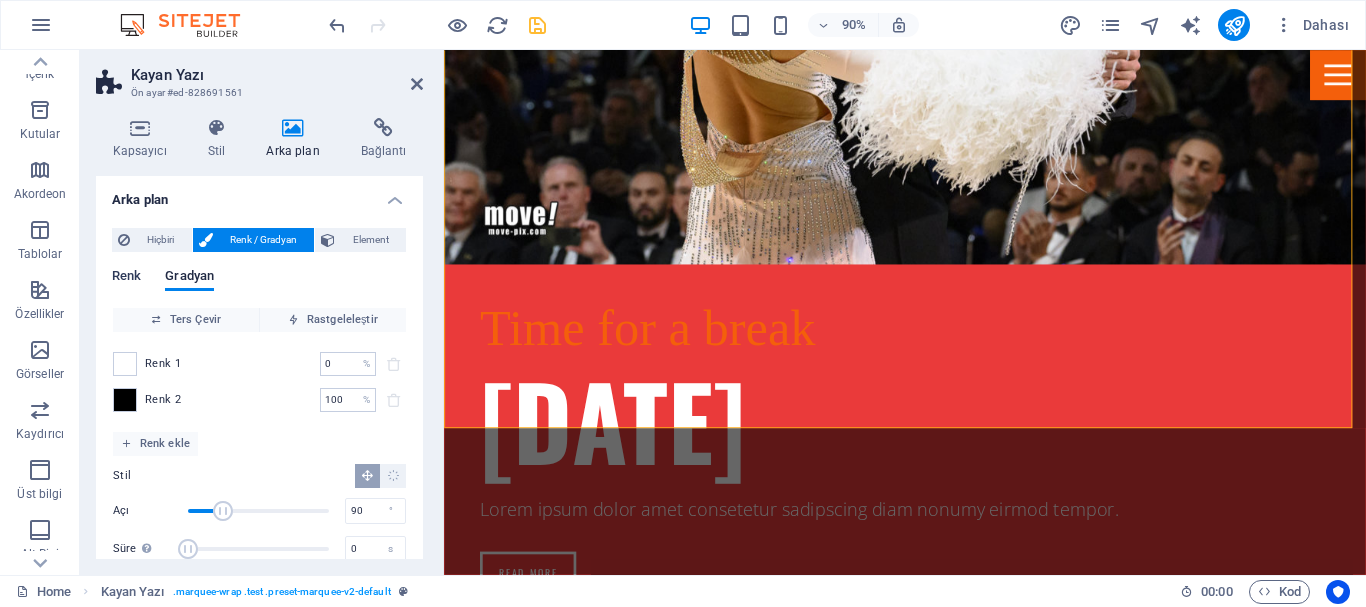 click on "Renk" at bounding box center (126, 278) 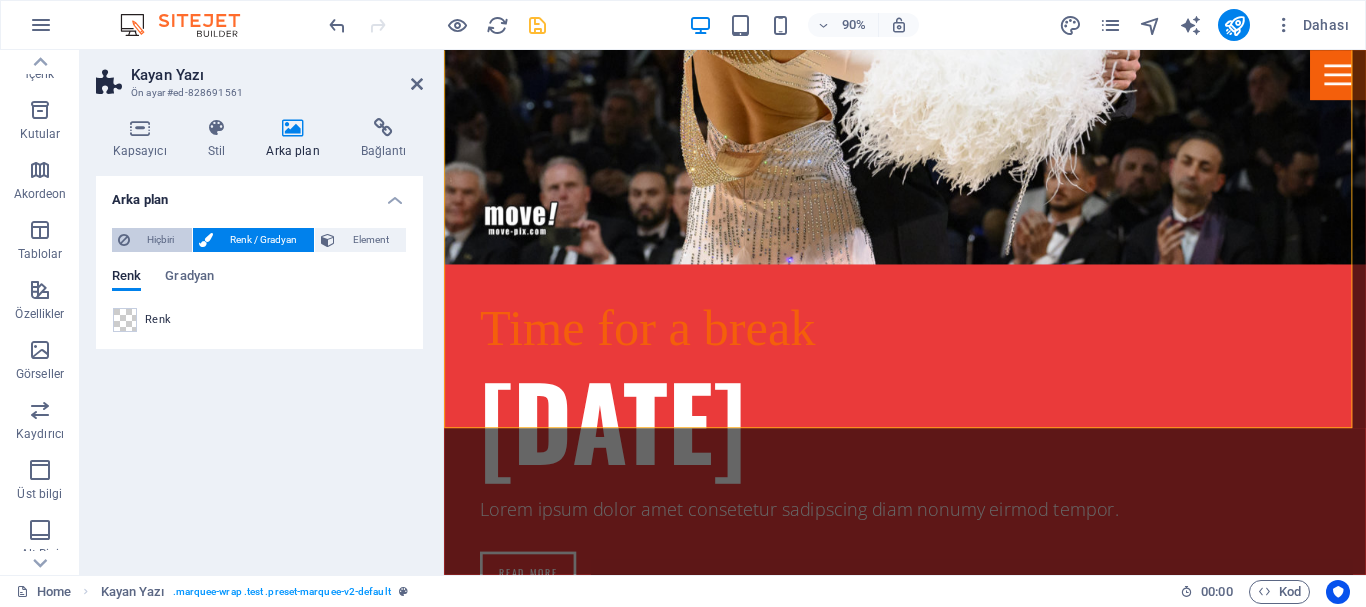 click on "Hiçbiri" at bounding box center (161, 240) 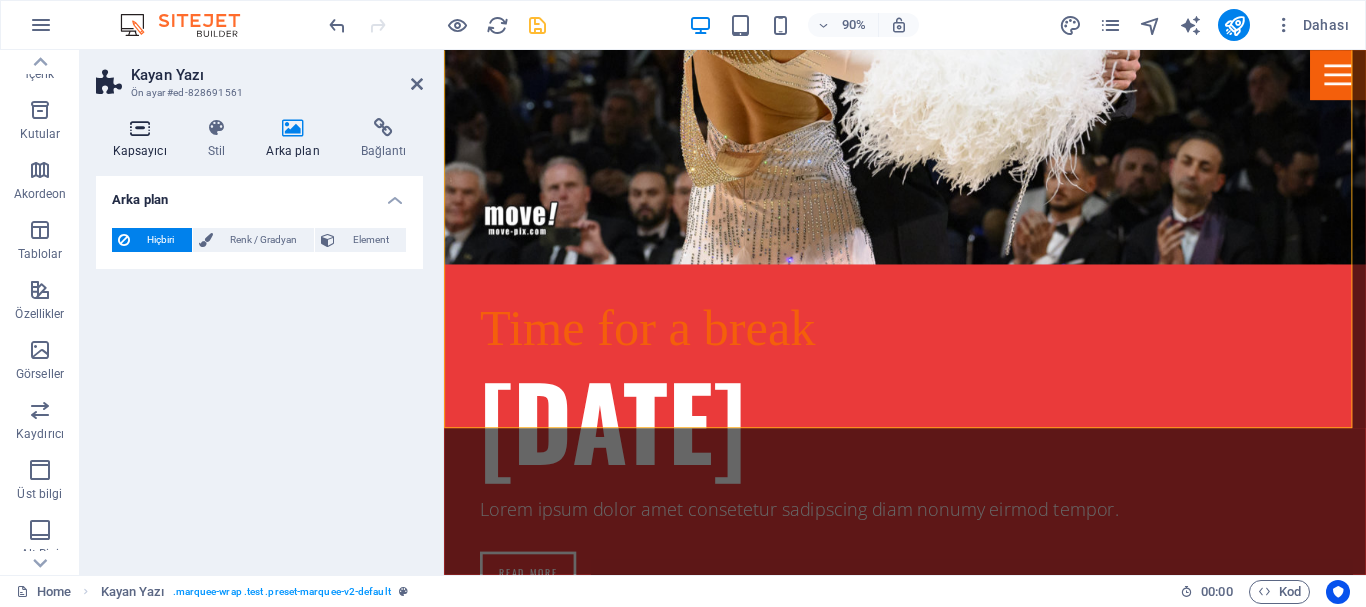 click at bounding box center [139, 128] 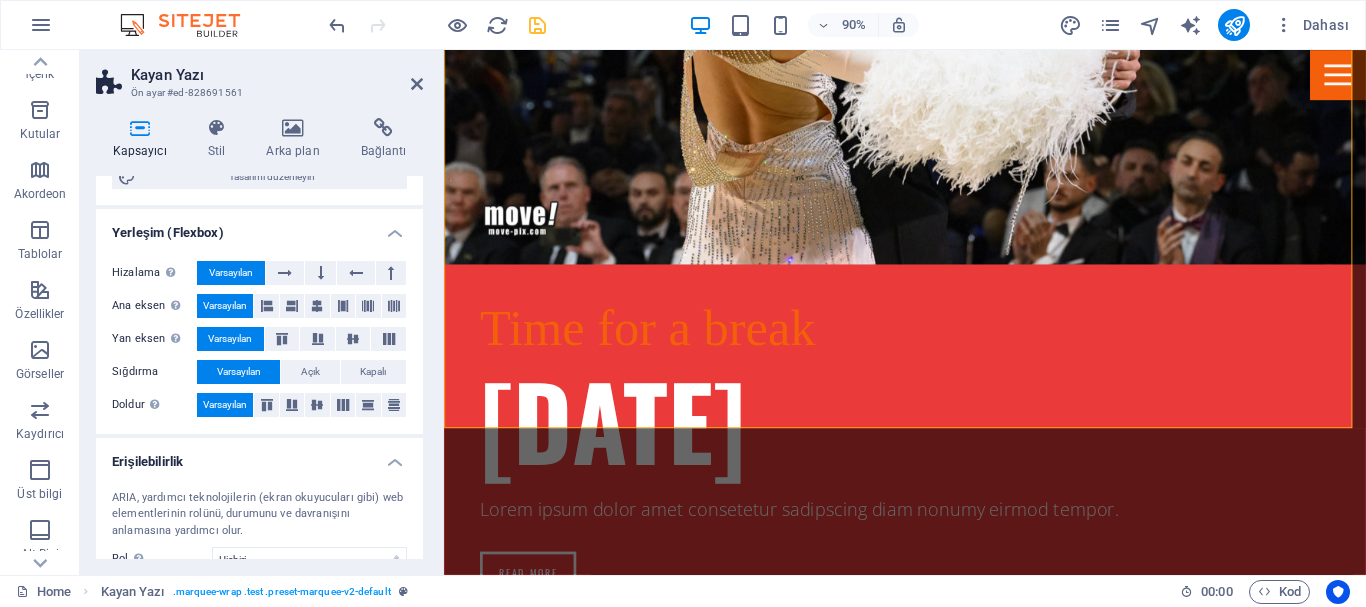 scroll, scrollTop: 0, scrollLeft: 0, axis: both 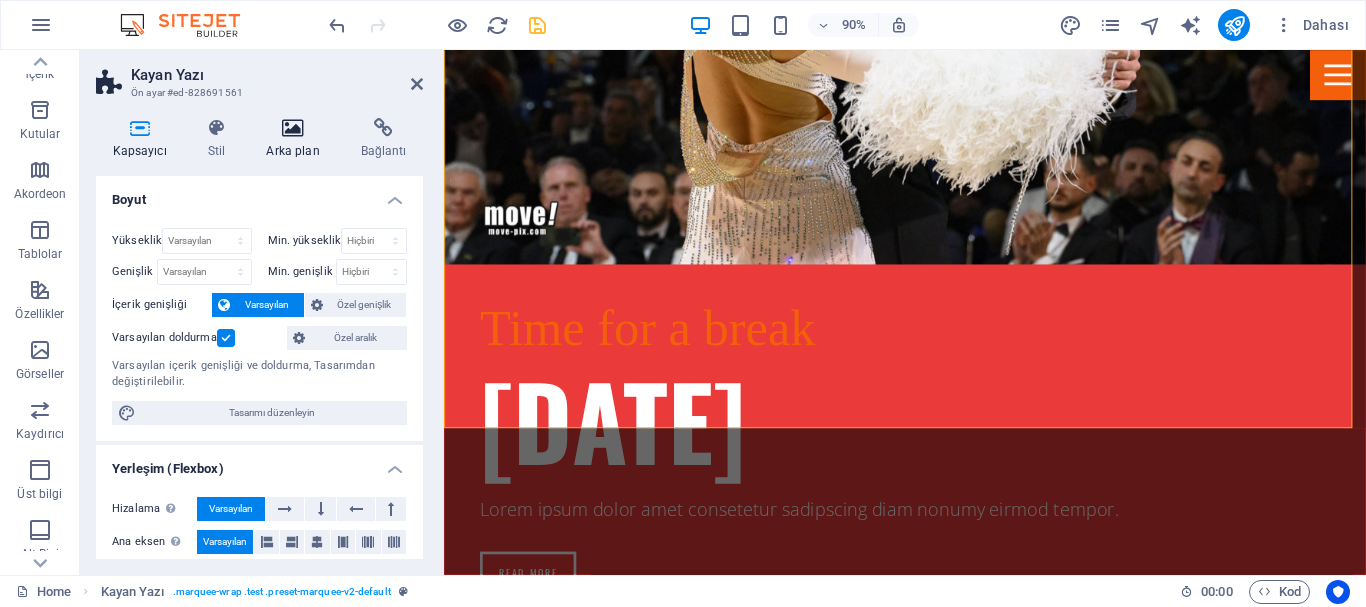 click on "Arka plan" at bounding box center (297, 139) 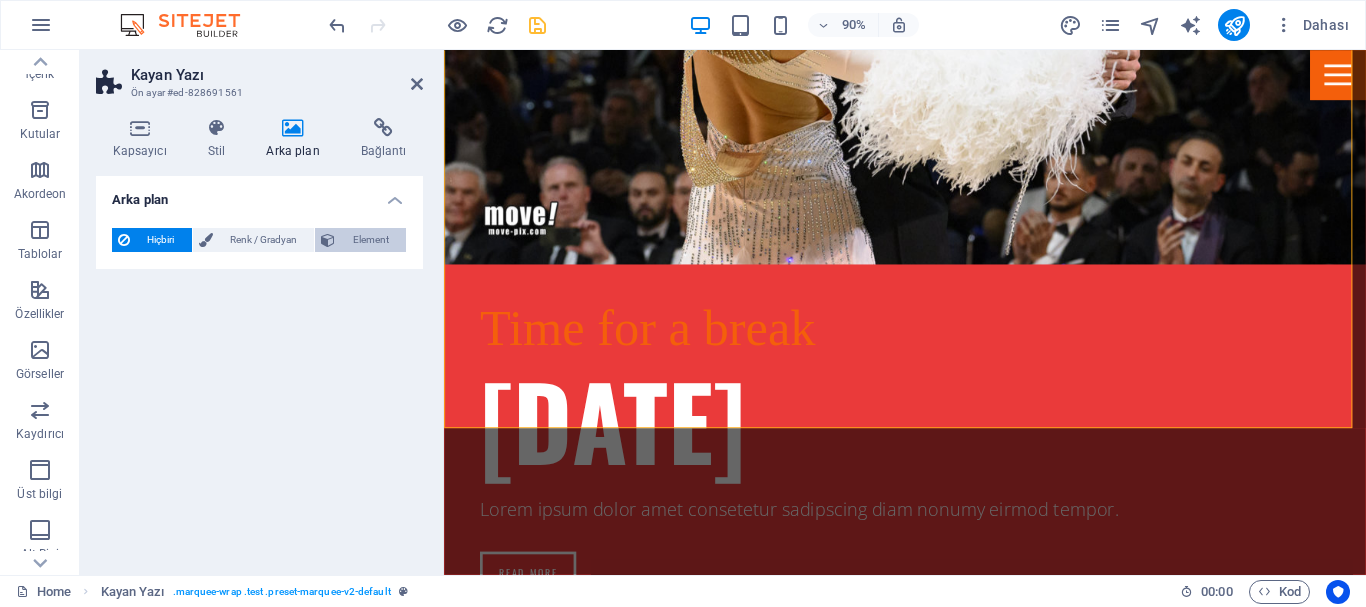 click on "Element" at bounding box center (370, 240) 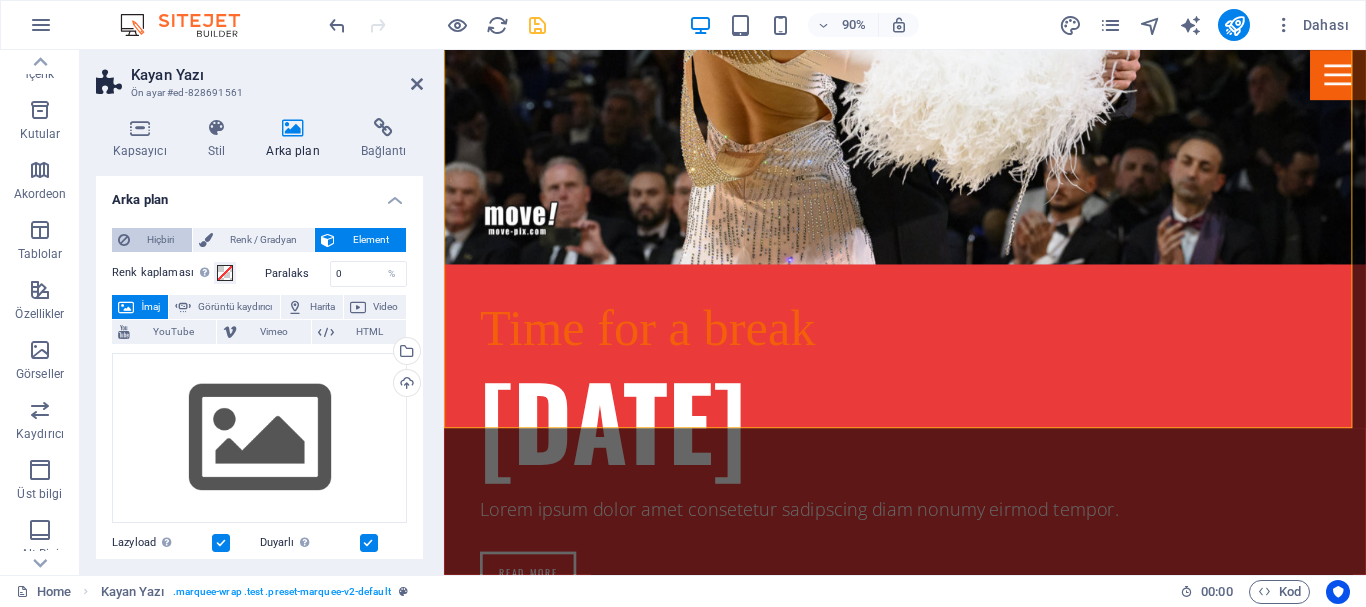 click on "Hiçbiri" at bounding box center [161, 240] 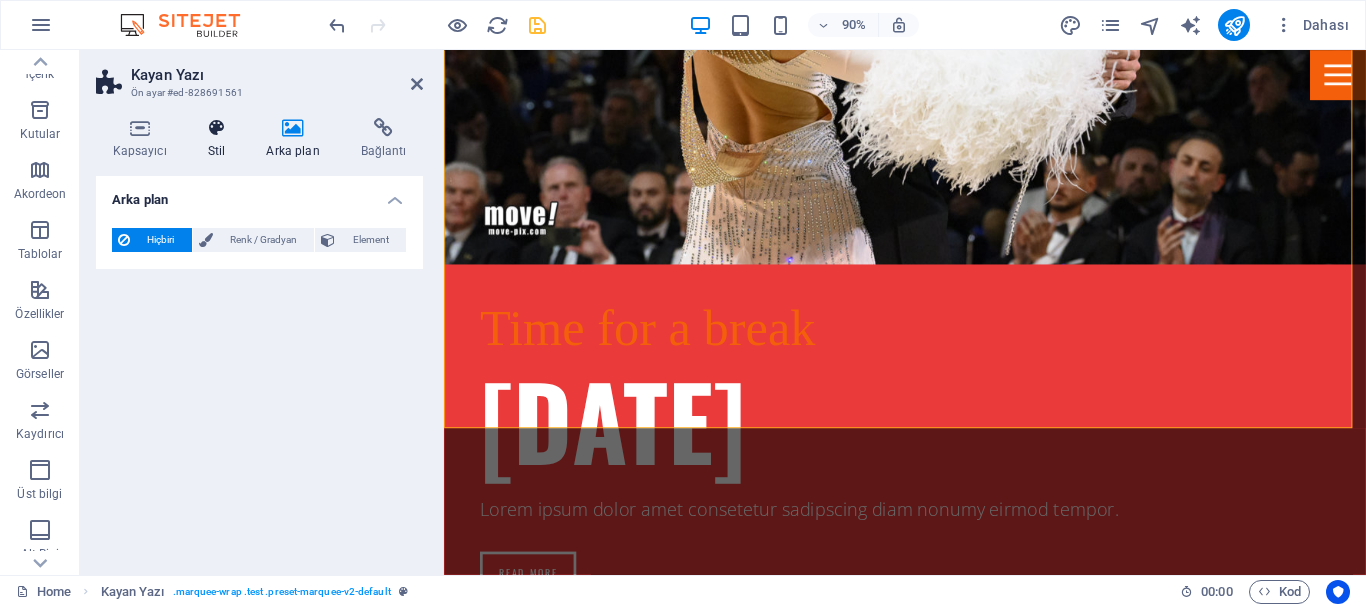 click on "Stil" at bounding box center [220, 139] 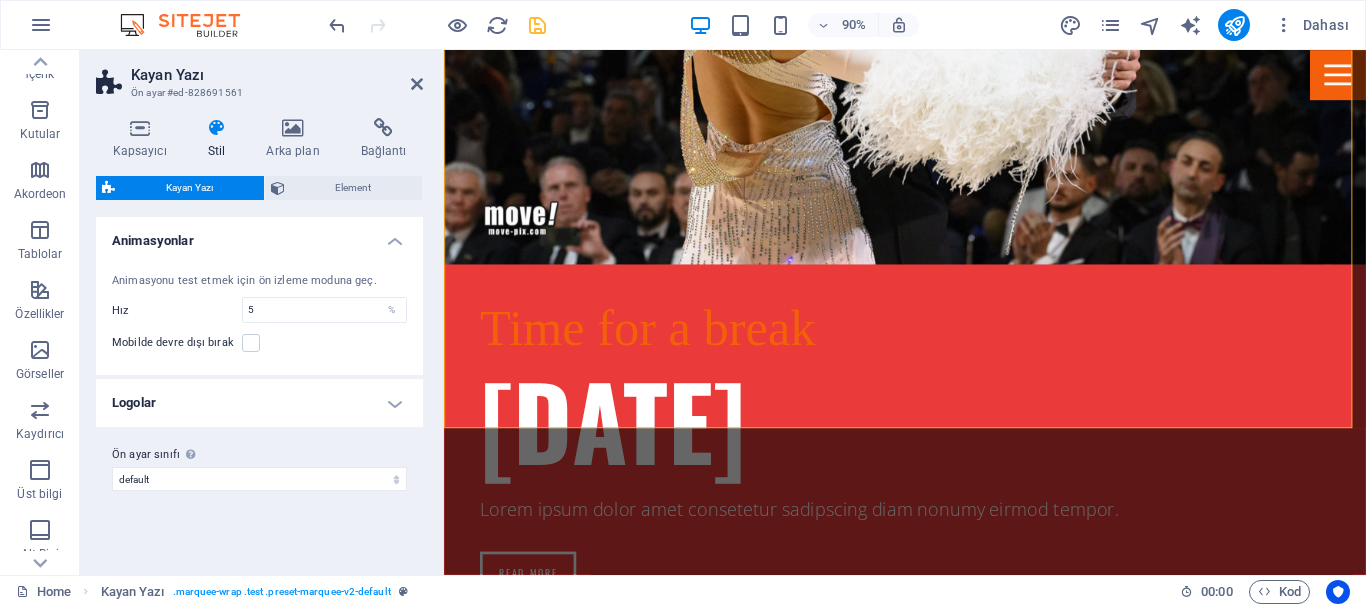 click on "Logolar" at bounding box center [259, 403] 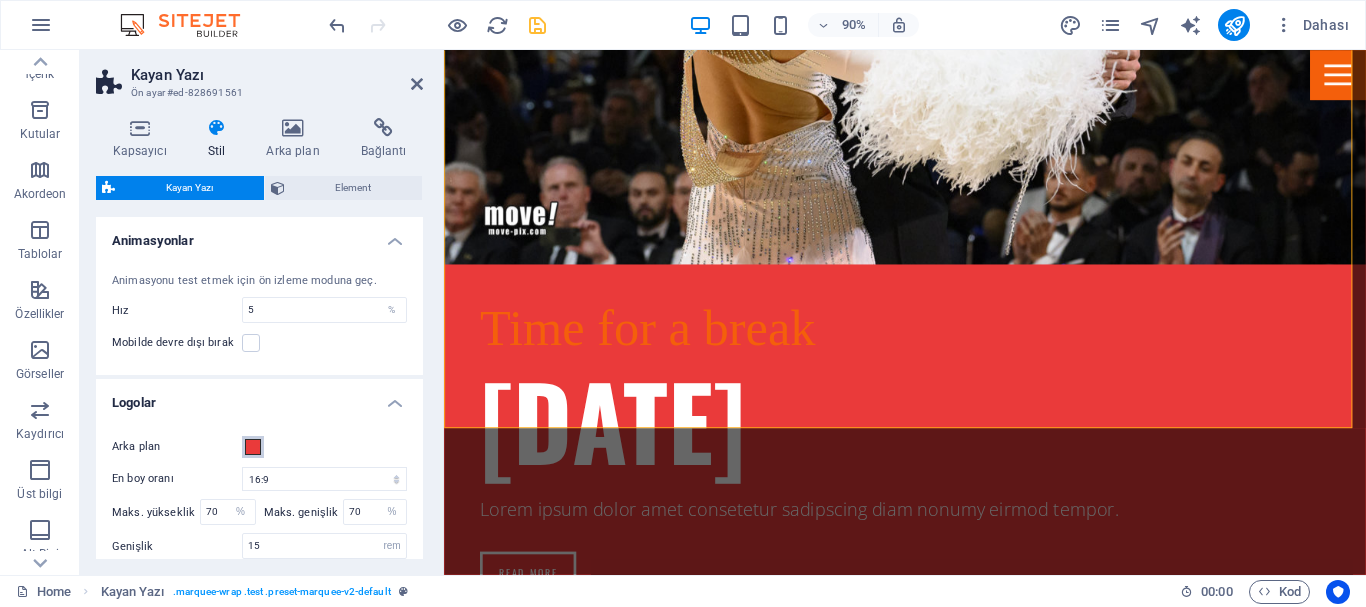 click at bounding box center (253, 447) 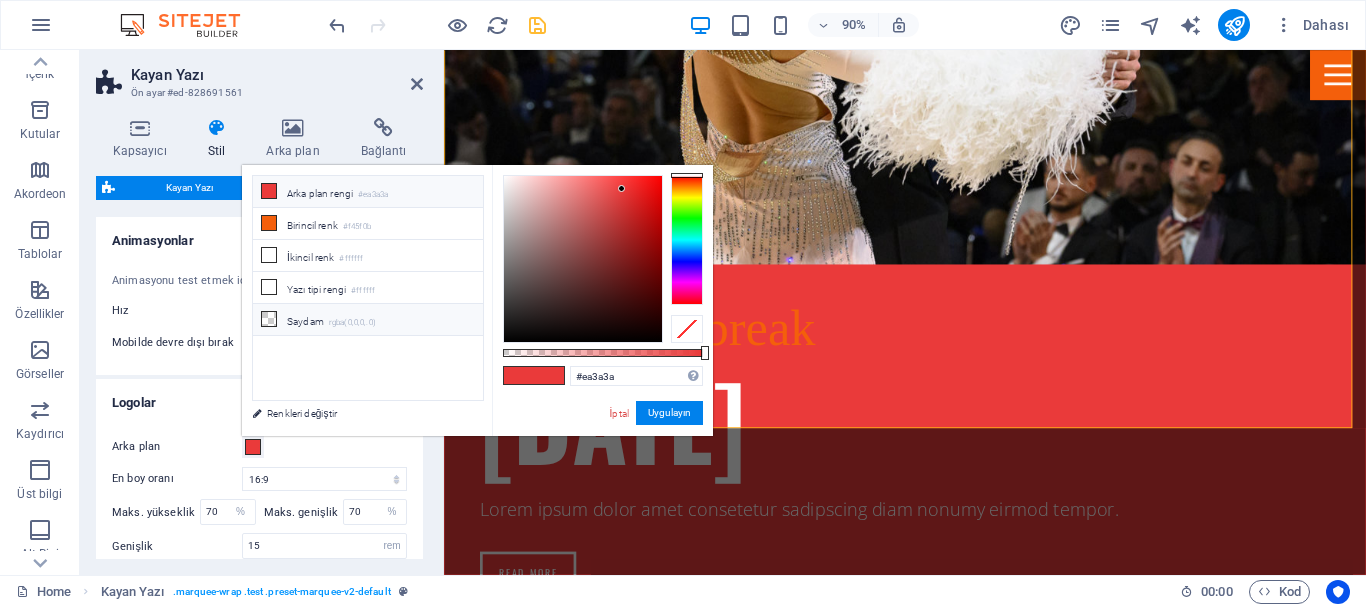 click on "Saydam
rgba(0,0,0,.0)" at bounding box center [368, 320] 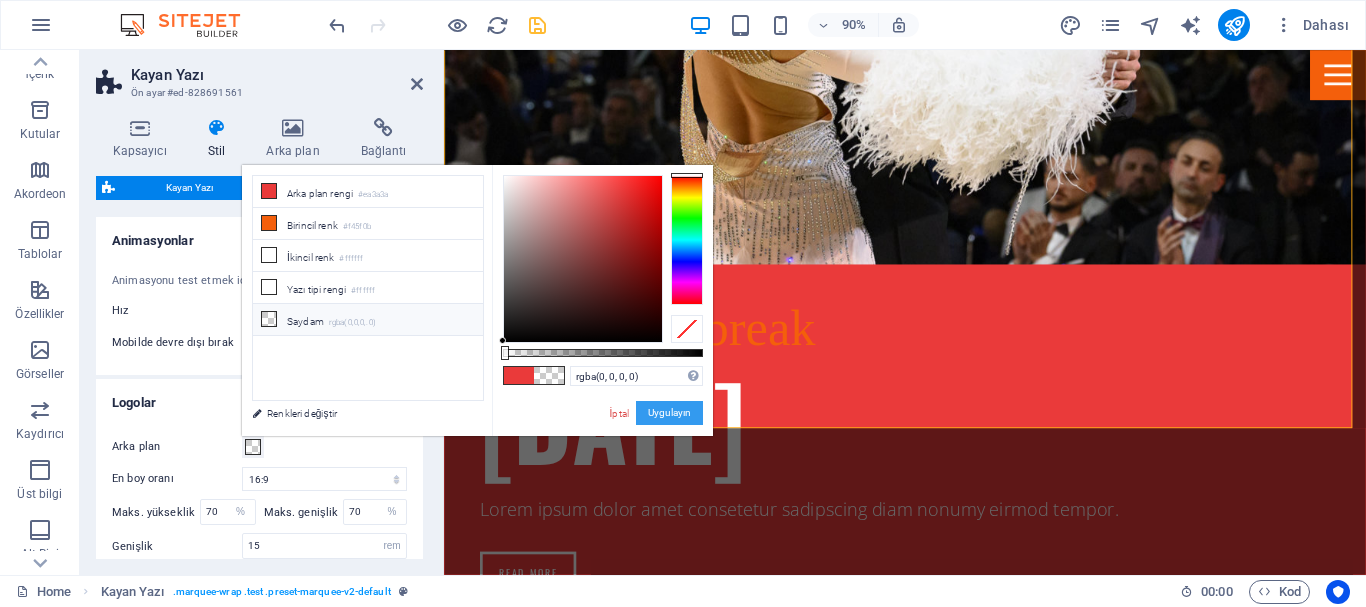 click on "Uygulayın" at bounding box center [669, 413] 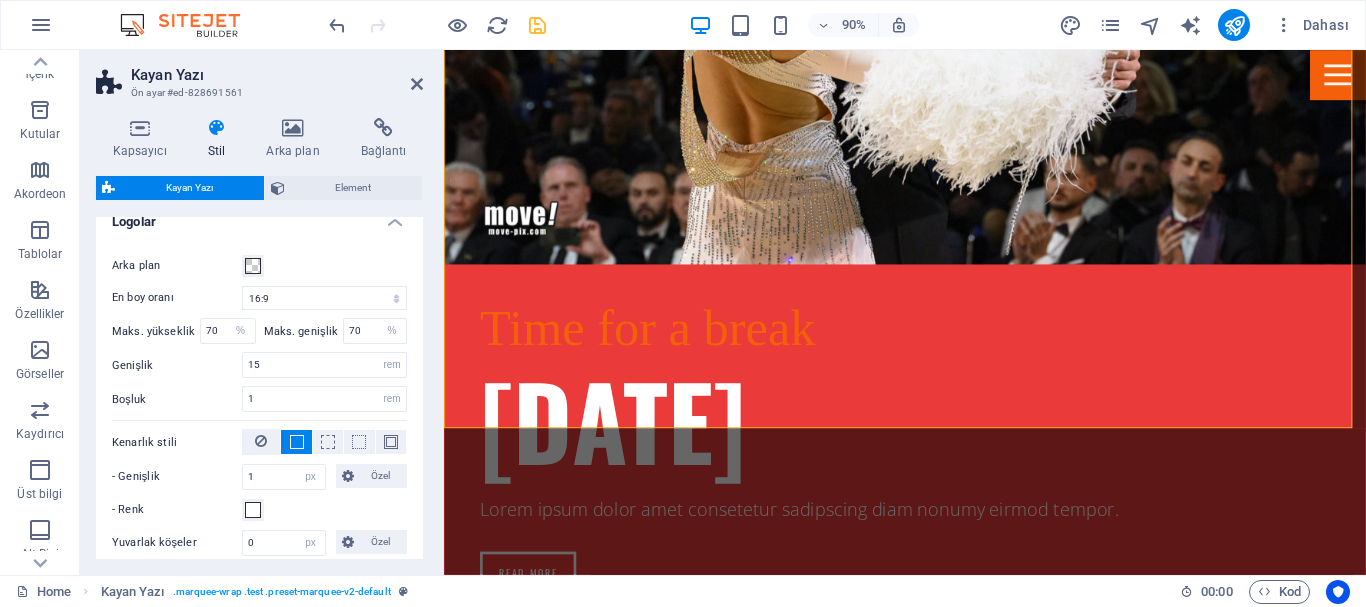 scroll, scrollTop: 0, scrollLeft: 0, axis: both 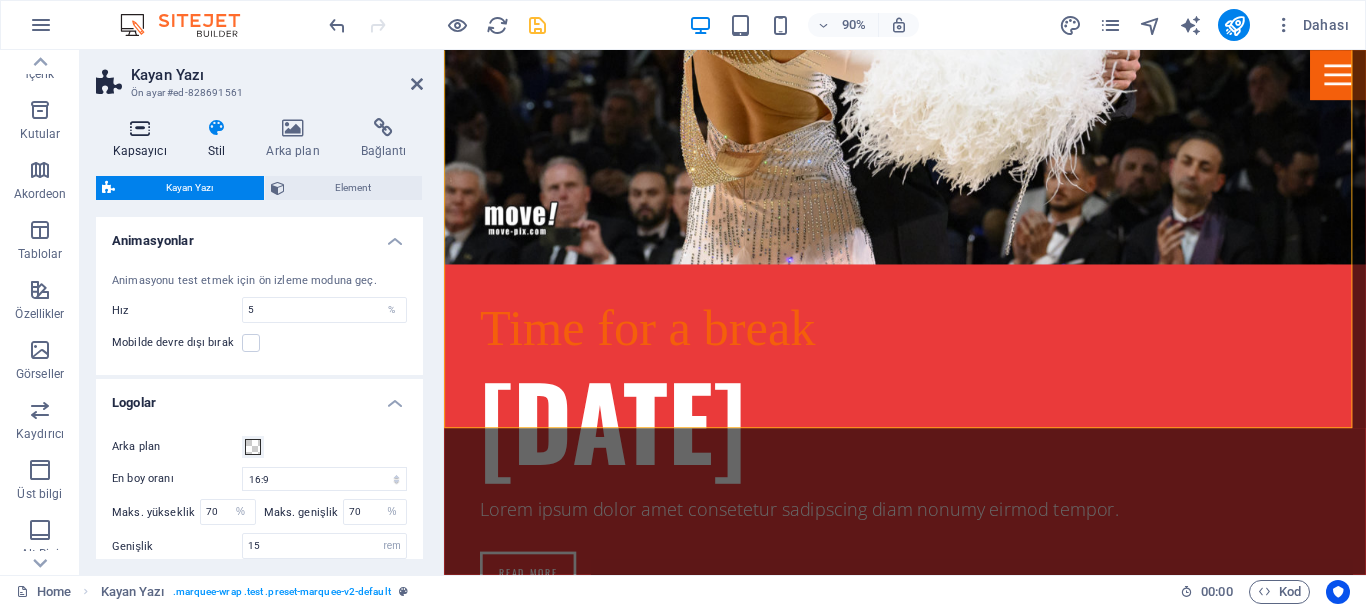 click on "Kapsayıcı" at bounding box center [143, 139] 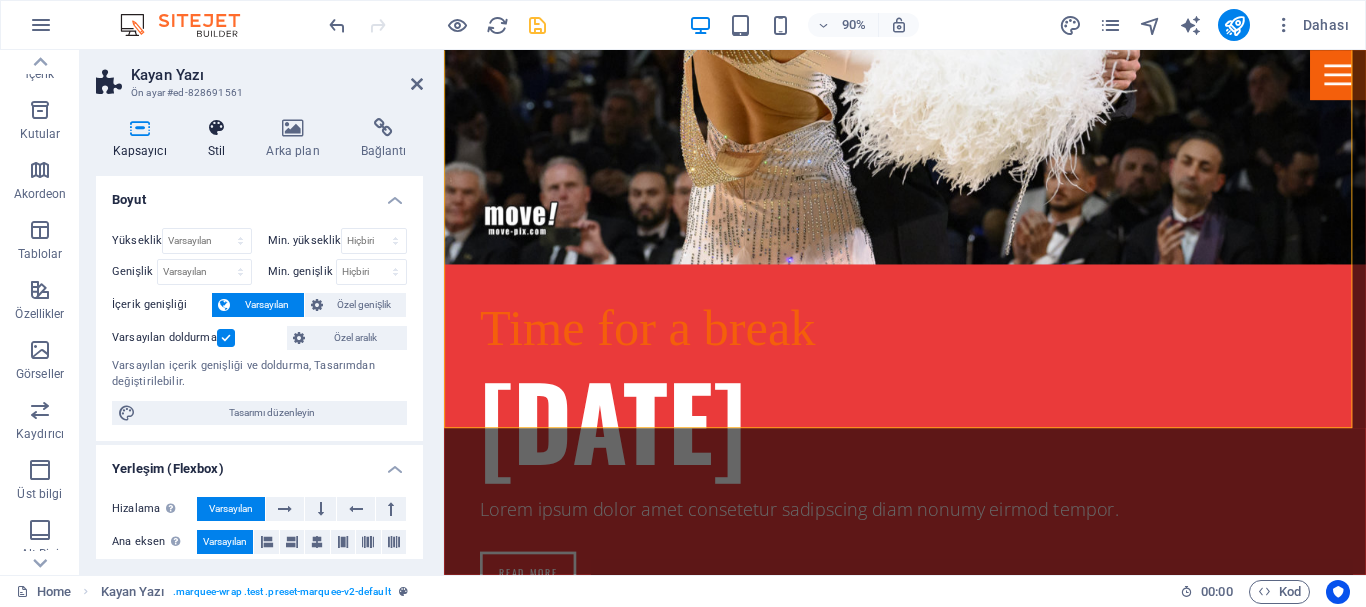 click at bounding box center [216, 128] 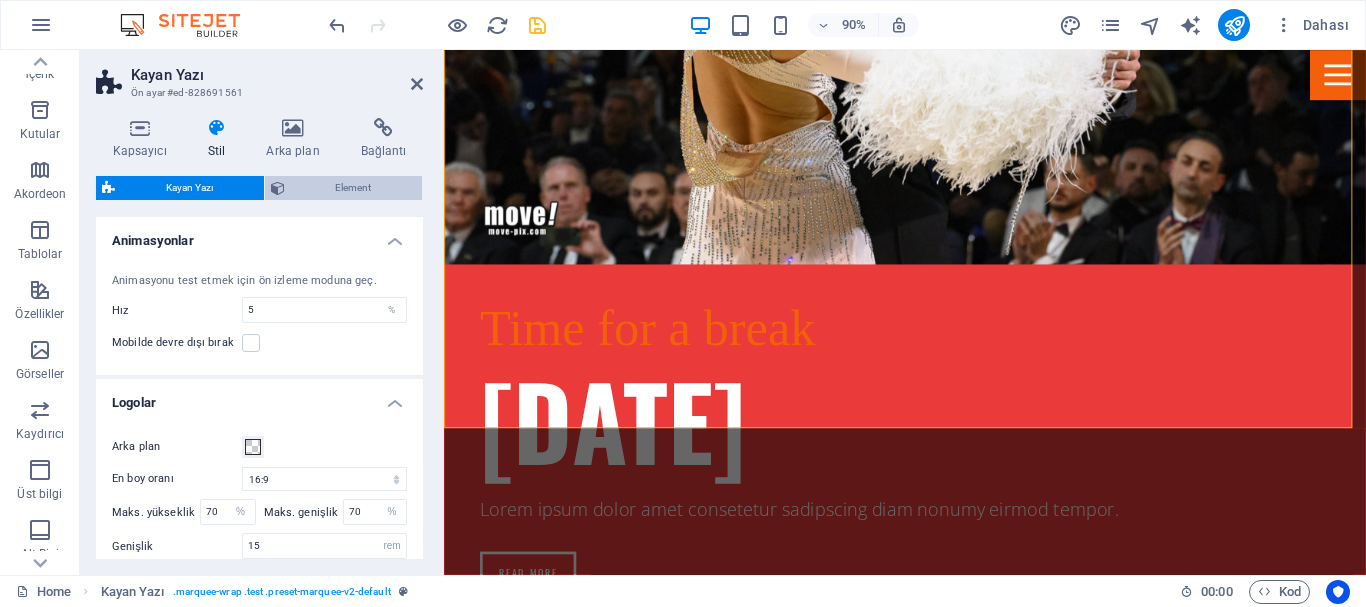 click on "Element" at bounding box center (354, 188) 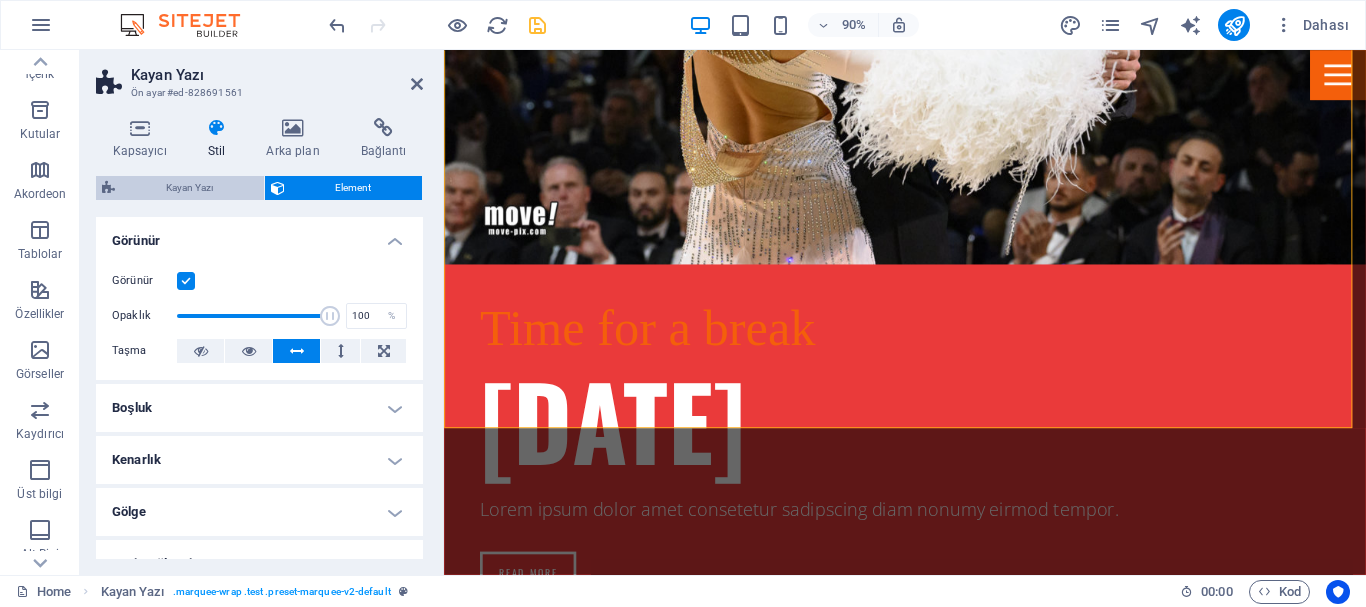 click on "Kayan Yazı" at bounding box center (189, 188) 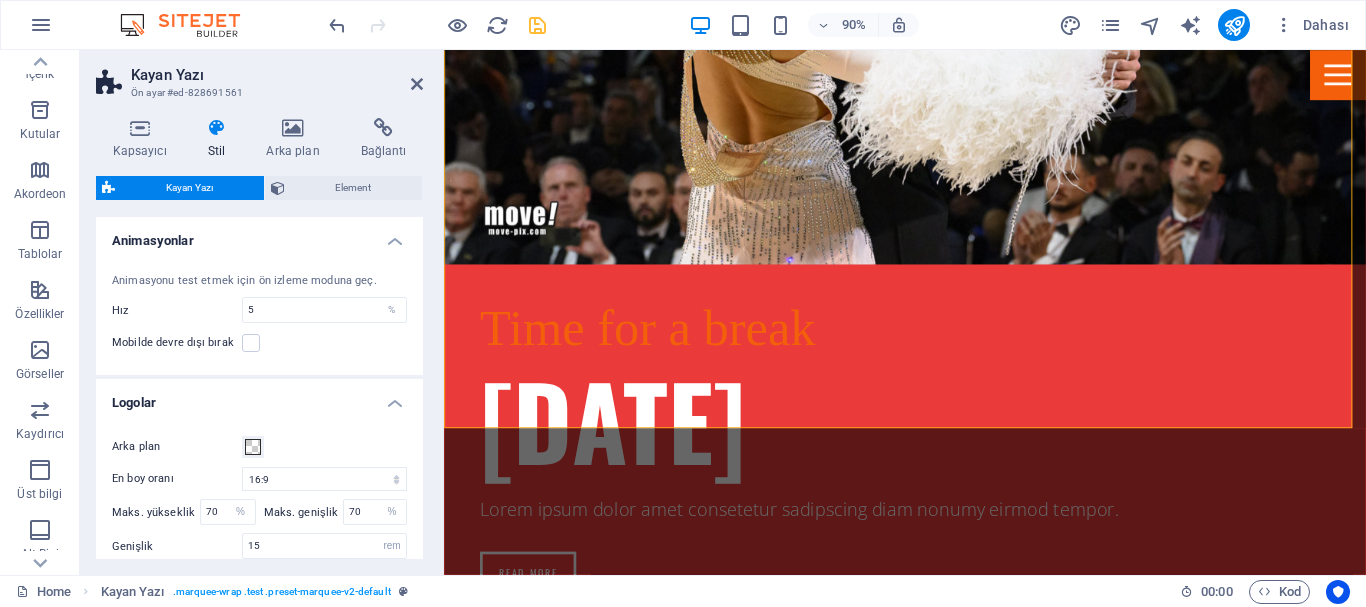 click on "Kayan Yazı Ön ayar #[ID]
Kapsayıcı Stil Arka plan Bağlantı Boyut Yükseklik Varsayılan px rem % vh vw Min. yükseklik Hiçbiri px rem % vh vw Genişlik Varsayılan px rem % em vh vw Min. genişlik Hiçbiri px rem % vh vw İçerik genişliği Varsayılan Özel genişlik Genişlik Varsayılan px rem % em vh vw Min. genişlik Hiçbiri px rem % vh vw Varsayılan doldurma Özel aralık Varsayılan içerik genişliği ve doldurma, Tasarımdan değiştirilebilir. Tasarımı düzenleyin Yerleşim (Flexbox) Hizalama Esnek yönü belirler. Varsayılan Ana eksen Elementlerin bu kapsayıcının içindeki ana eksen boyunca nasıl davranması gerektiğini belirle (içeriği doğrula). Varsayılan Yan eksen Kapsayıcının içindeki elementin dikey yönünü kontrol et (öğeleri hizala). Varsayılan Sığdırma Varsayılan Açık Kapalı Doldur Birkaç satır boyunca y ekseni üzerindeki elementlerin mesafelerini ve yönünü kontrol eder (içeriği hizala). Varsayılan Erişilebilirlik Rol" at bounding box center [262, 312] 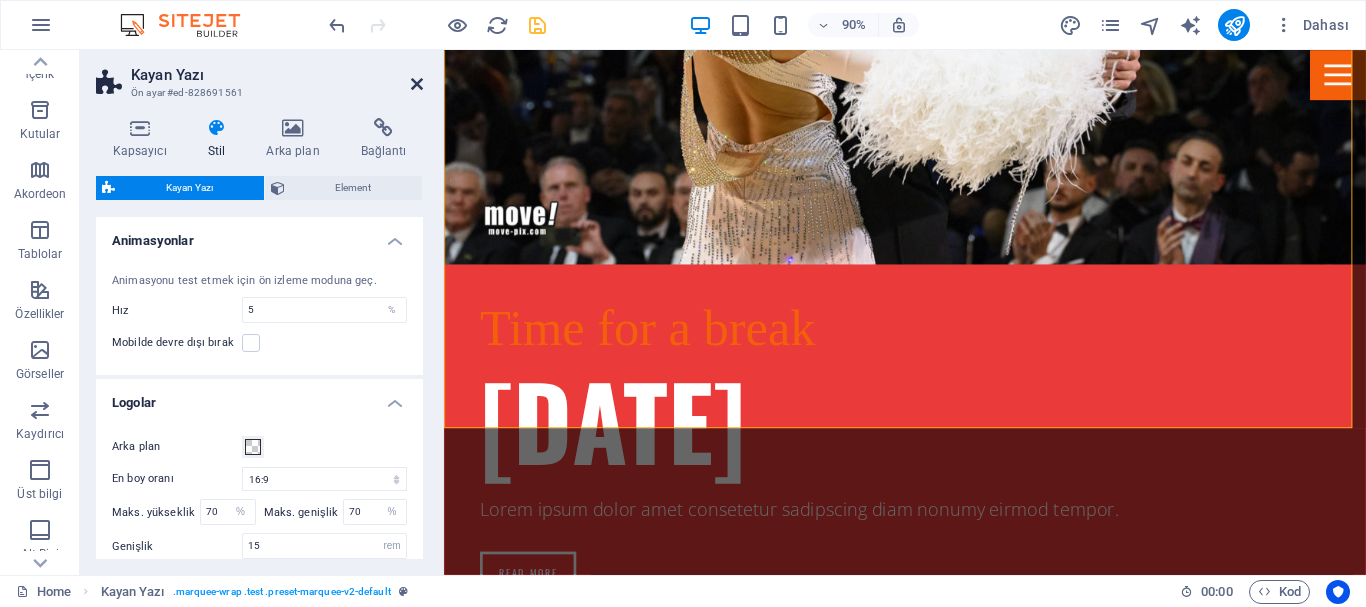 click at bounding box center (417, 84) 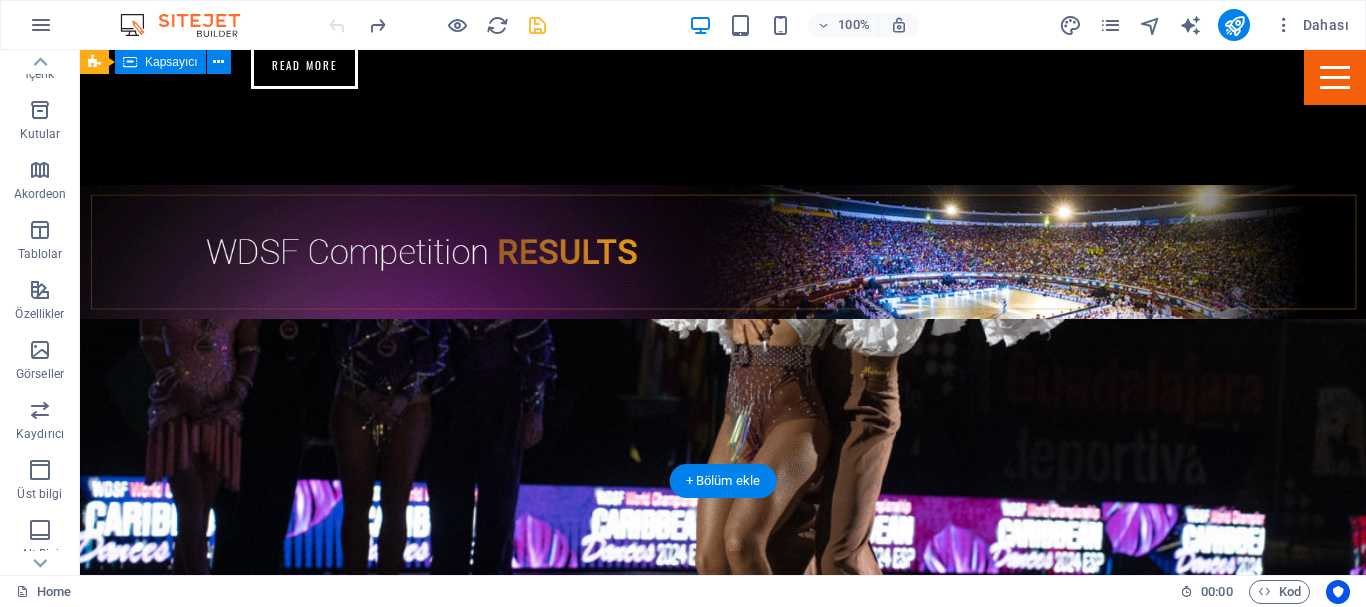 scroll, scrollTop: 3292, scrollLeft: 0, axis: vertical 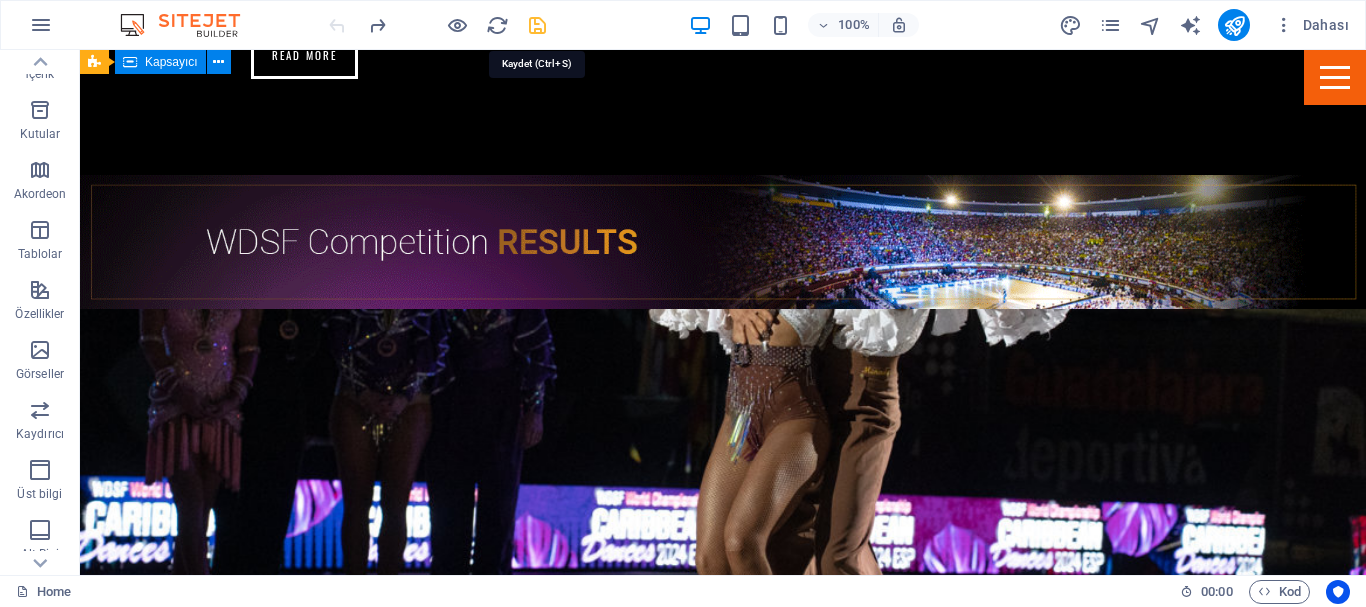 click at bounding box center (537, 25) 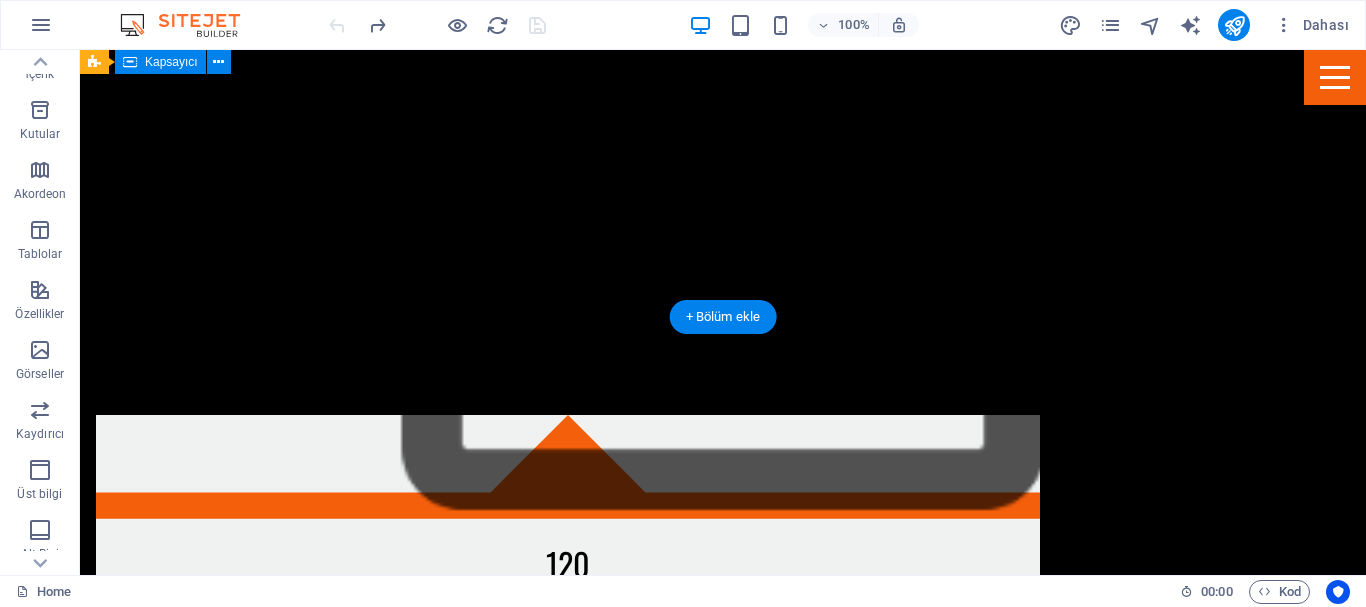 scroll, scrollTop: 1092, scrollLeft: 0, axis: vertical 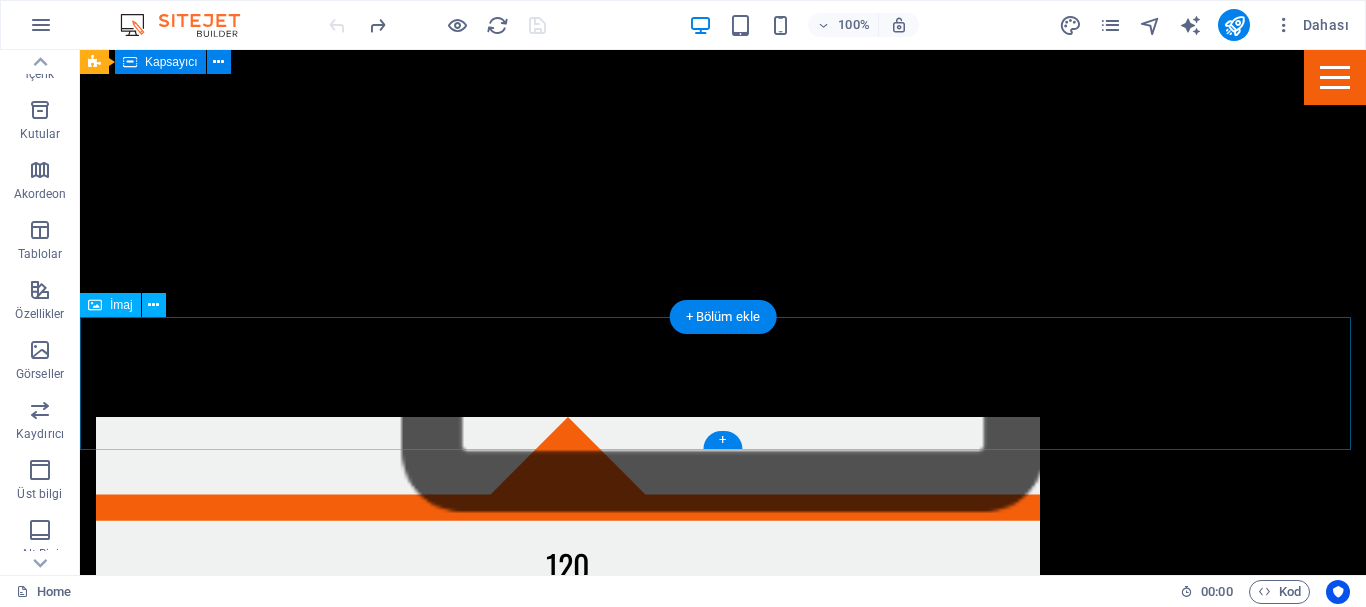 click at bounding box center [723, 2442] 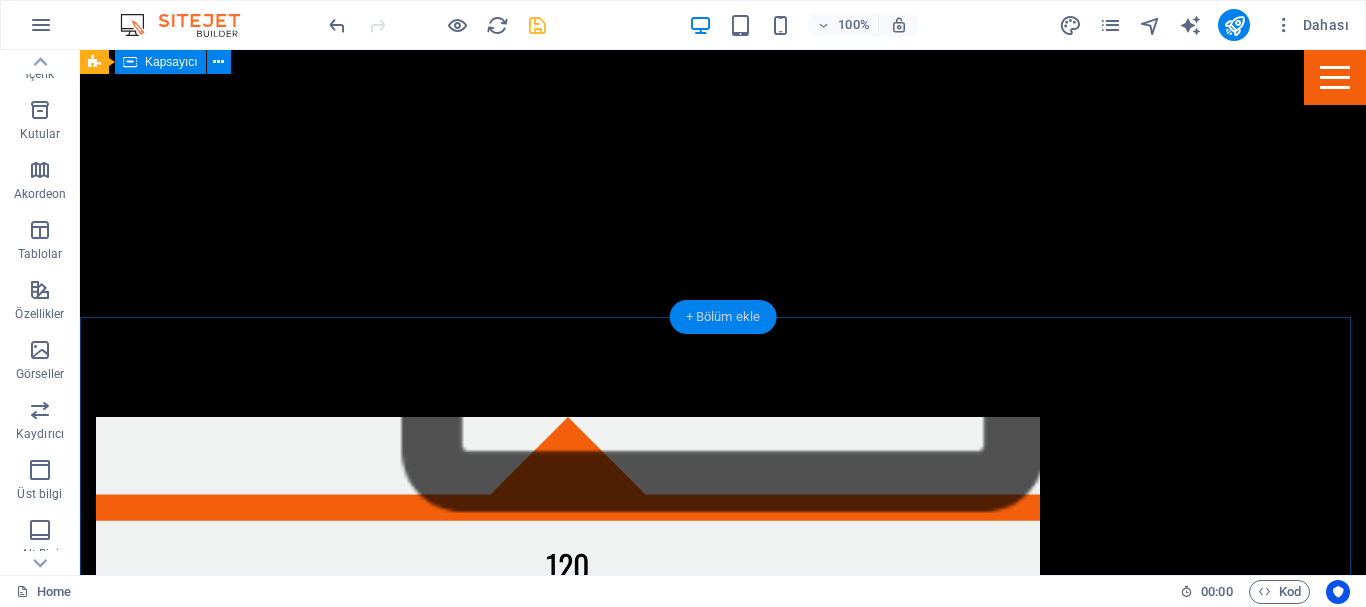 click on "+ Bölüm ekle" at bounding box center (723, 317) 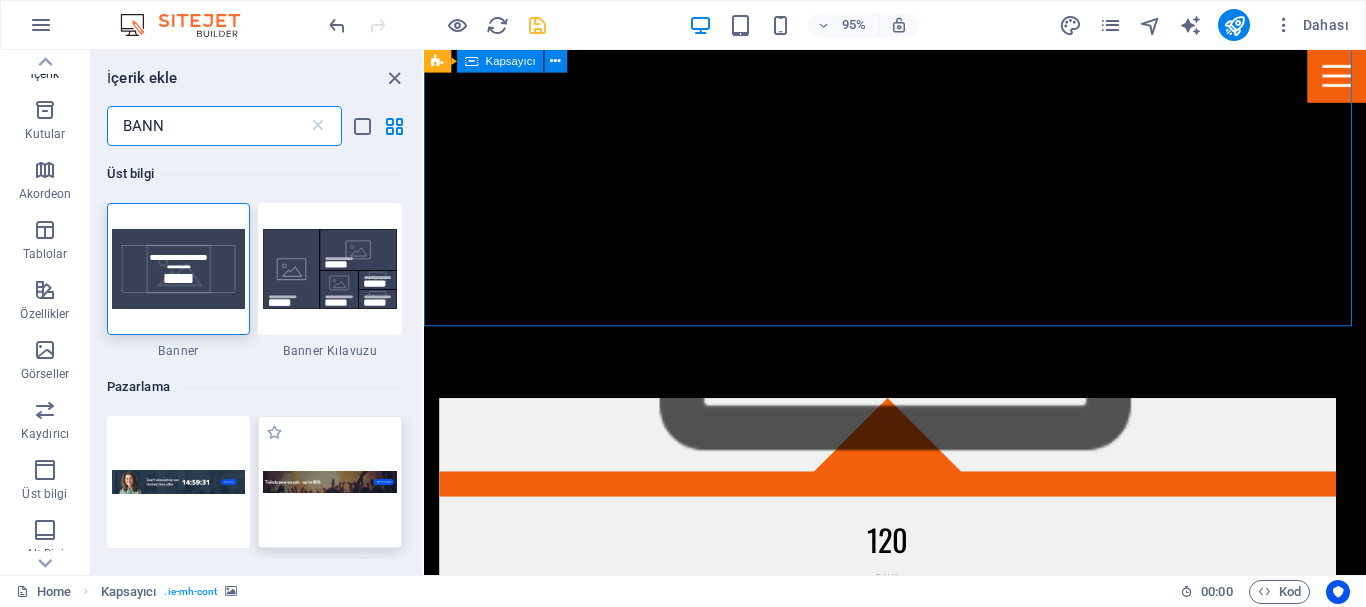 click at bounding box center [330, 482] 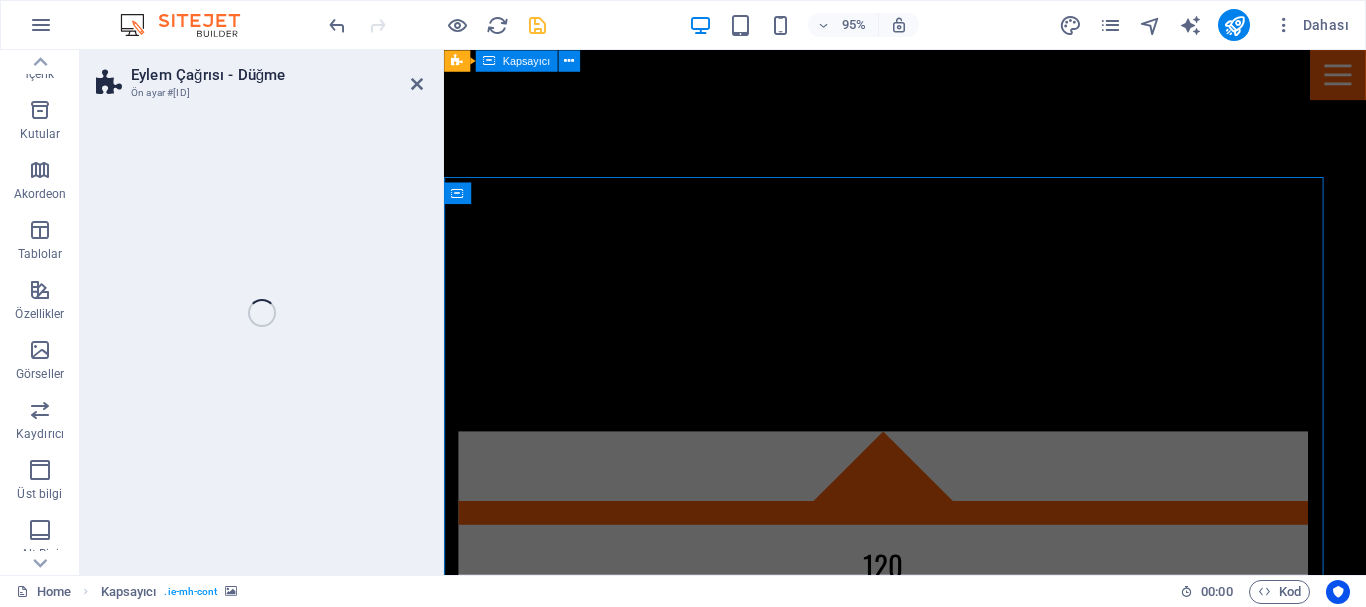 scroll, scrollTop: 1387, scrollLeft: 0, axis: vertical 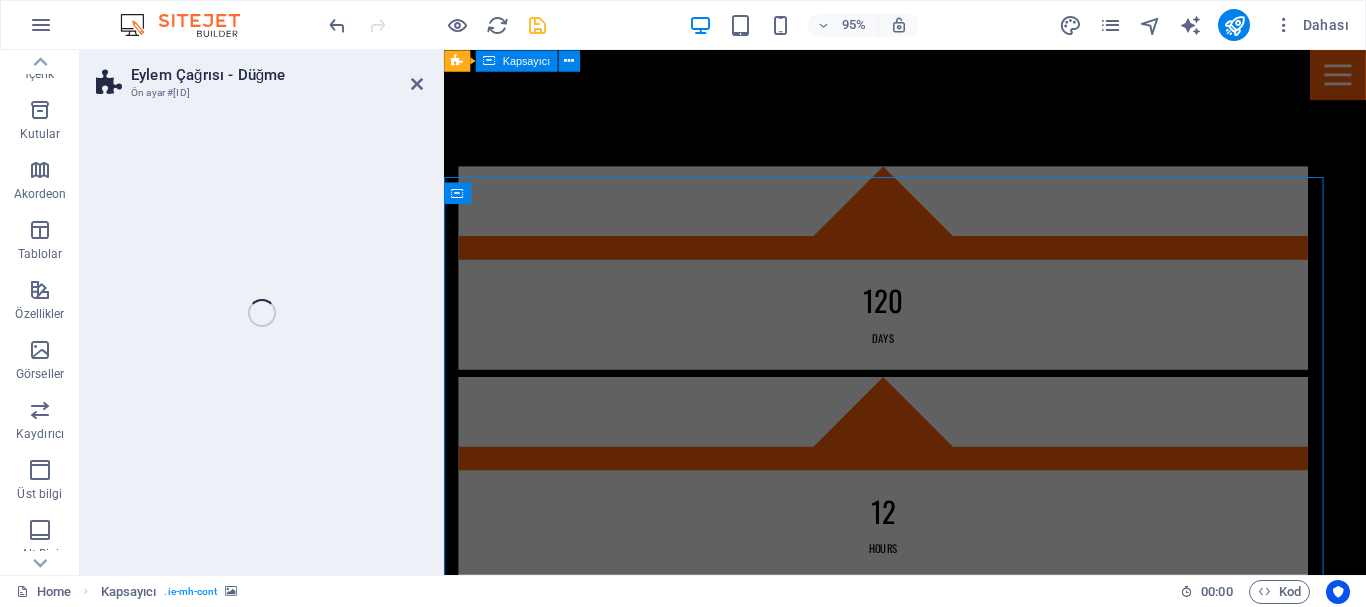 select on "rem" 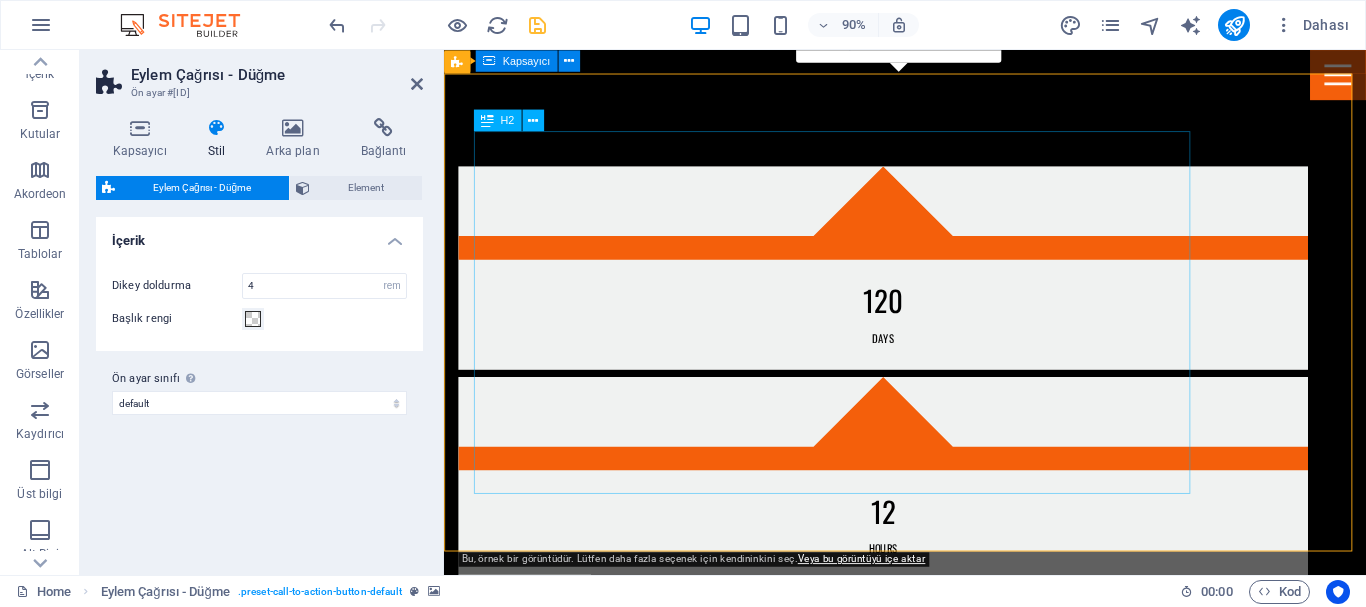 click on "Tickets now on sale - up to 80%" at bounding box center [956, 2866] 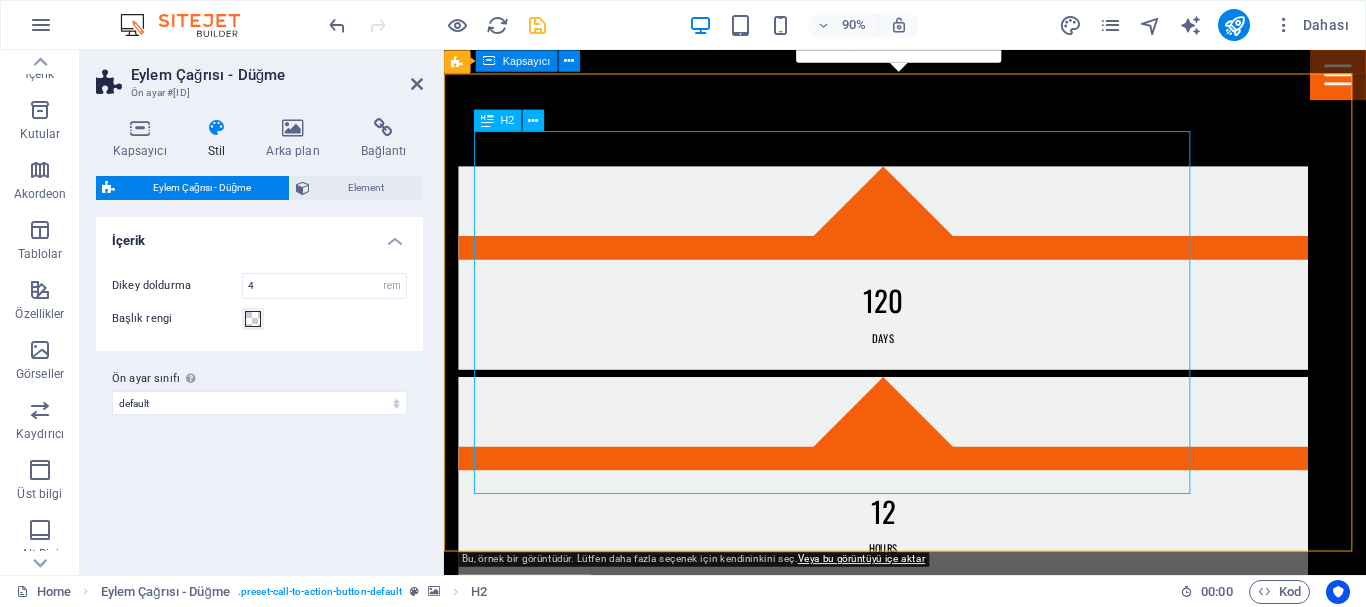 click on "Tickets now on sale - up to 80%" at bounding box center (956, 2866) 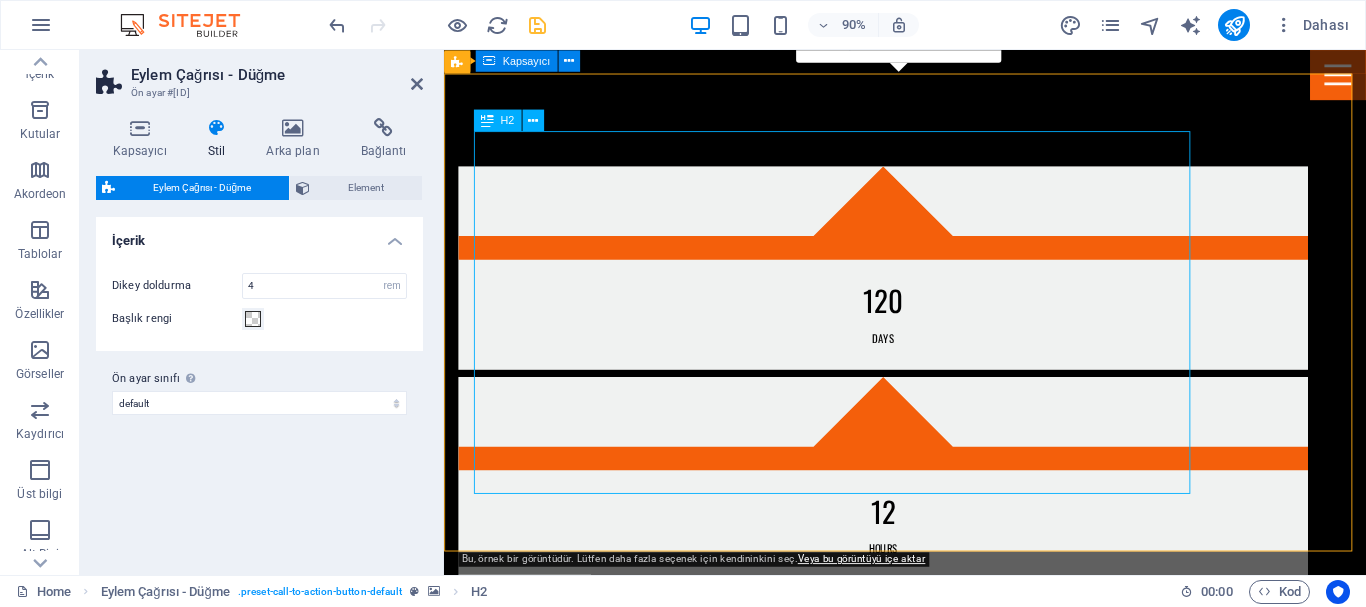 click on "Tickets now on sale - up to 80%" at bounding box center [956, 2866] 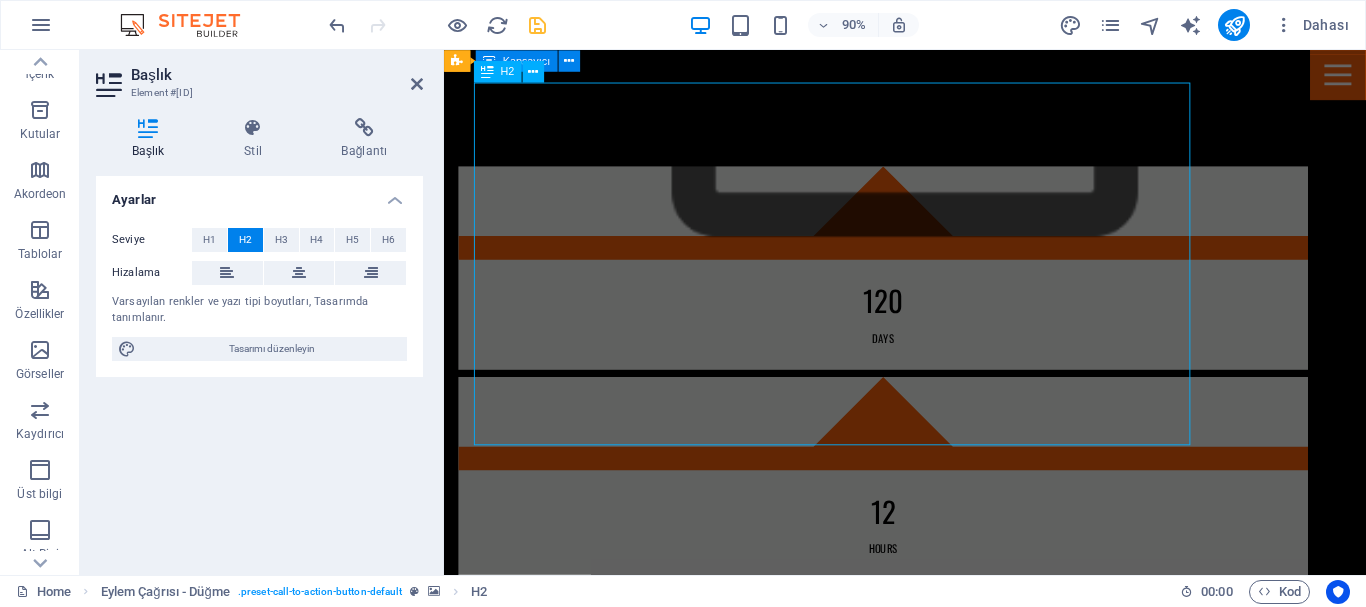 scroll, scrollTop: 1441, scrollLeft: 0, axis: vertical 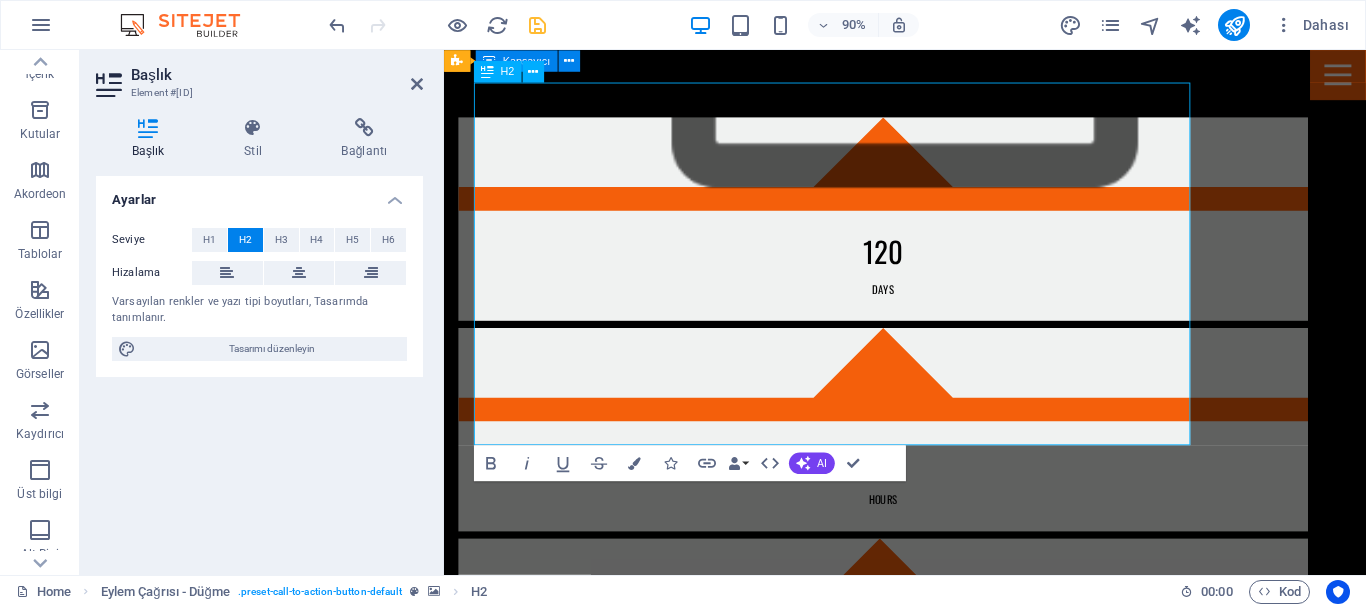 type 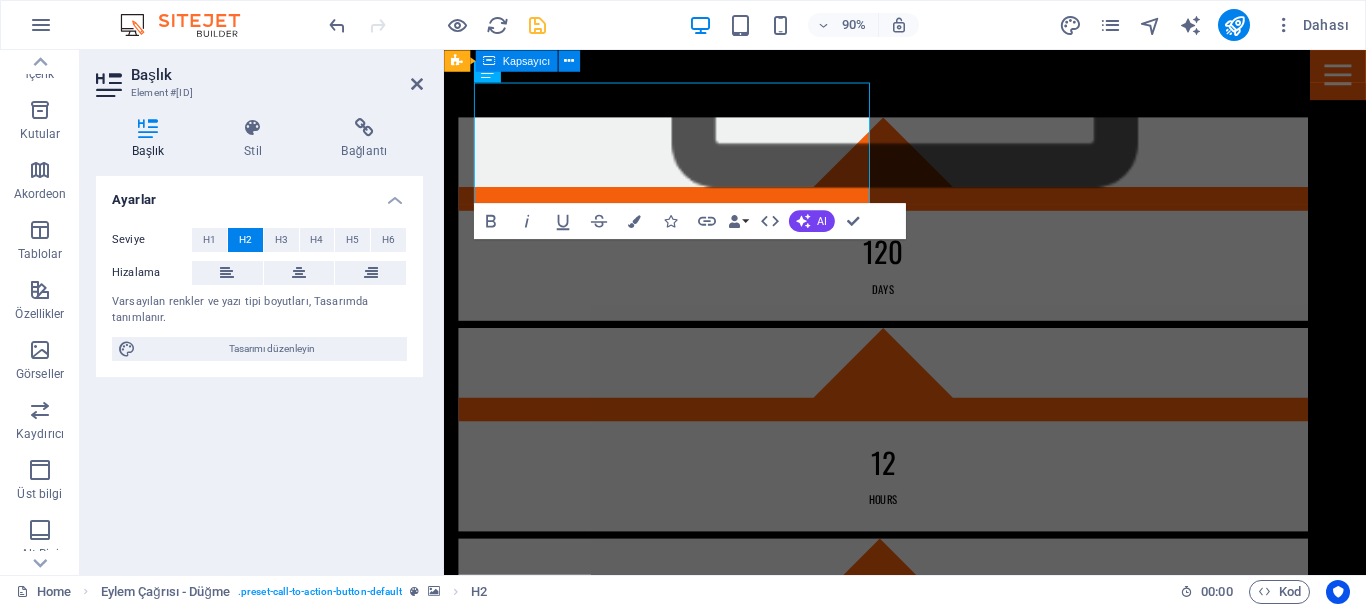 click at bounding box center [956, 2214] 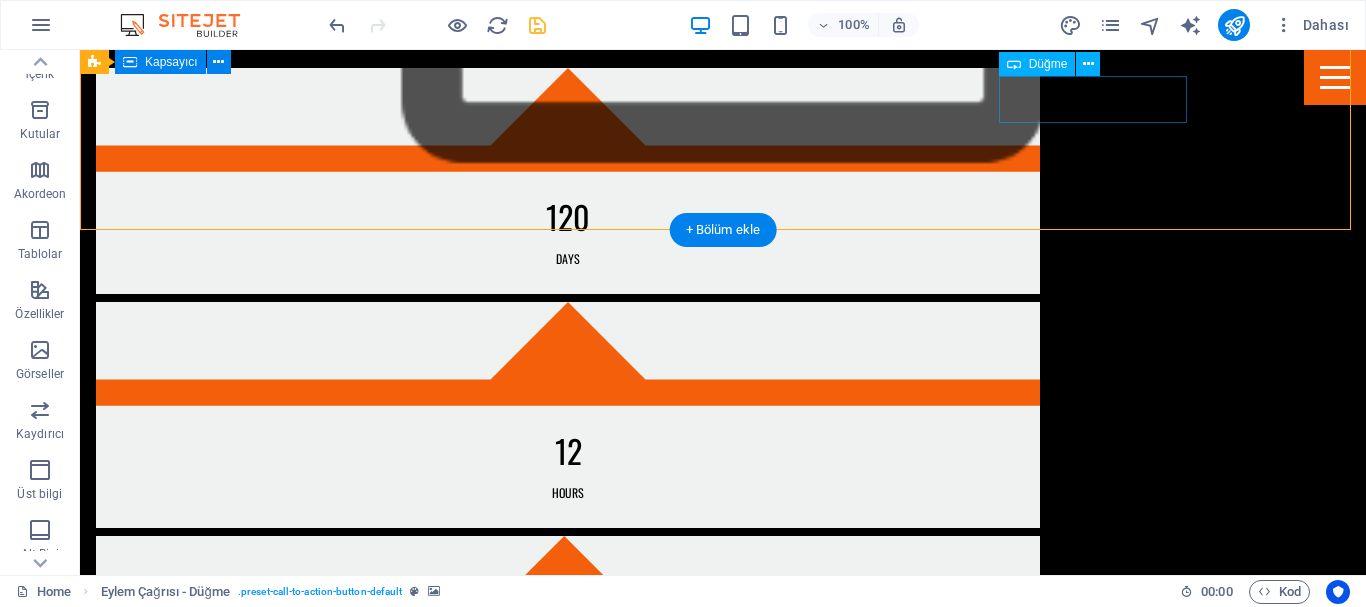 click on "Get my tickets" at bounding box center [723, 2509] 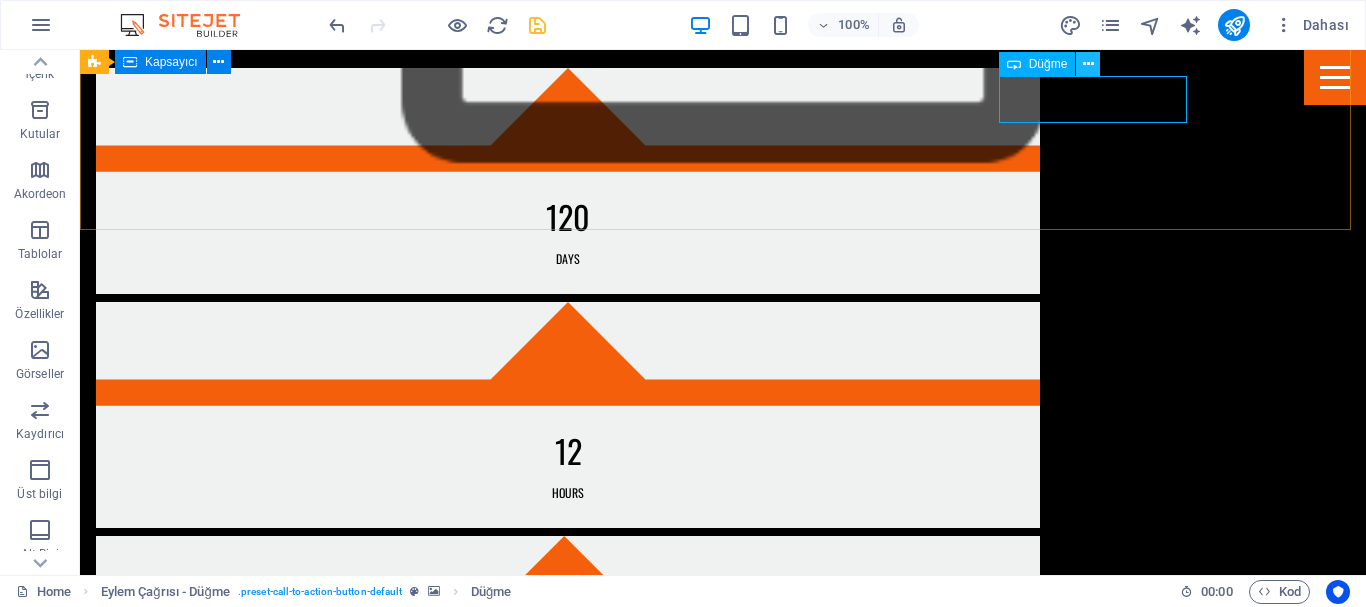 click at bounding box center (1088, 64) 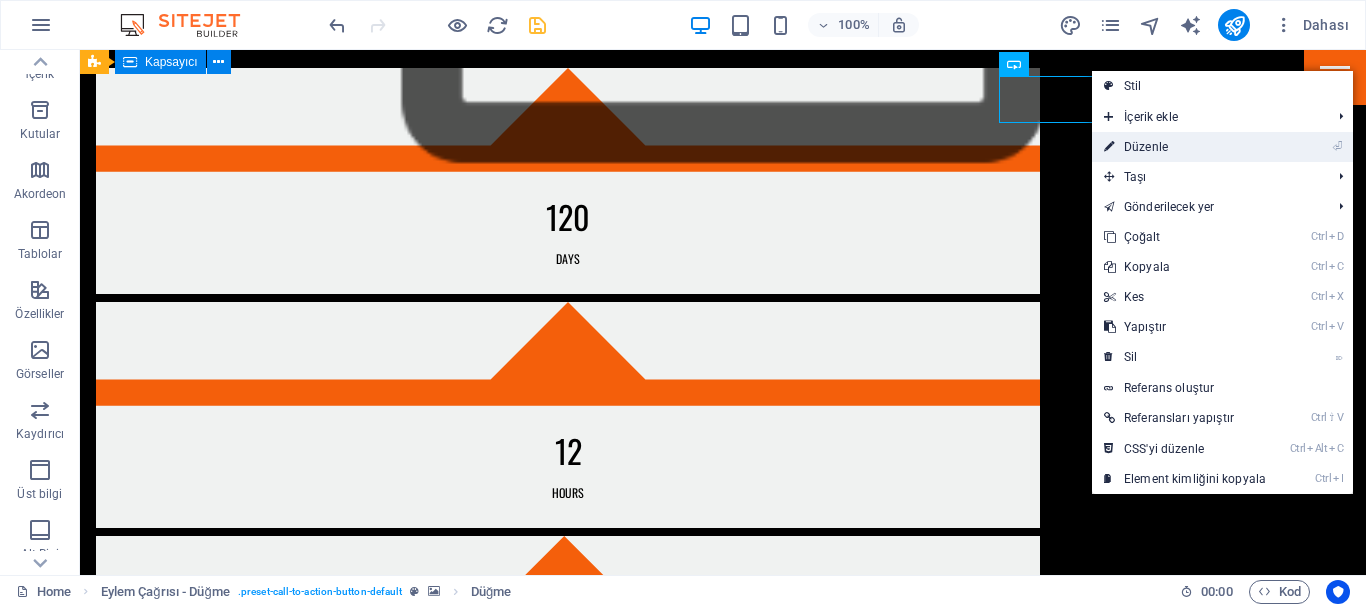 click on "⏎  Düzenle" at bounding box center (1185, 147) 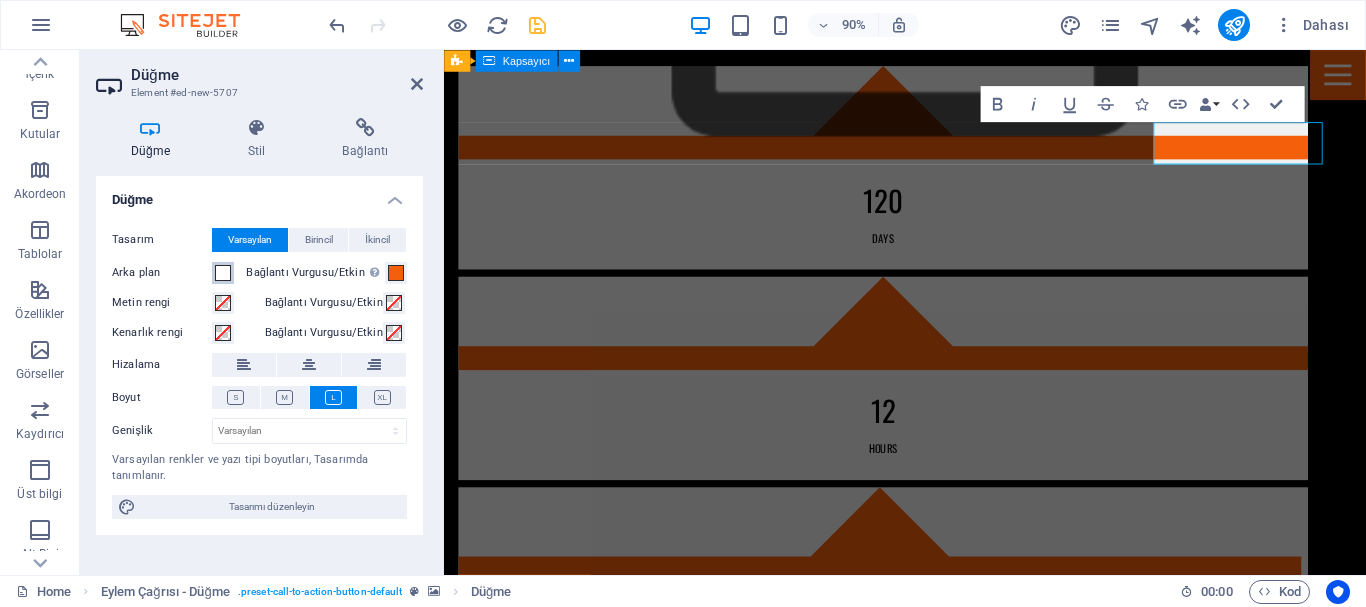 click at bounding box center (223, 273) 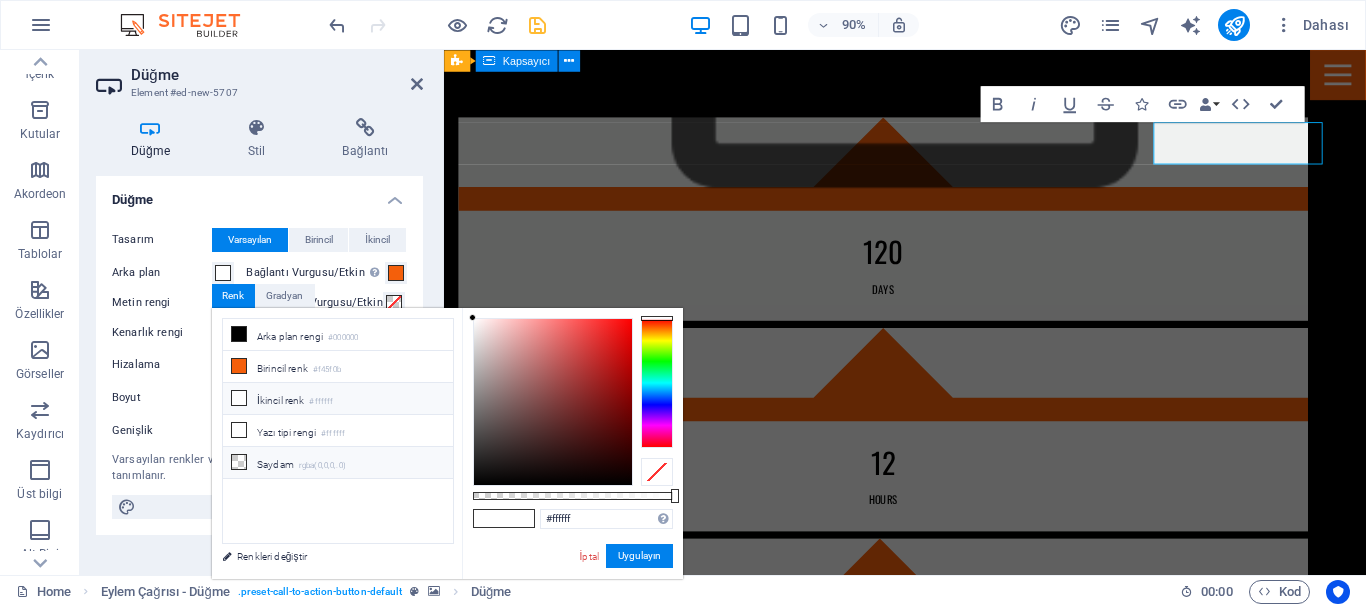 click on "Saydam
rgba(0,0,0,.0)" at bounding box center (338, 463) 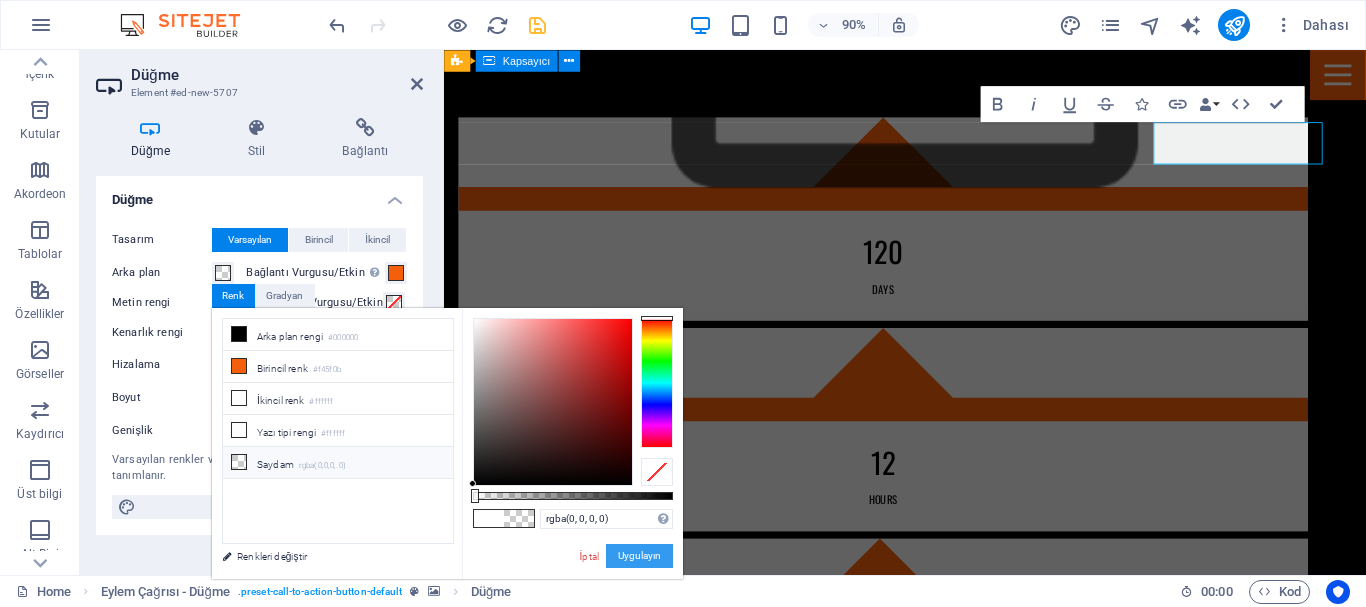 click on "Uygulayın" at bounding box center (639, 556) 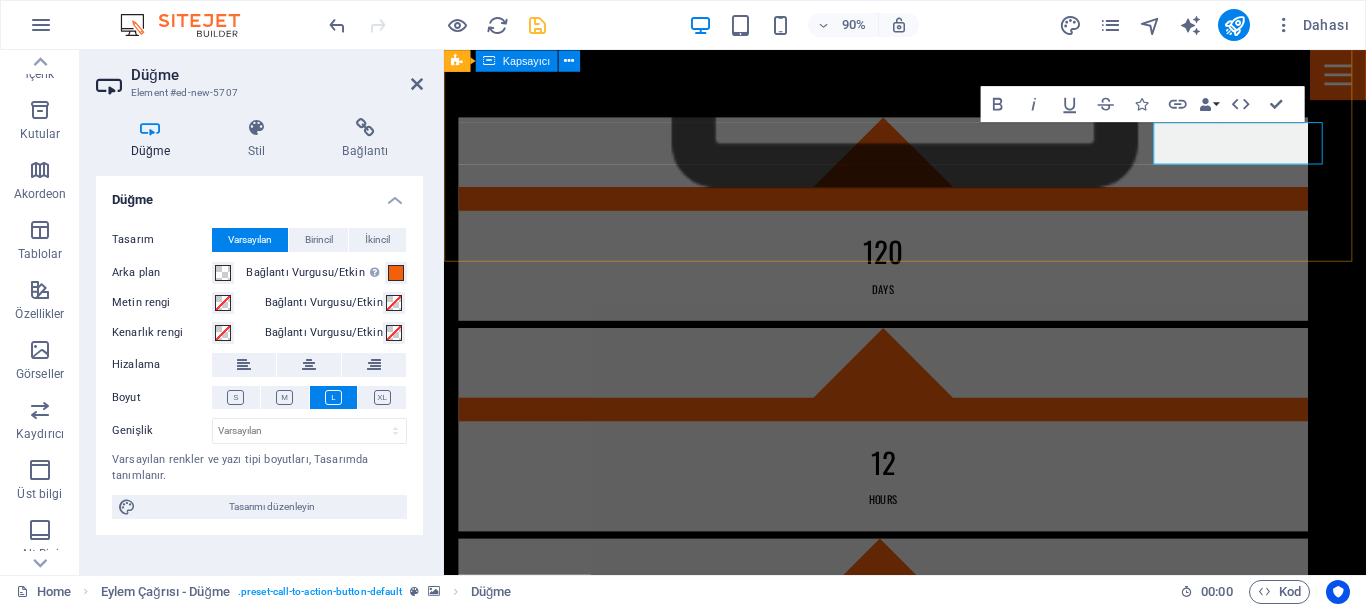 click on "Get my tickets" at bounding box center [956, 2566] 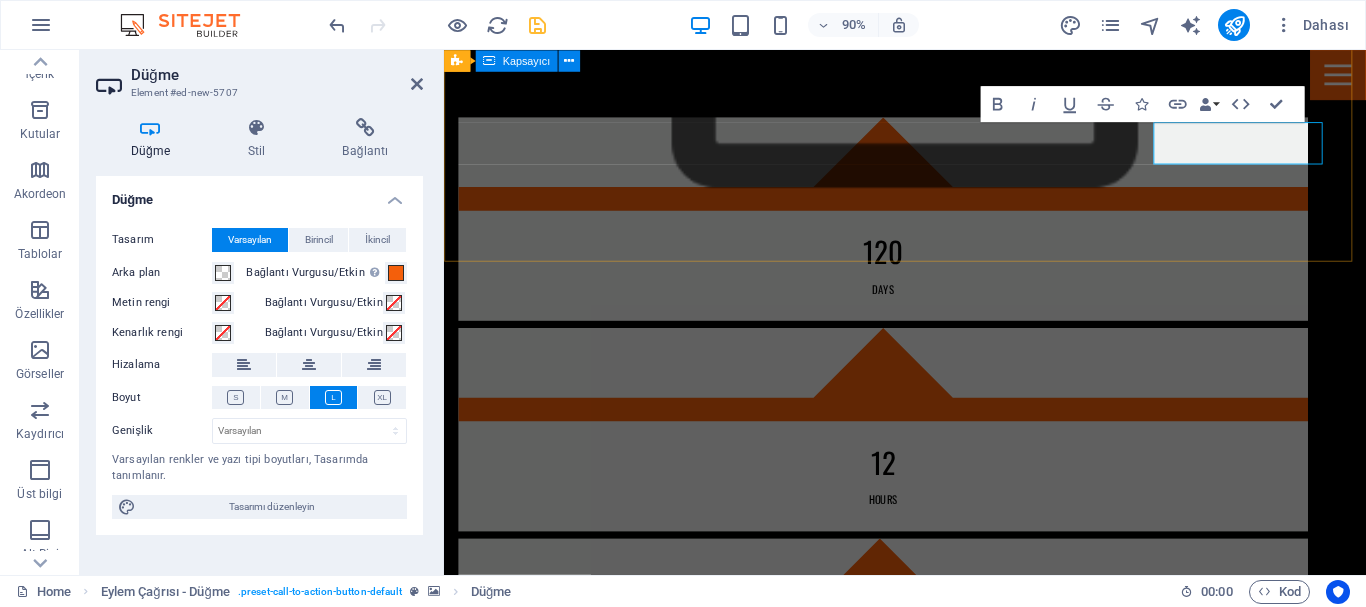 click on "Get my tickets" at bounding box center (956, 2566) 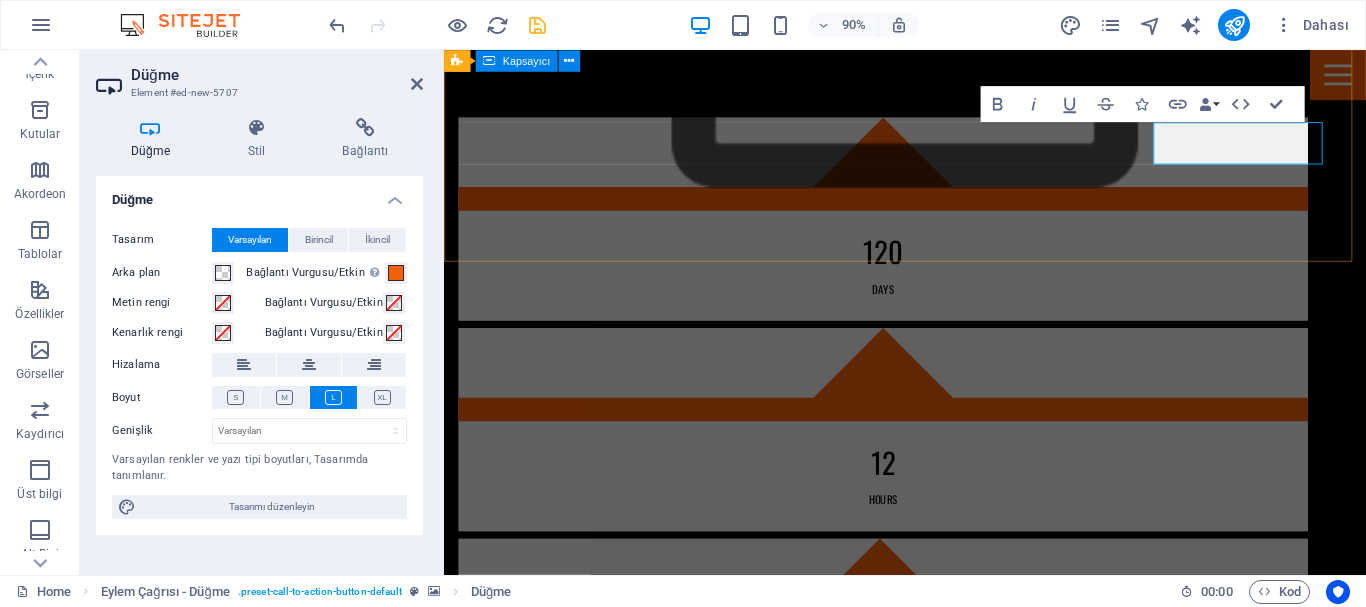 click on "Get my tickets" at bounding box center (956, 2566) 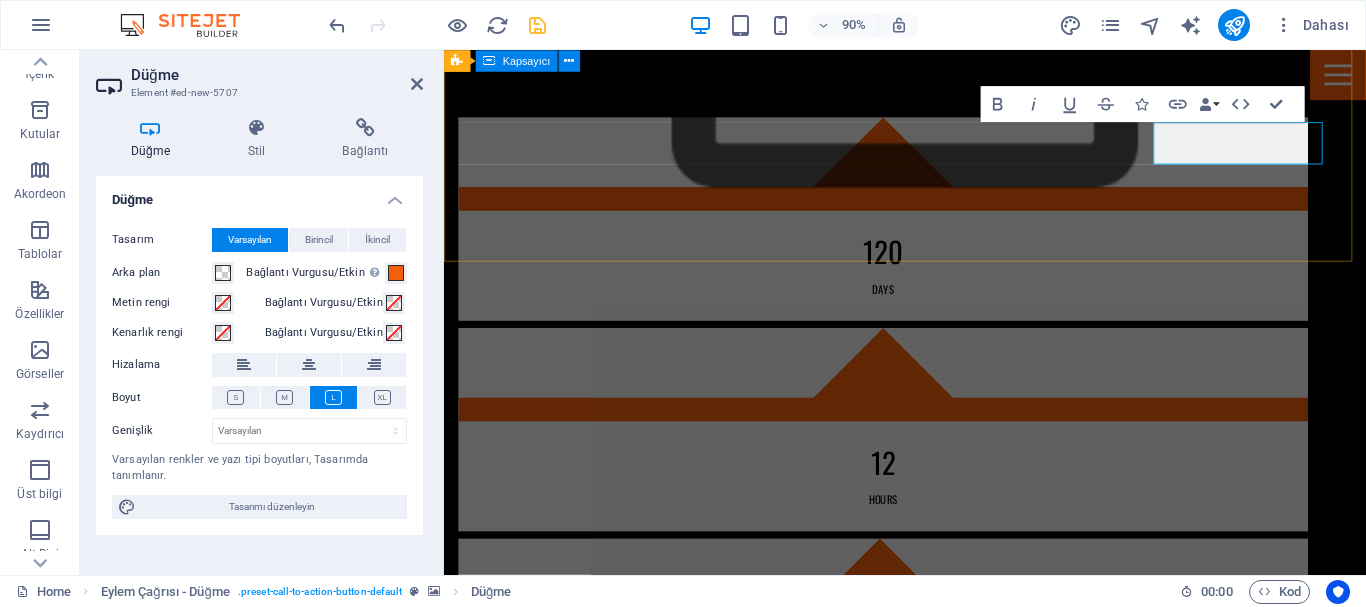 type 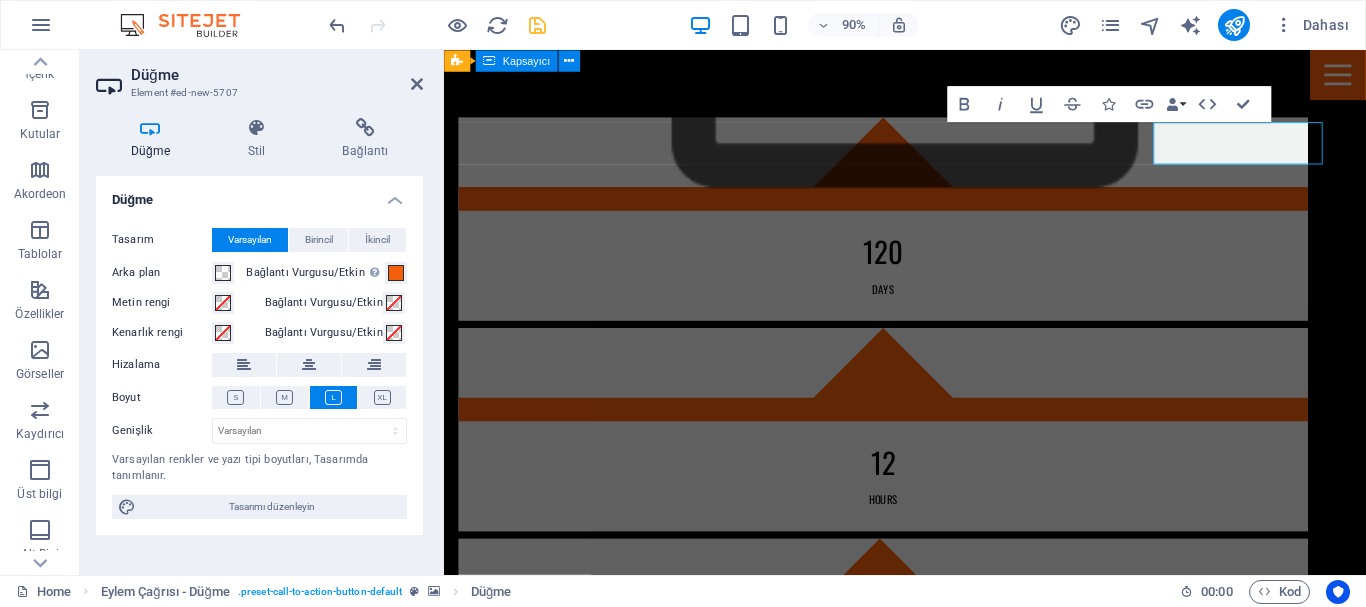 click at bounding box center [956, 2214] 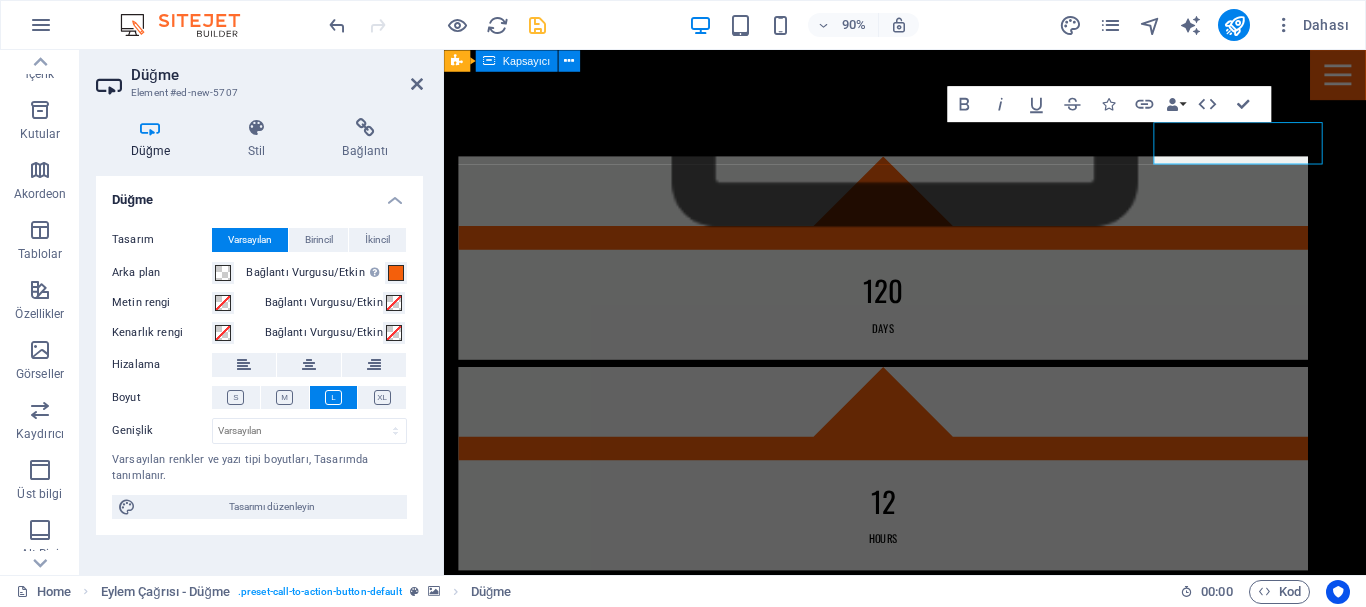 click at bounding box center (956, 2988) 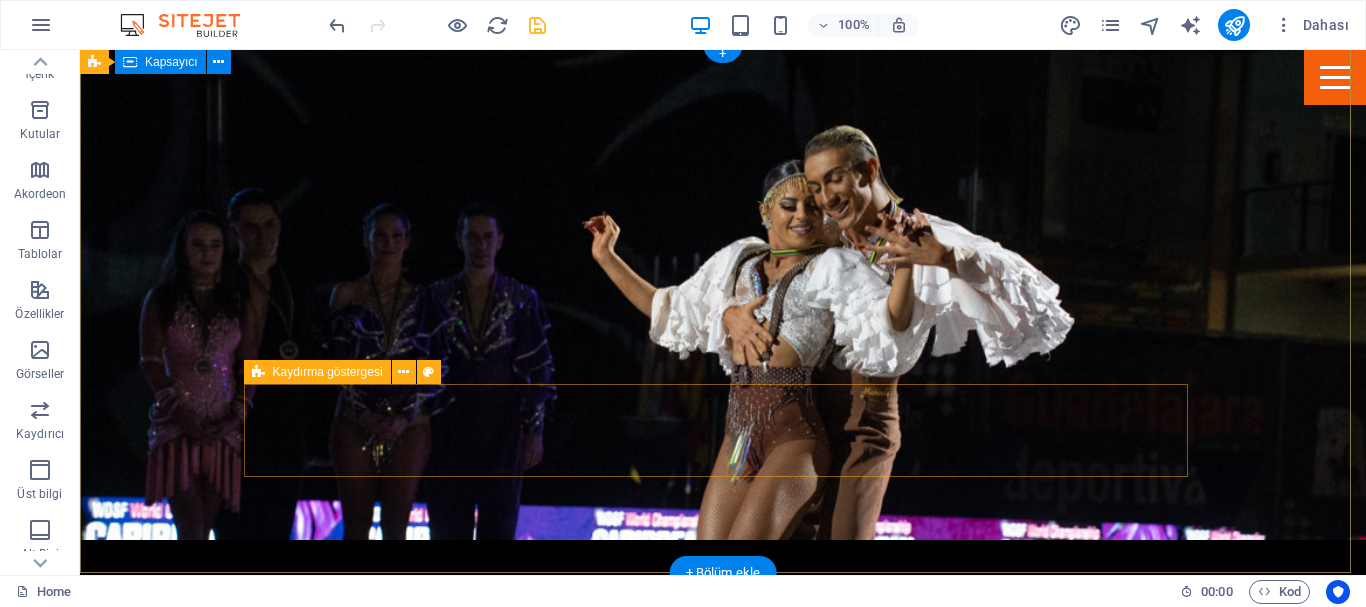 scroll, scrollTop: 0, scrollLeft: 0, axis: both 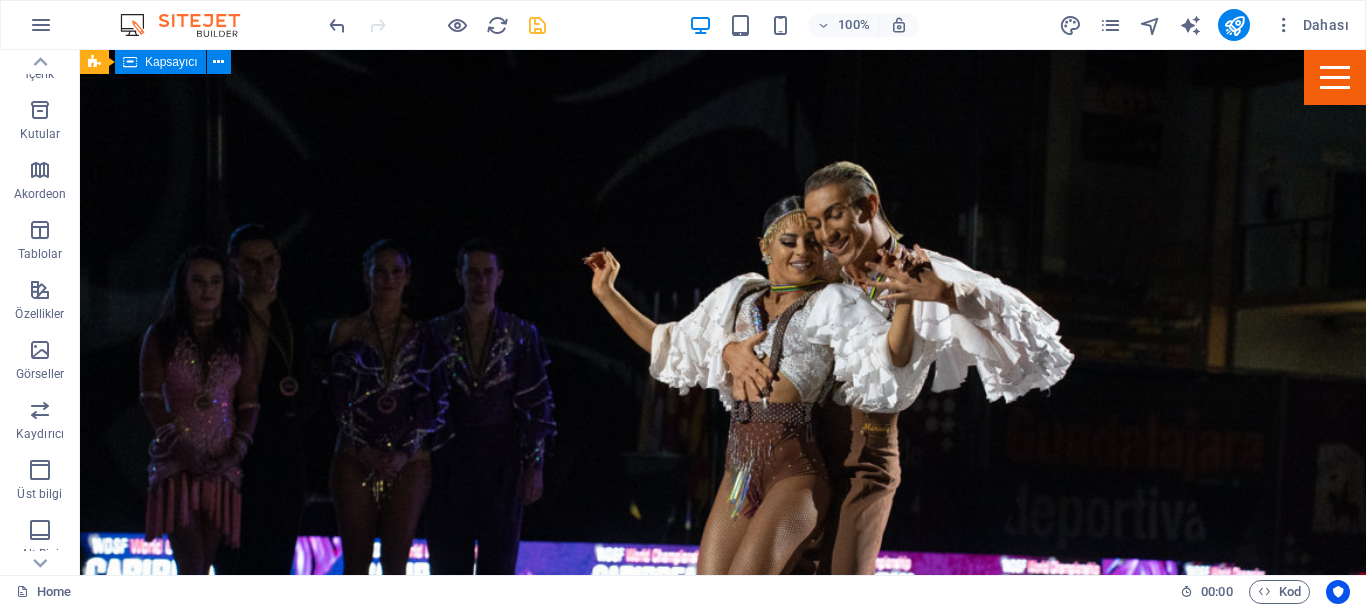 click at bounding box center [537, 25] 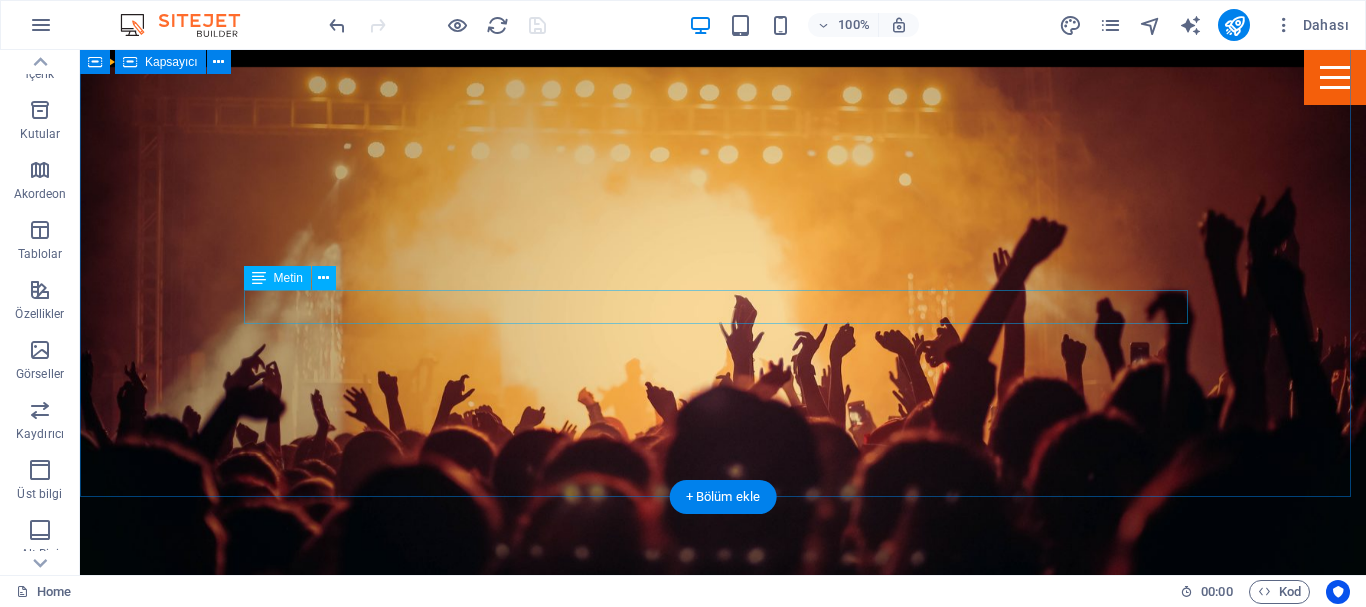 scroll, scrollTop: 3422, scrollLeft: 0, axis: vertical 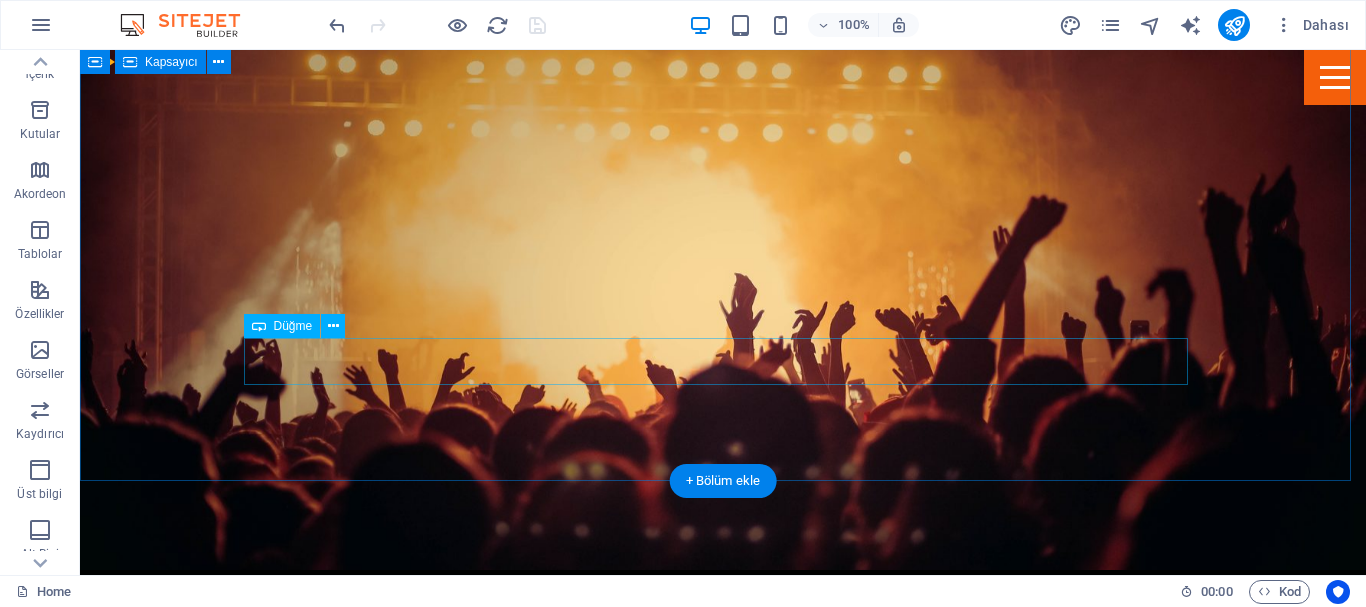 click on "Read more" at bounding box center [723, 5026] 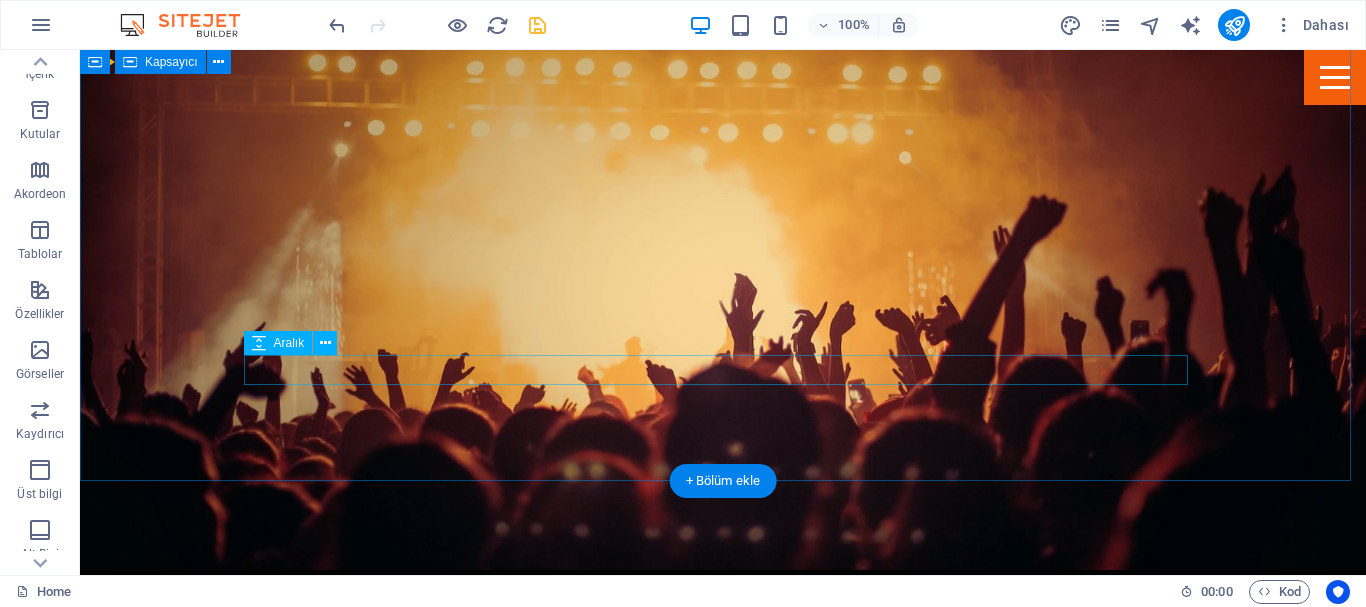 scroll, scrollTop: 3375, scrollLeft: 0, axis: vertical 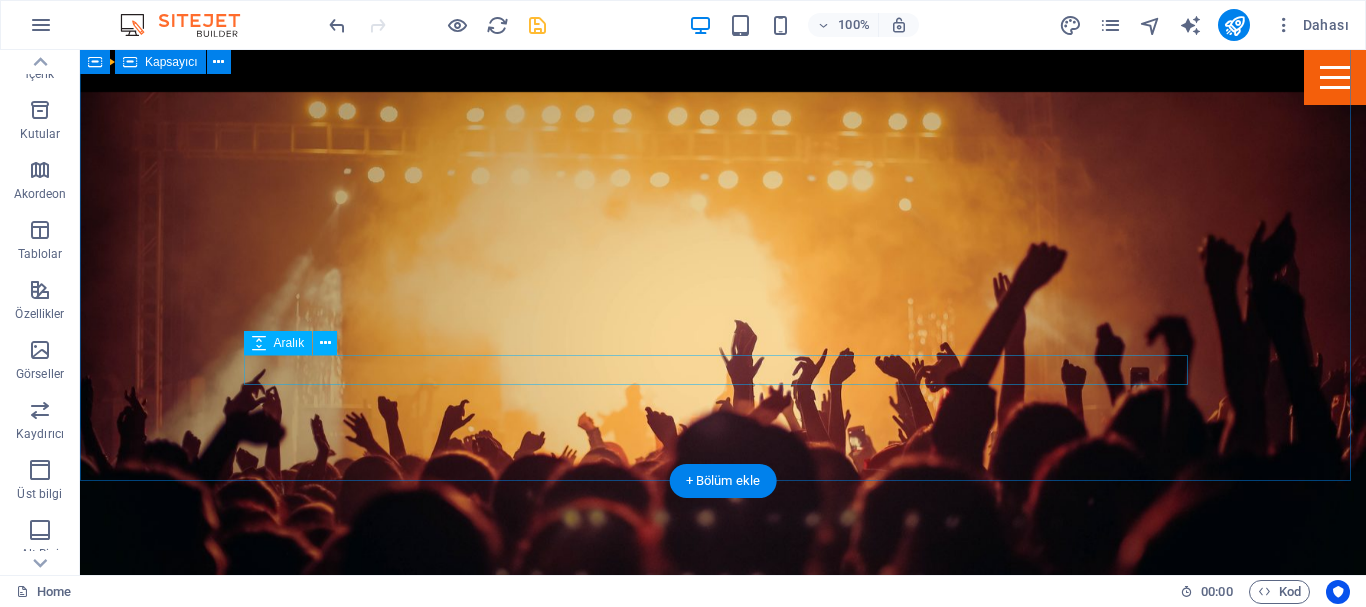click at bounding box center [723, 5028] 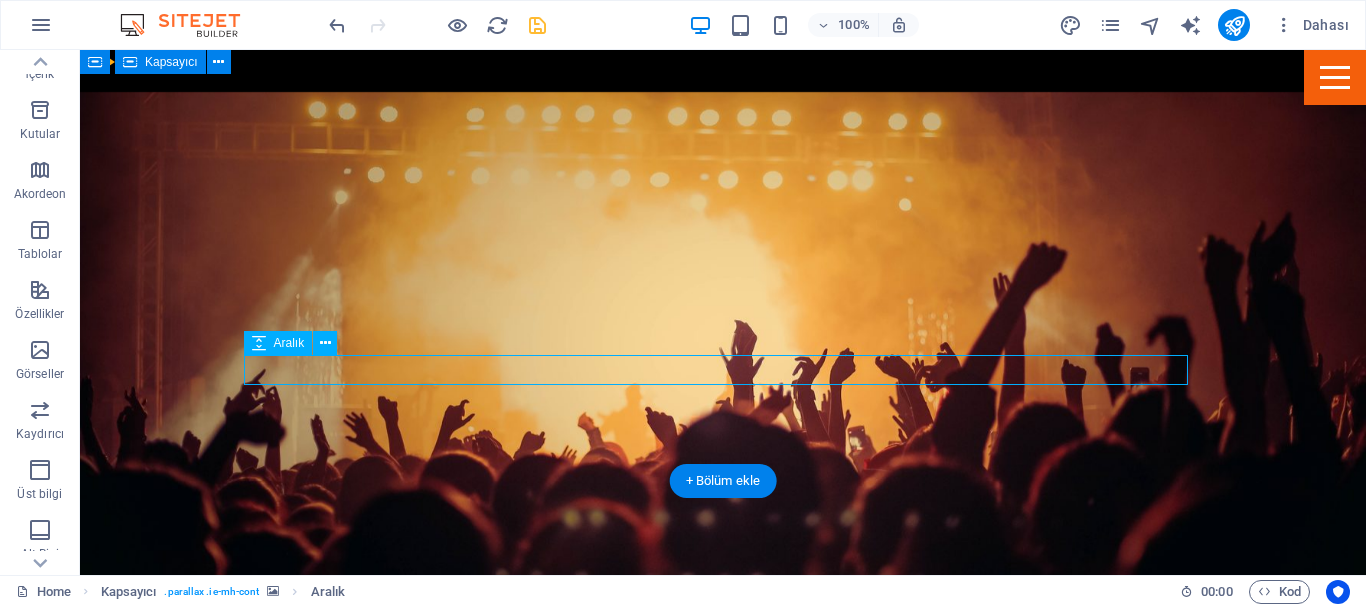 scroll, scrollTop: 3345, scrollLeft: 0, axis: vertical 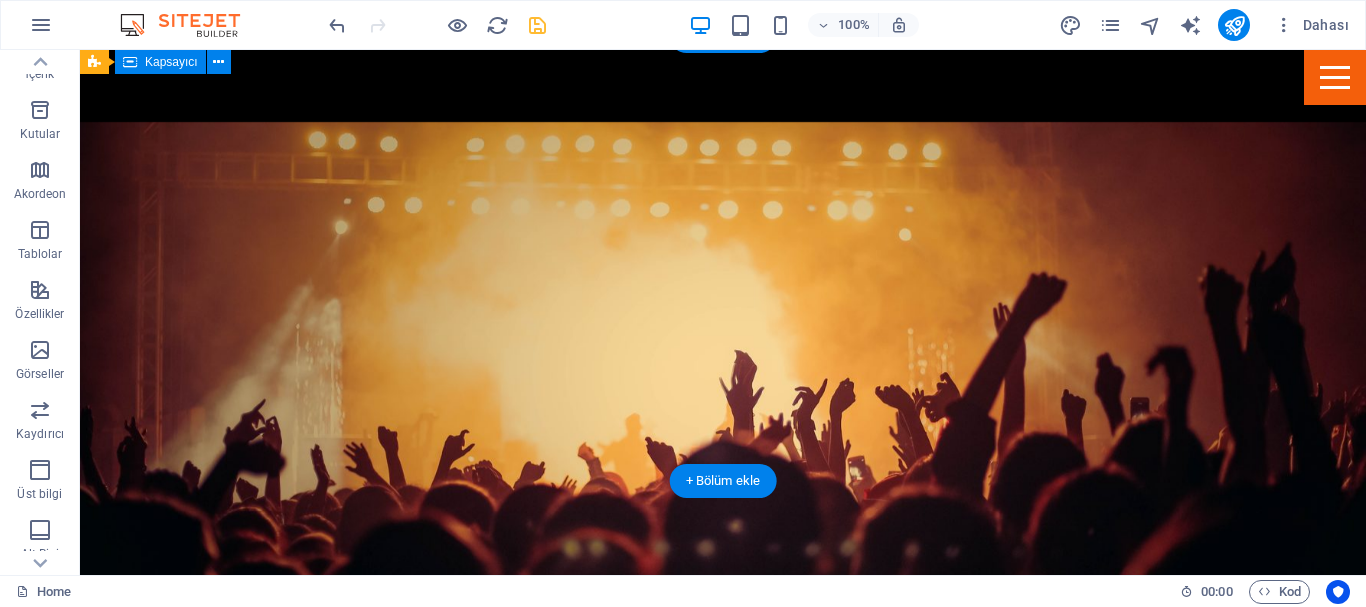 click at bounding box center [723, 4438] 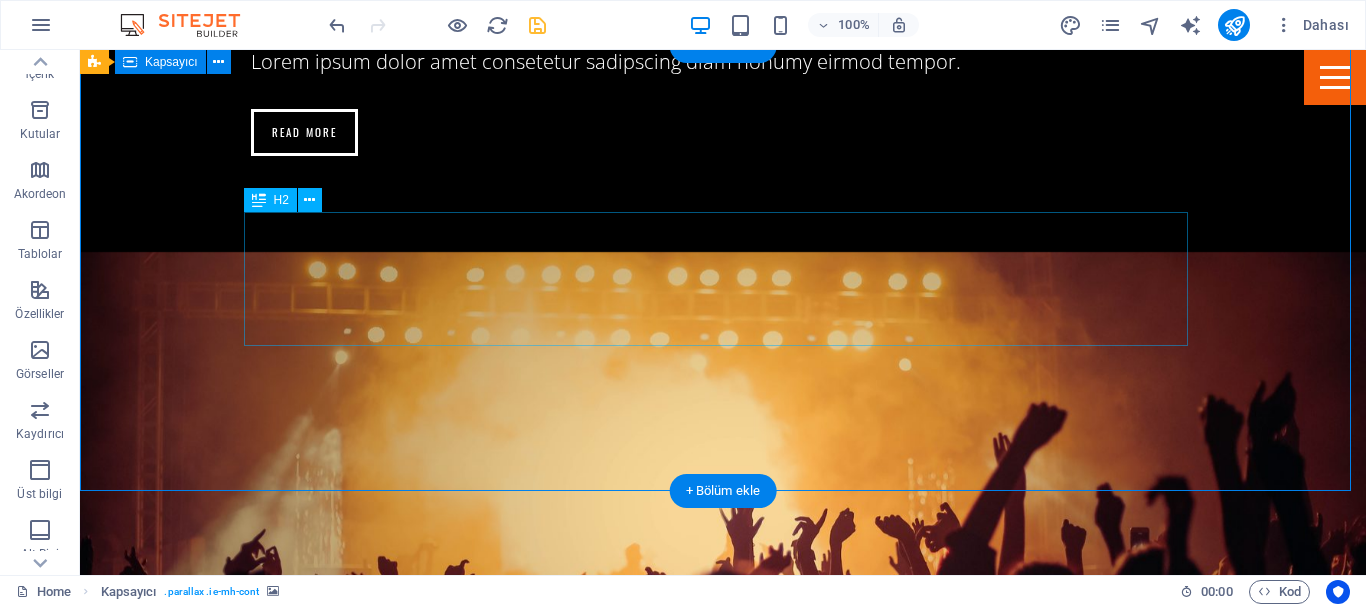 scroll, scrollTop: 3345, scrollLeft: 0, axis: vertical 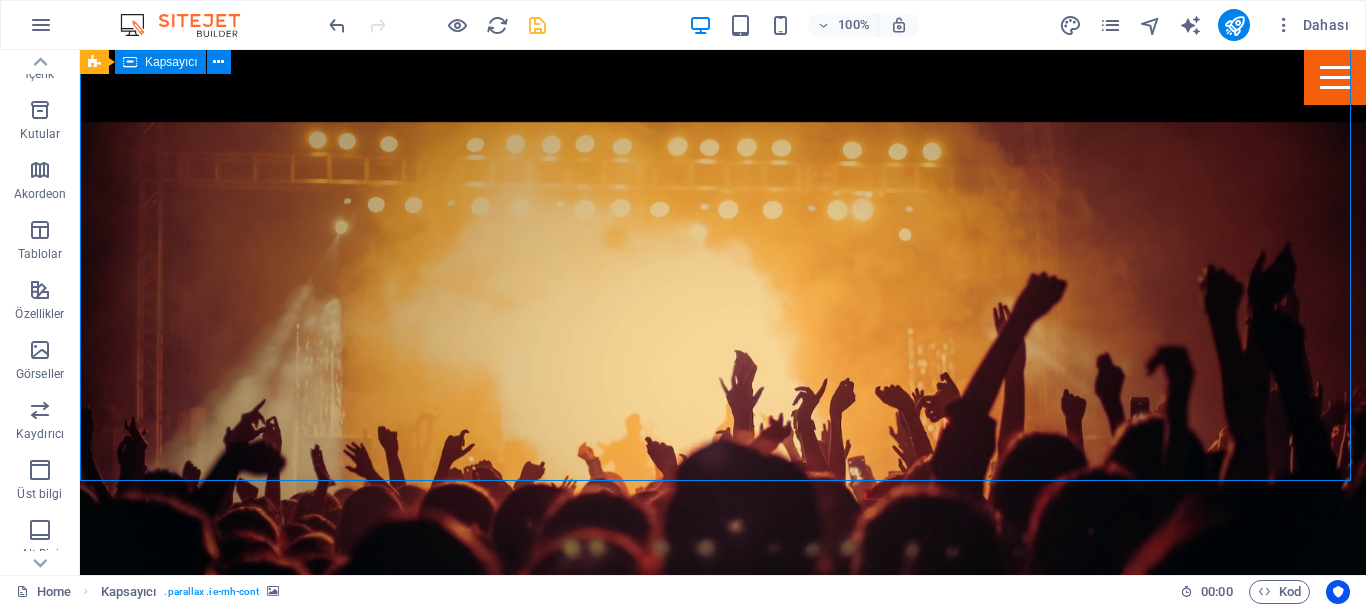 click at bounding box center (537, 25) 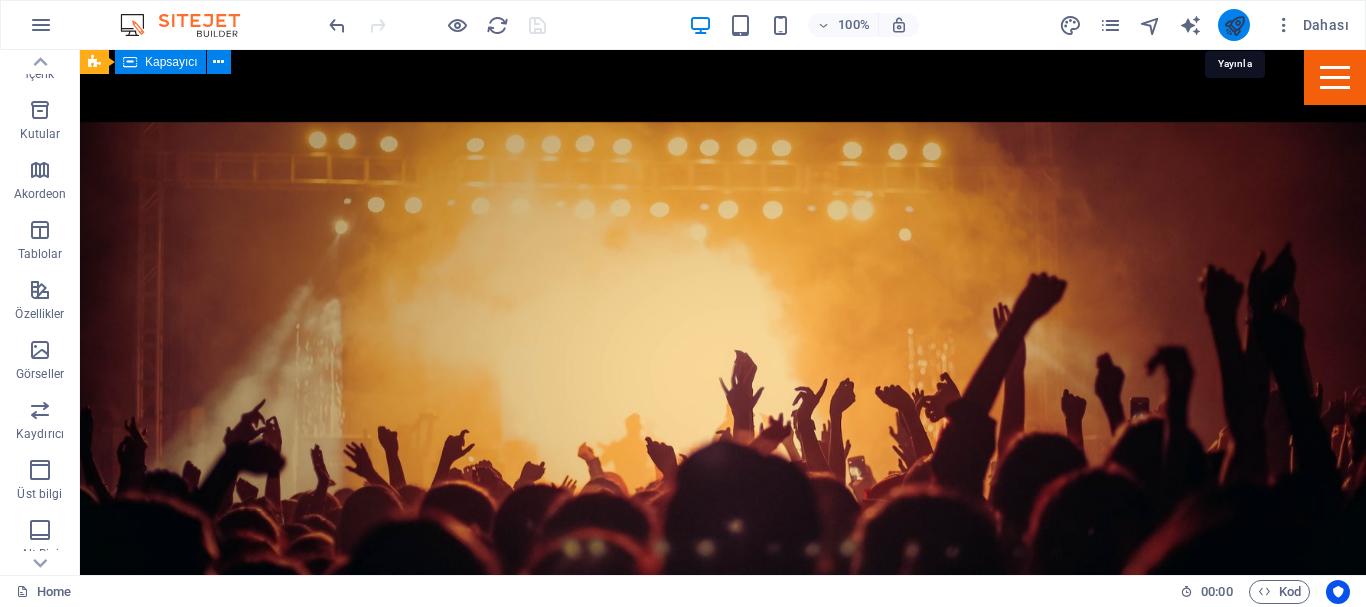 click at bounding box center [1234, 25] 